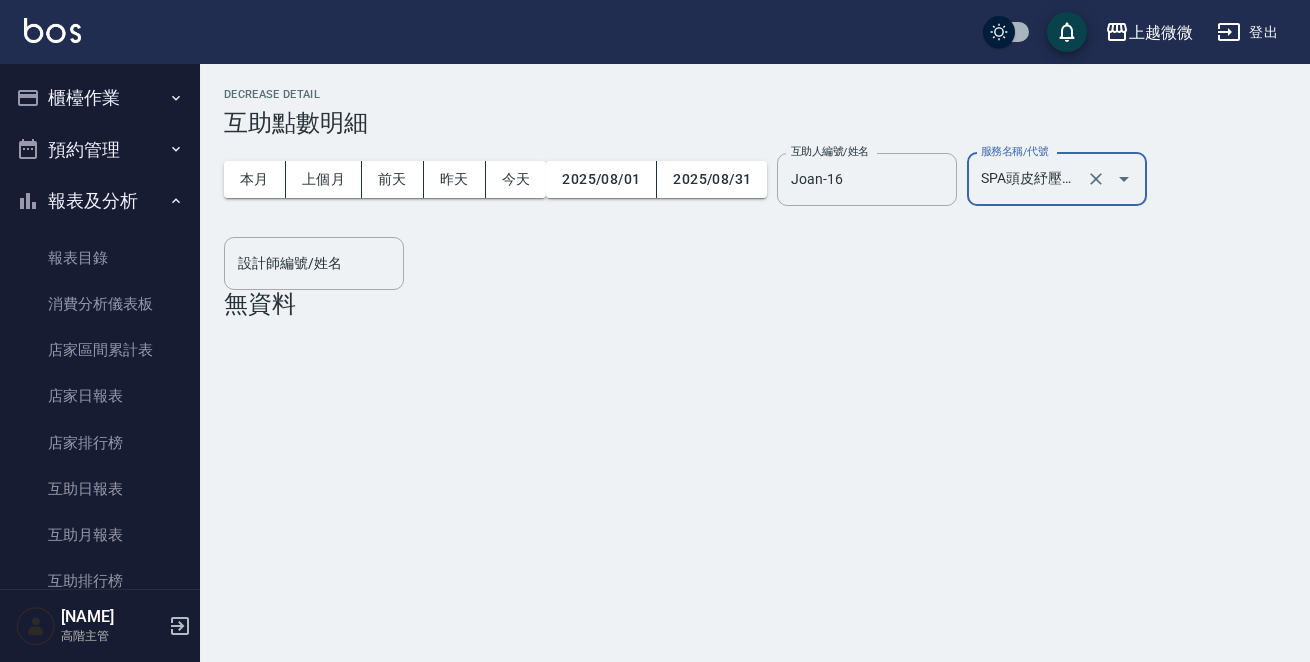 scroll, scrollTop: 0, scrollLeft: 0, axis: both 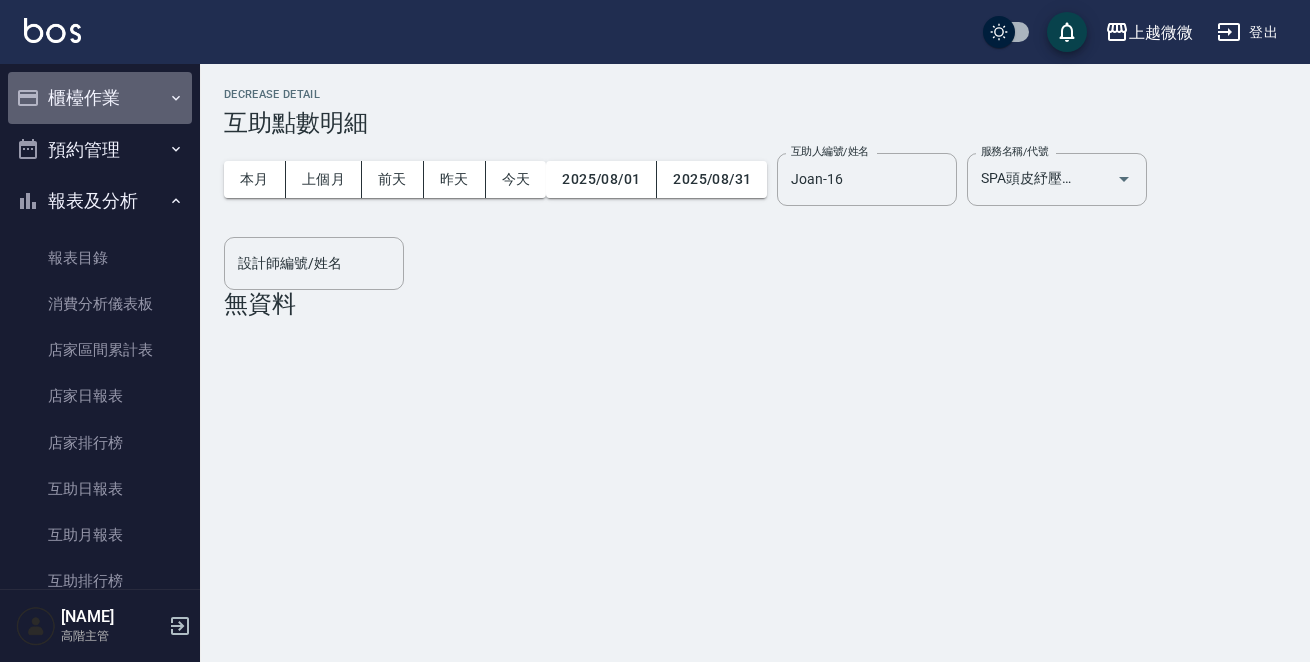 click on "櫃檯作業" at bounding box center (100, 98) 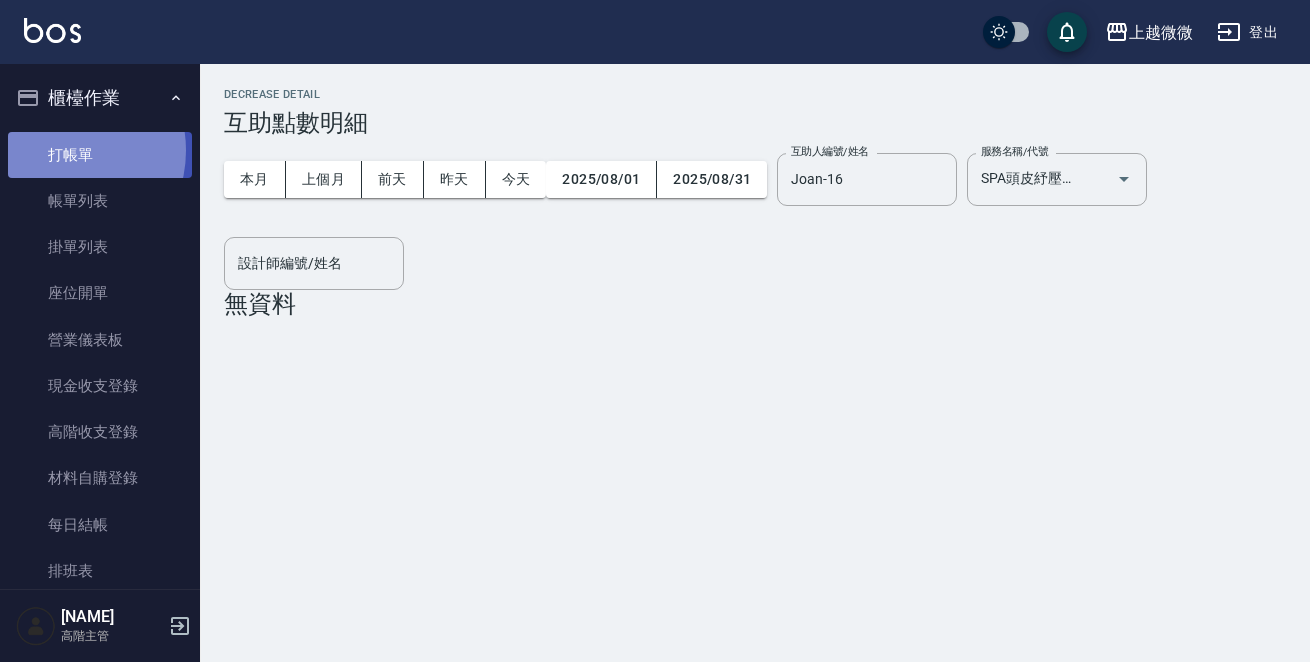 click on "打帳單" at bounding box center (100, 155) 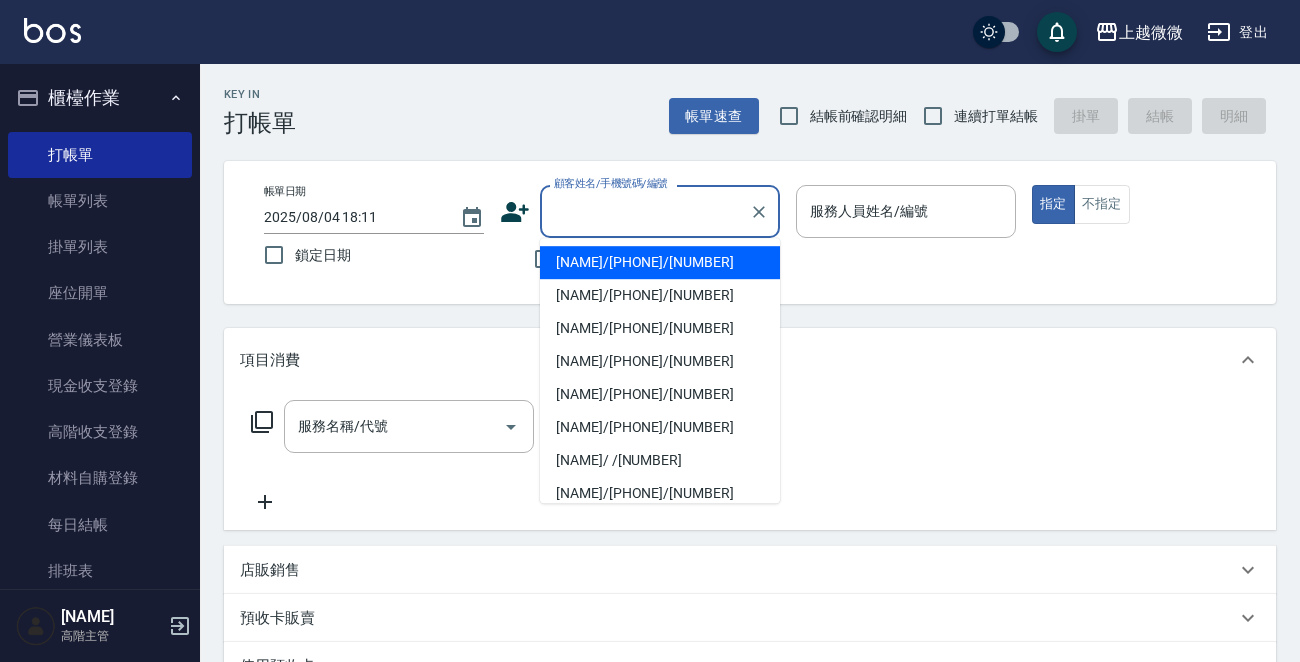click on "顧客姓名/手機號碼/編號" at bounding box center (645, 211) 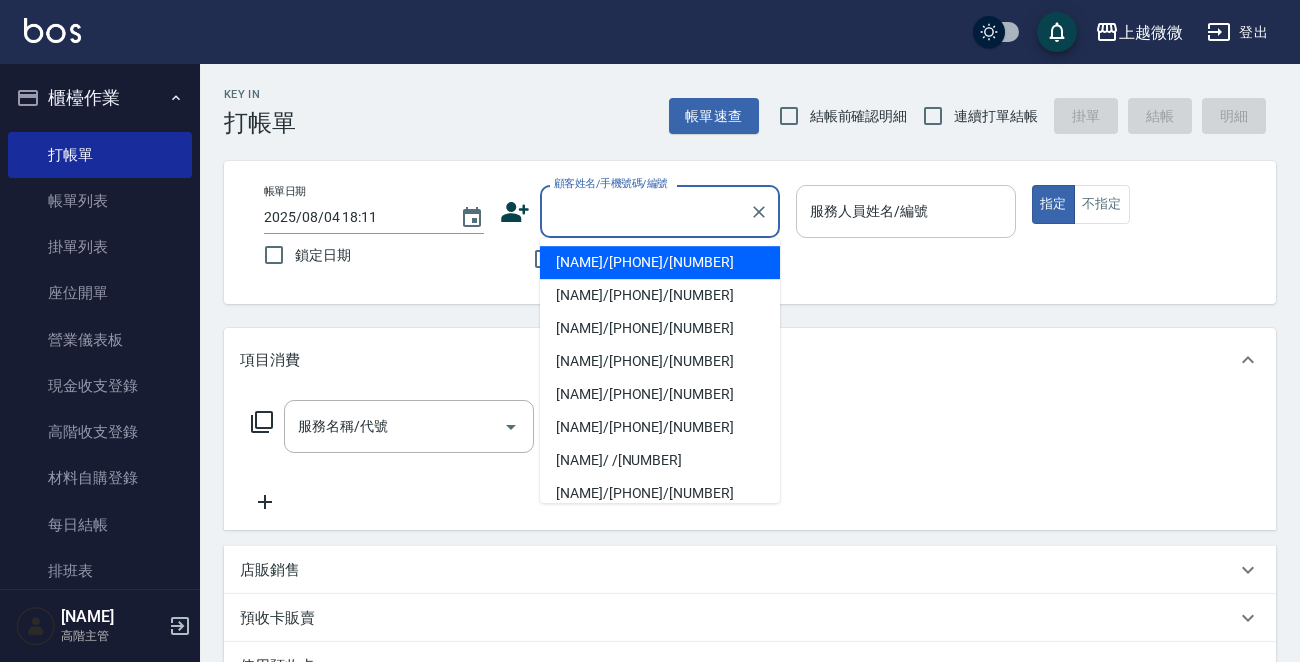 click on "服務人員姓名/編號" at bounding box center [906, 211] 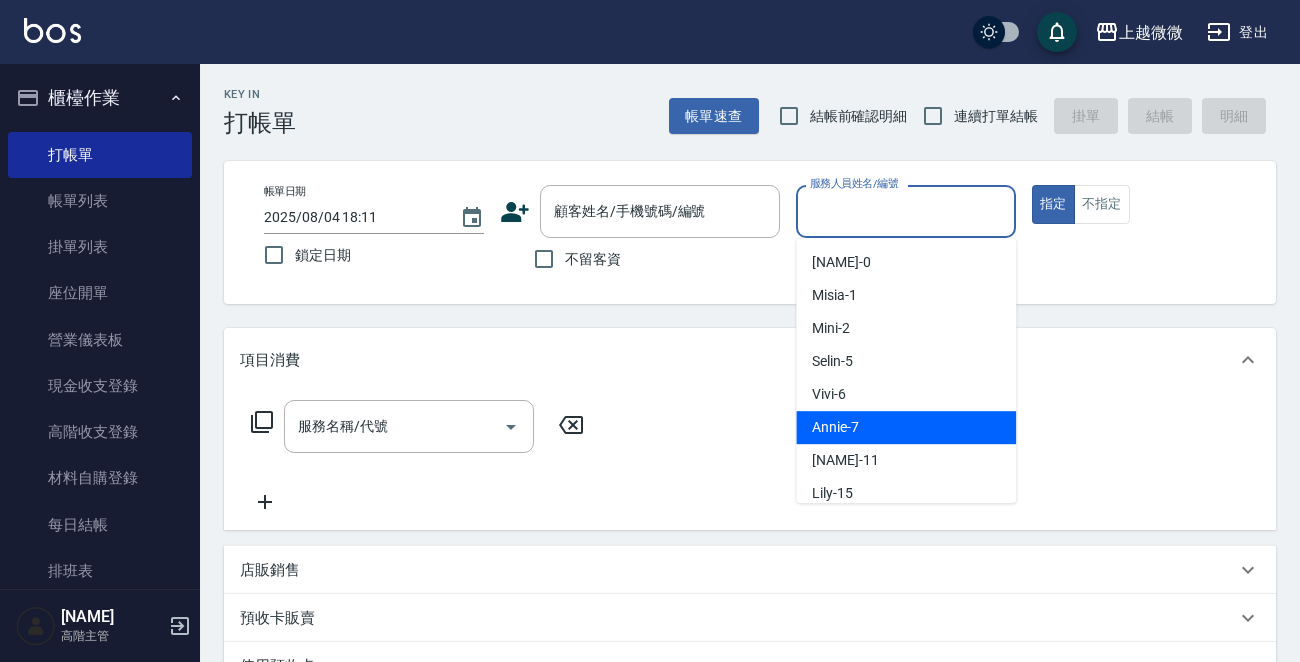 click on "Annie -7" at bounding box center [906, 427] 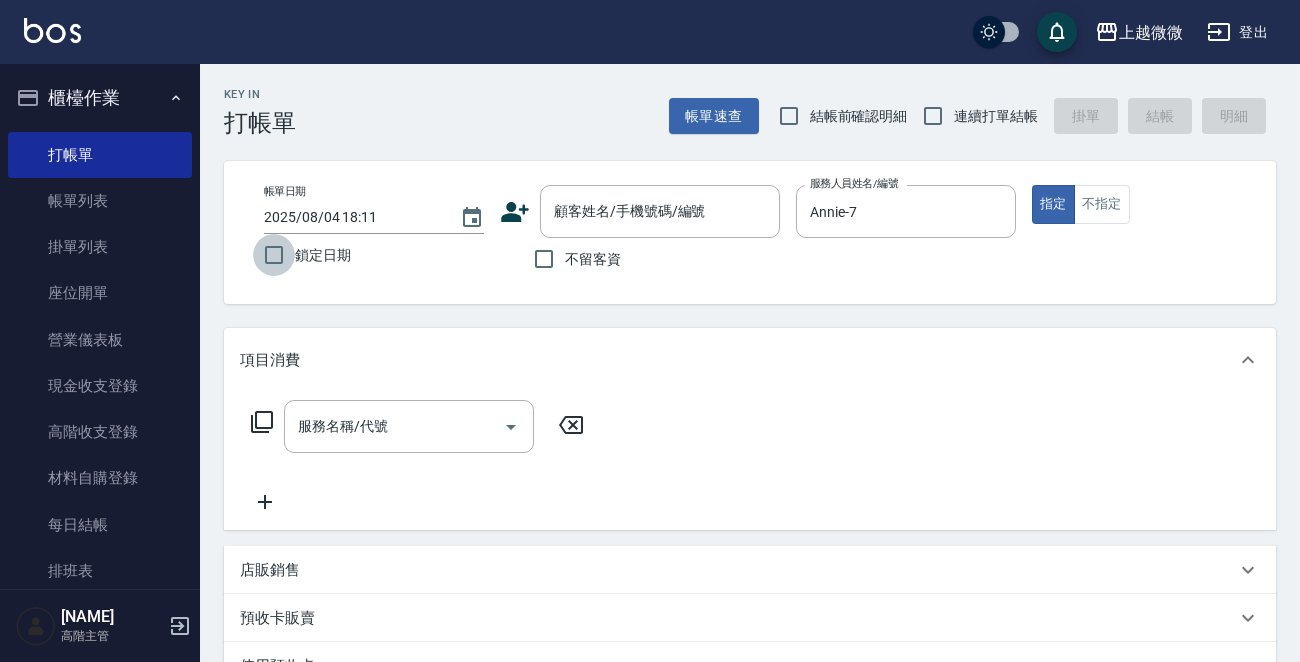 click on "鎖定日期" at bounding box center (274, 255) 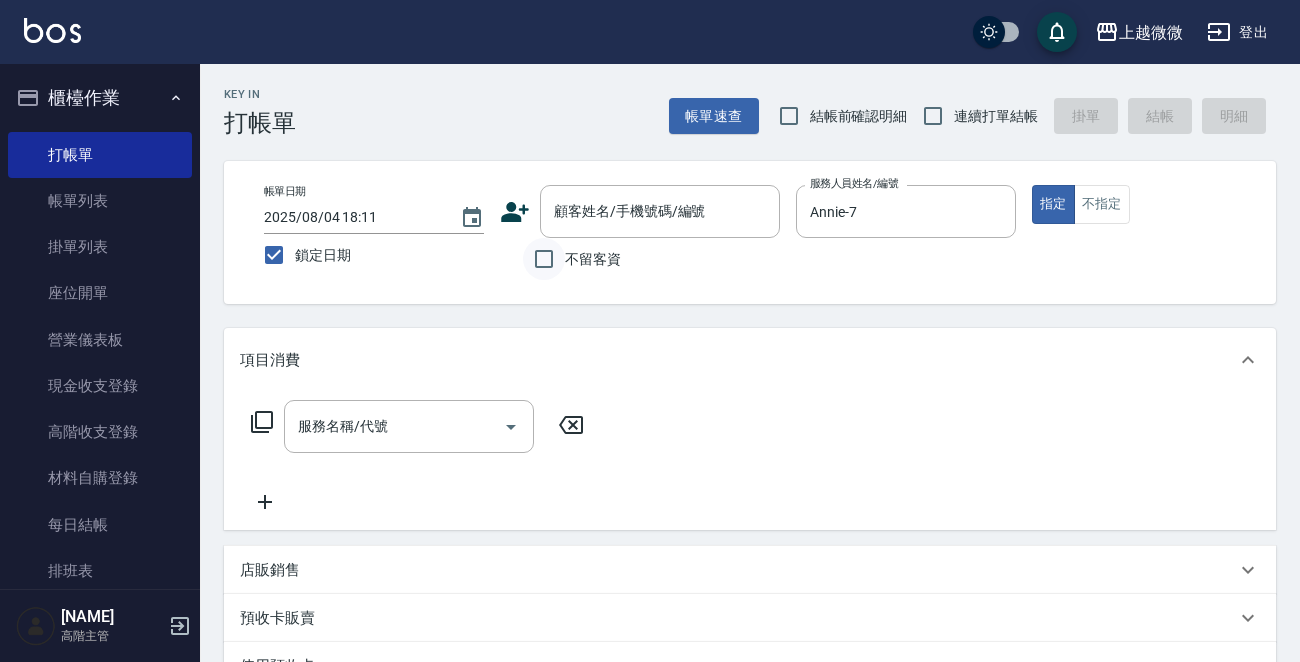 click on "不留客資" at bounding box center [544, 259] 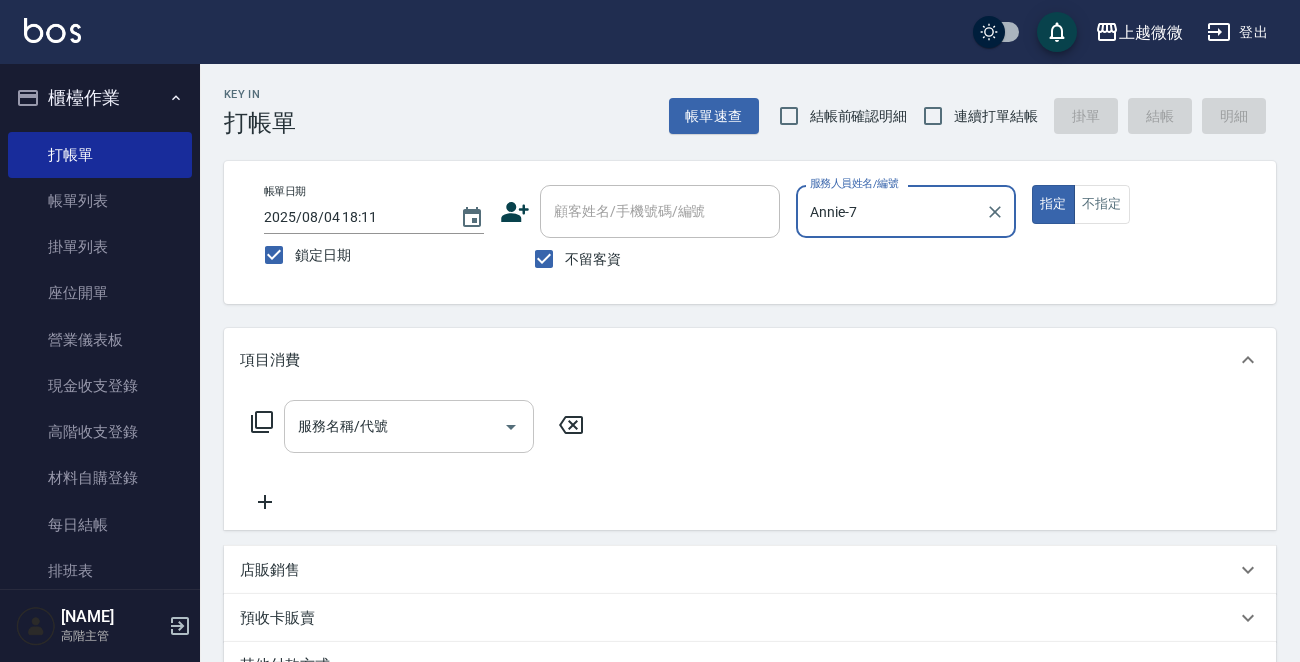 click on "服務名稱/代號" at bounding box center [394, 426] 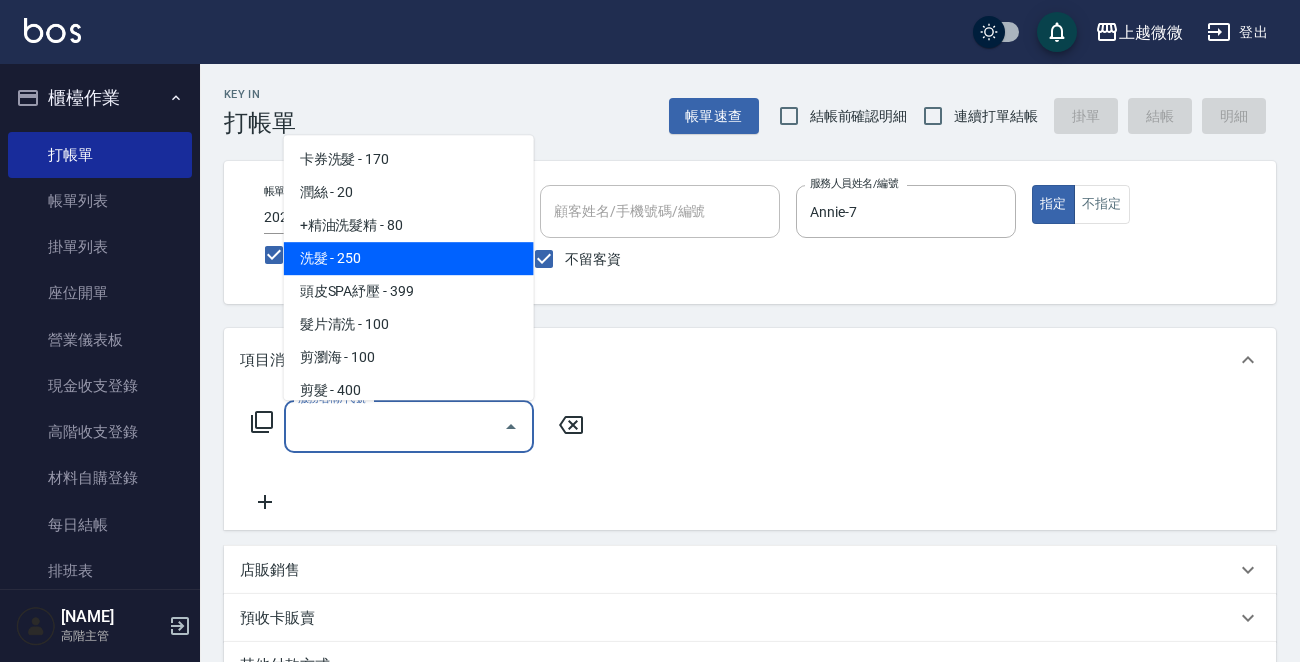 click on "洗髮 - 250" at bounding box center (409, 258) 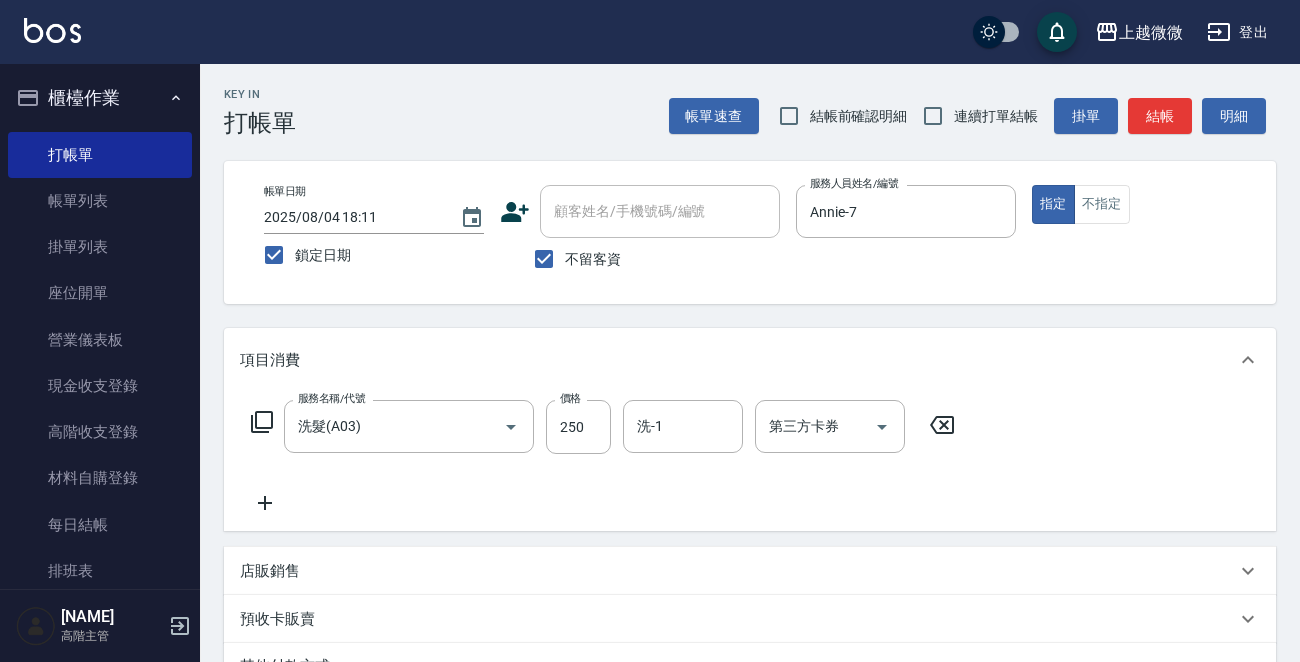 click 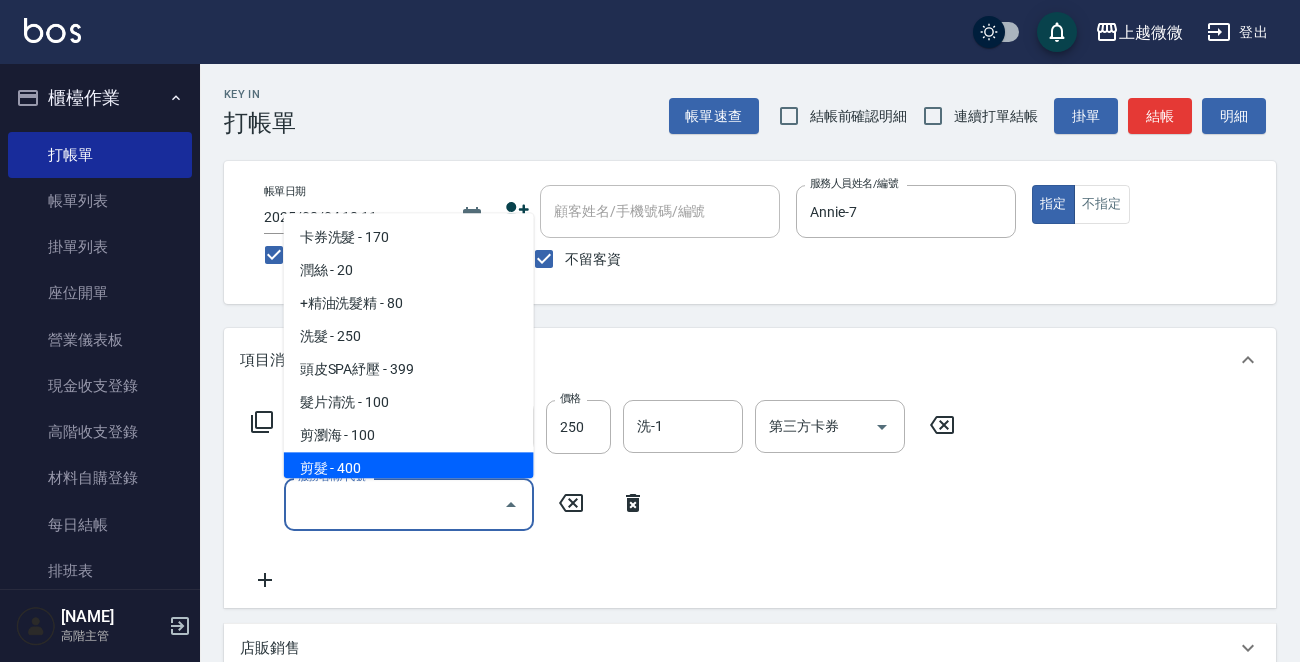 click on "剪髮 - 400" at bounding box center [409, 469] 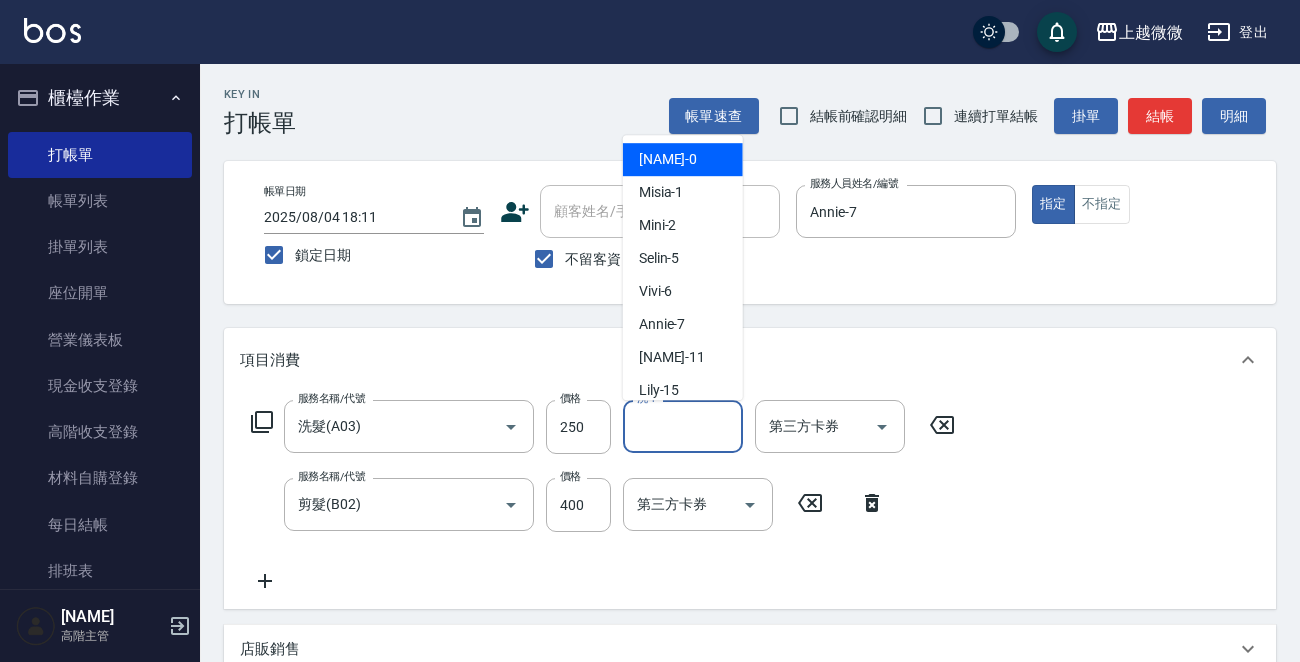click on "洗-1" at bounding box center [683, 426] 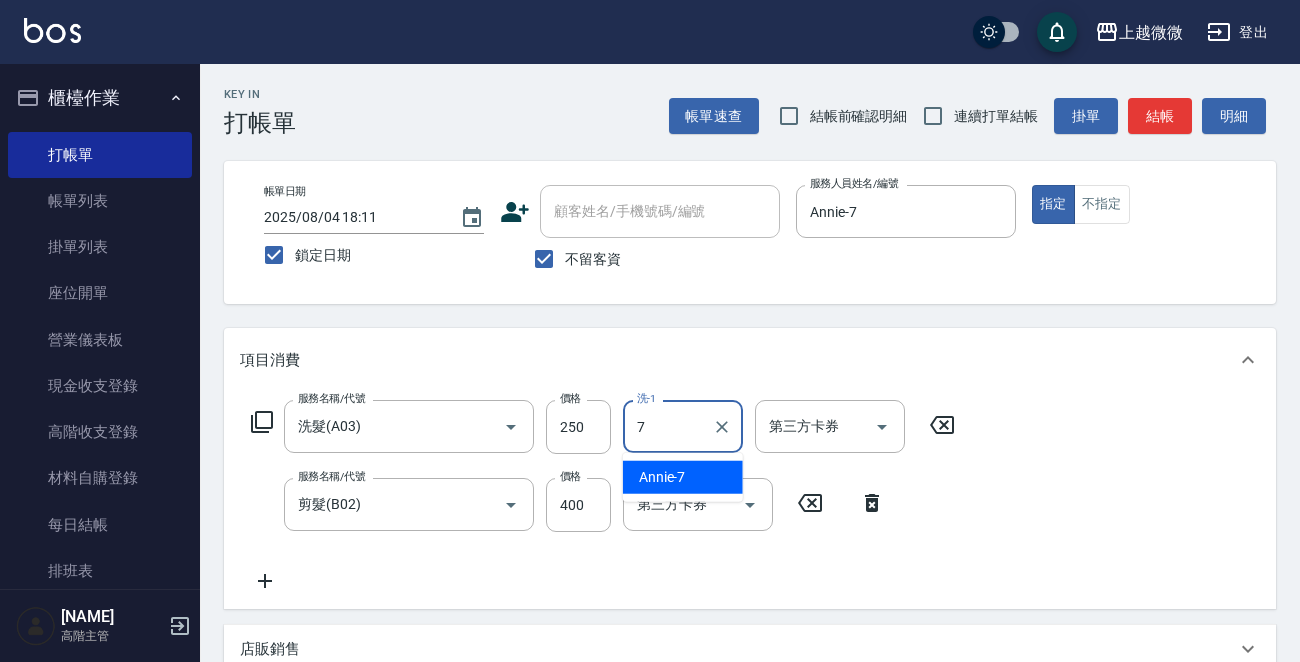 click on "Annie -7" at bounding box center [662, 477] 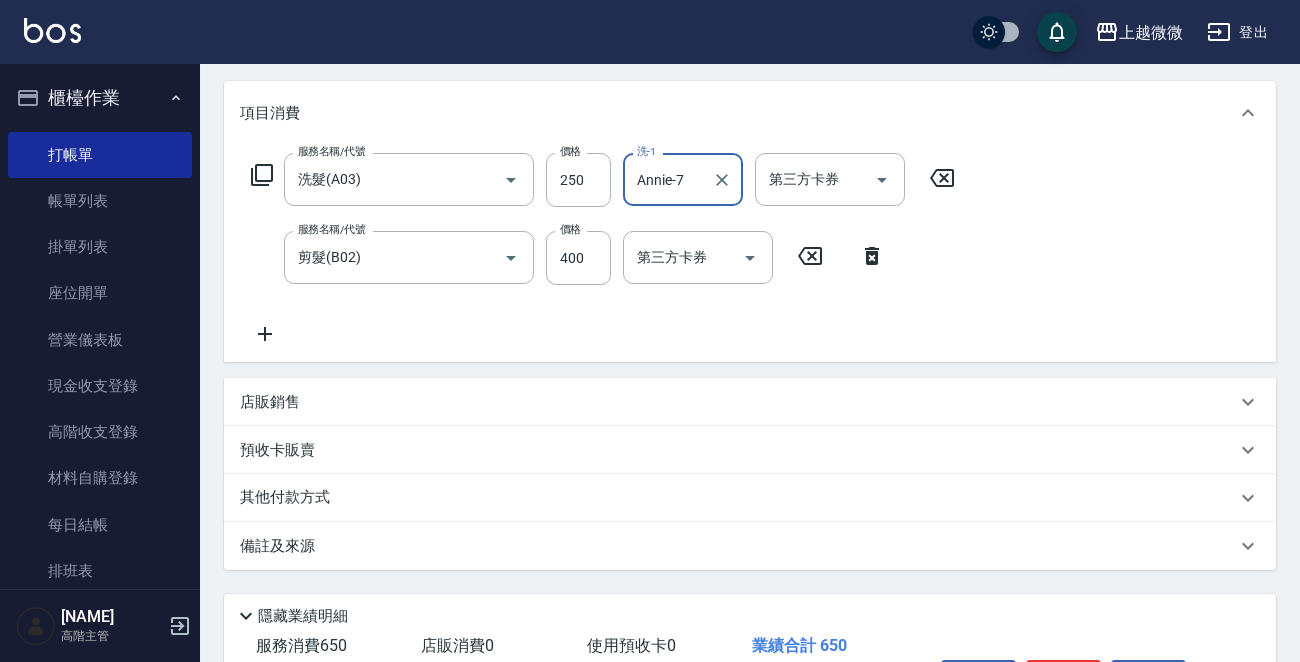 scroll, scrollTop: 377, scrollLeft: 0, axis: vertical 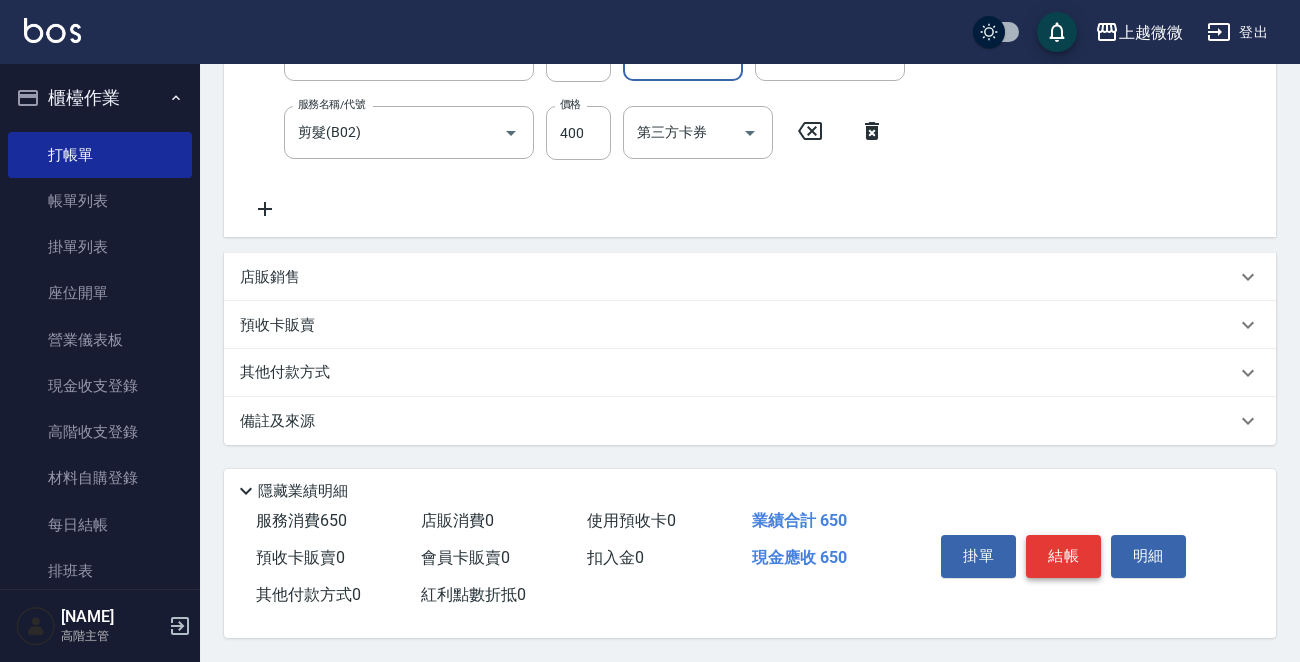 type on "Annie-7" 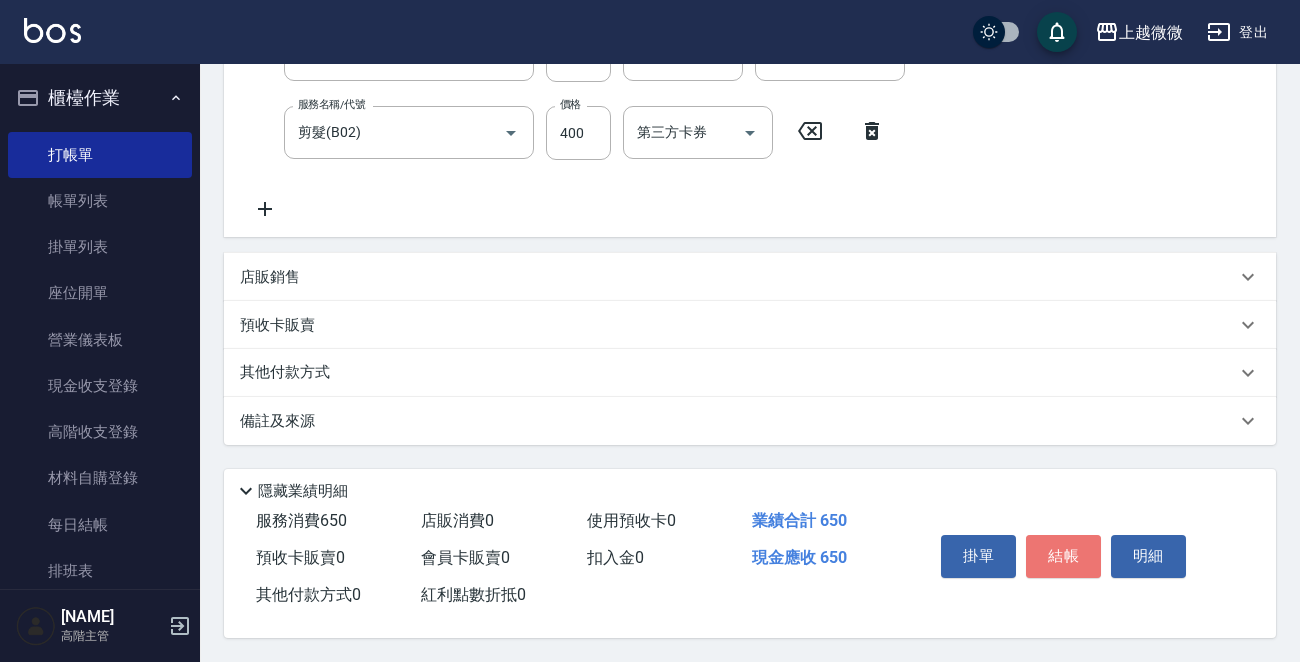 click on "結帳" at bounding box center [1063, 556] 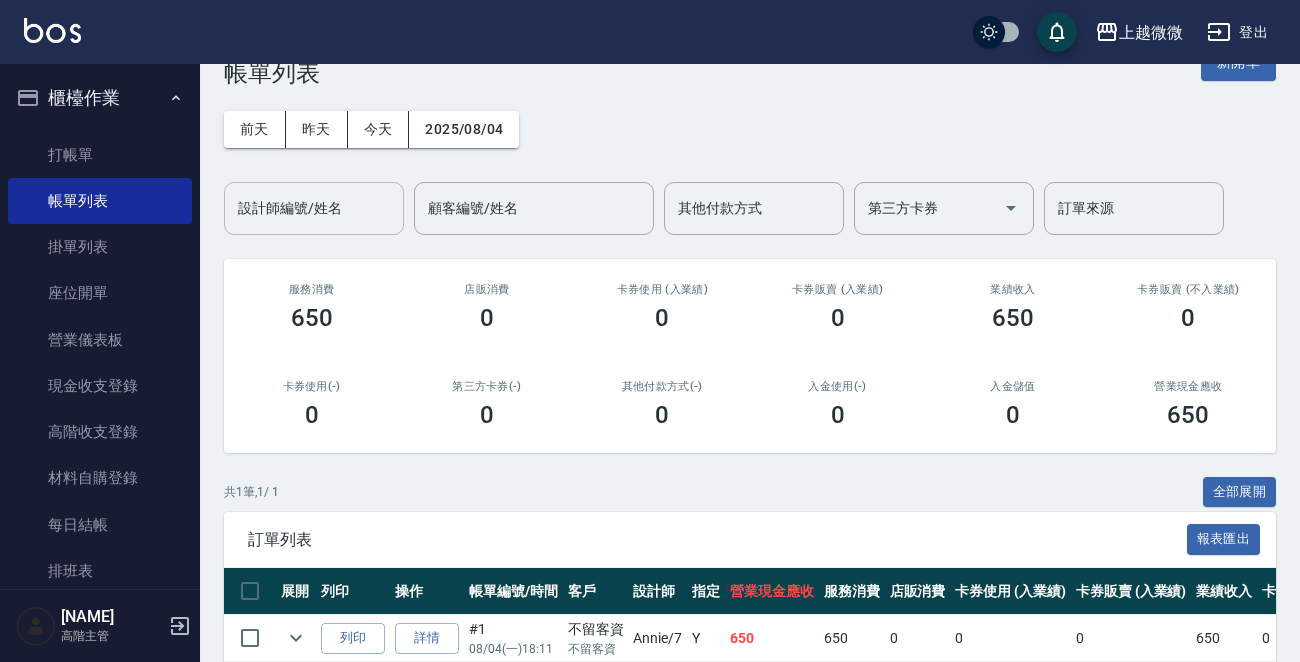 scroll, scrollTop: 100, scrollLeft: 0, axis: vertical 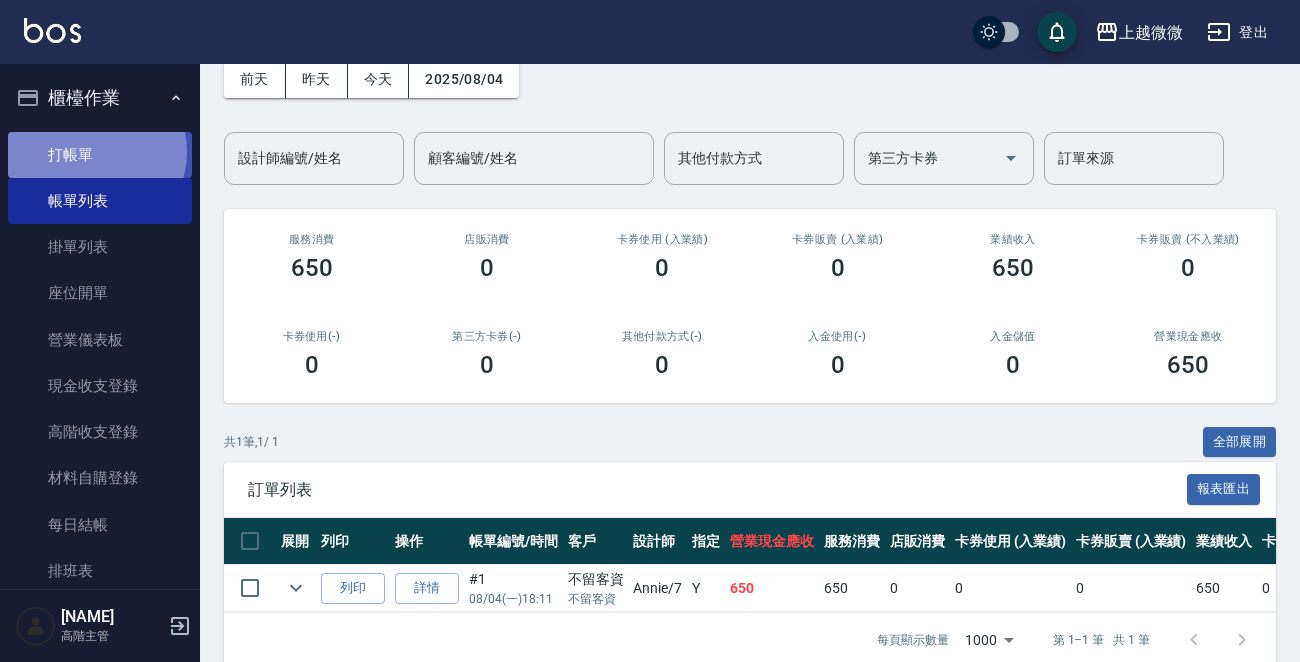 click on "打帳單" at bounding box center [100, 155] 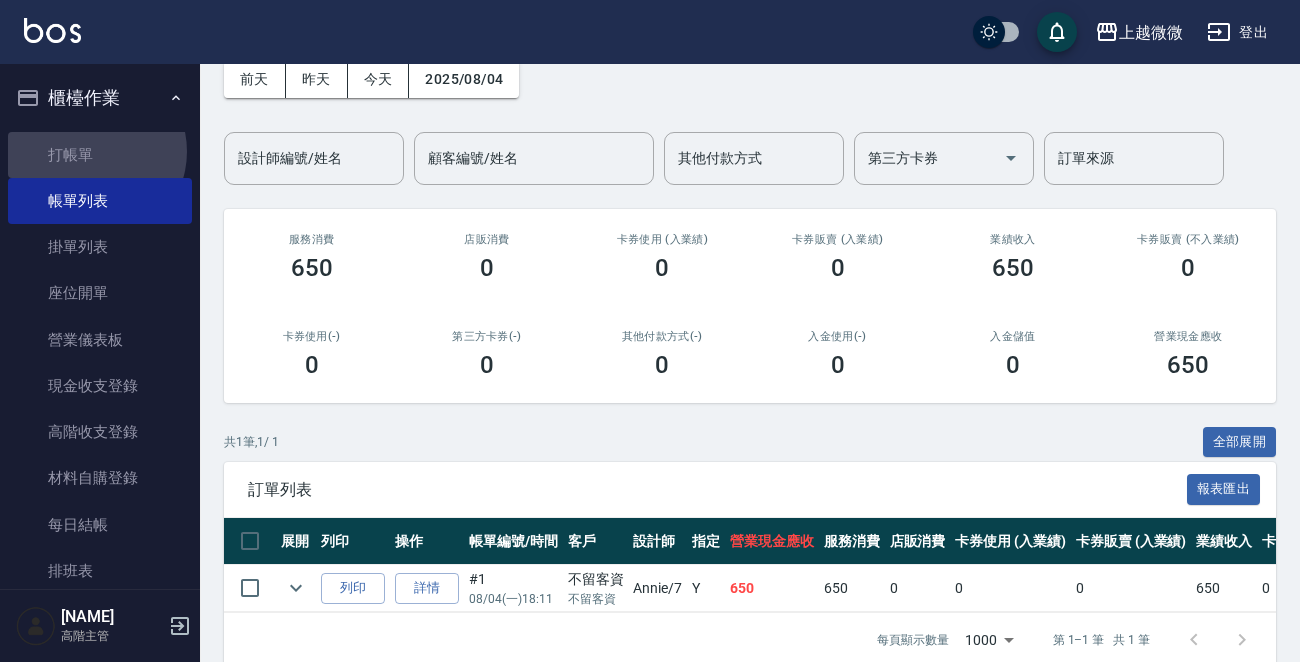 scroll, scrollTop: 0, scrollLeft: 0, axis: both 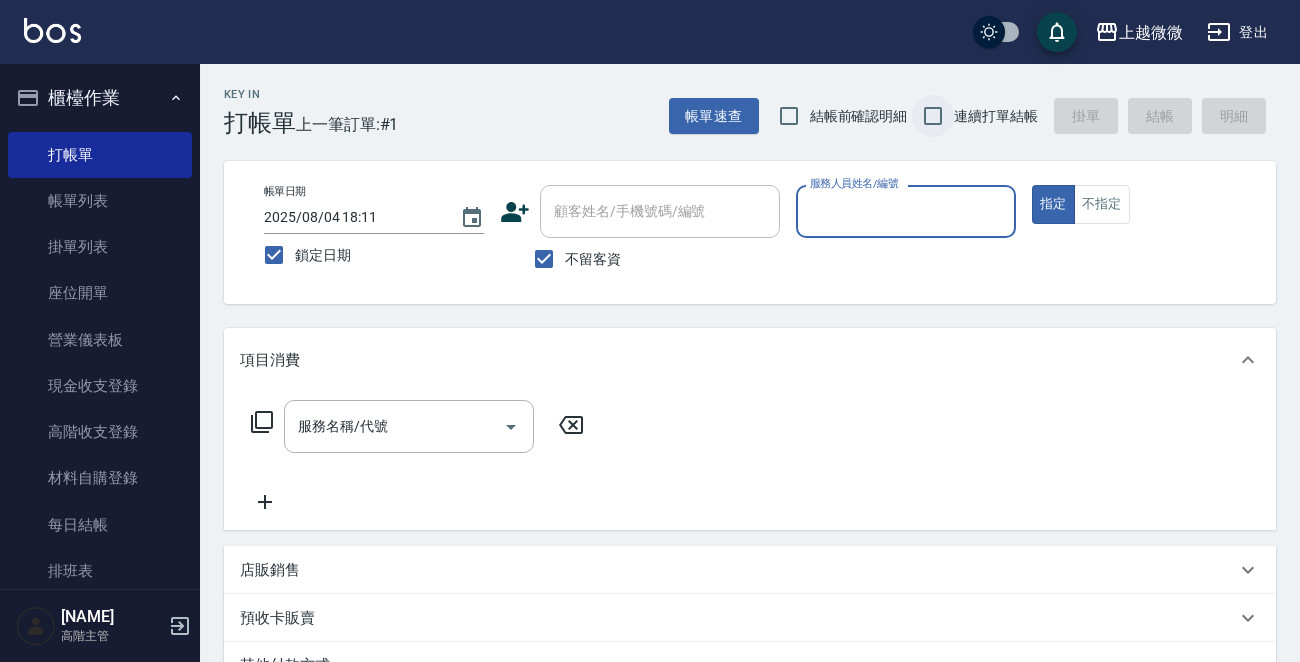 click on "連續打單結帳" at bounding box center [933, 116] 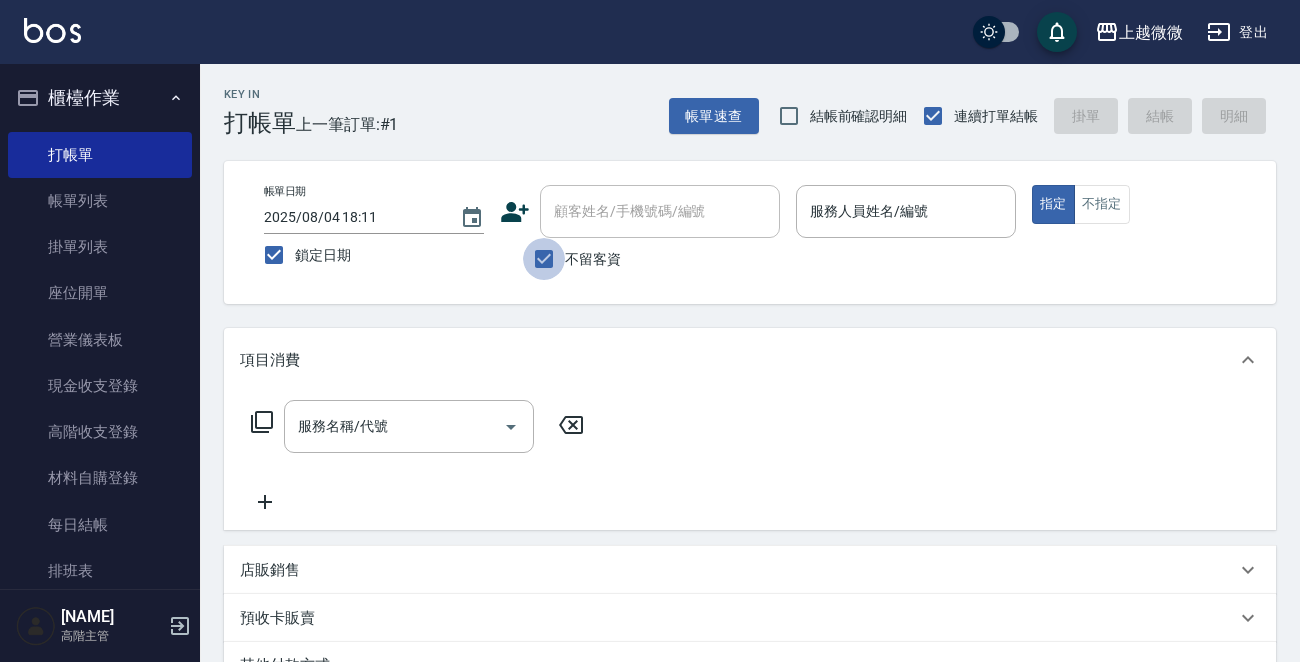 click on "不留客資" at bounding box center (544, 259) 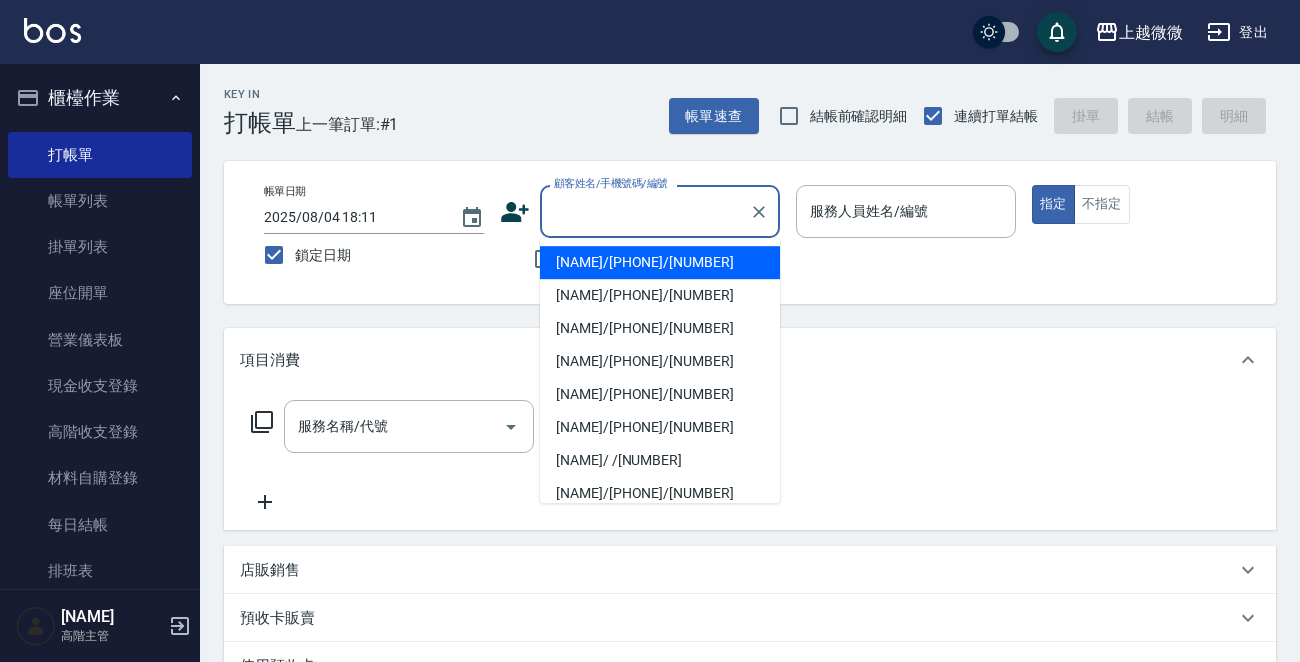 click on "顧客姓名/手機號碼/編號" at bounding box center (645, 211) 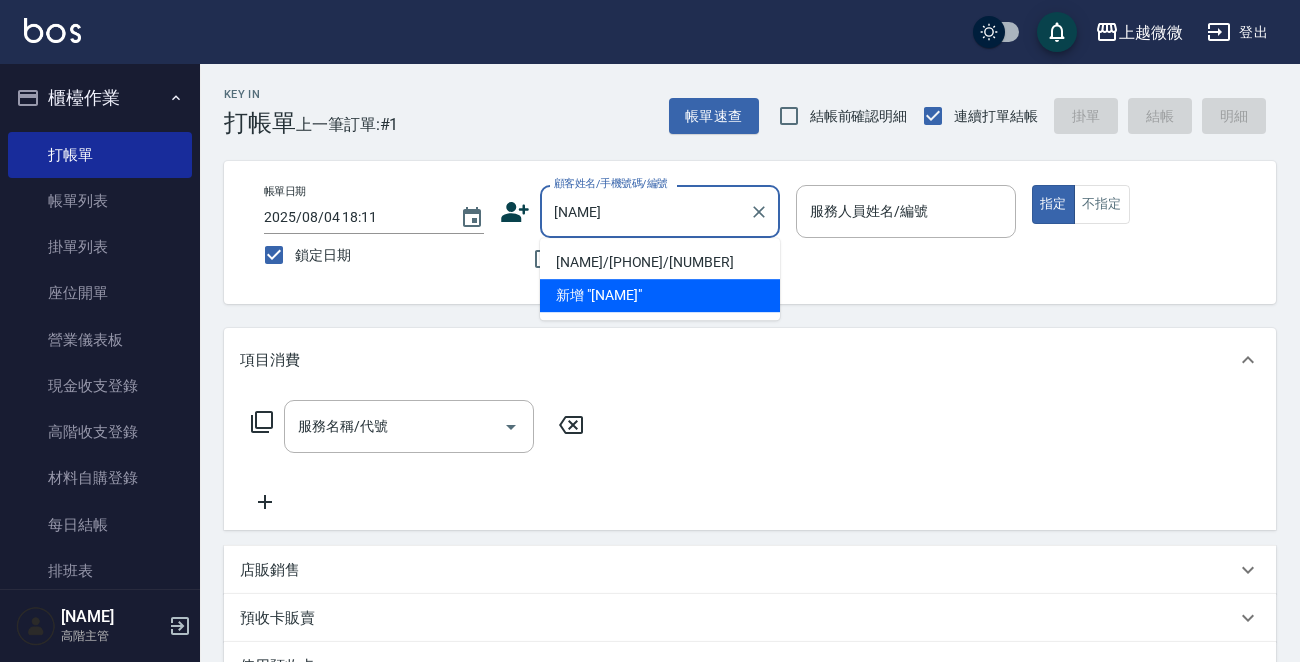 click on "[NAME]/[PHONE]/[NUMBER]" at bounding box center (660, 262) 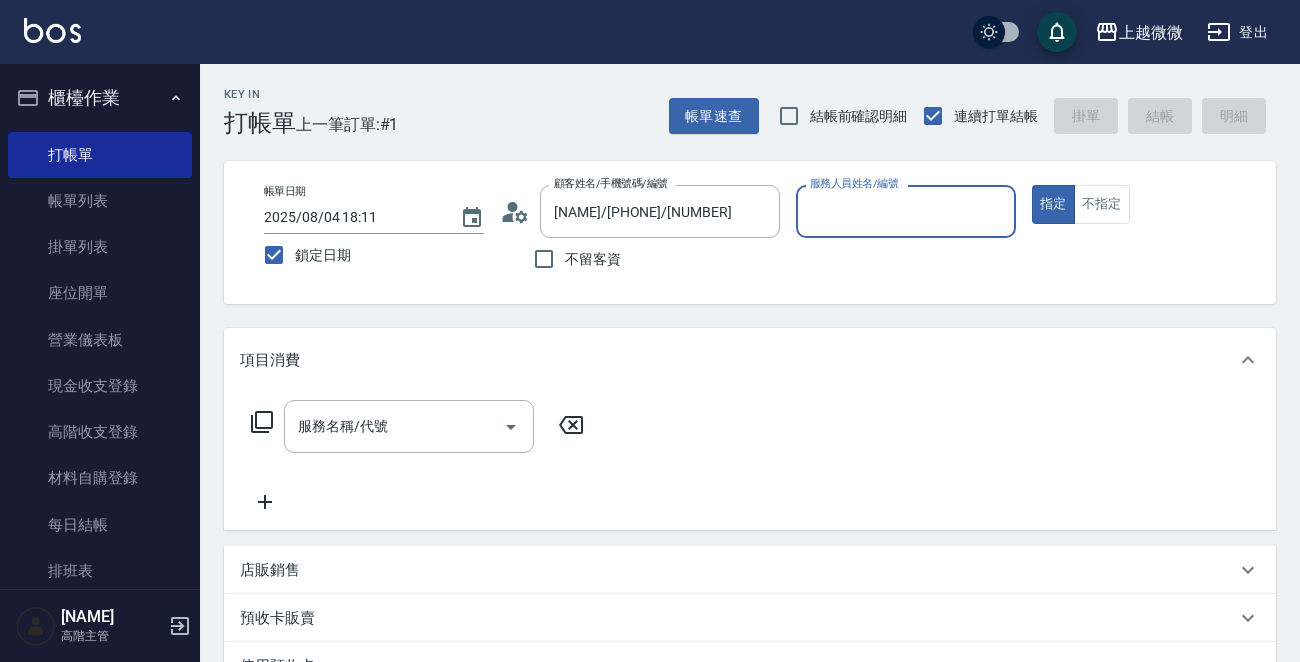type on "Selin-5" 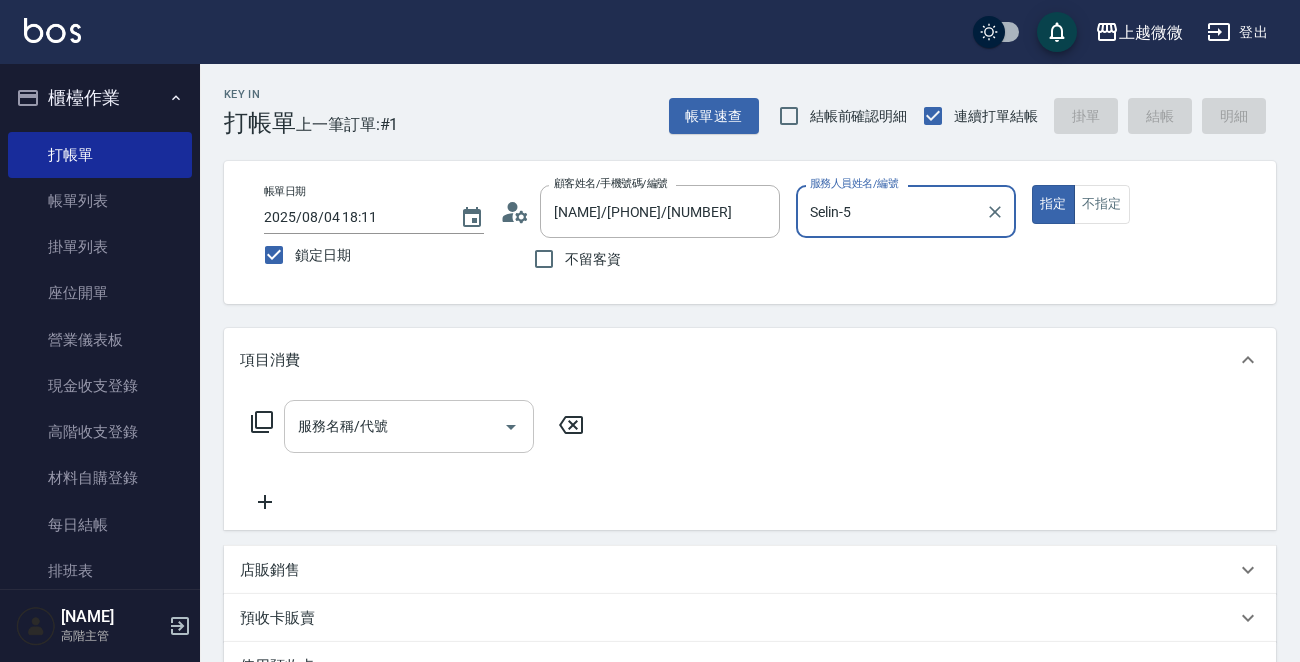 click on "服務名稱/代號" at bounding box center (394, 426) 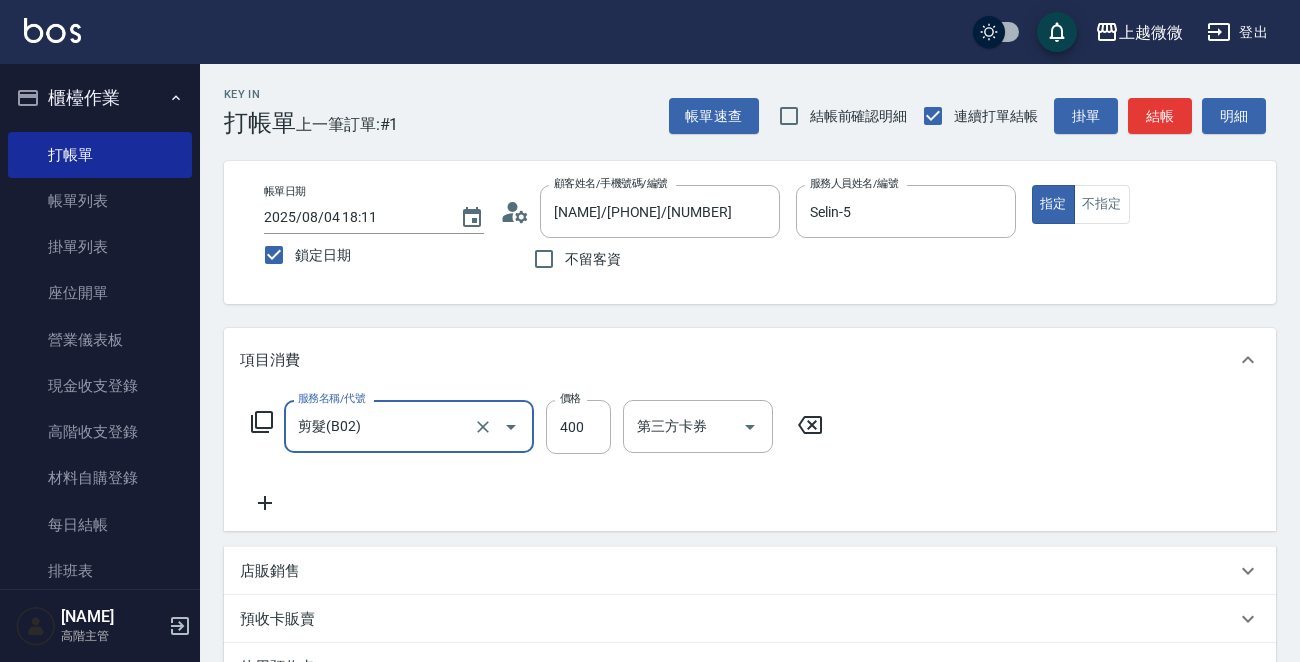 type on "剪髮(B02)" 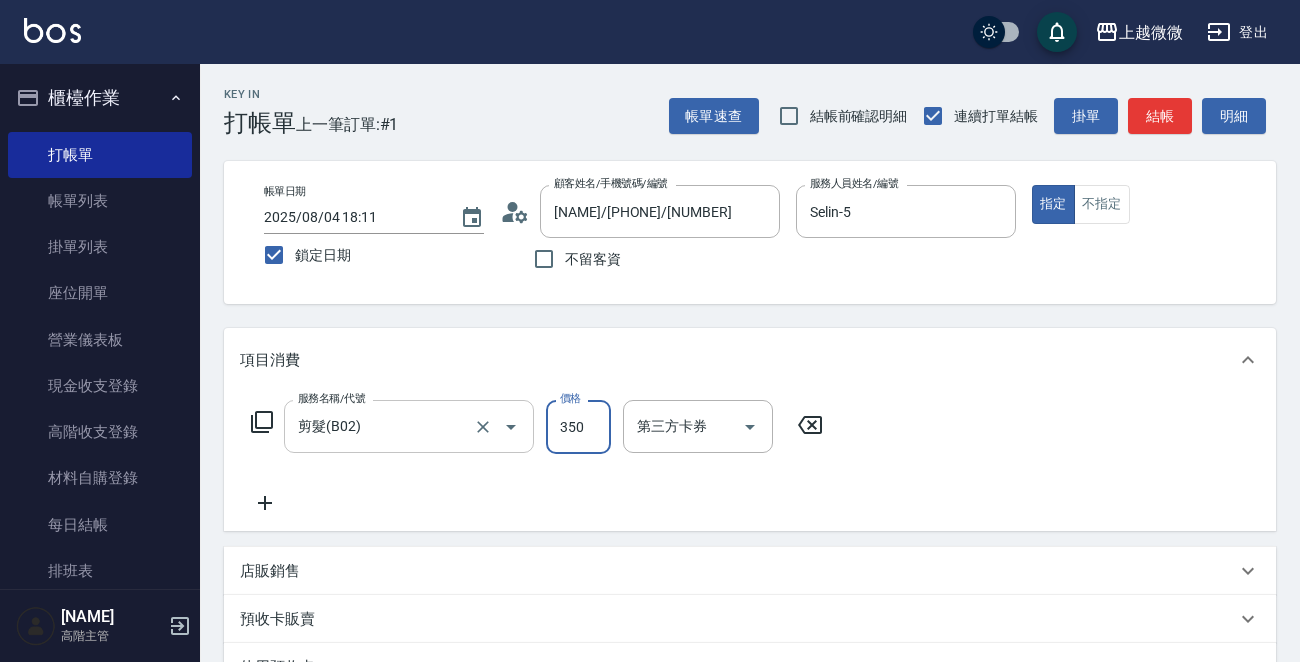 type on "350" 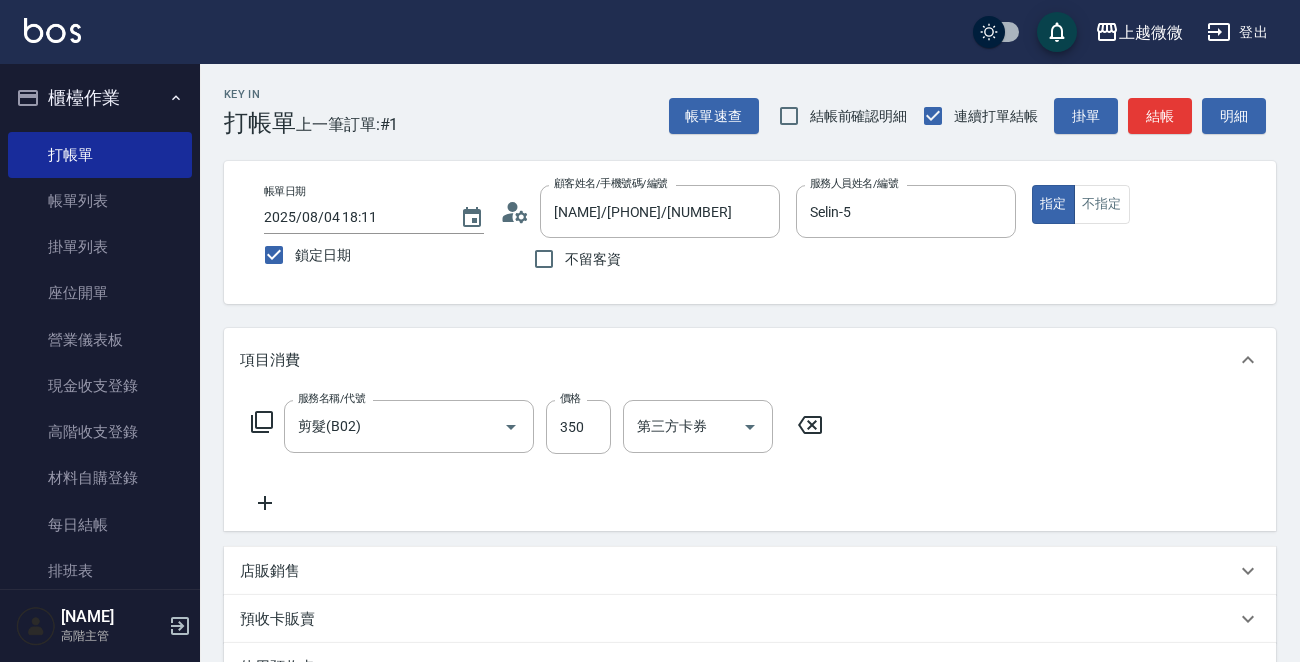 click 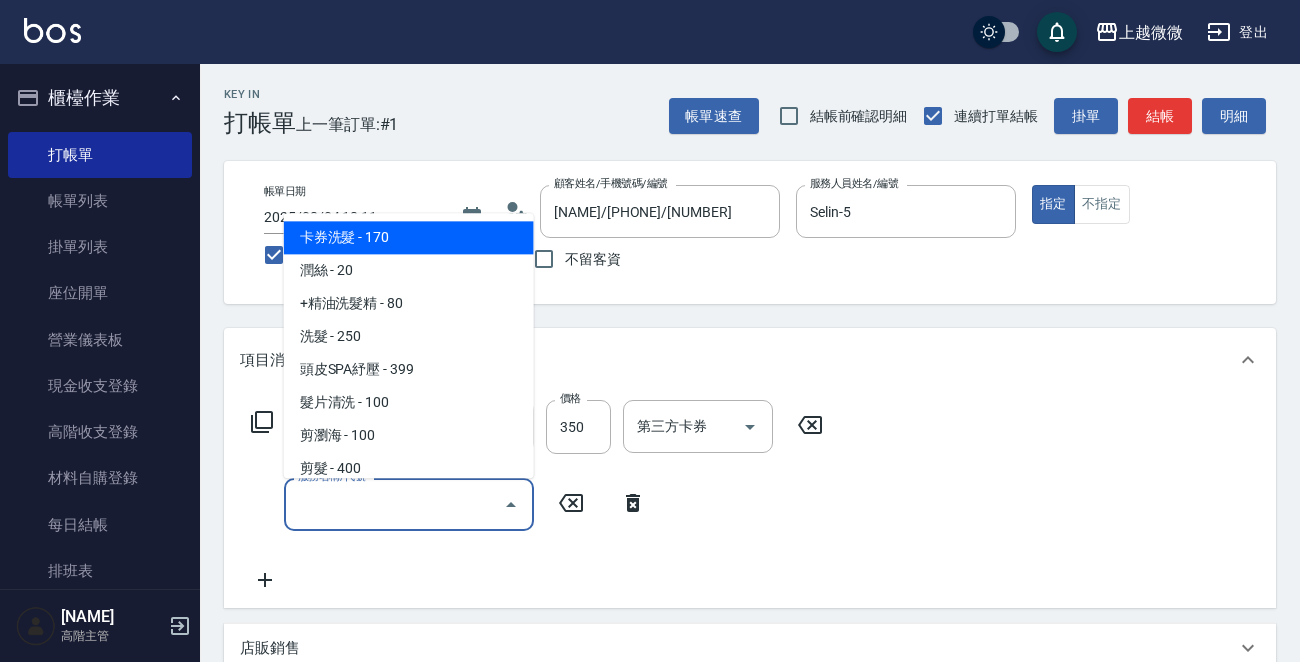 click on "服務名稱/代號" at bounding box center [394, 504] 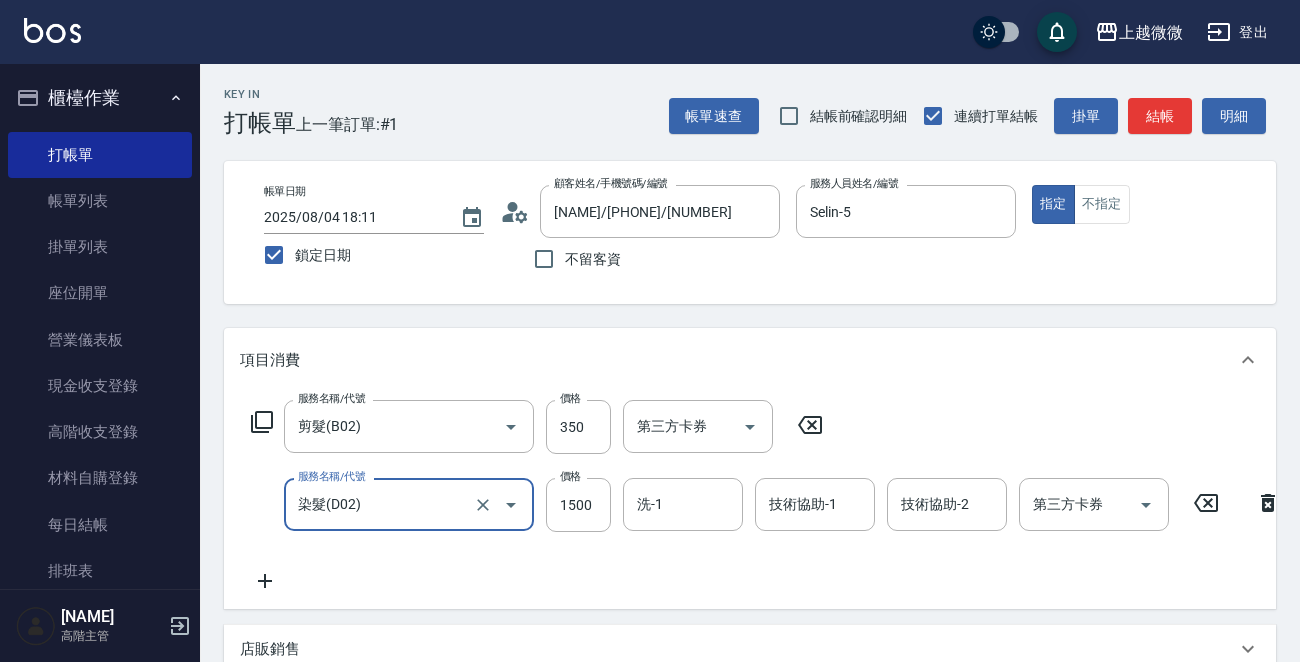 type on "染髮(D02)" 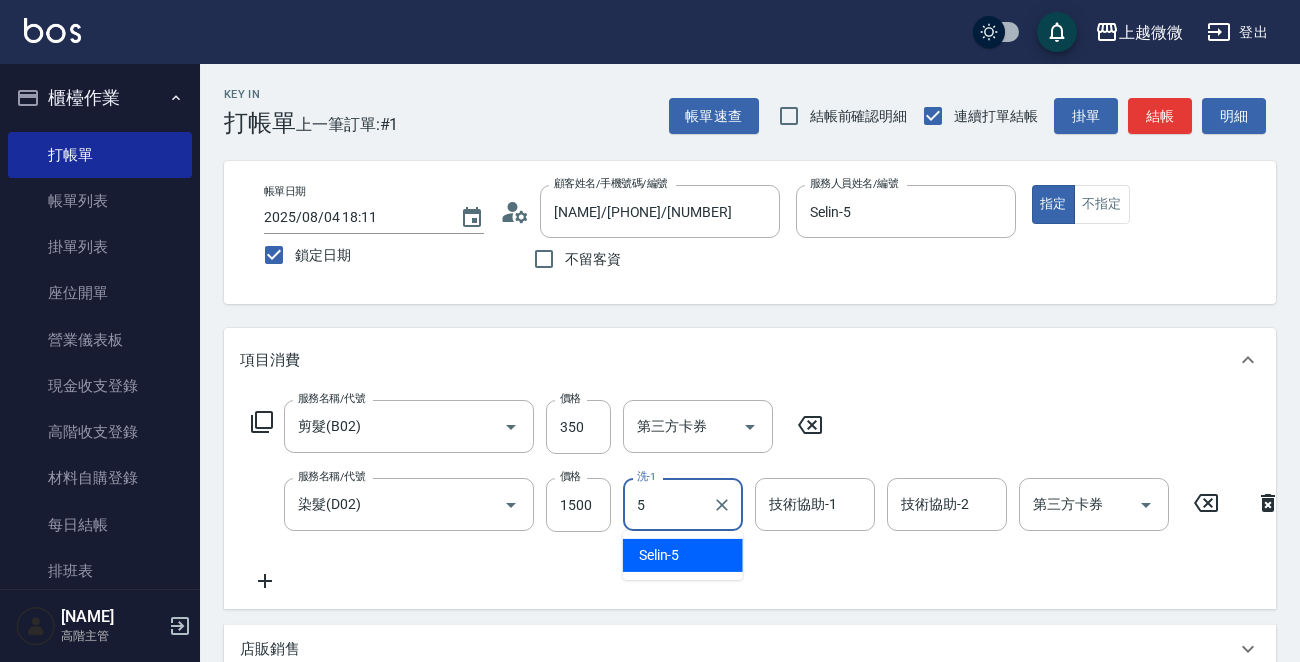 type on "Selin-5" 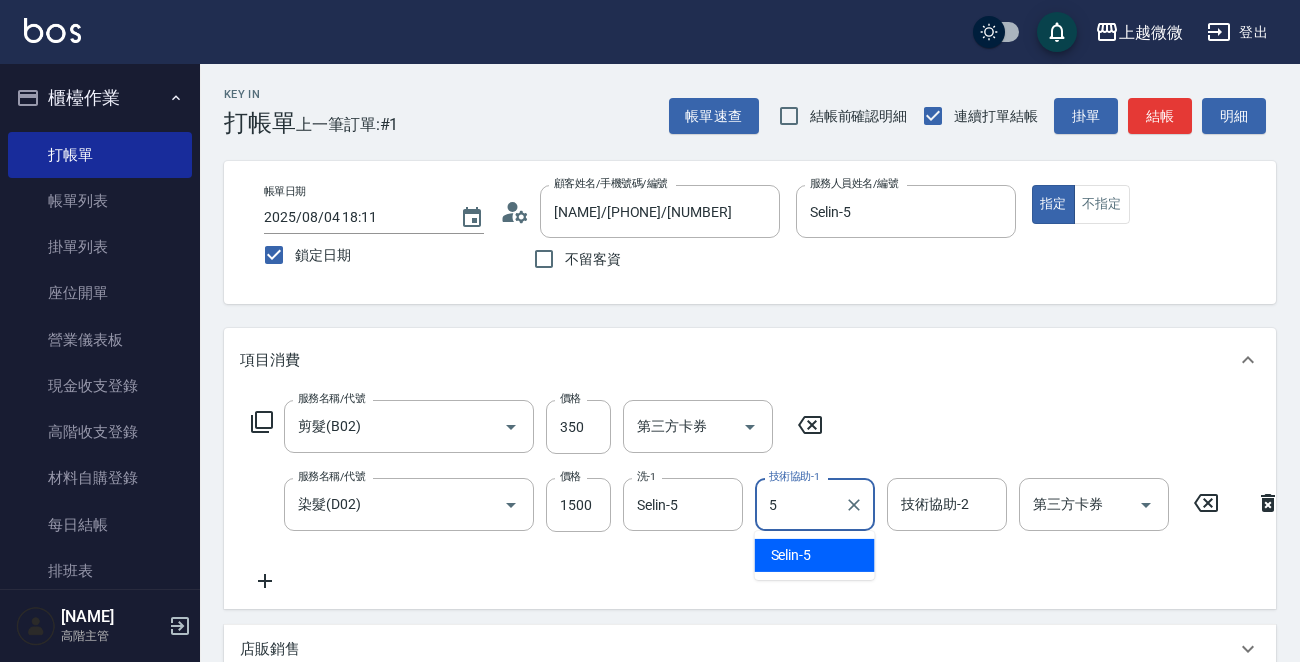 type on "Selin-5" 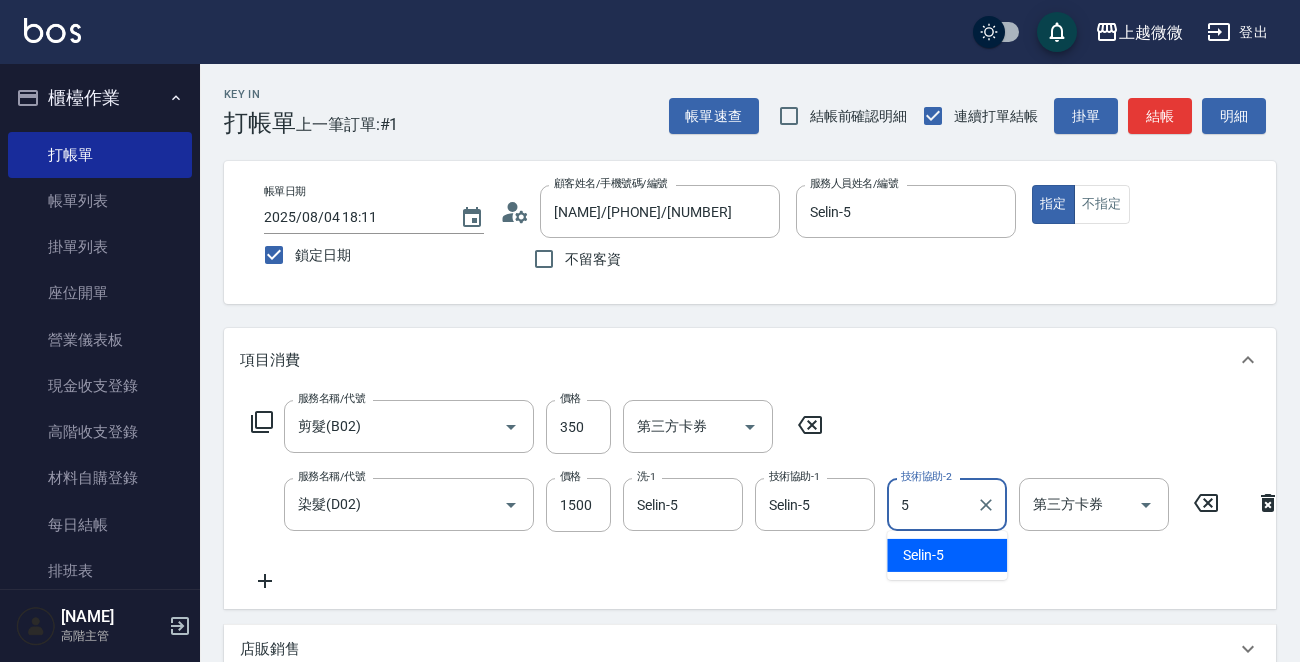 type on "Selin-5" 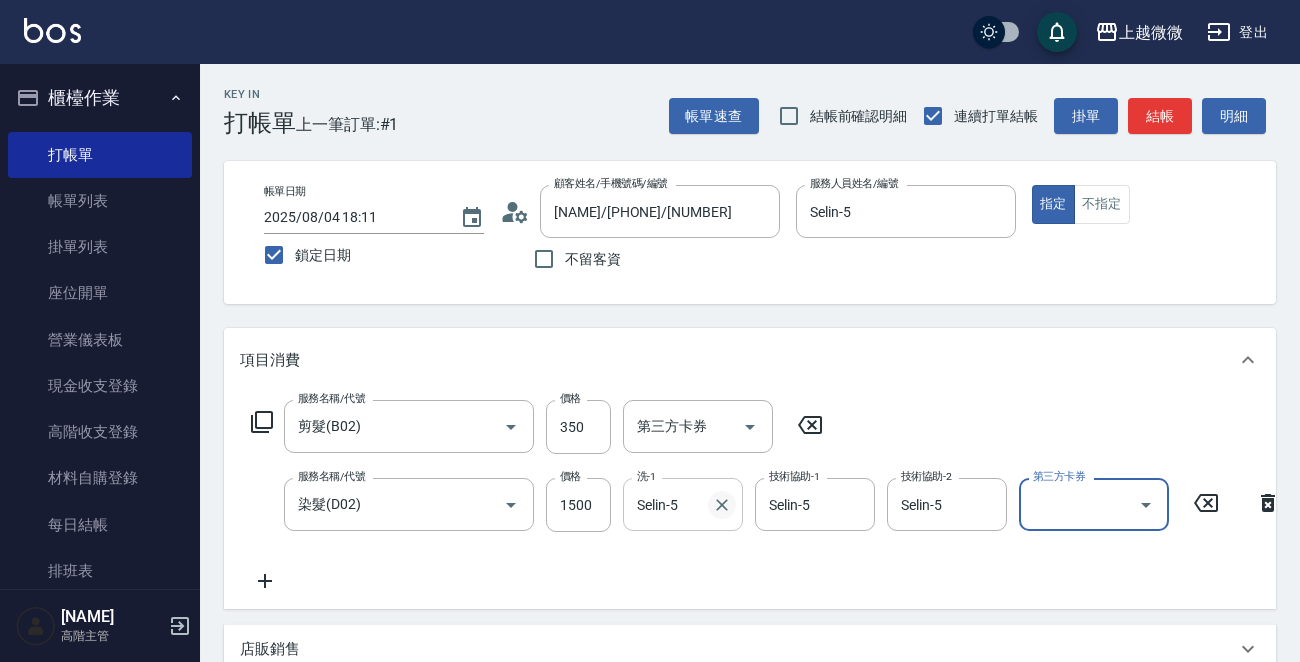 click 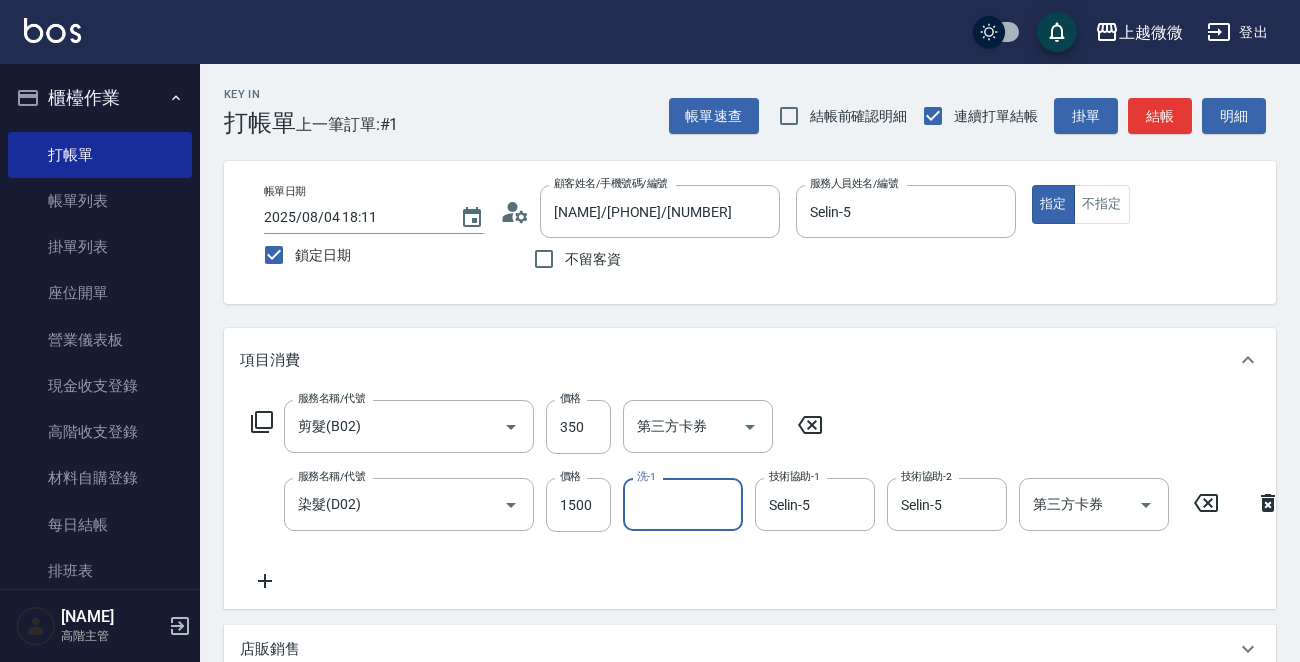 click on "洗-1" at bounding box center (683, 504) 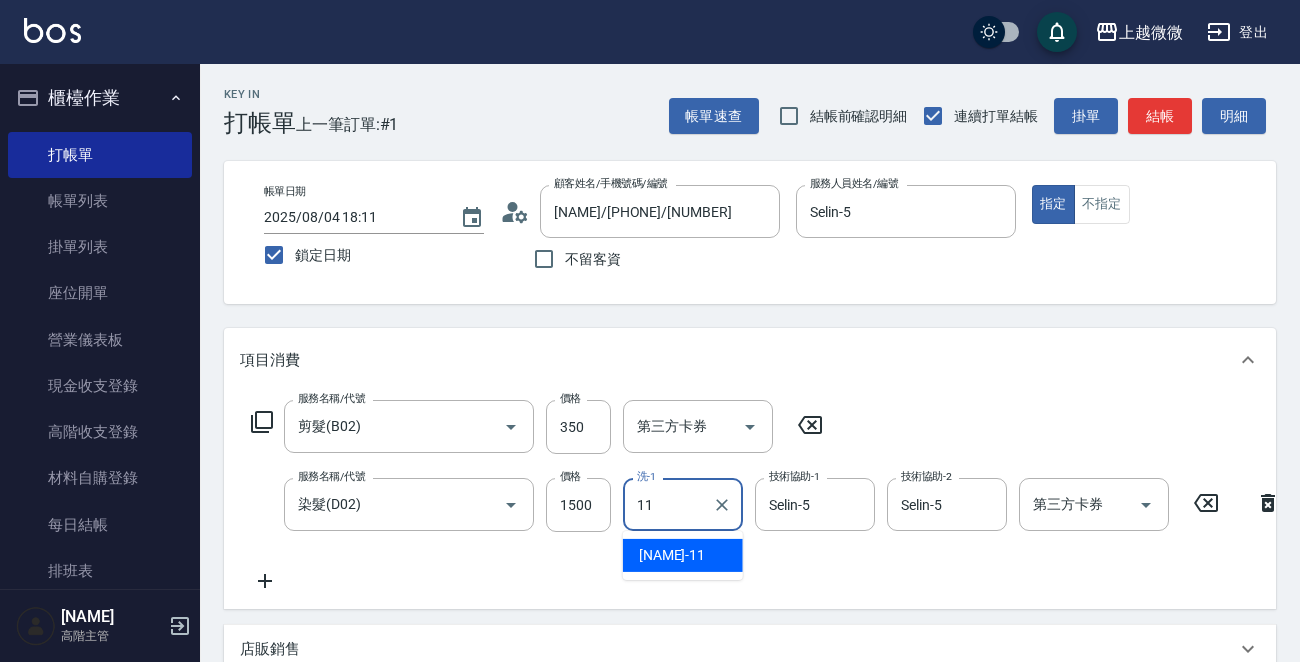 drag, startPoint x: 660, startPoint y: 549, endPoint x: 534, endPoint y: 550, distance: 126.00397 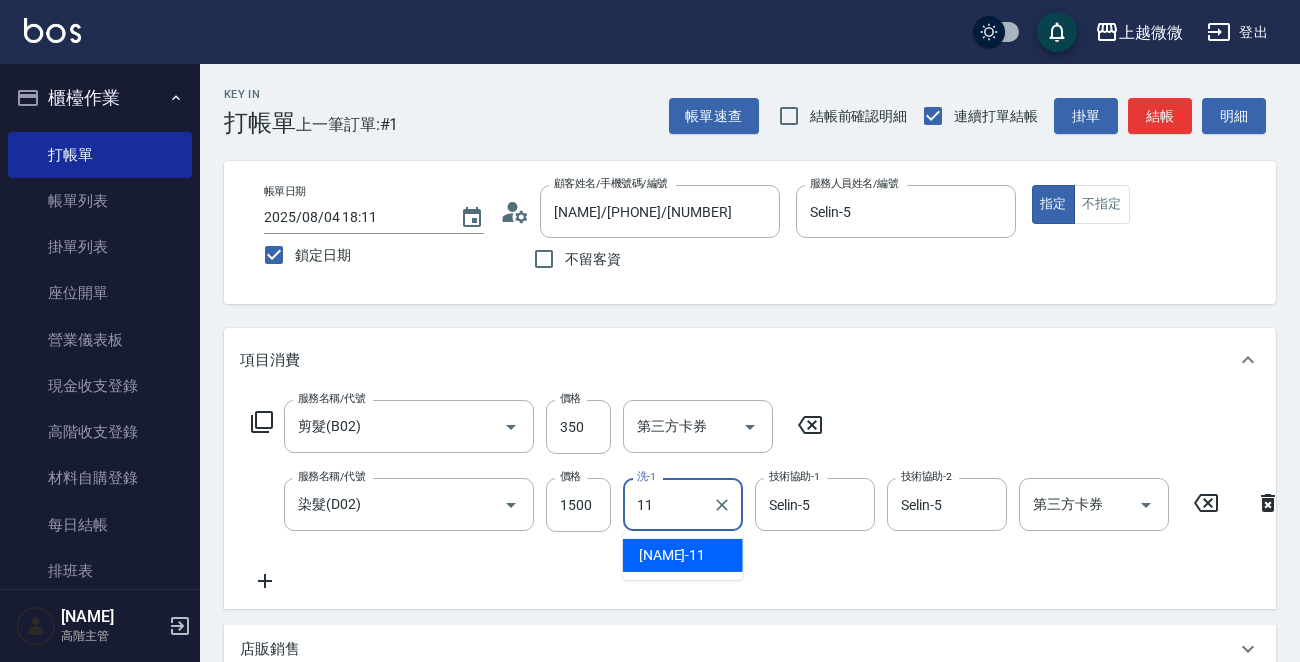 click on "Kristin -11" at bounding box center [672, 555] 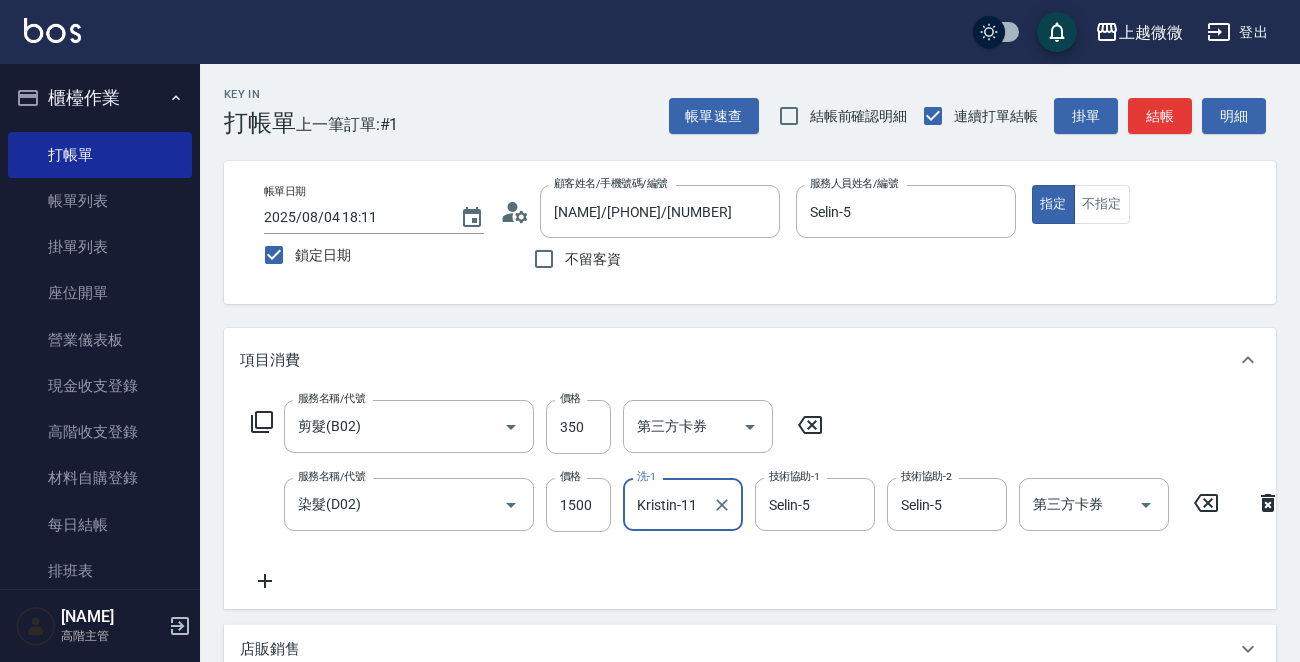 type on "Kristin-11" 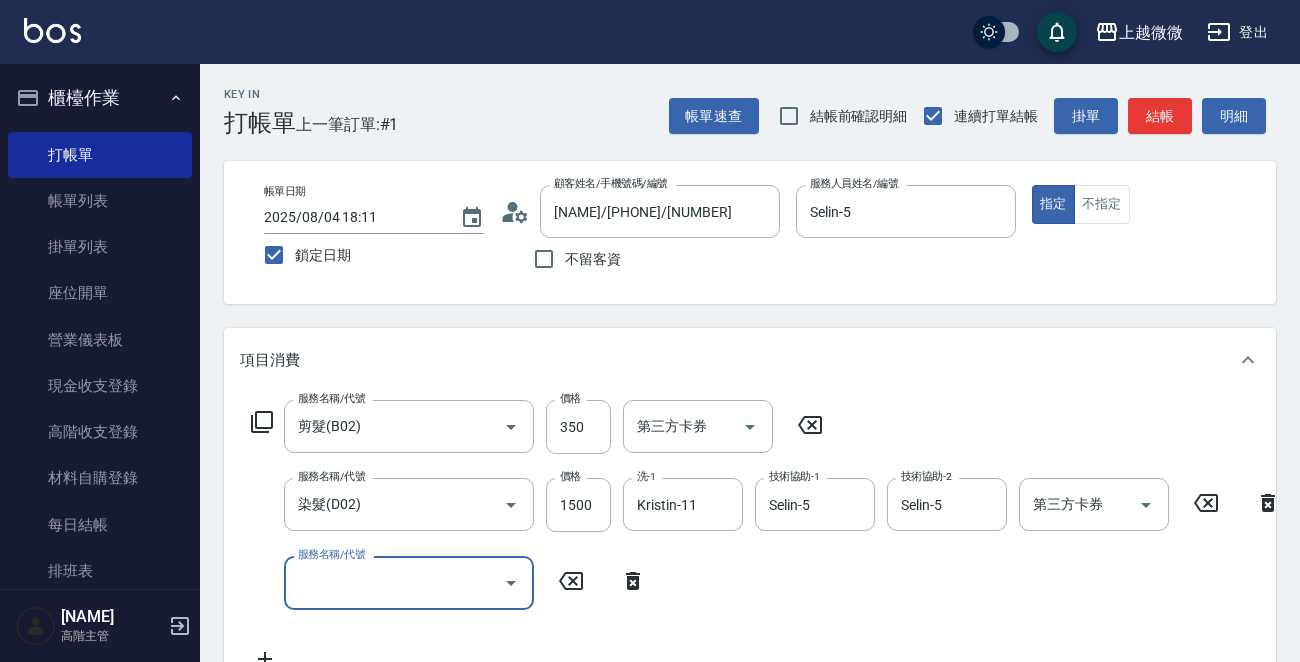 click on "服務名稱/代號 服務名稱/代號" at bounding box center [409, 582] 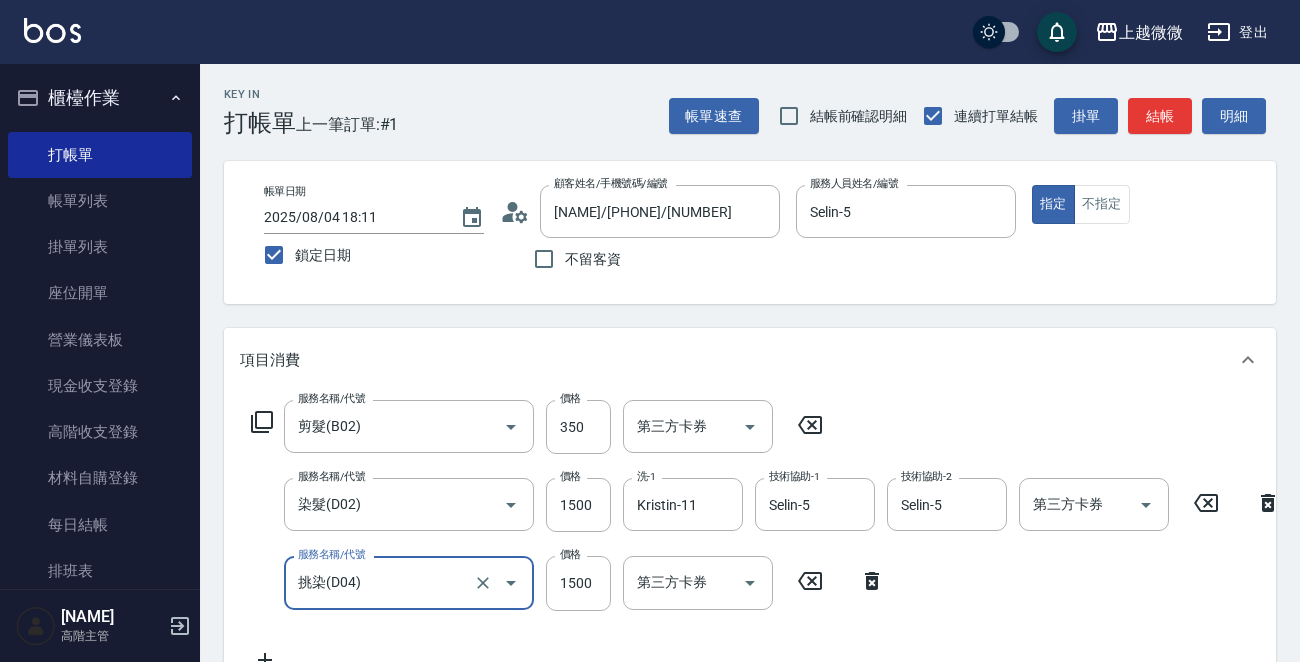 type on "挑染(D04)" 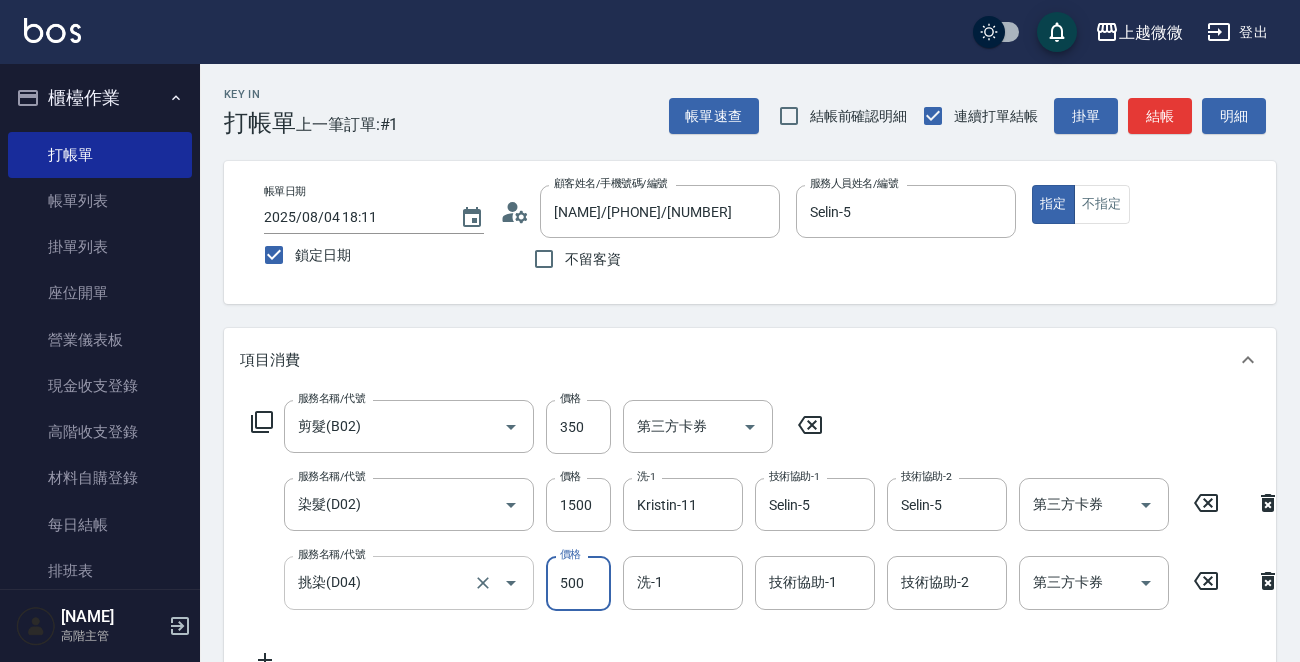 type on "500" 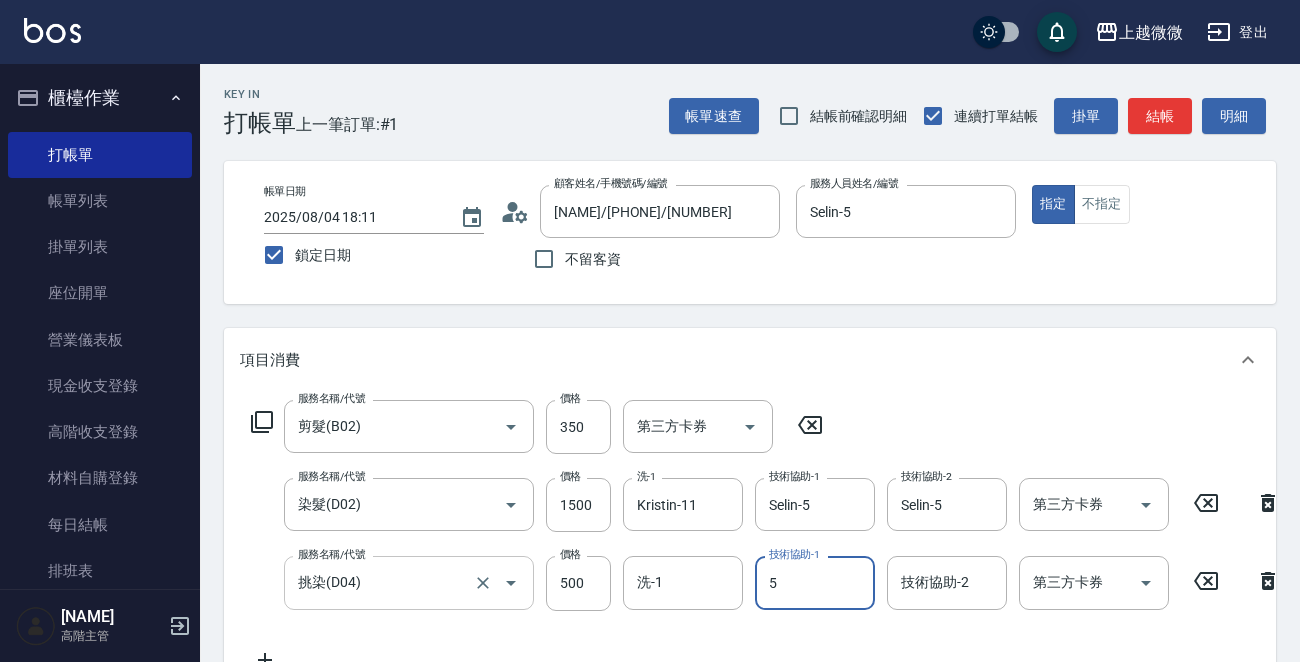 type on "Selin-5" 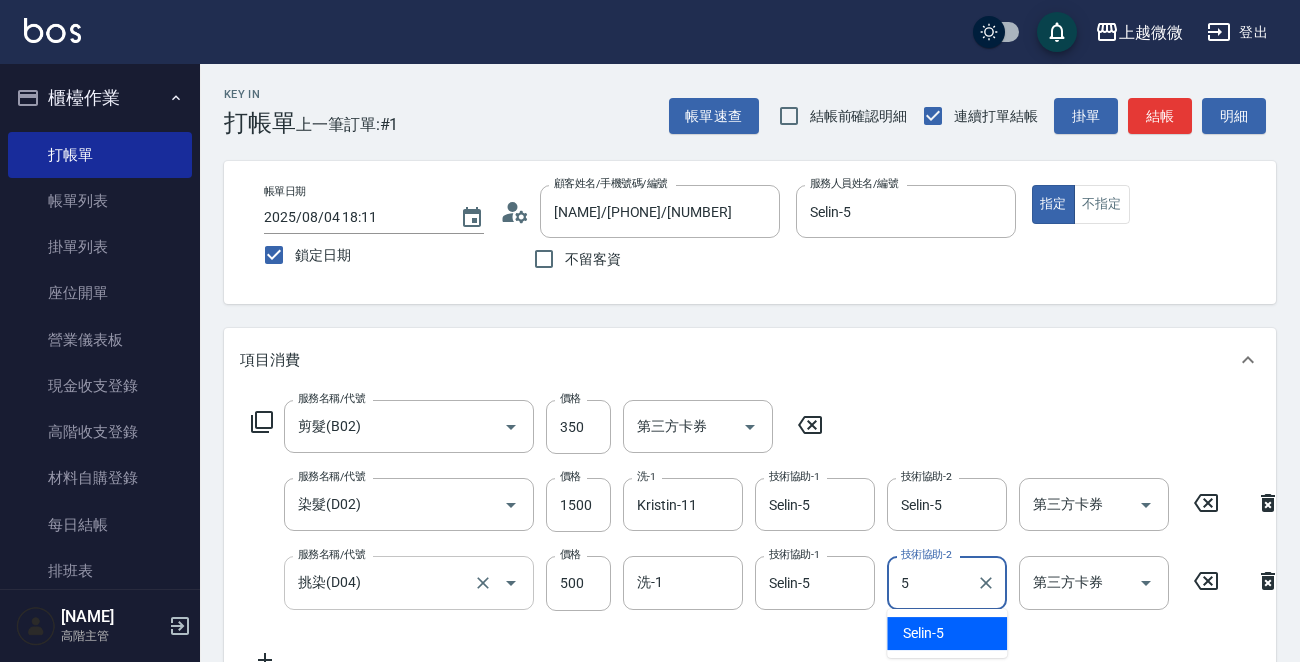 type on "Selin-5" 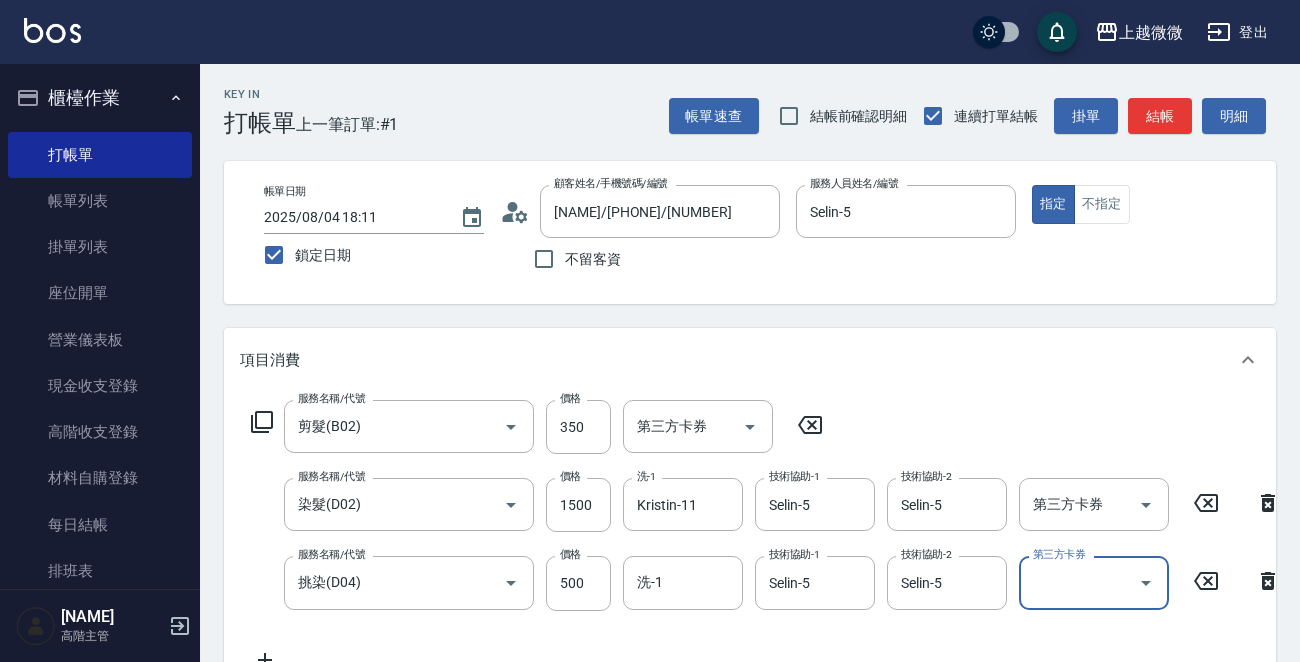 scroll, scrollTop: 519, scrollLeft: 0, axis: vertical 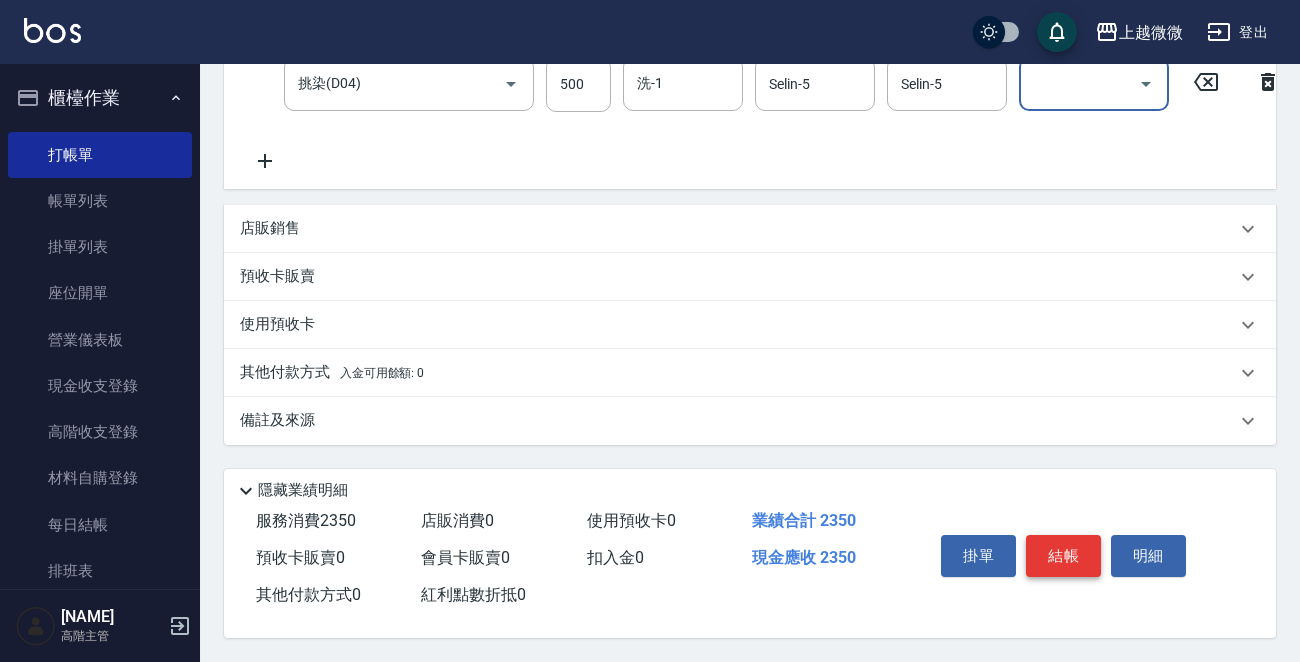 click on "結帳" at bounding box center (1063, 556) 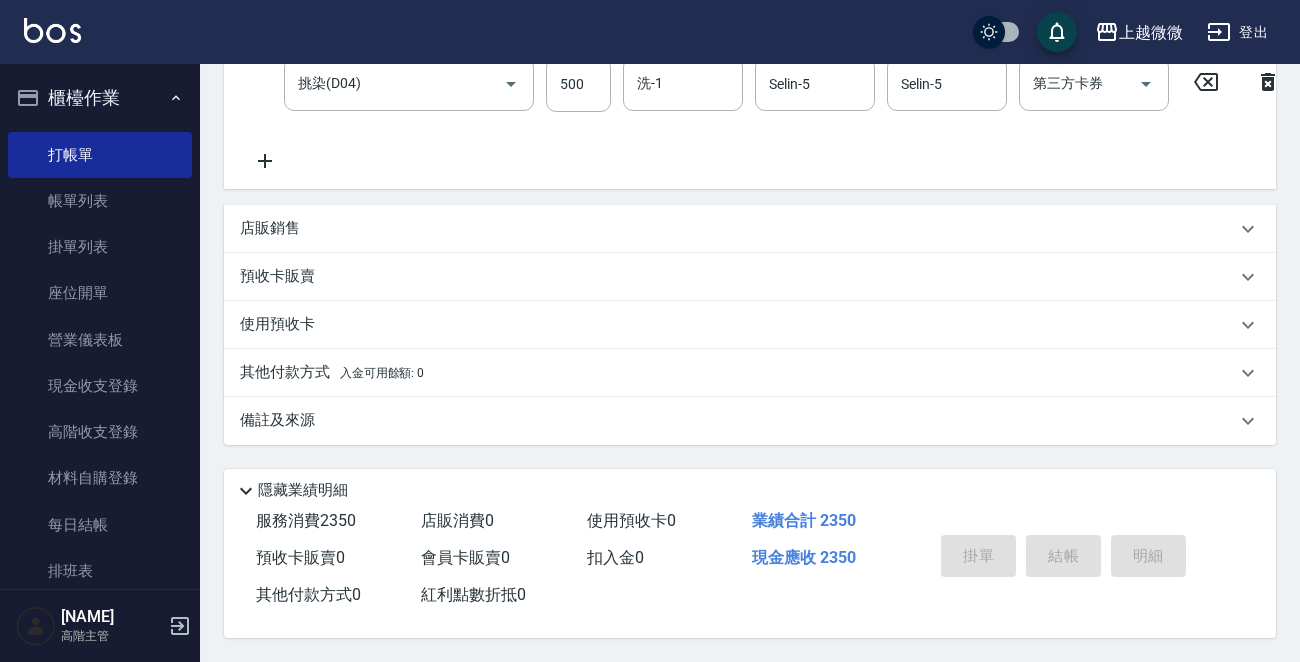 type 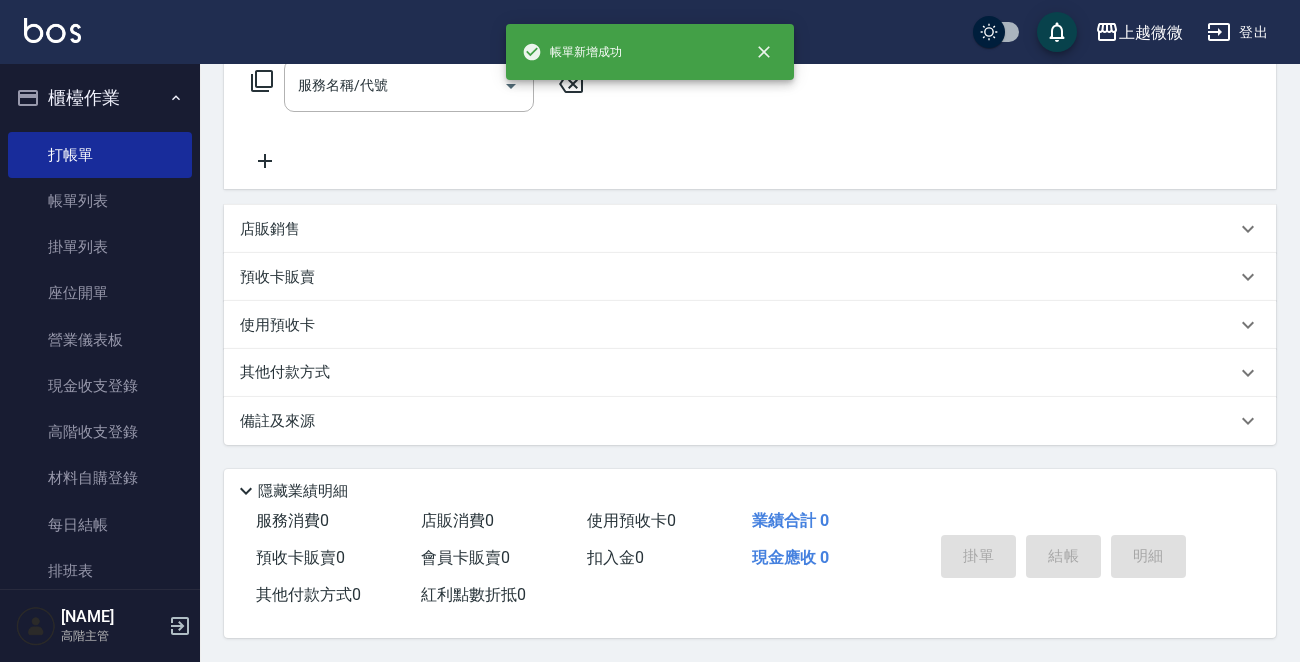 scroll, scrollTop: 0, scrollLeft: 0, axis: both 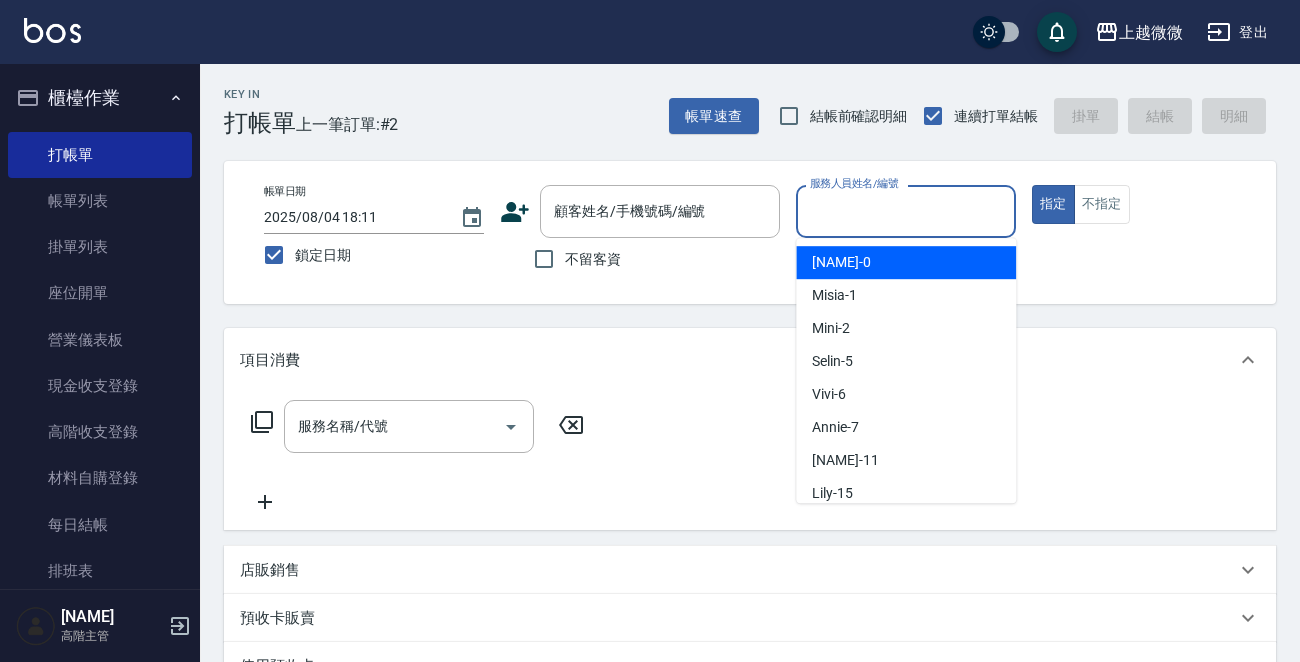 click on "服務人員姓名/編號" at bounding box center [906, 211] 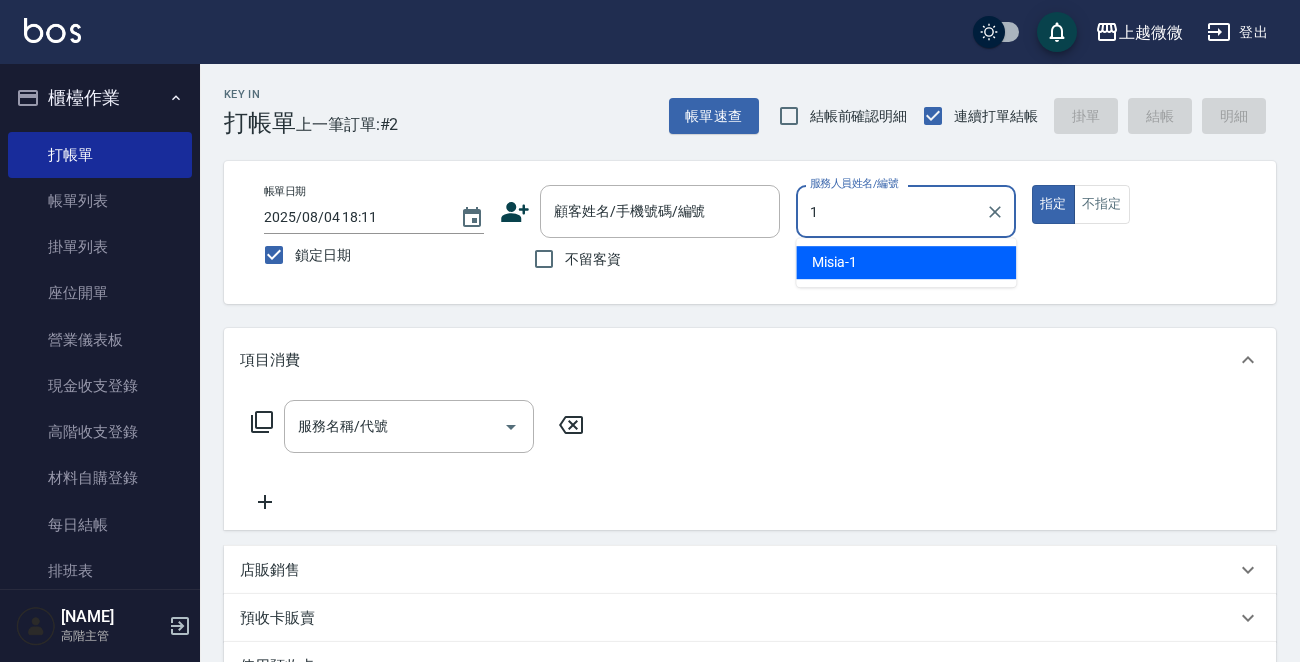 click on "Misia -1" at bounding box center (906, 262) 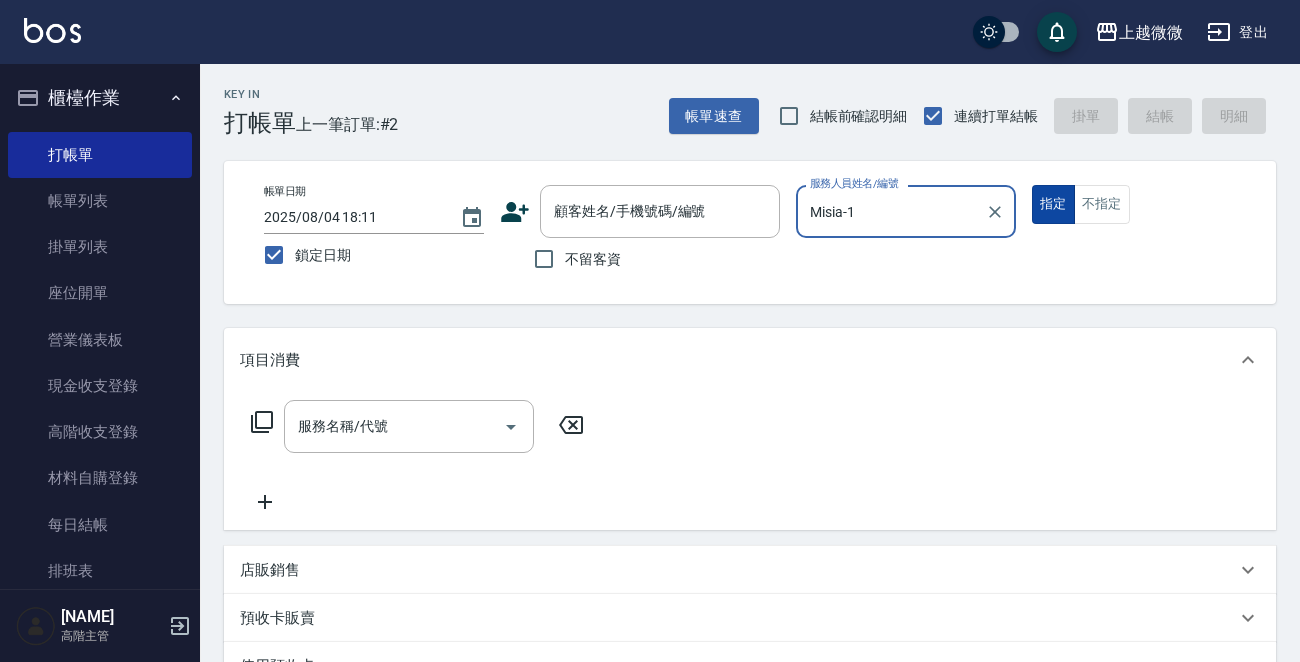 type on "Misia-1" 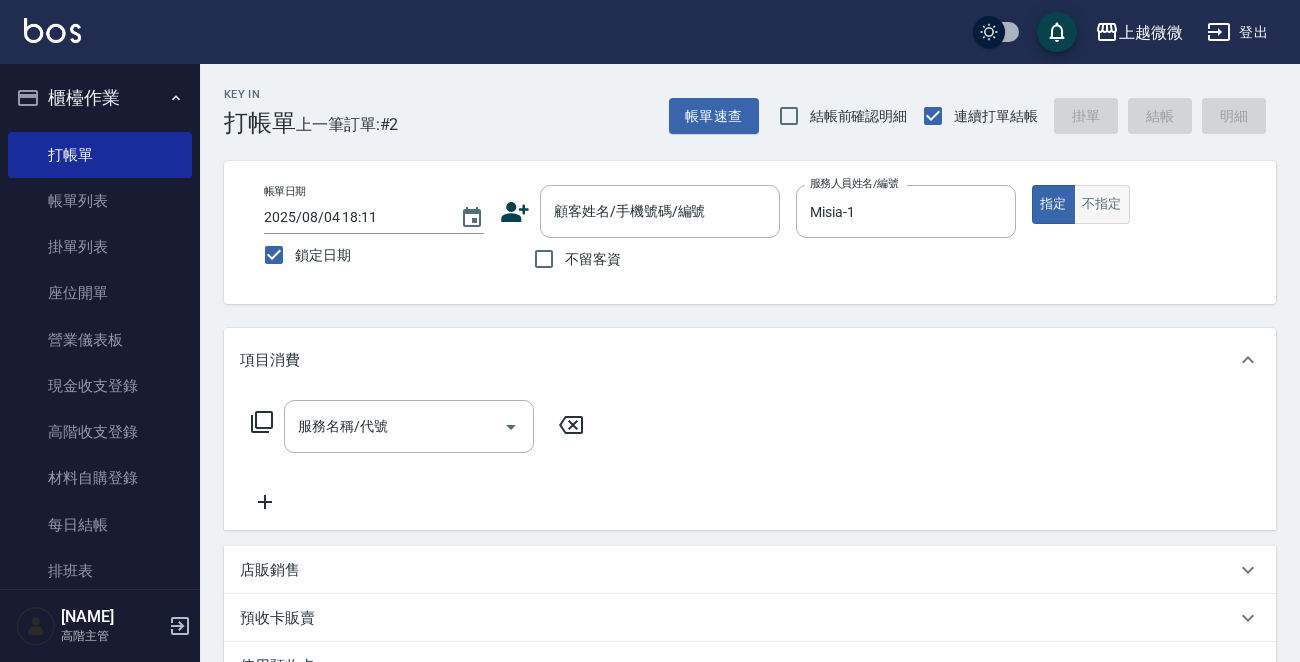 click on "不指定" at bounding box center [1102, 204] 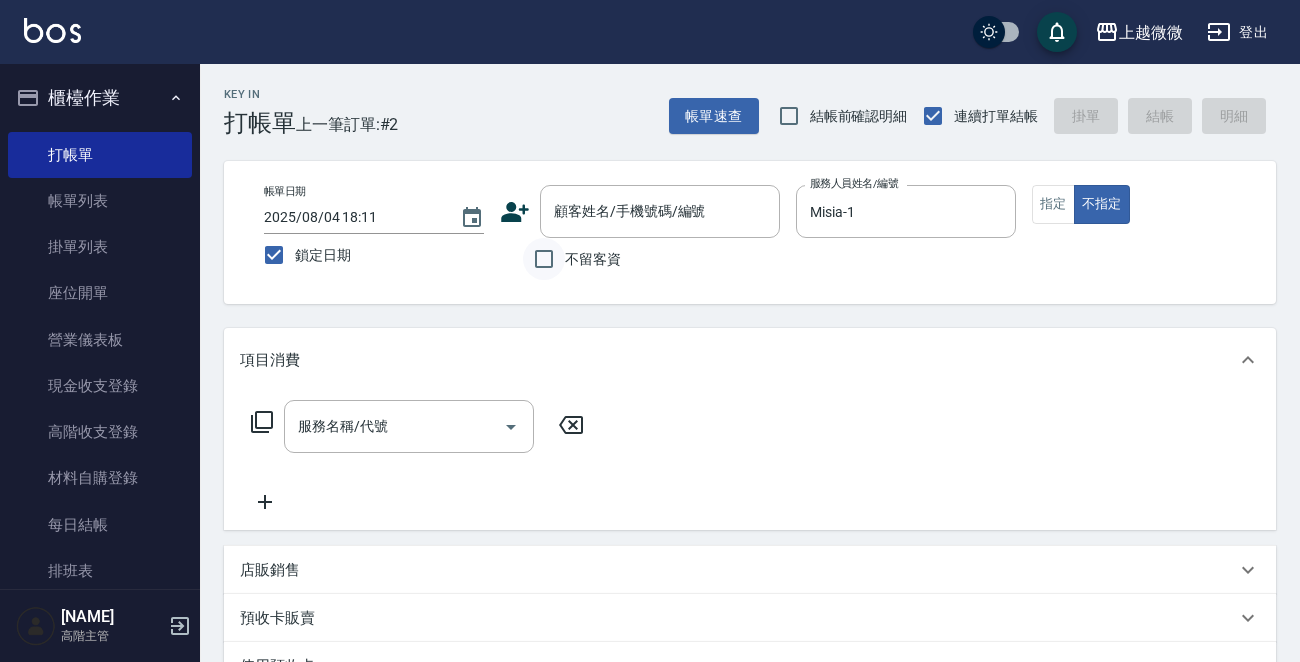 click on "不留客資" at bounding box center (544, 259) 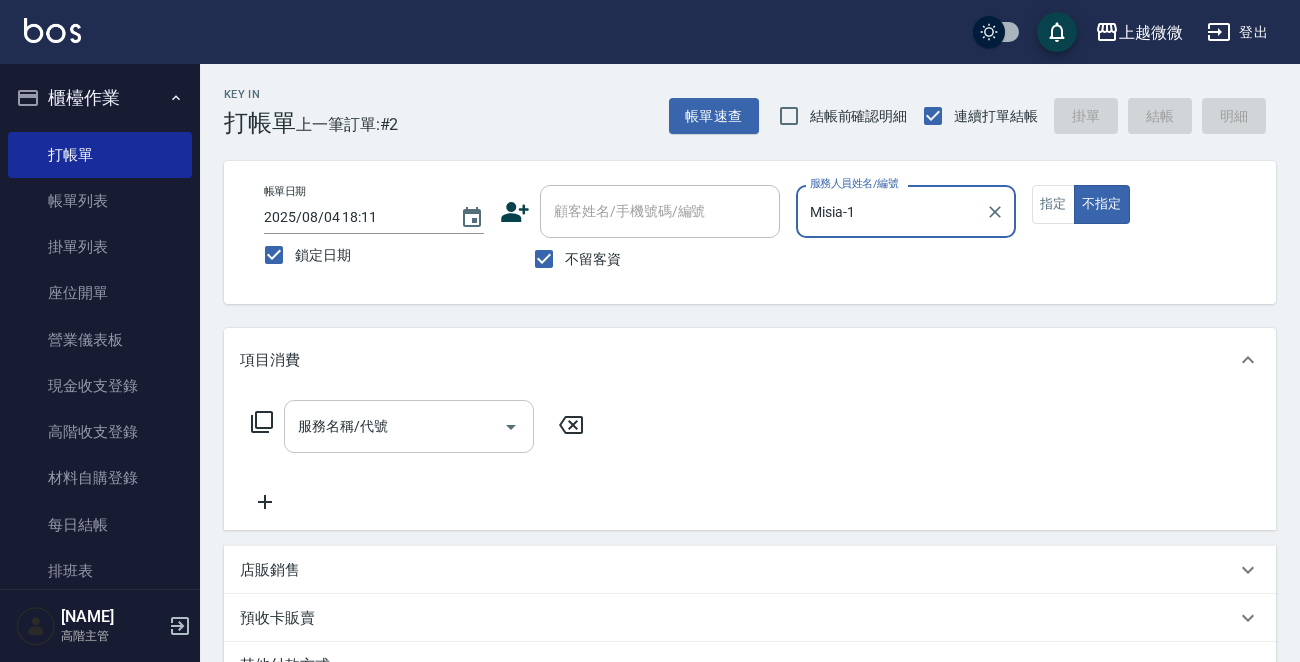 click on "服務名稱/代號" at bounding box center (394, 426) 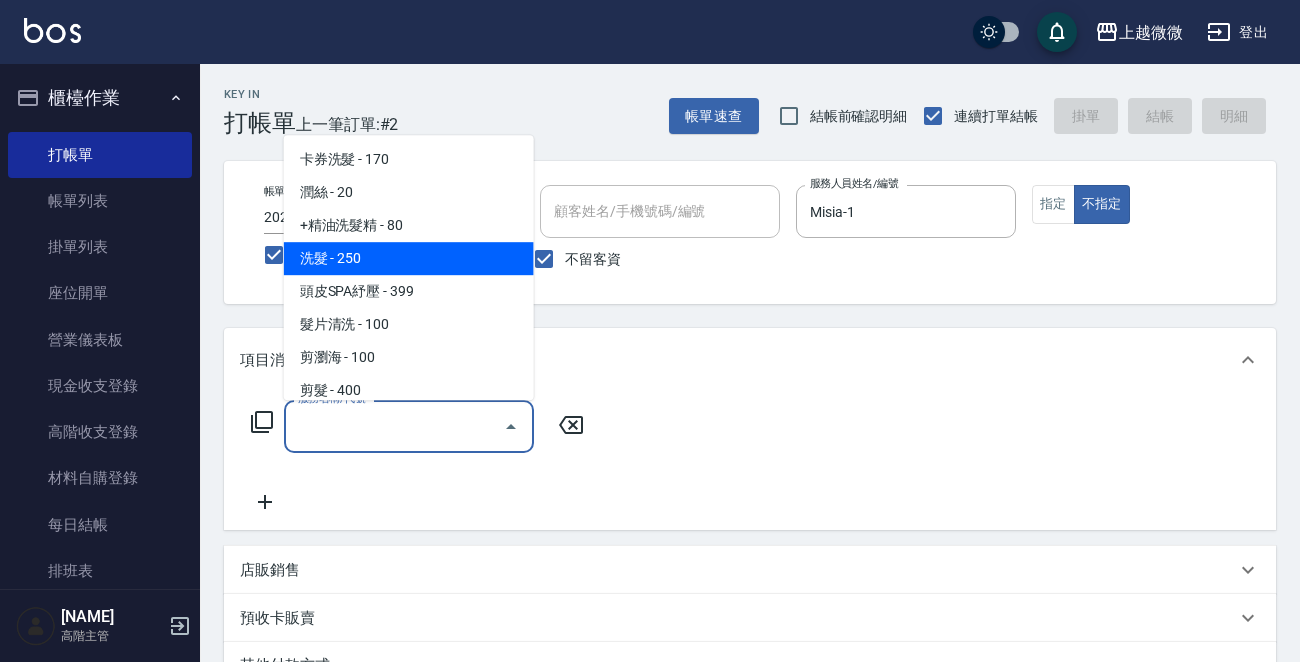 click on "洗髮 - 250" at bounding box center (409, 258) 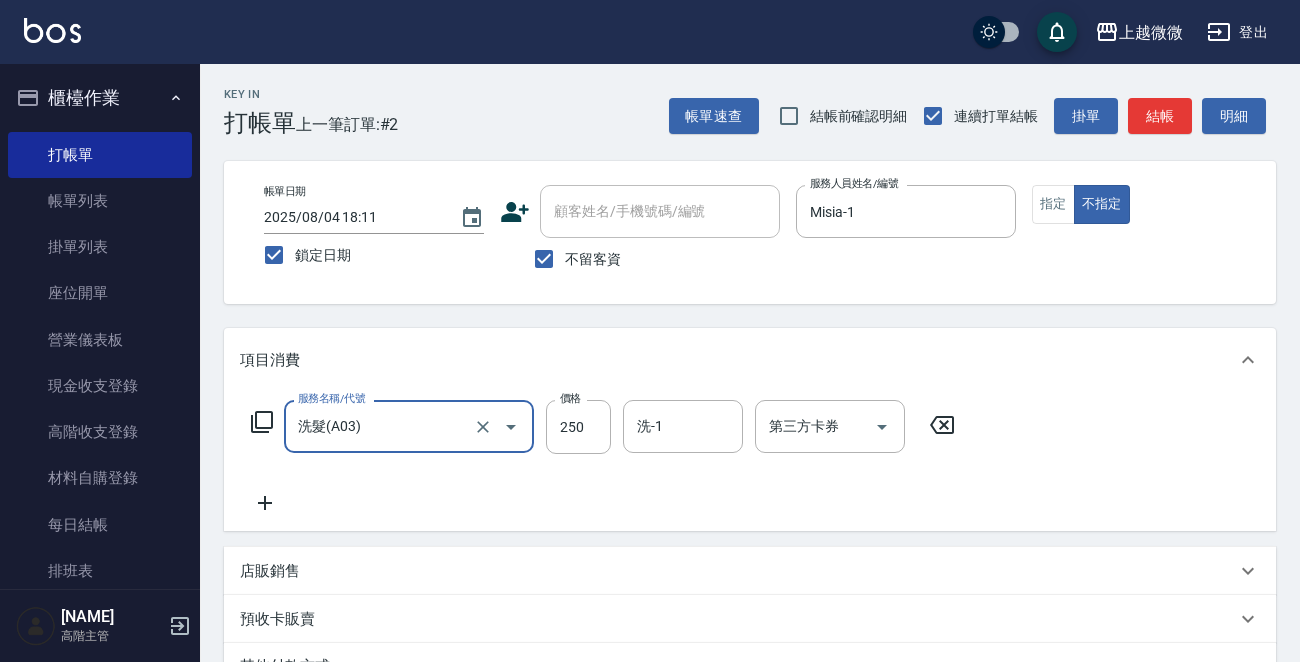click 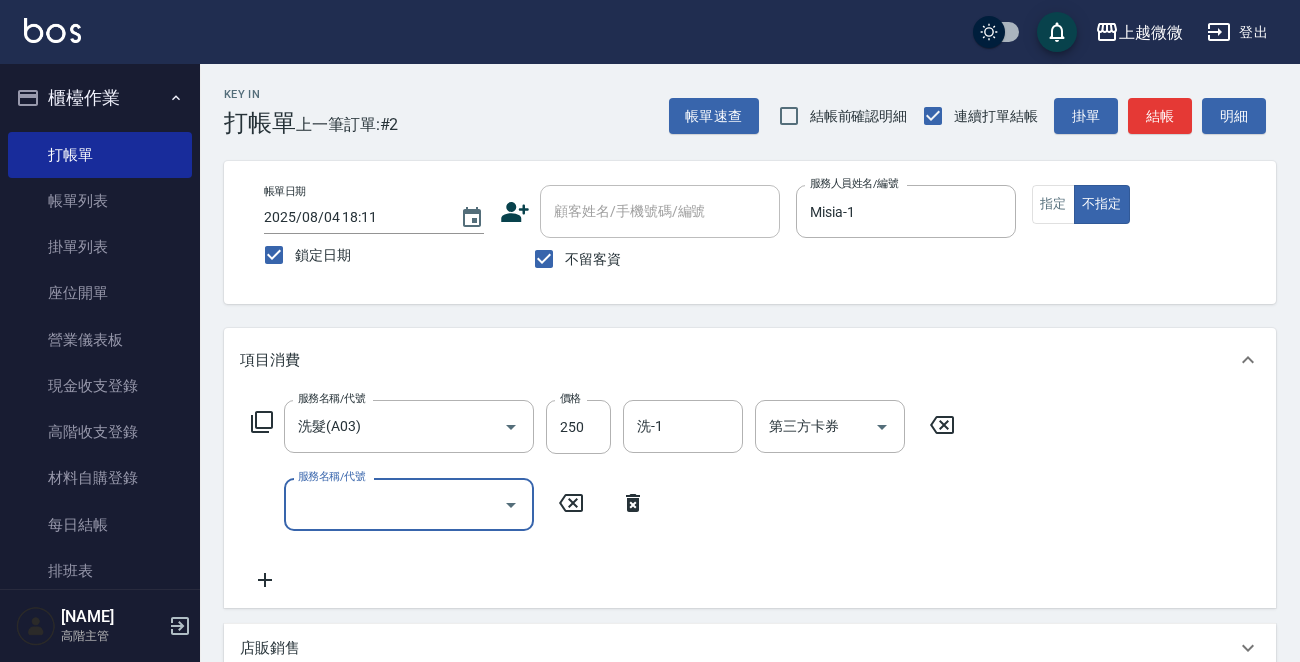 click on "服務名稱/代號" at bounding box center (394, 504) 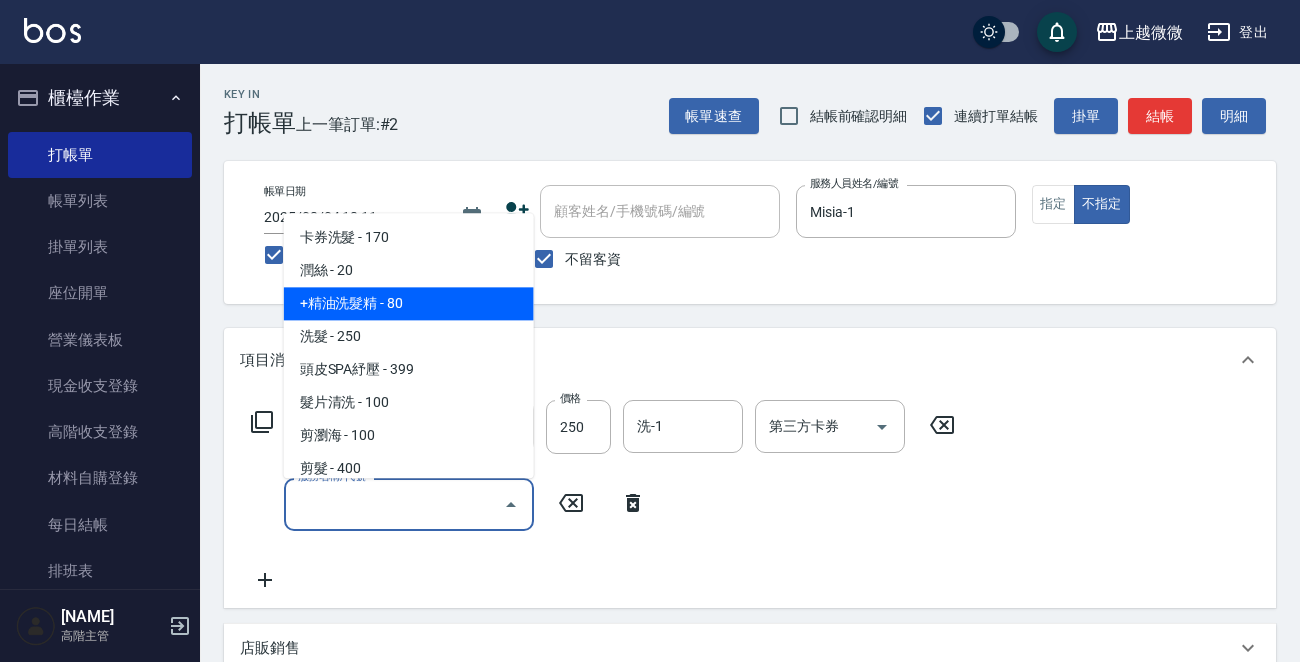 click on "+精油洗髮精 - 80" at bounding box center [409, 304] 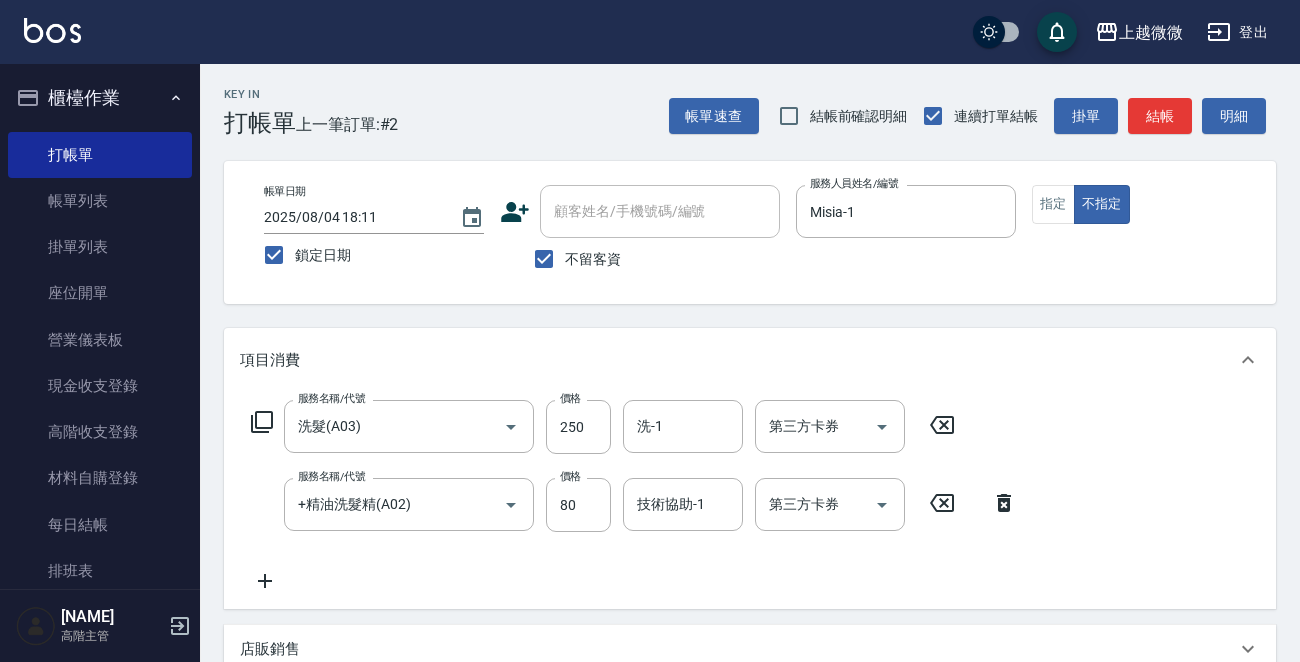 click 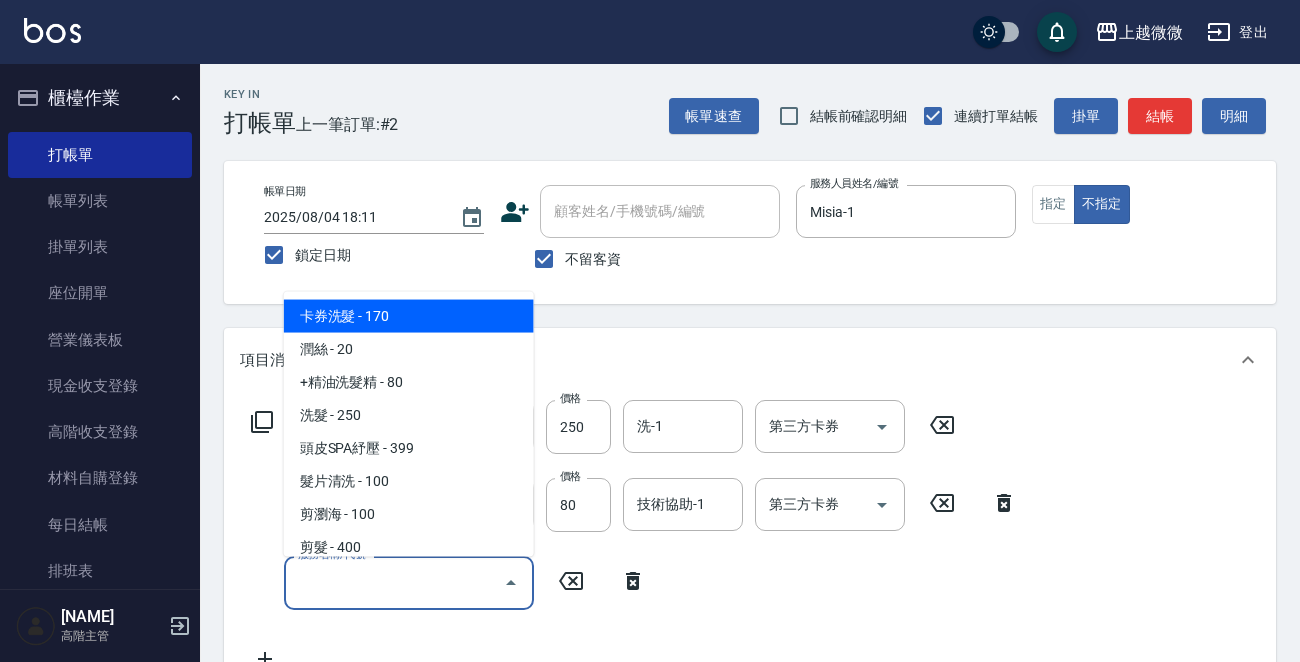click on "服務名稱/代號" at bounding box center [394, 582] 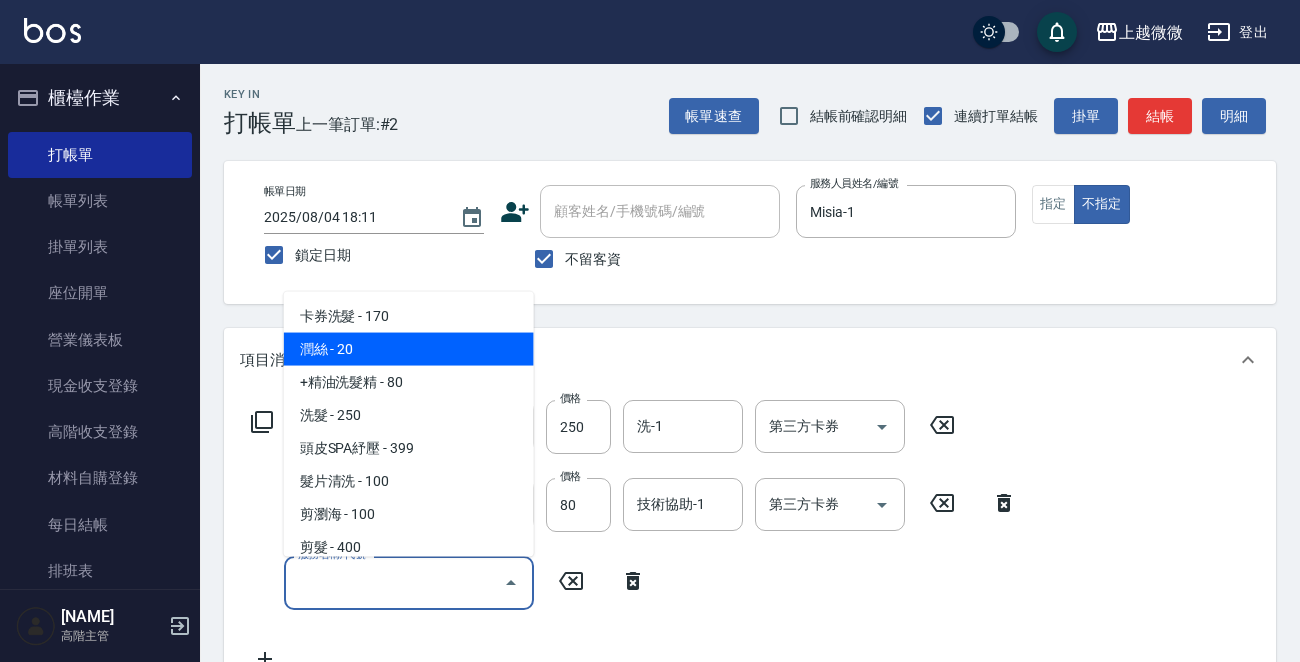 click on "潤絲 - 20" at bounding box center [409, 349] 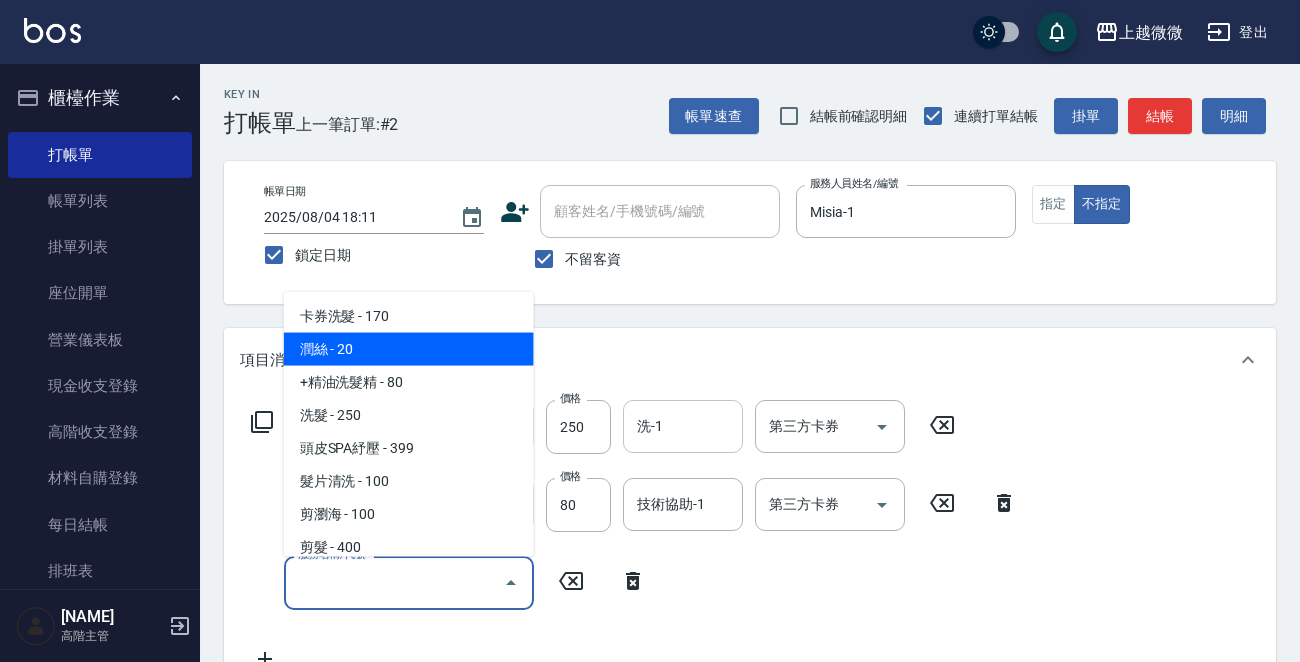 type on "潤絲(A01)" 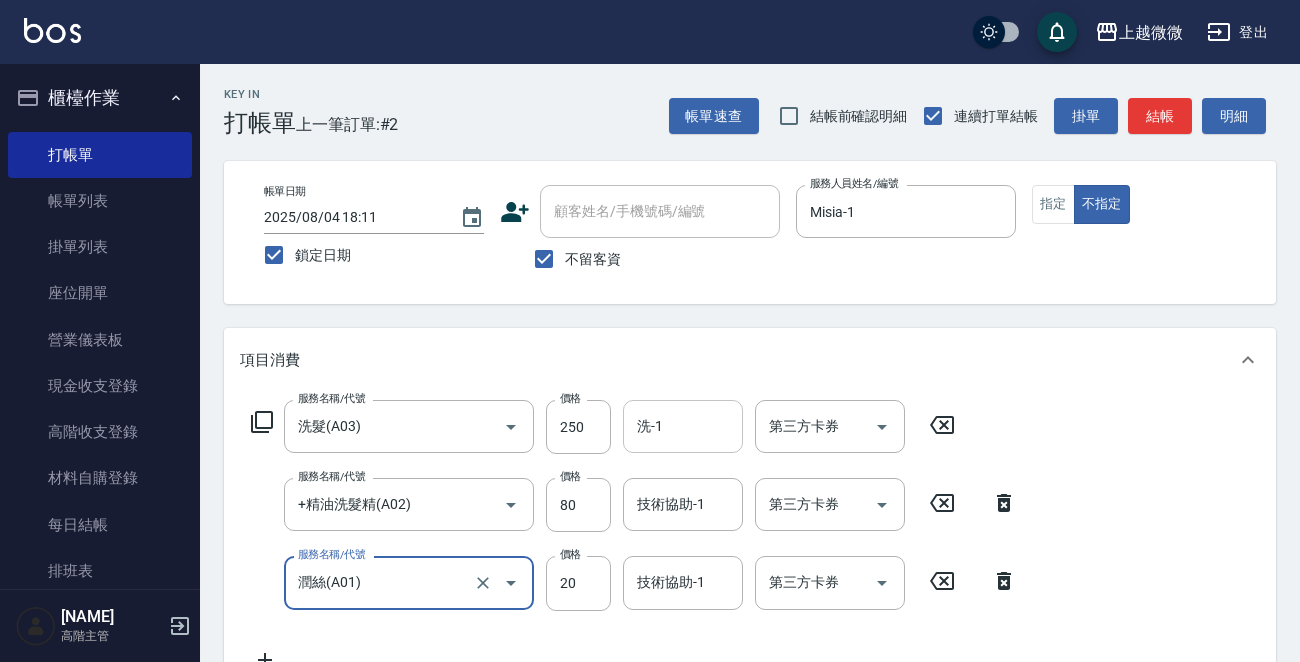 click on "洗-1" at bounding box center [683, 426] 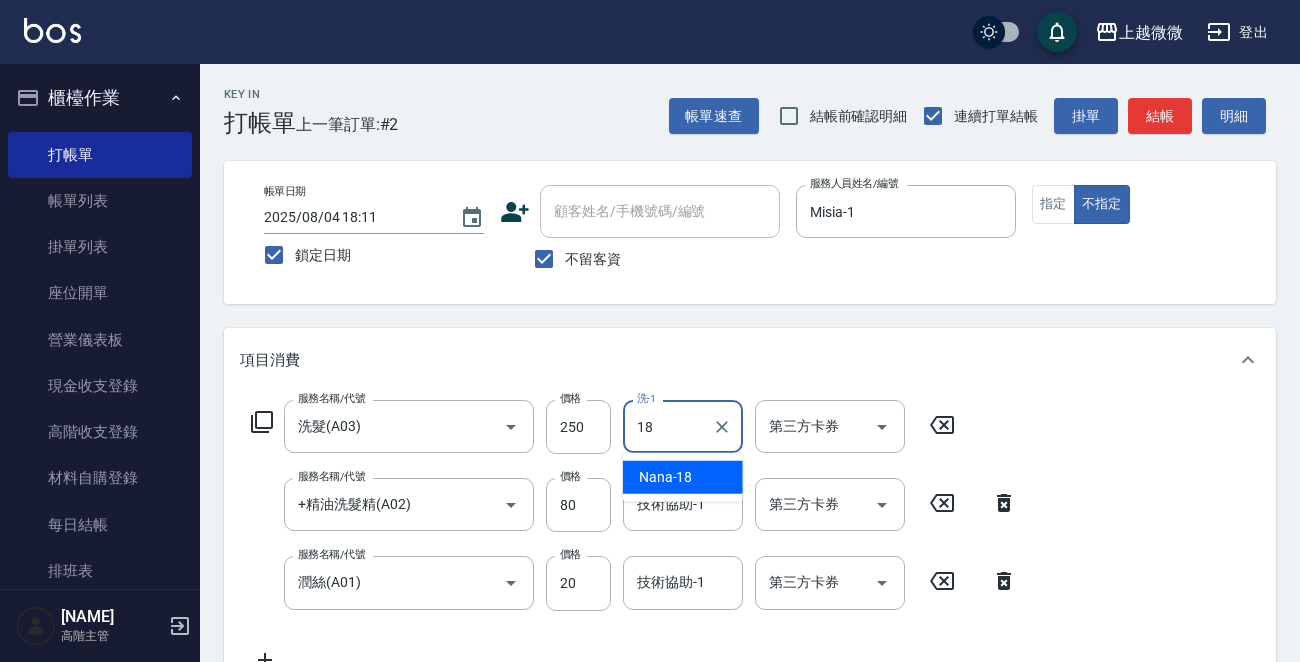 click on "[NAME] -18" at bounding box center [683, 477] 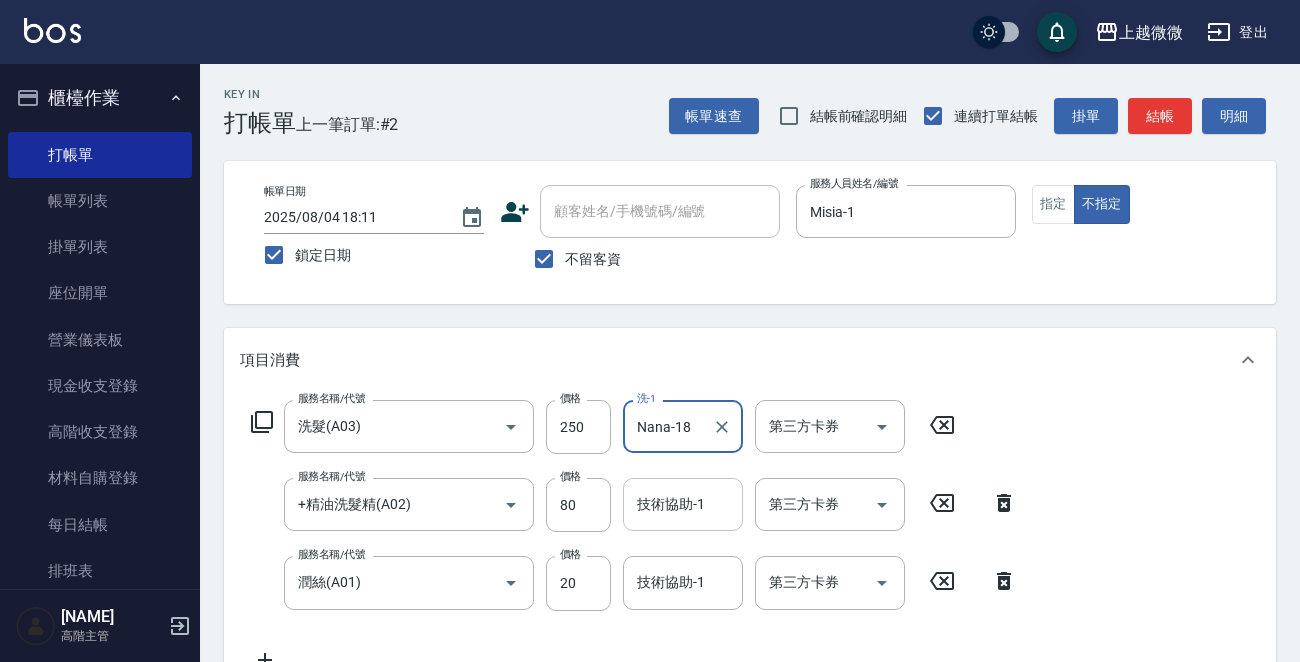 type on "Nana-18" 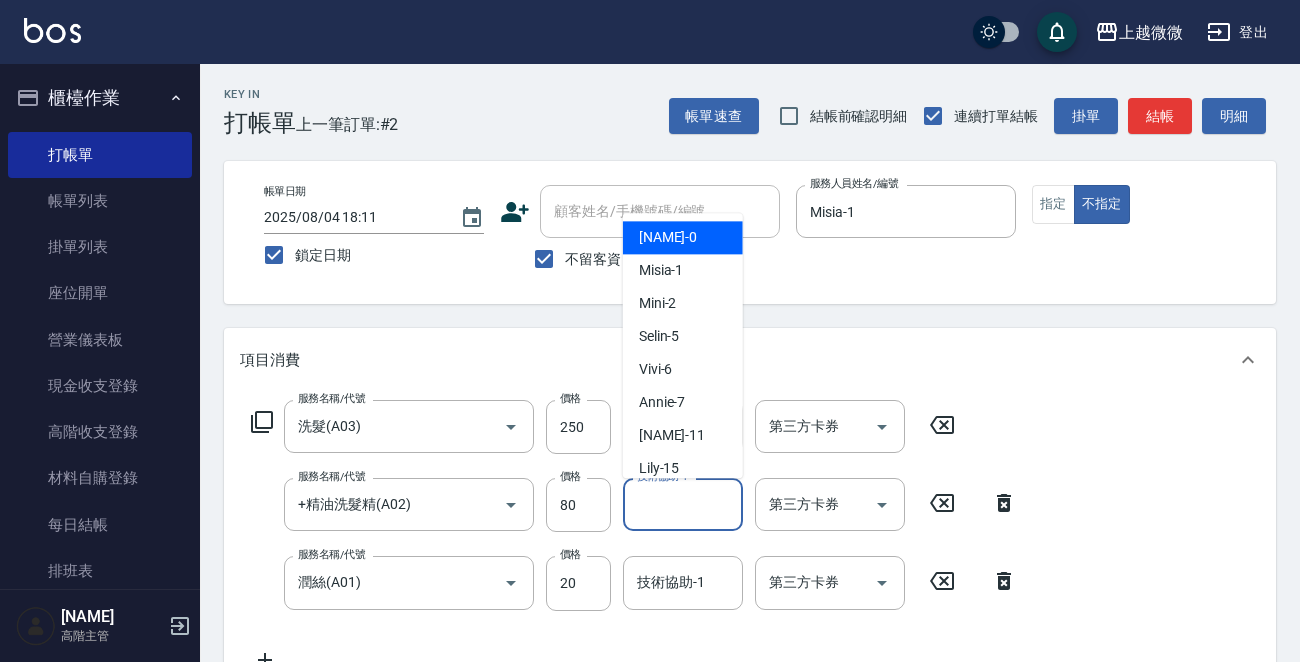 click on "技術協助-1" at bounding box center (683, 504) 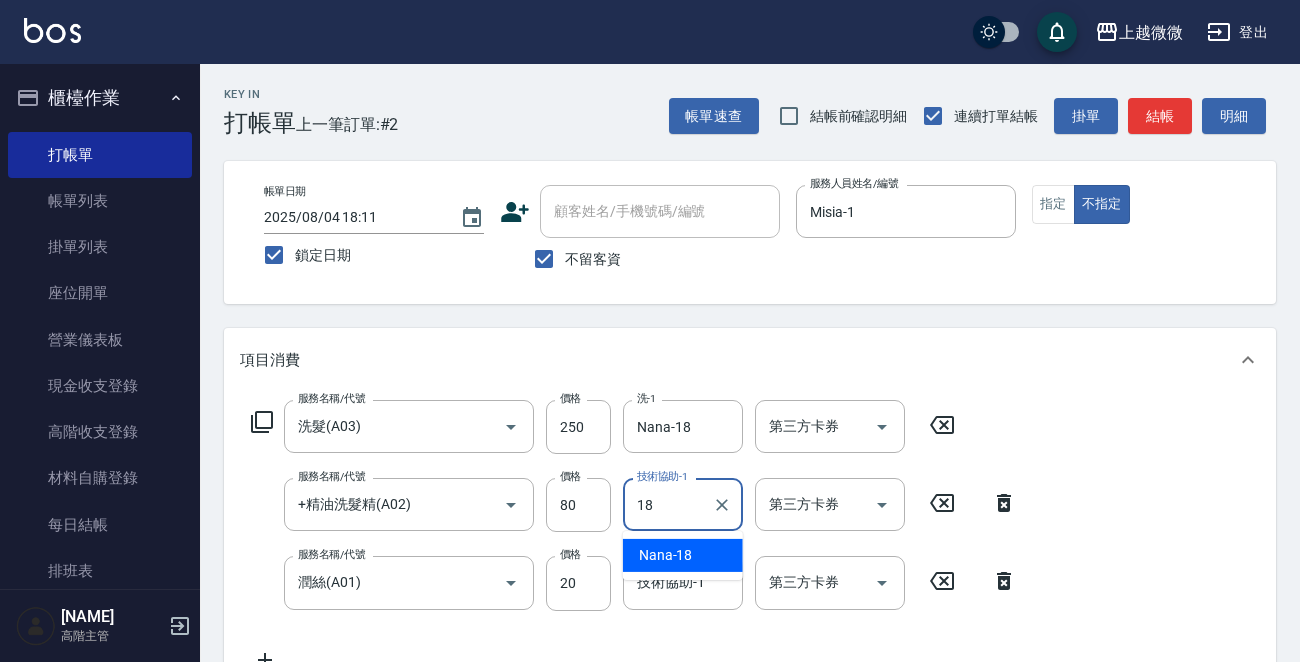 click on "[NAME] -18" at bounding box center [683, 555] 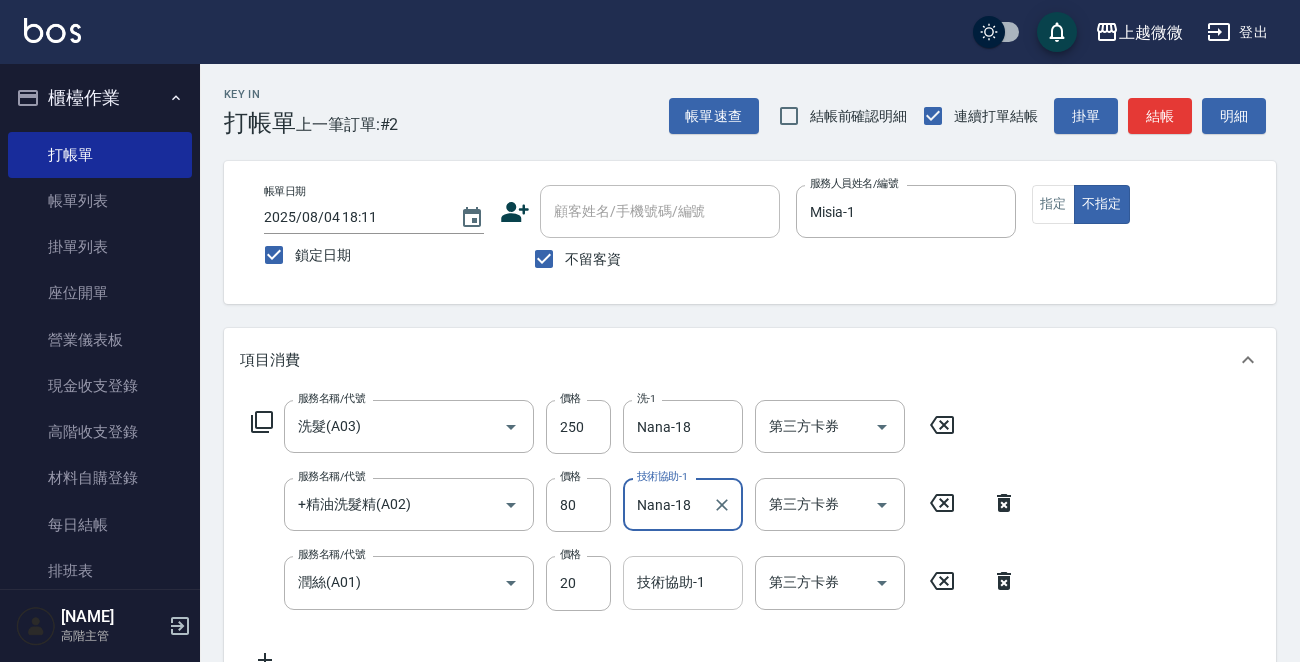 type on "Nana-18" 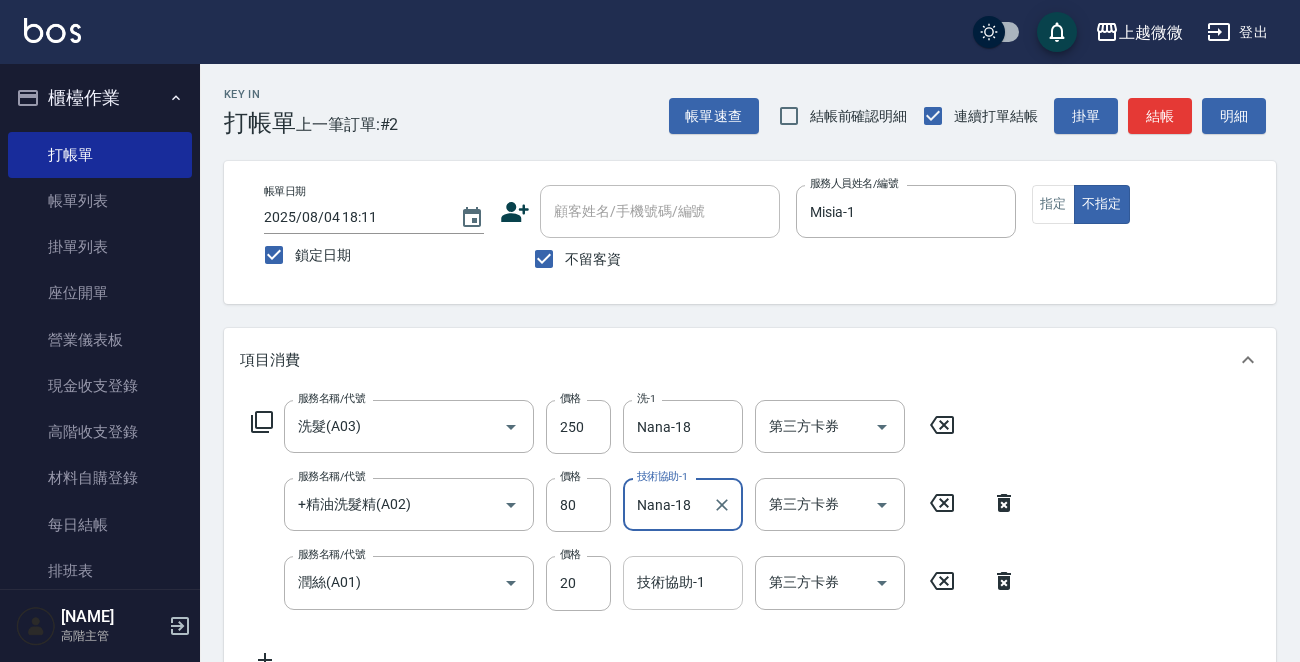 click on "技術協助-1" at bounding box center [683, 582] 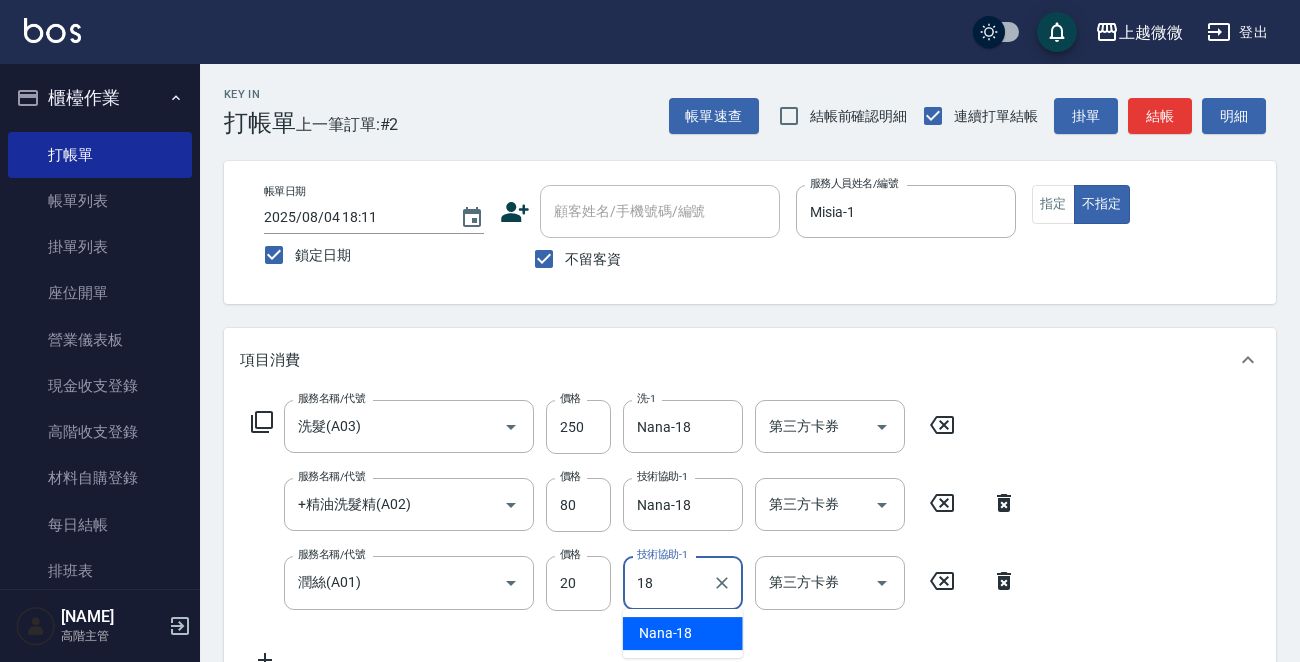 click on "[NAME] -18" at bounding box center (666, 633) 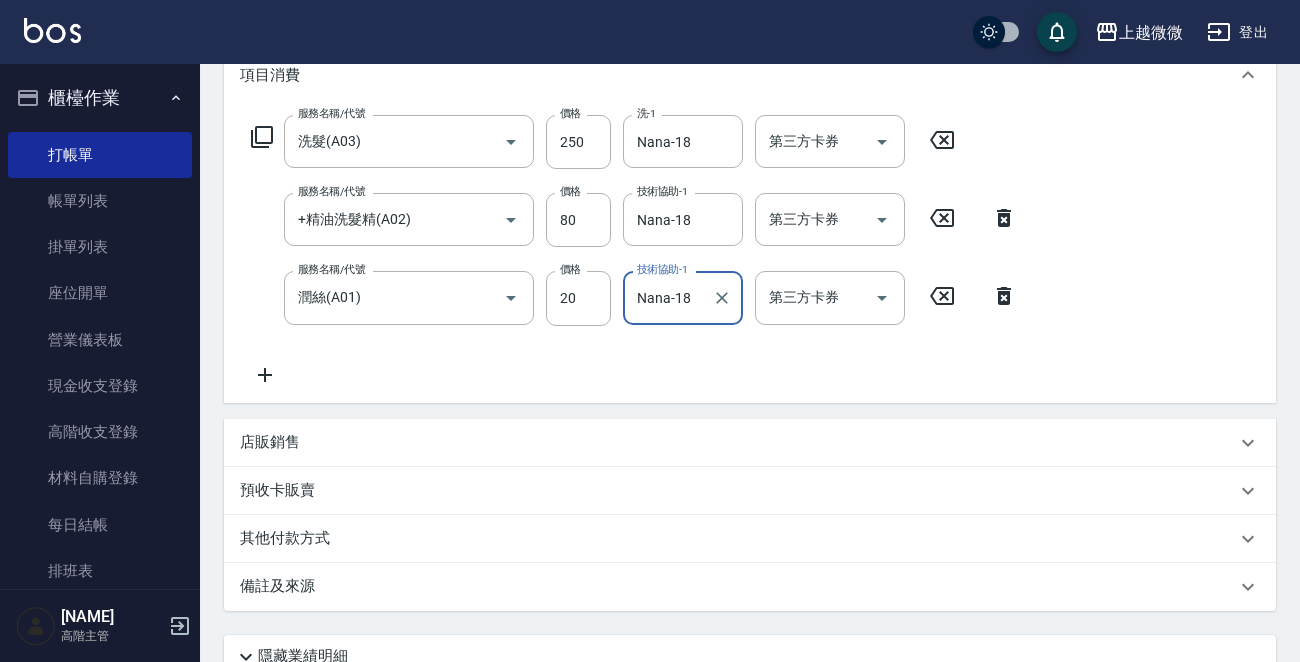 scroll, scrollTop: 455, scrollLeft: 0, axis: vertical 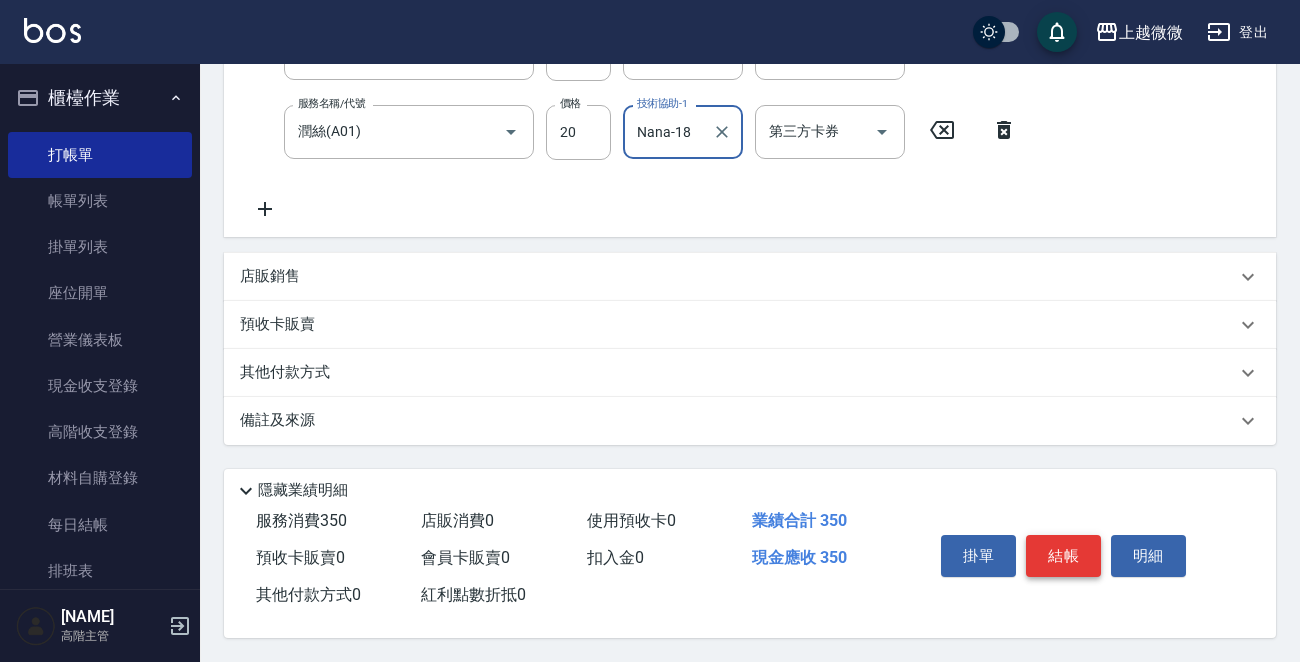type on "Nana-18" 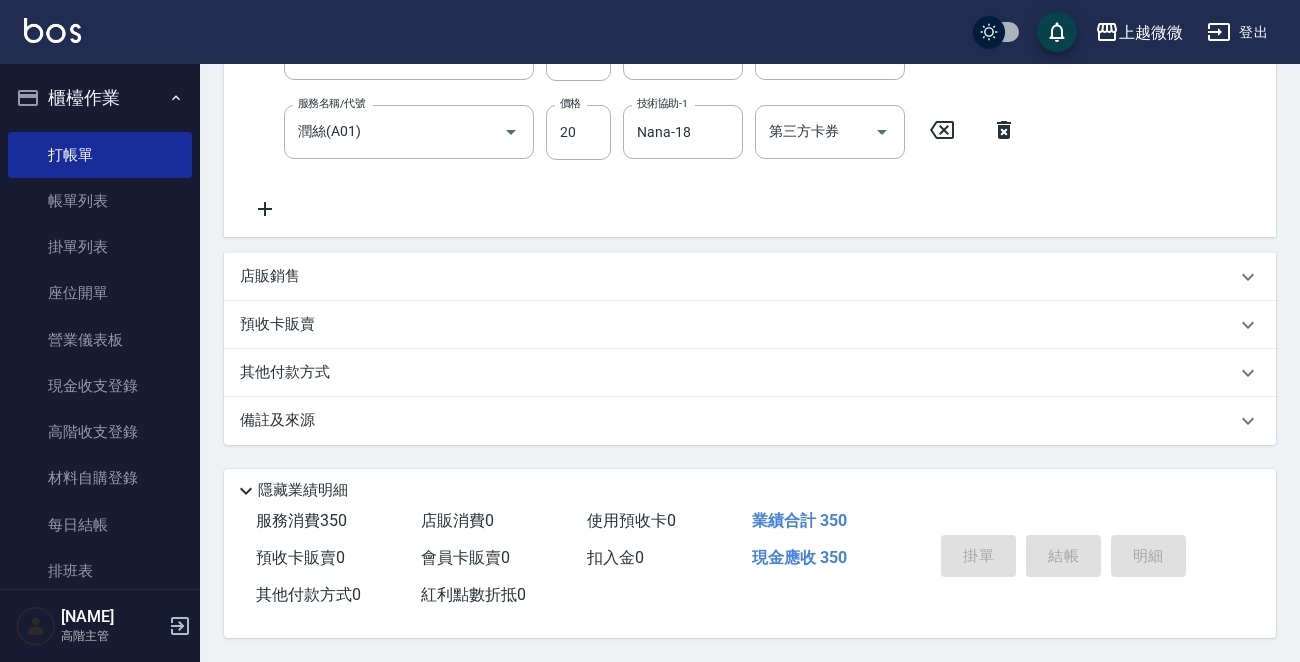 type 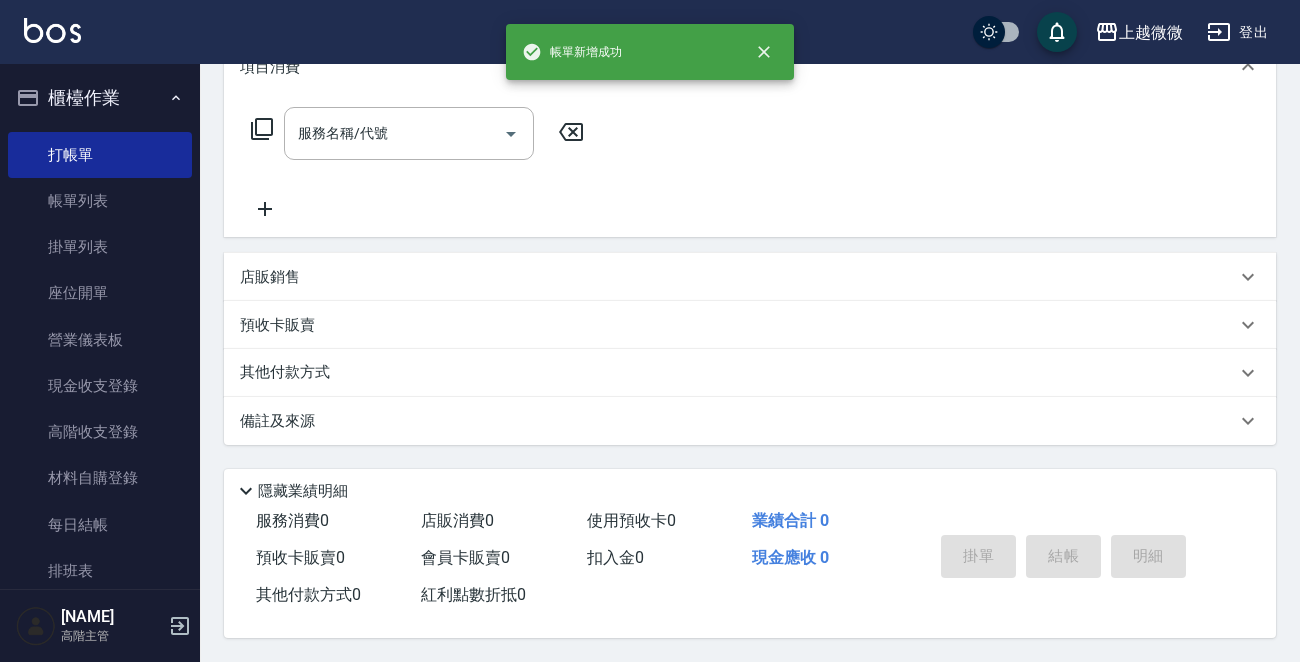 scroll, scrollTop: 0, scrollLeft: 0, axis: both 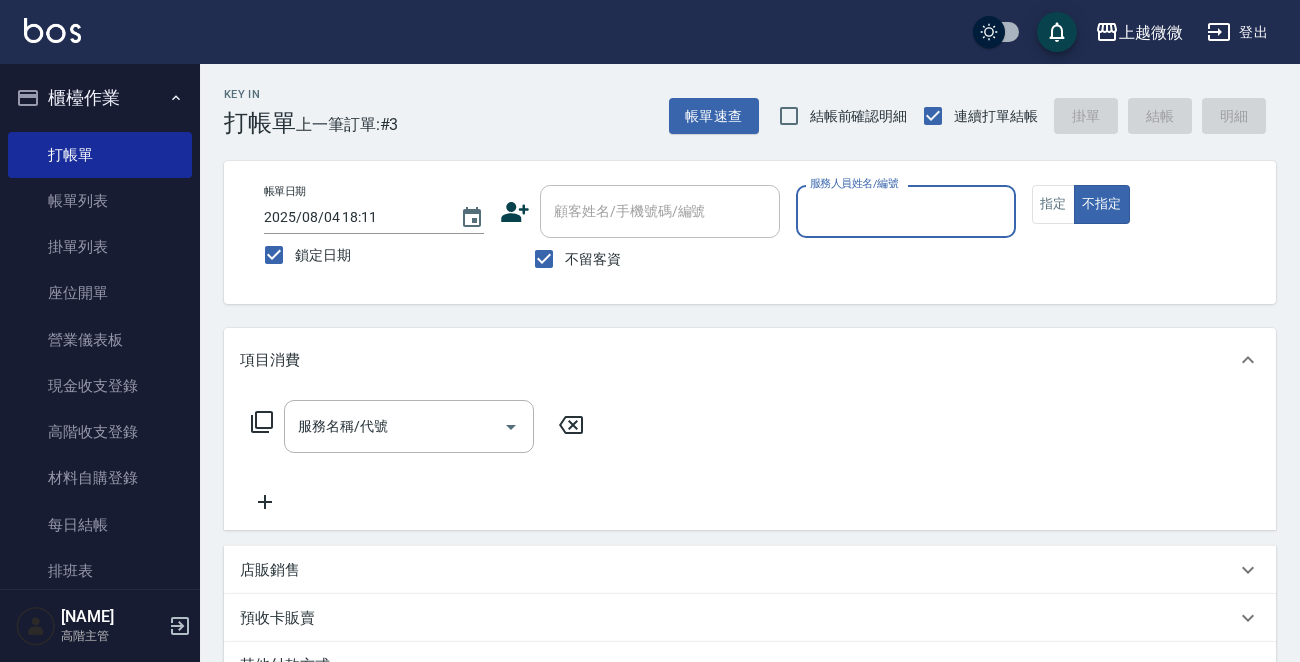 click on "服務人員姓名/編號 服務人員姓名/編號" at bounding box center (906, 222) 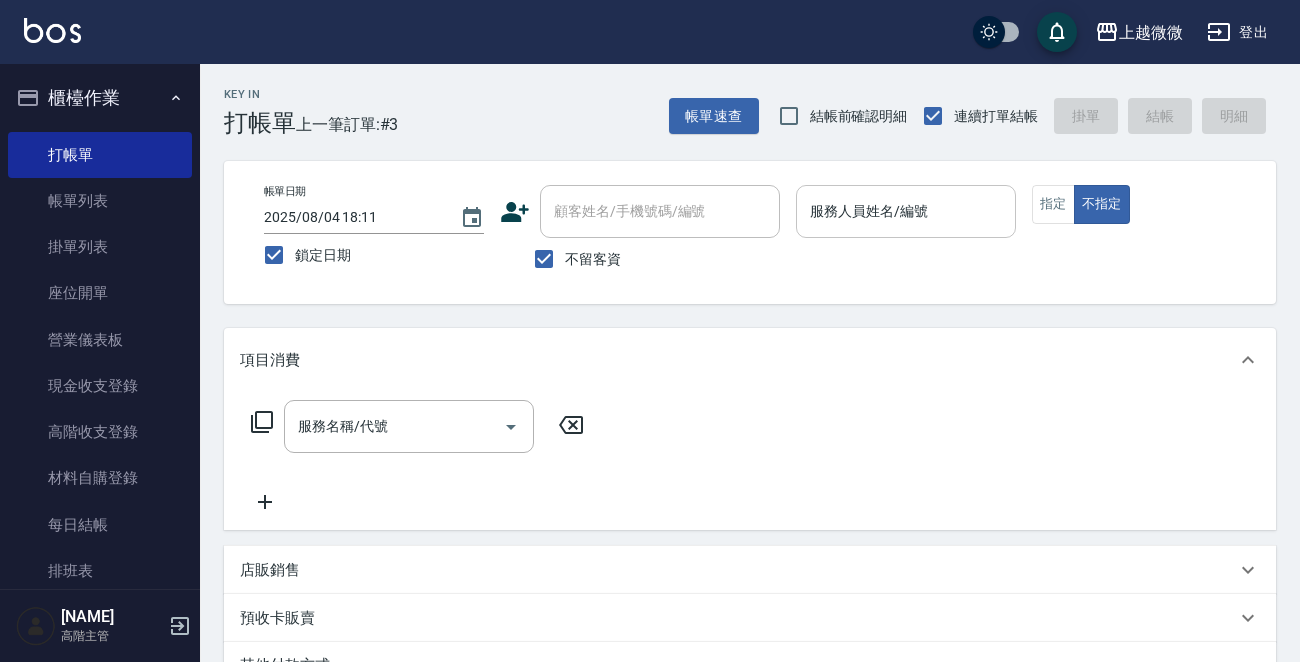 click on "服務人員姓名/編號" at bounding box center [906, 211] 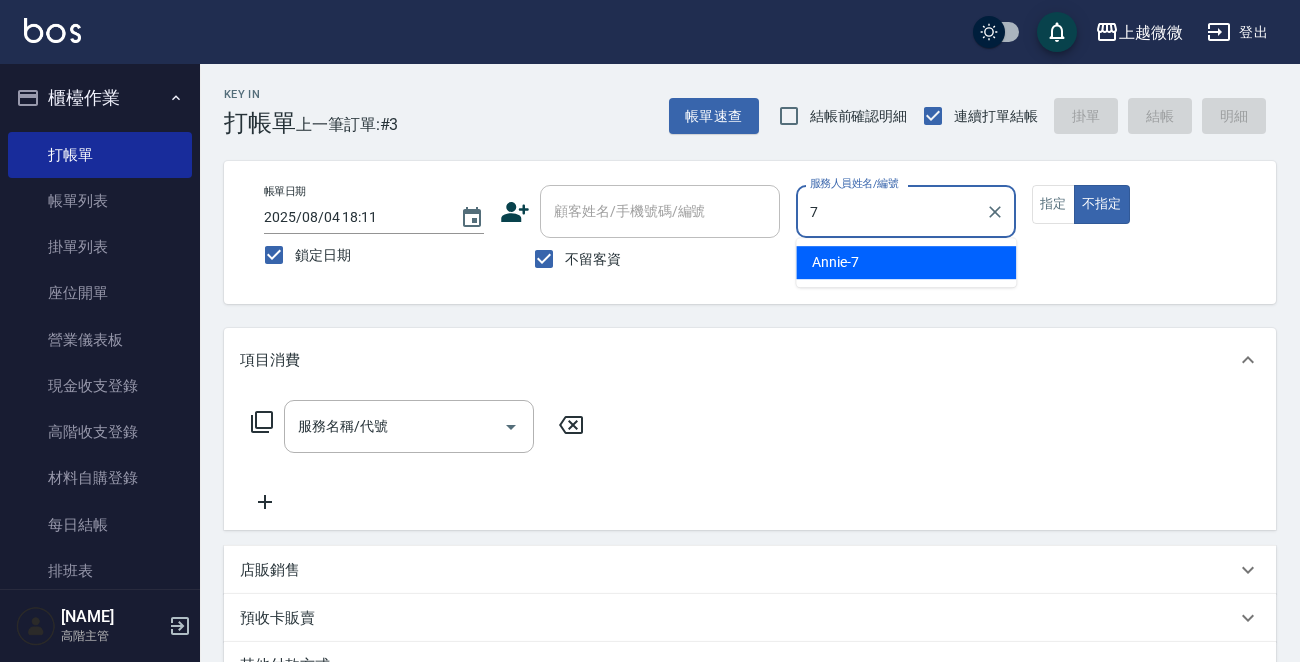 click on "Annie -7" at bounding box center (906, 262) 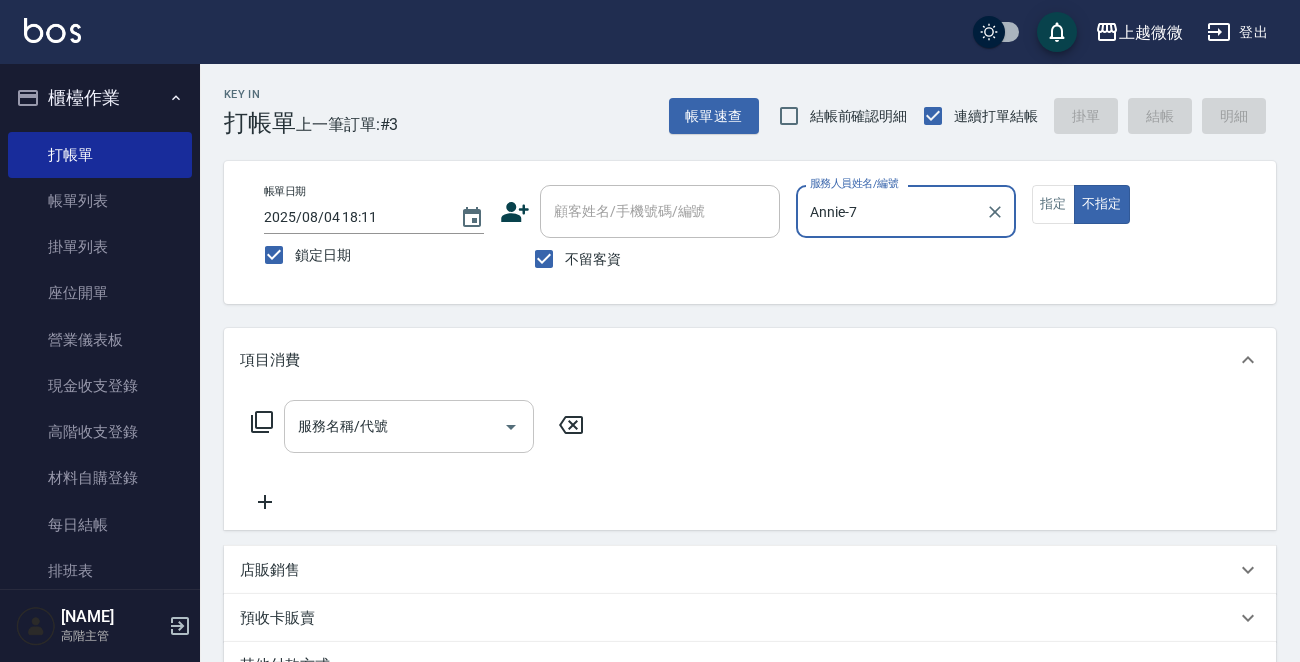 type on "Annie-7" 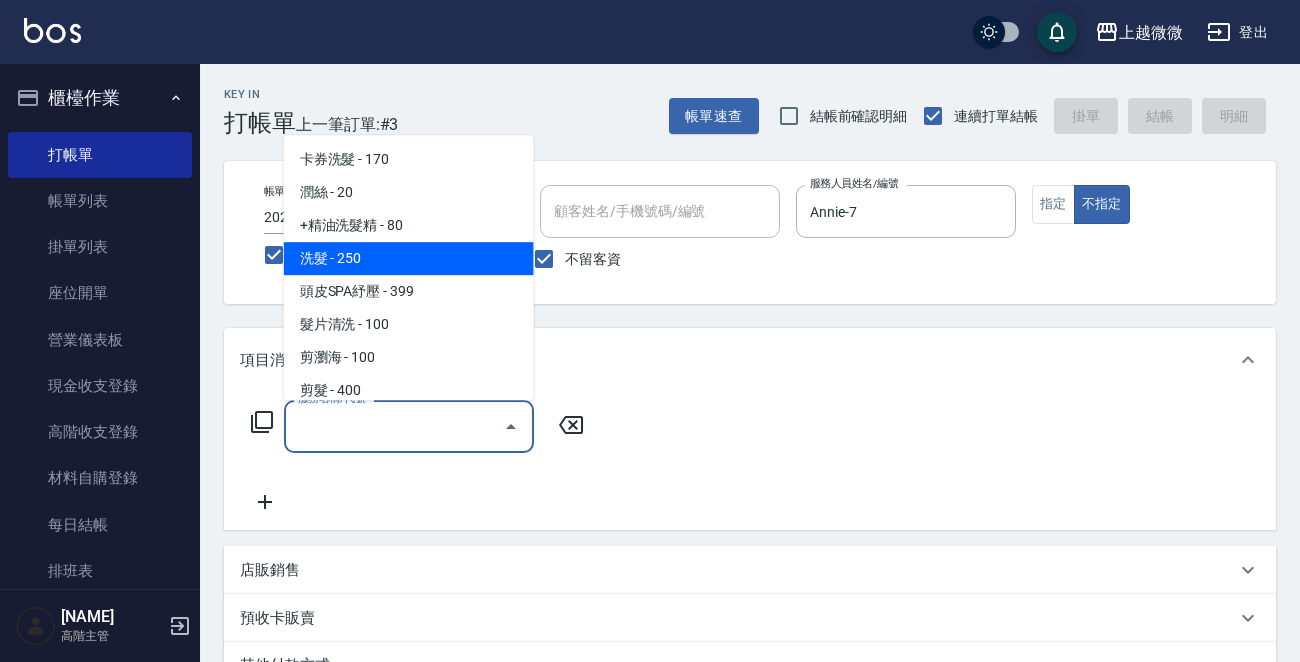 click on "洗髮 - 250" at bounding box center [409, 258] 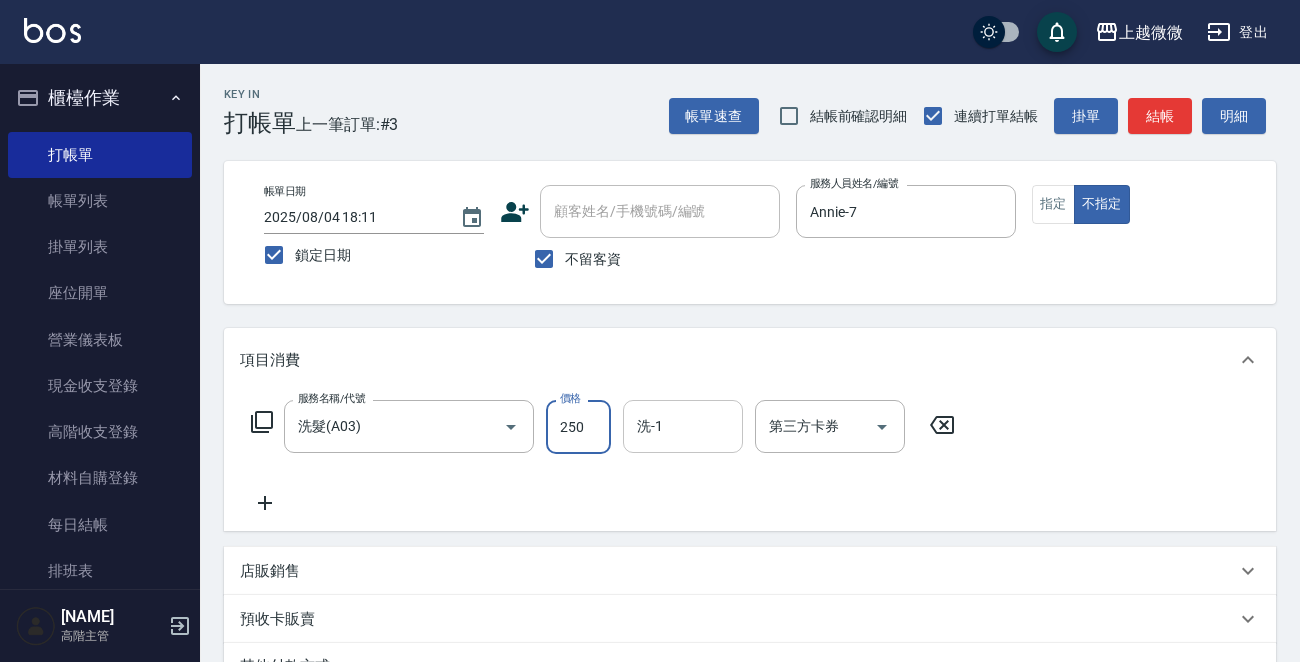 drag, startPoint x: 574, startPoint y: 419, endPoint x: 646, endPoint y: 443, distance: 75.89466 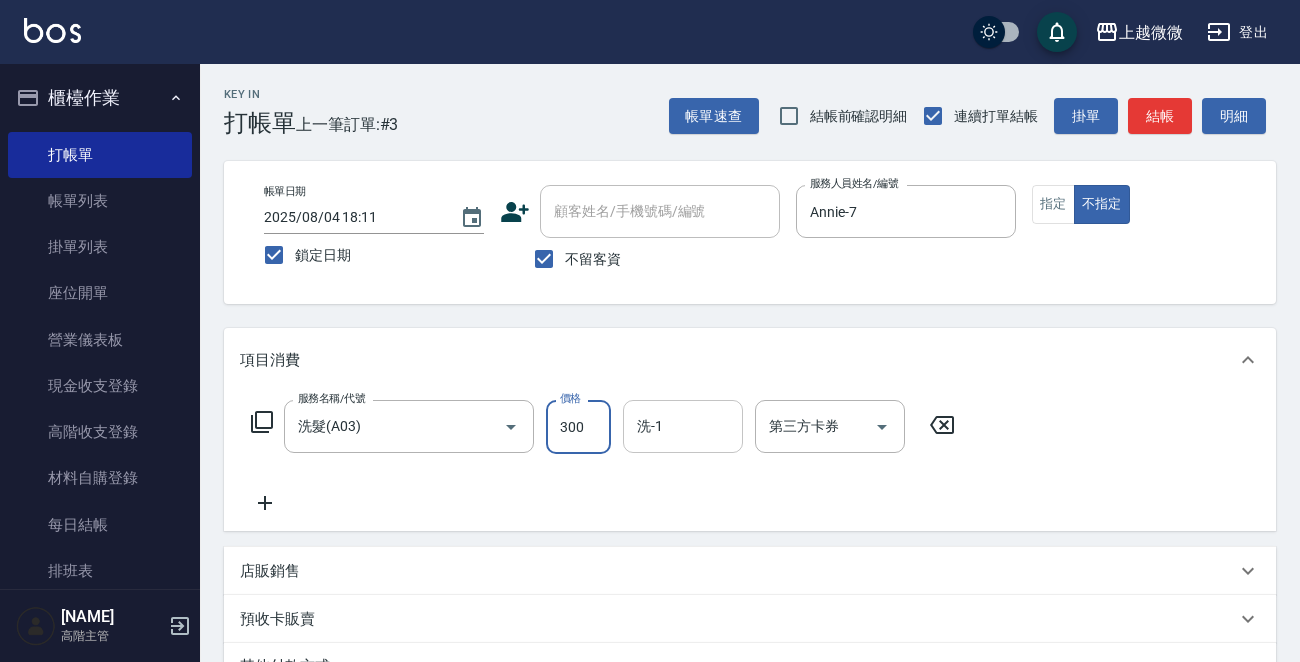 type on "300" 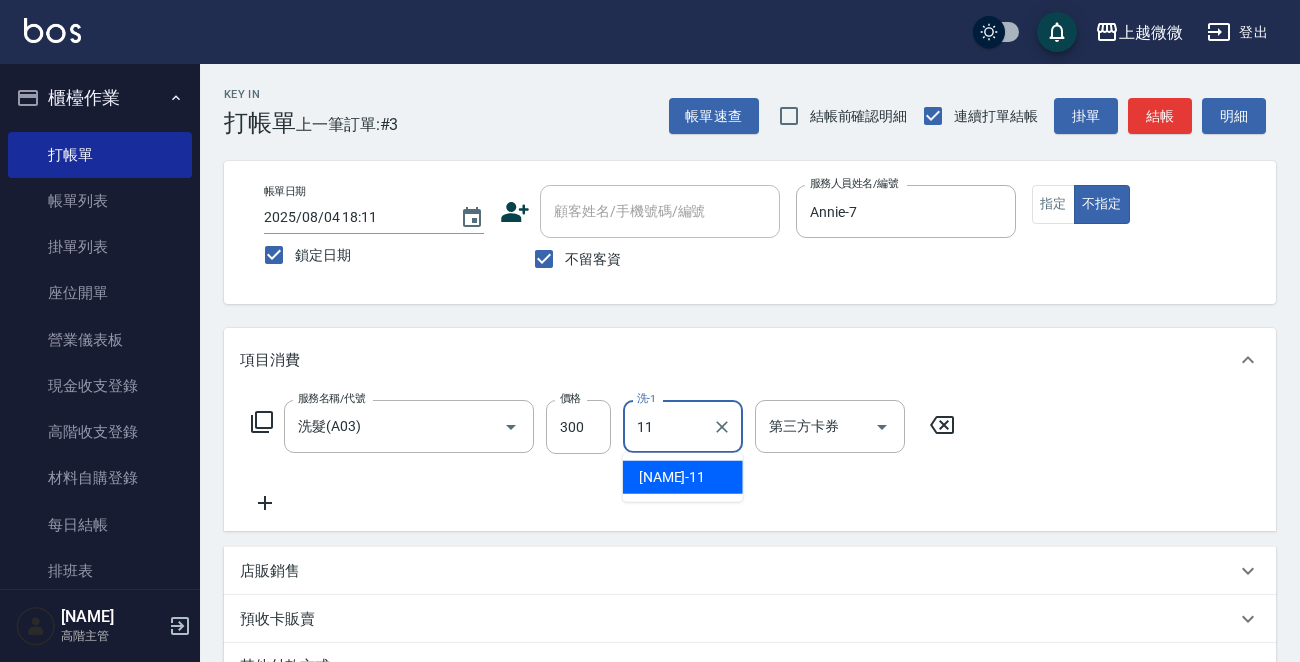 click on "Kristin -11" at bounding box center (683, 477) 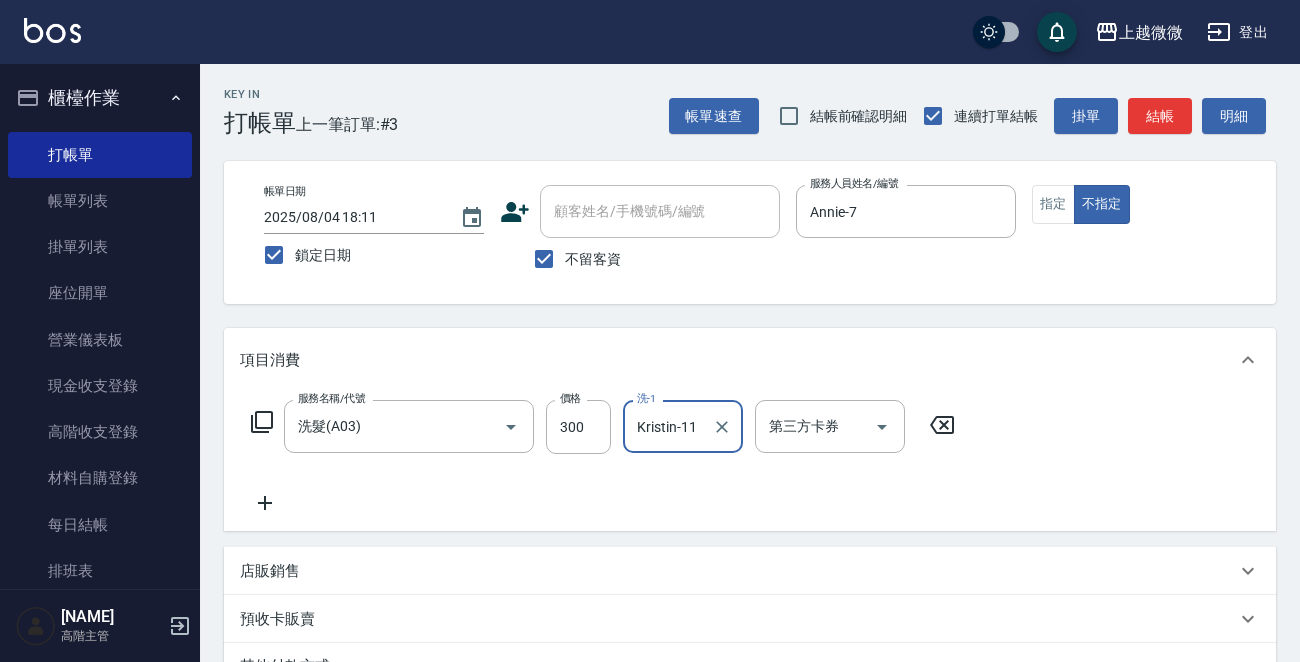 type on "Kristin-11" 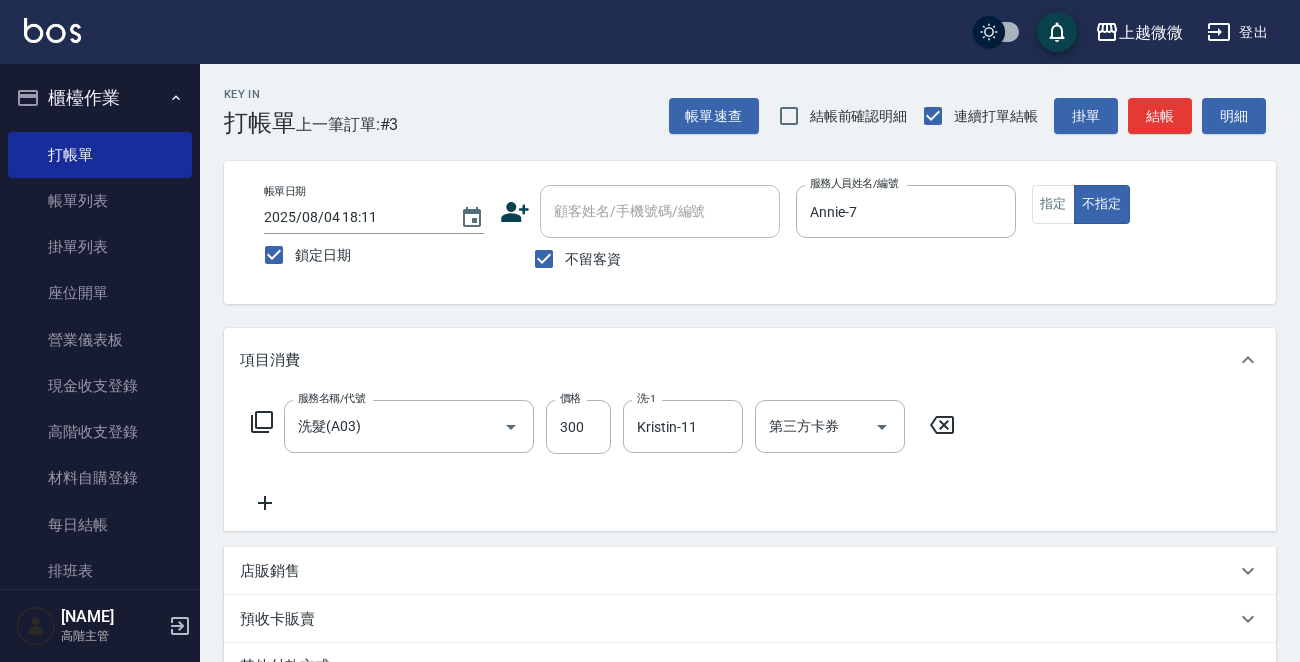 click 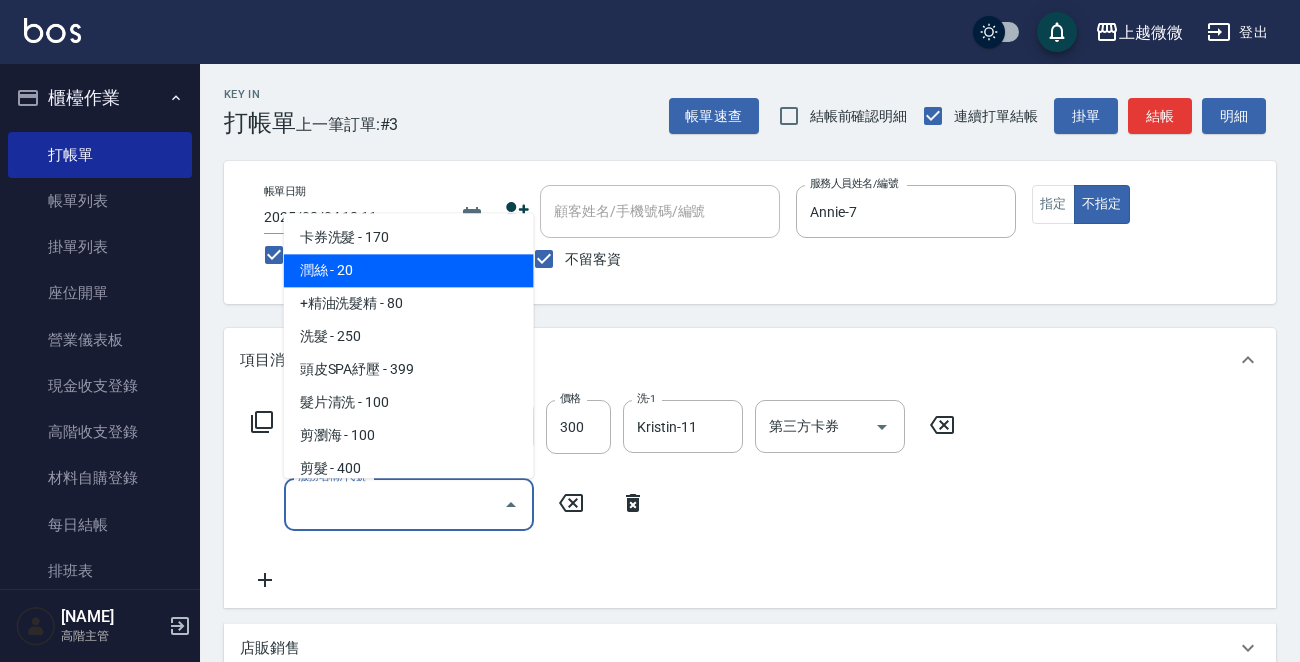 click on "潤絲 - 20" at bounding box center [409, 271] 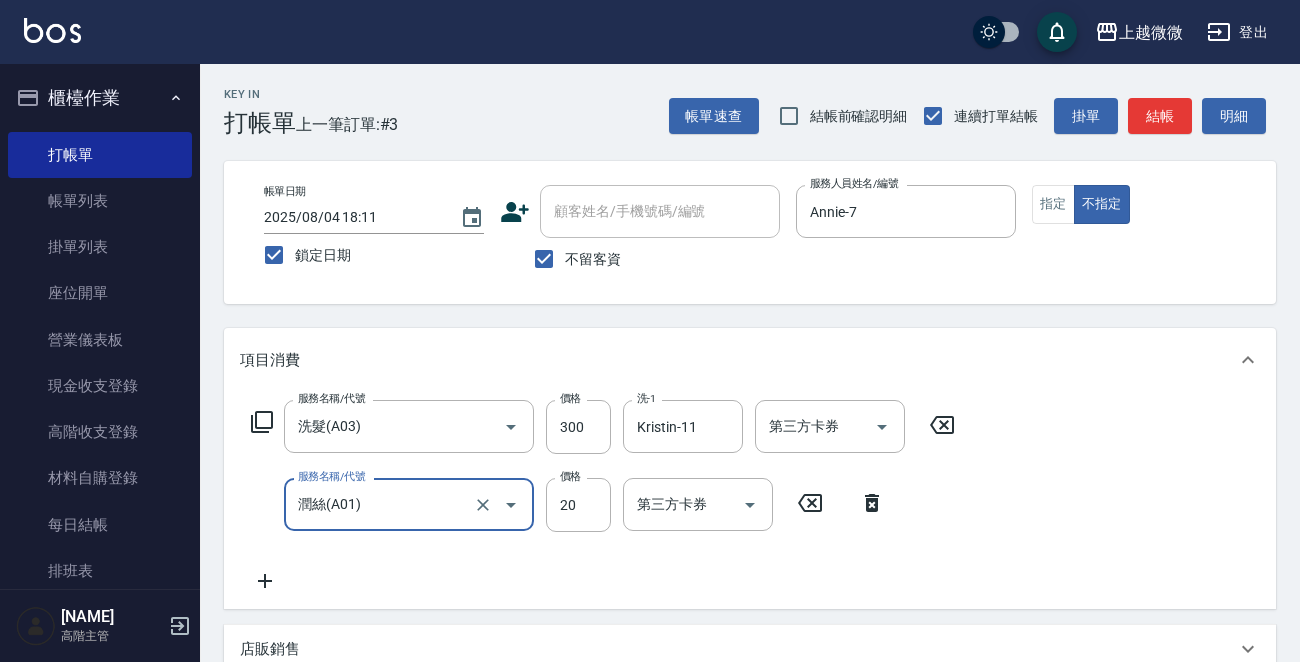 type on "潤絲(A01)" 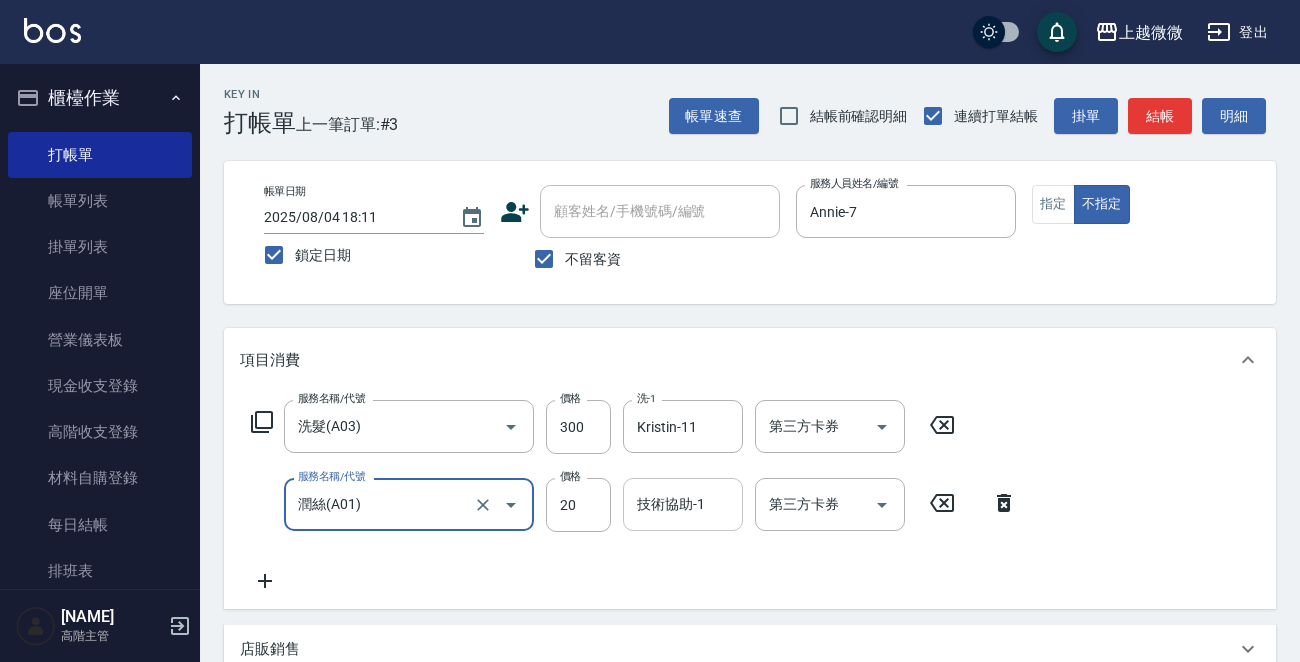 click on "技術協助-1 技術協助-1" at bounding box center (683, 504) 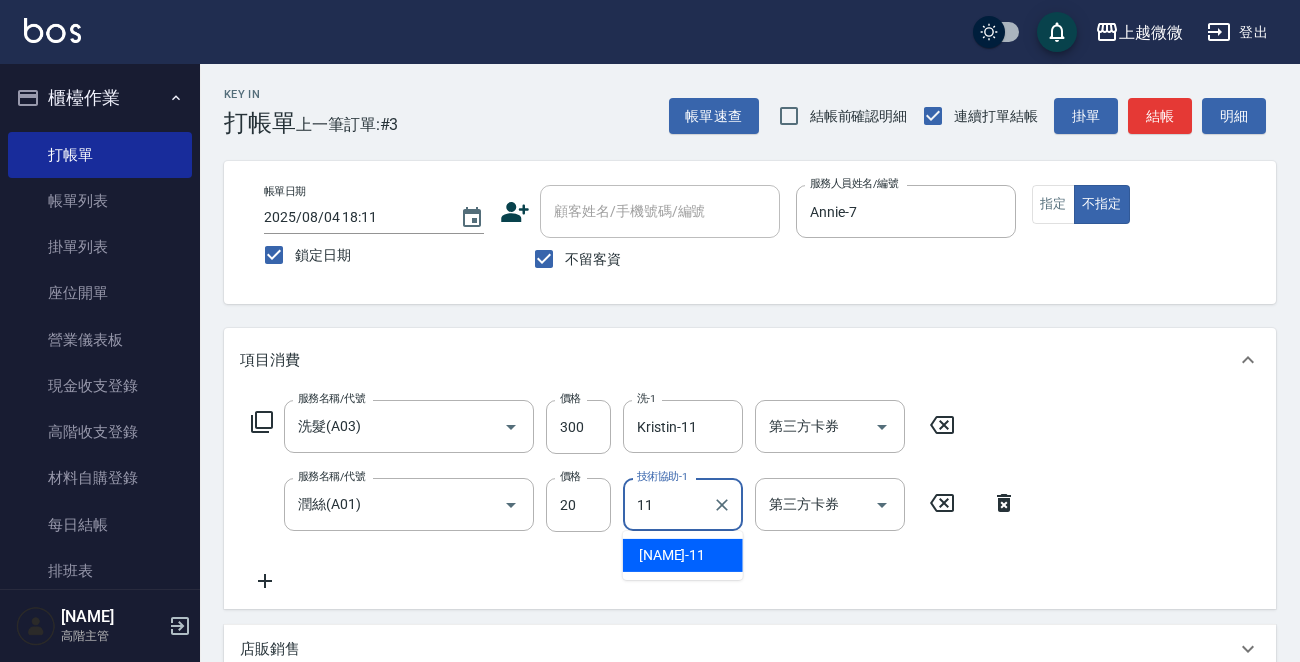 click on "Kristin -11" at bounding box center [683, 555] 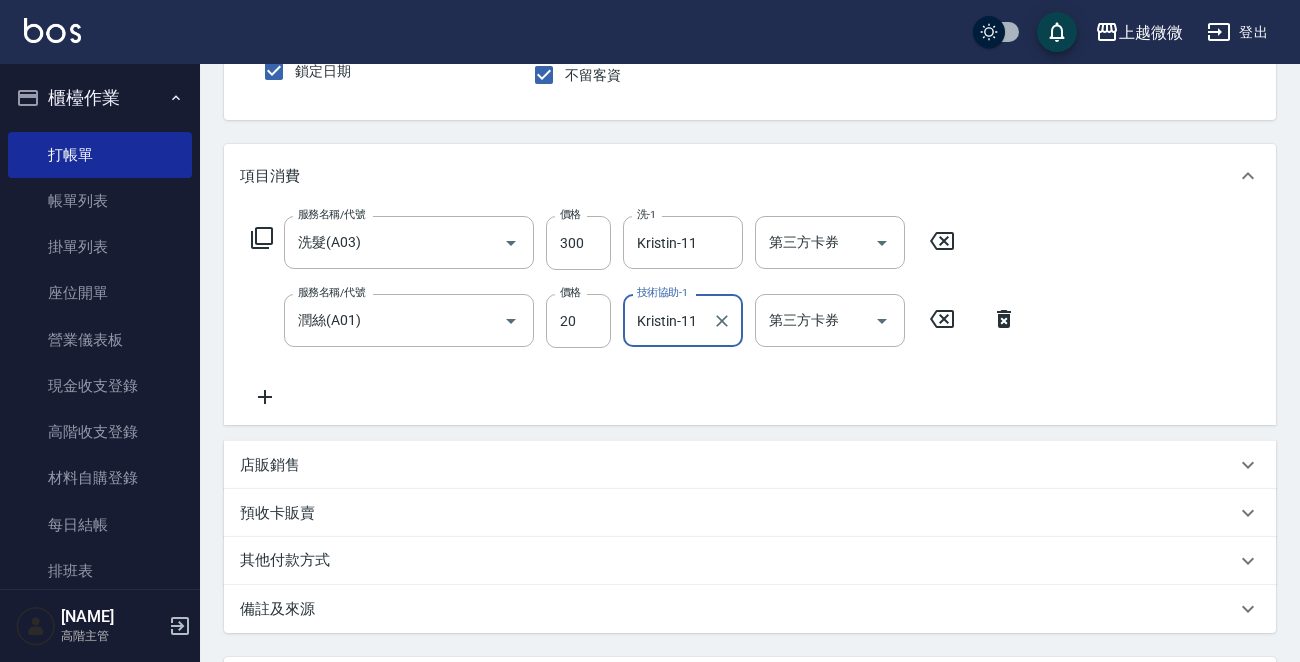 scroll, scrollTop: 377, scrollLeft: 0, axis: vertical 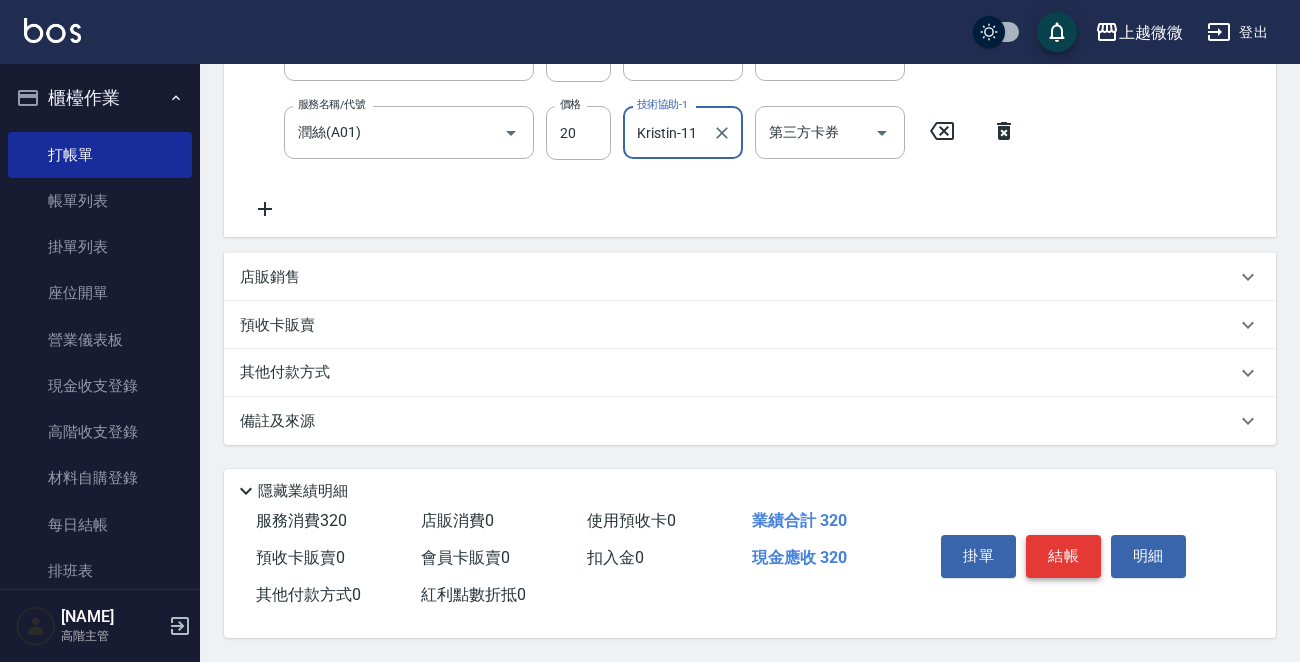 type on "Kristin-11" 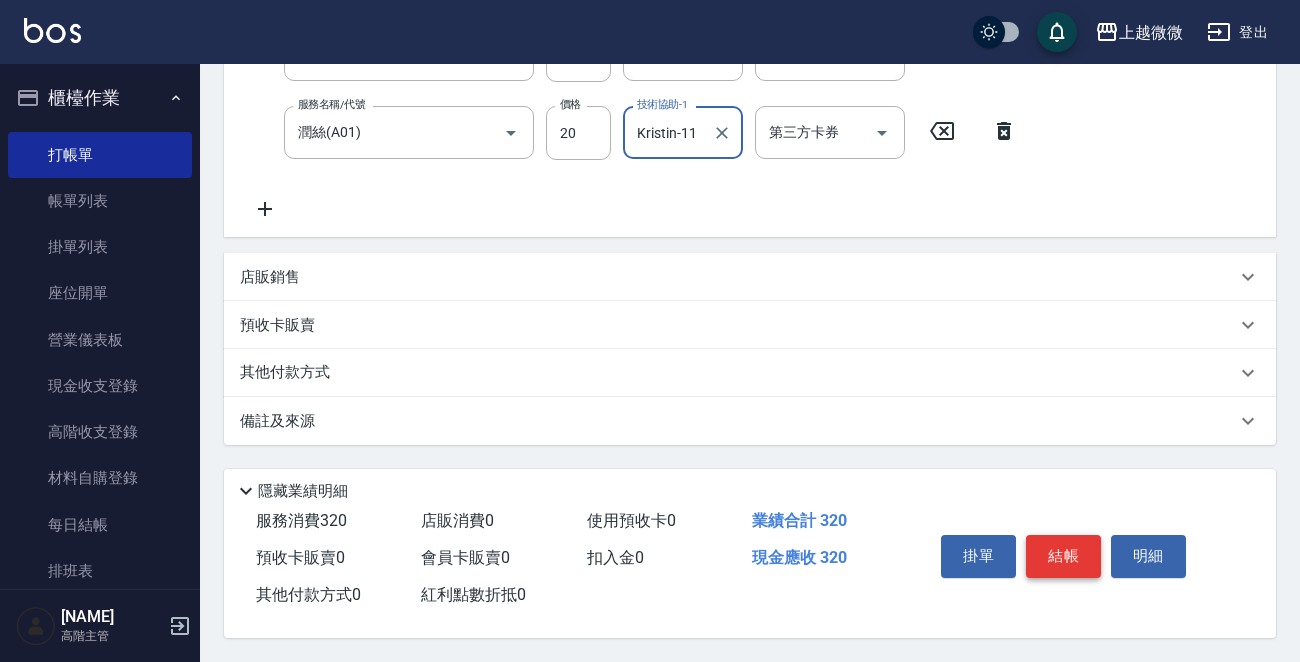 click on "結帳" at bounding box center [1063, 556] 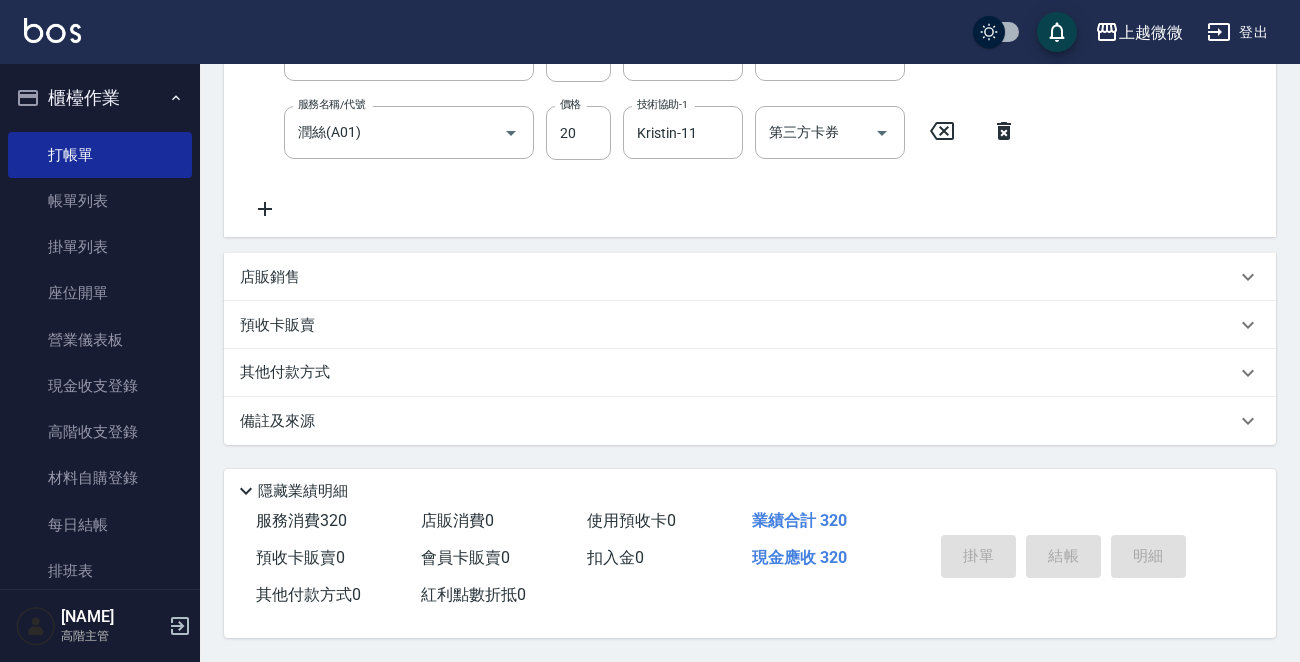 type 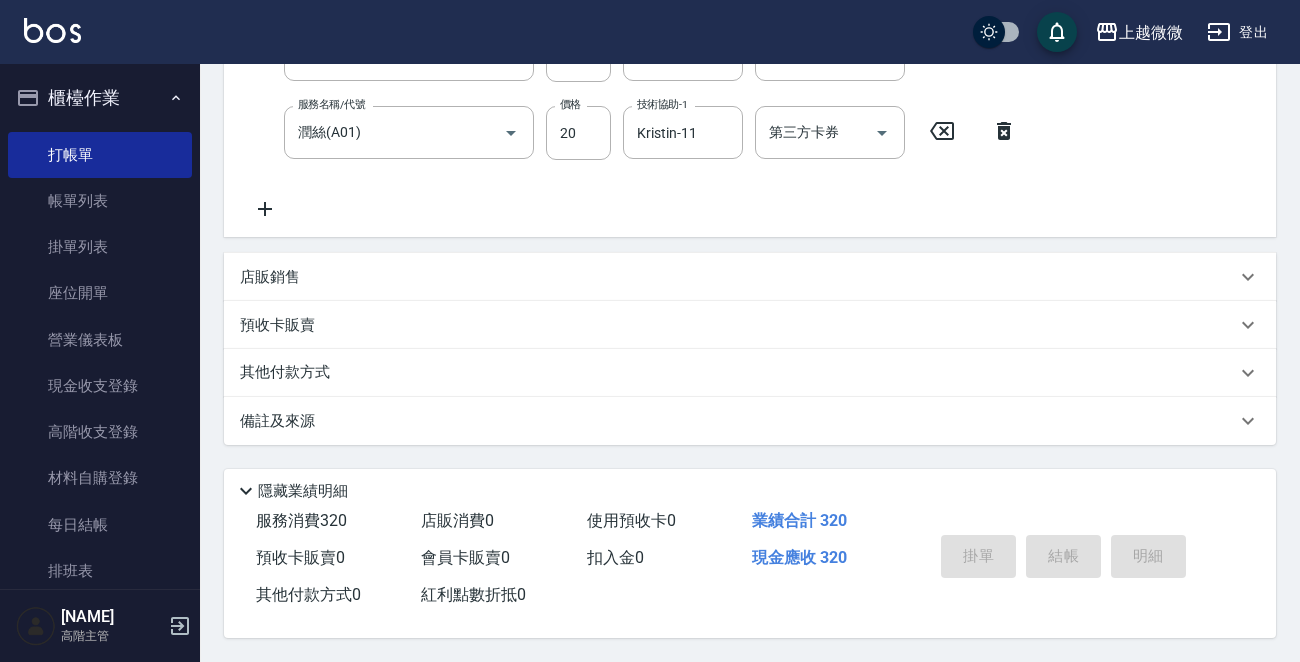 type 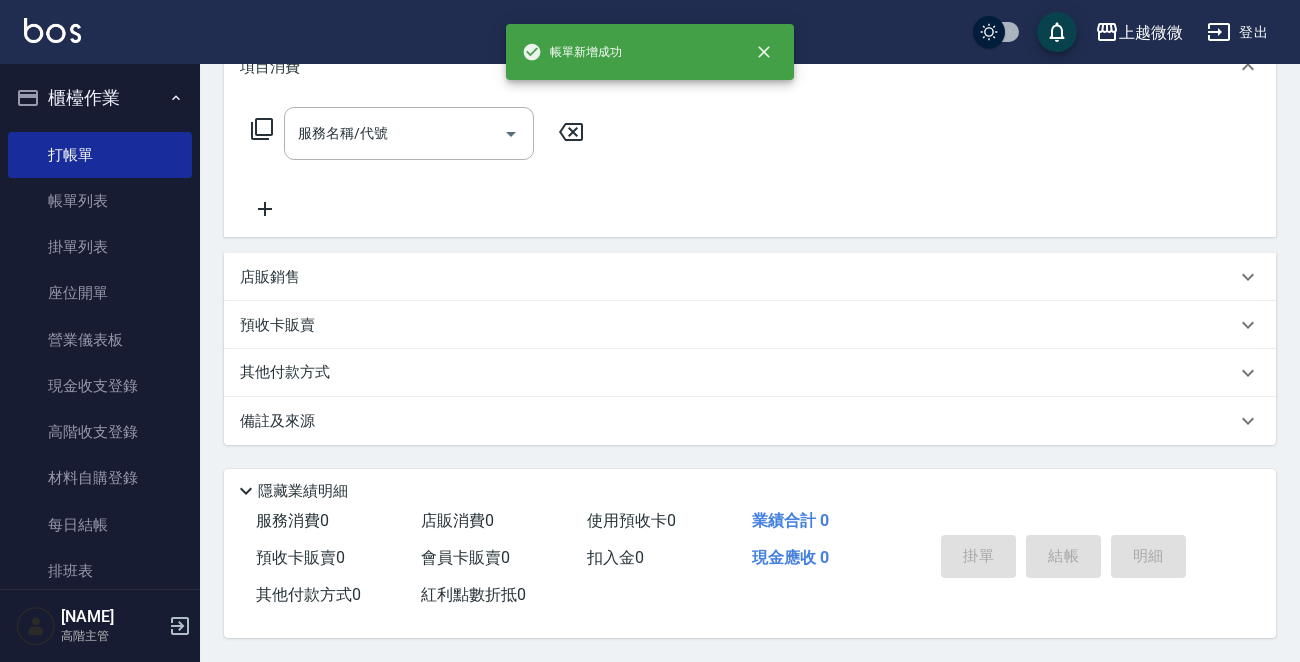 scroll, scrollTop: 0, scrollLeft: 0, axis: both 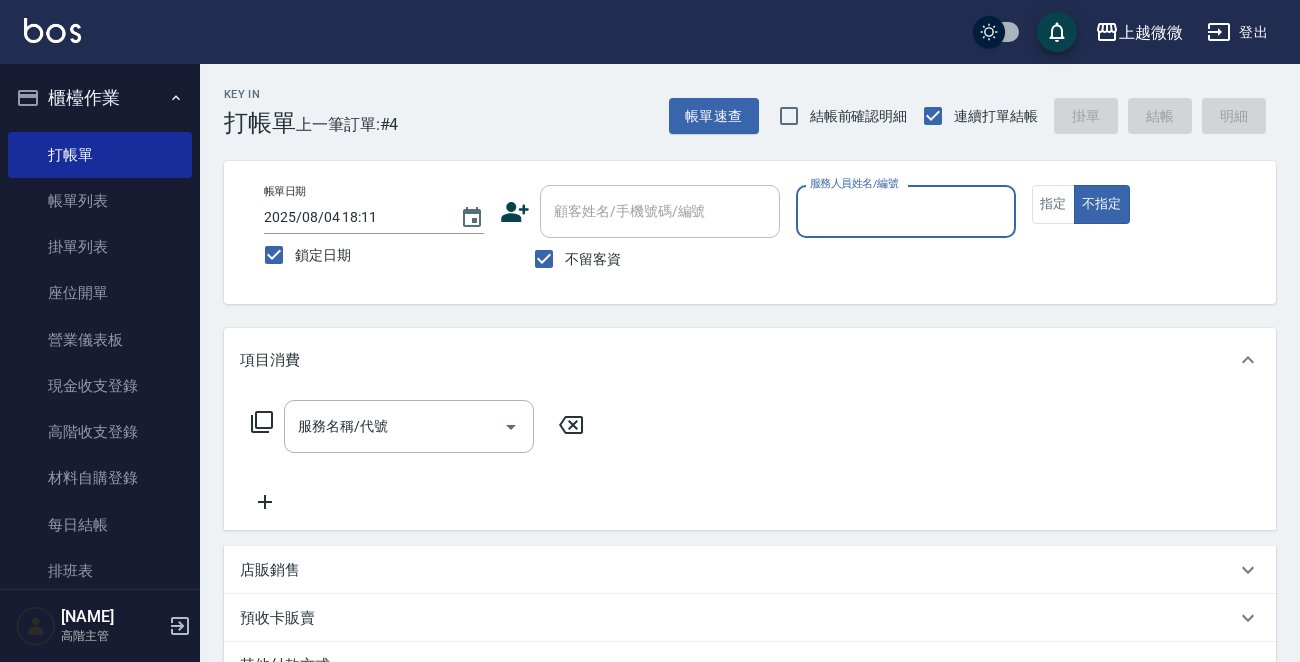 click on "服務人員姓名/編號" at bounding box center [906, 211] 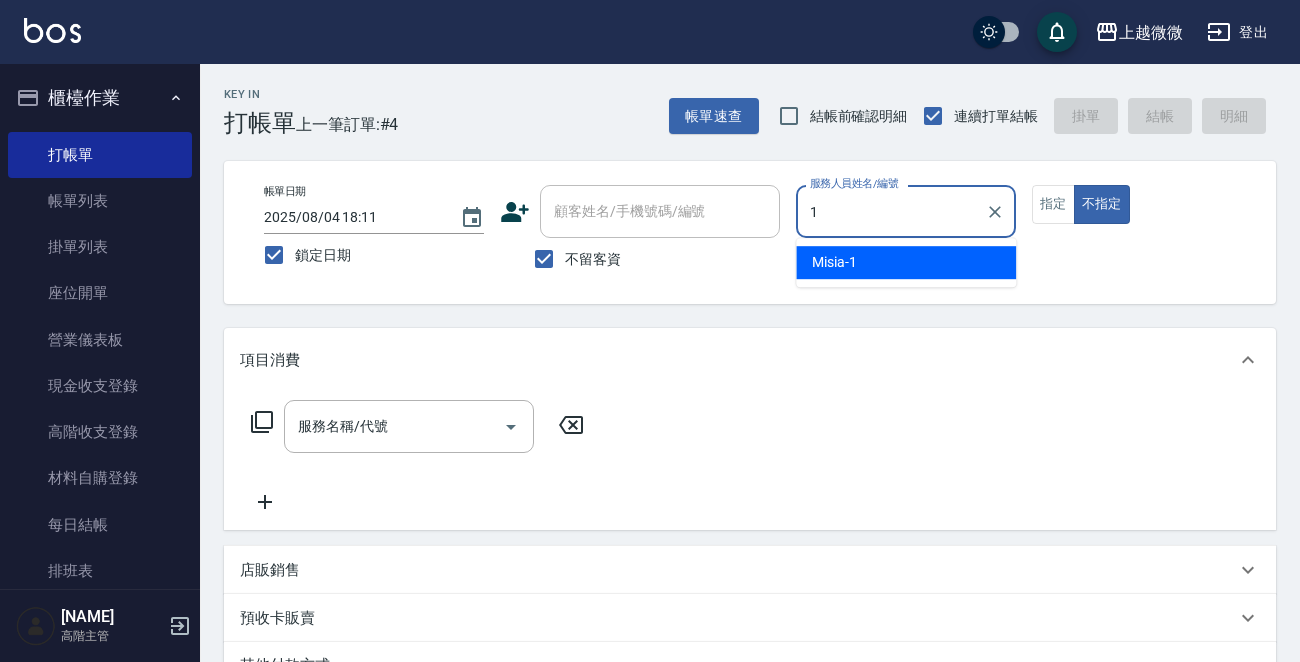 click on "Misia -1" at bounding box center [906, 262] 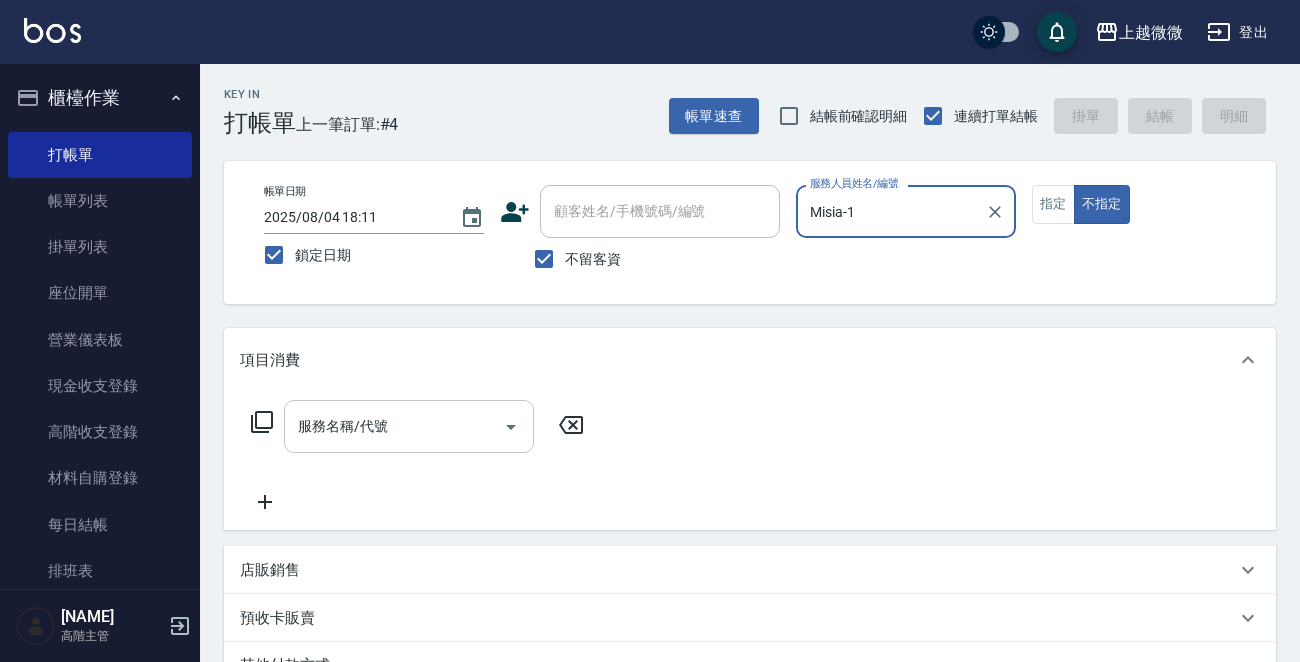 type on "Misia-1" 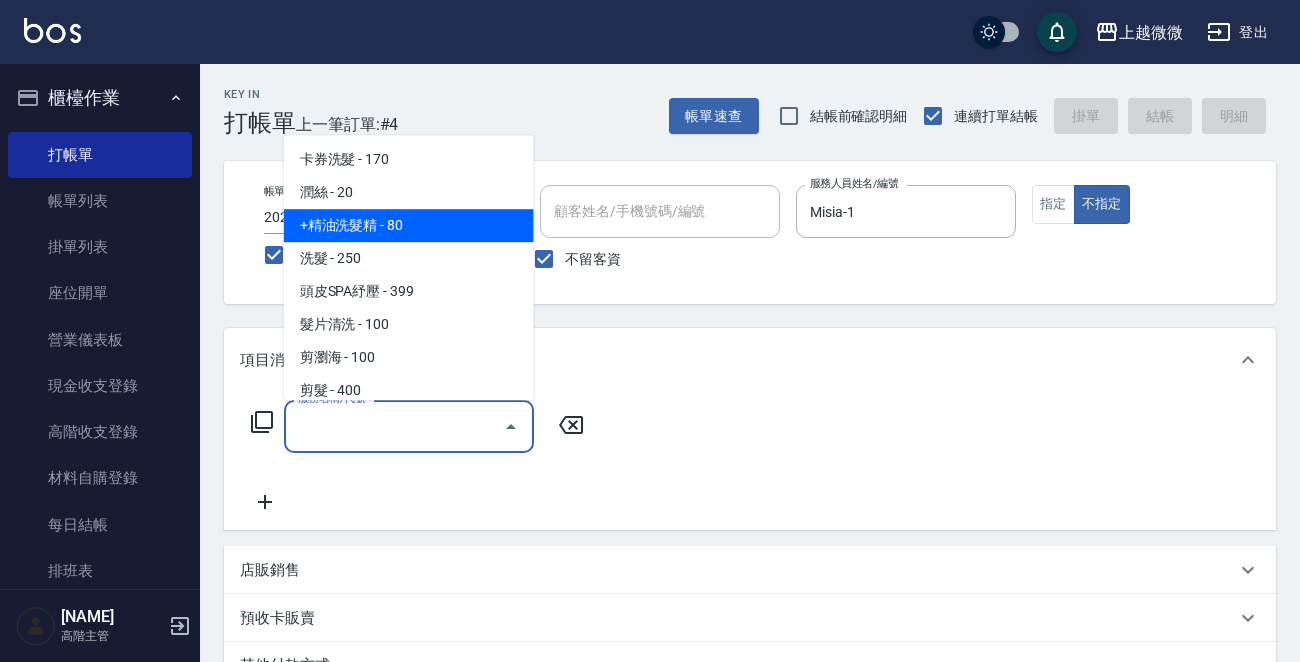 click on "+精油洗髮精 - 80" at bounding box center (409, 225) 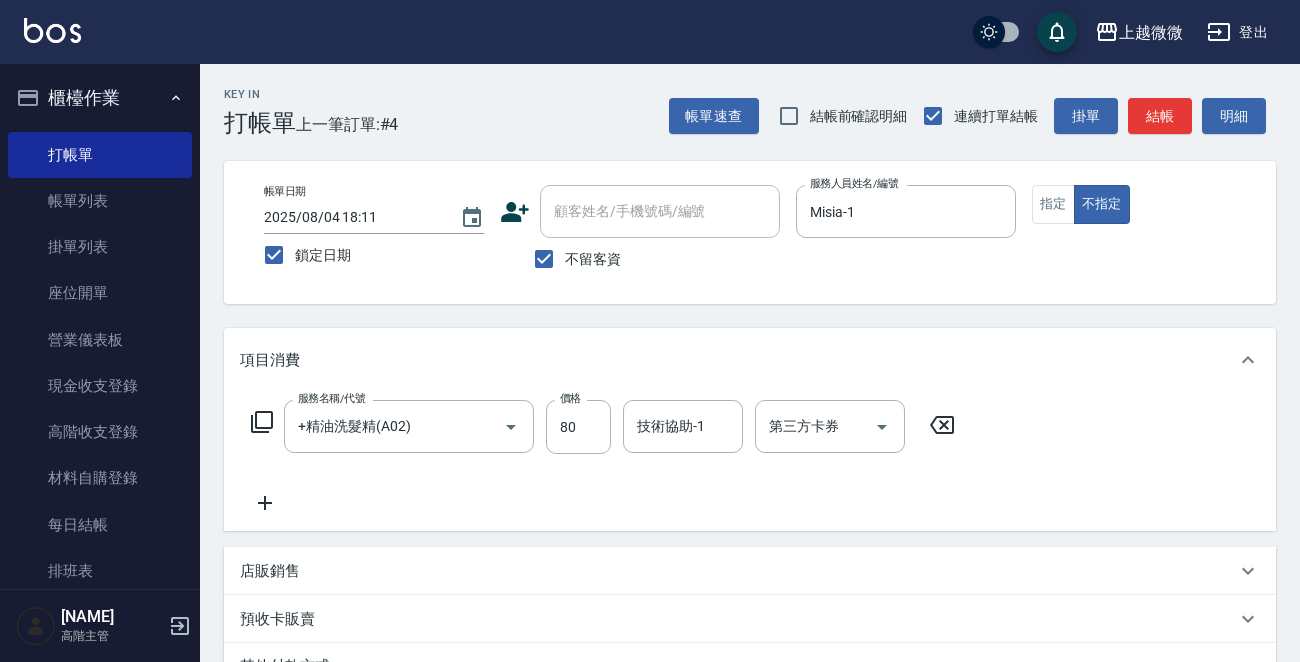 click 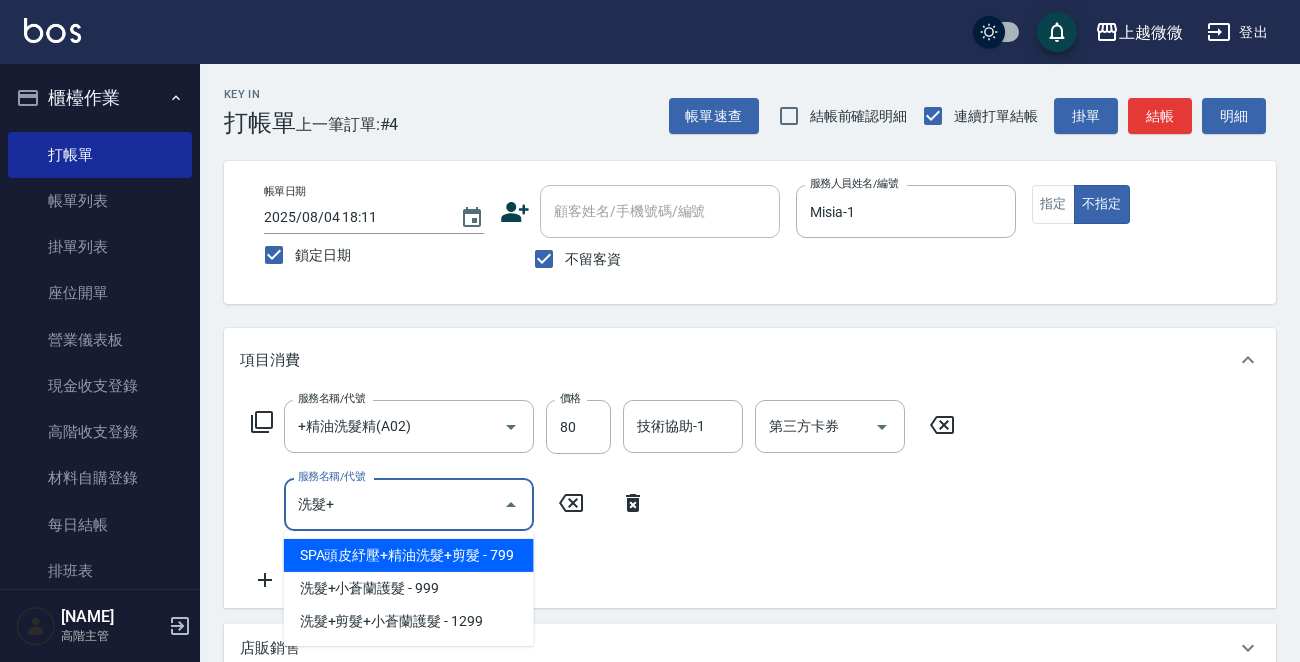 click on "SPA頭皮紓壓+精油洗髮+剪髮 - 799" at bounding box center (409, 555) 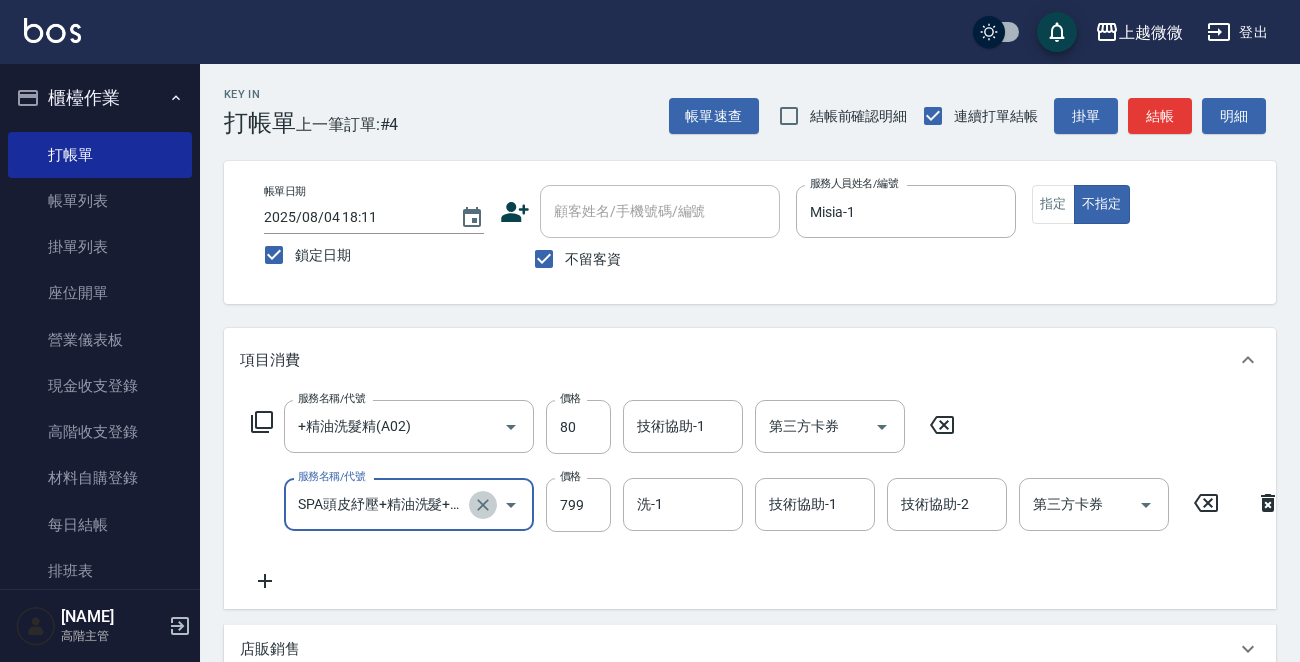 click 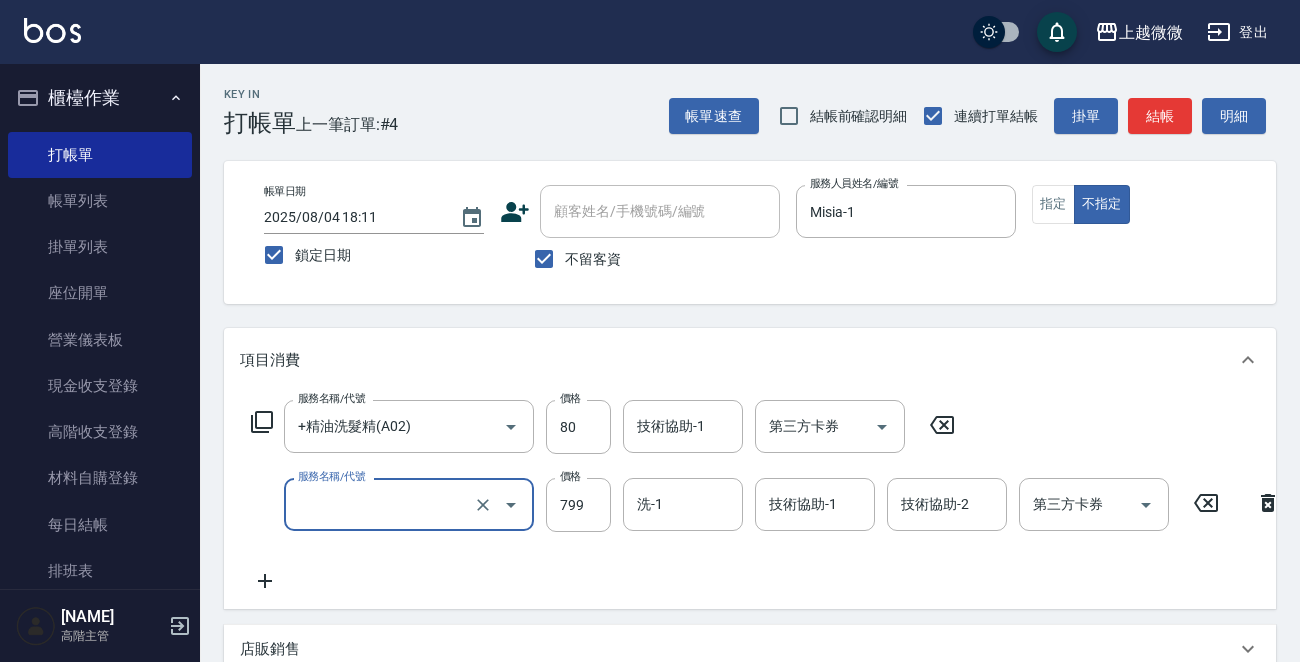 click on "服務名稱/代號" at bounding box center (381, 504) 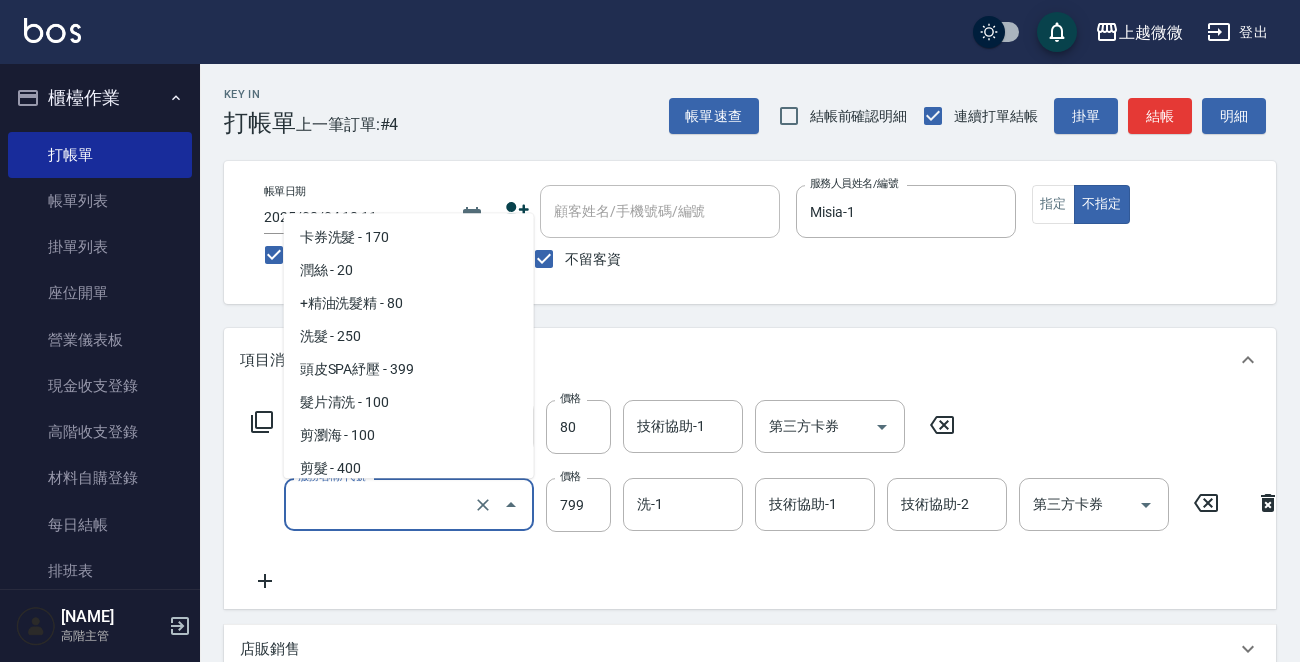 scroll, scrollTop: 2969, scrollLeft: 0, axis: vertical 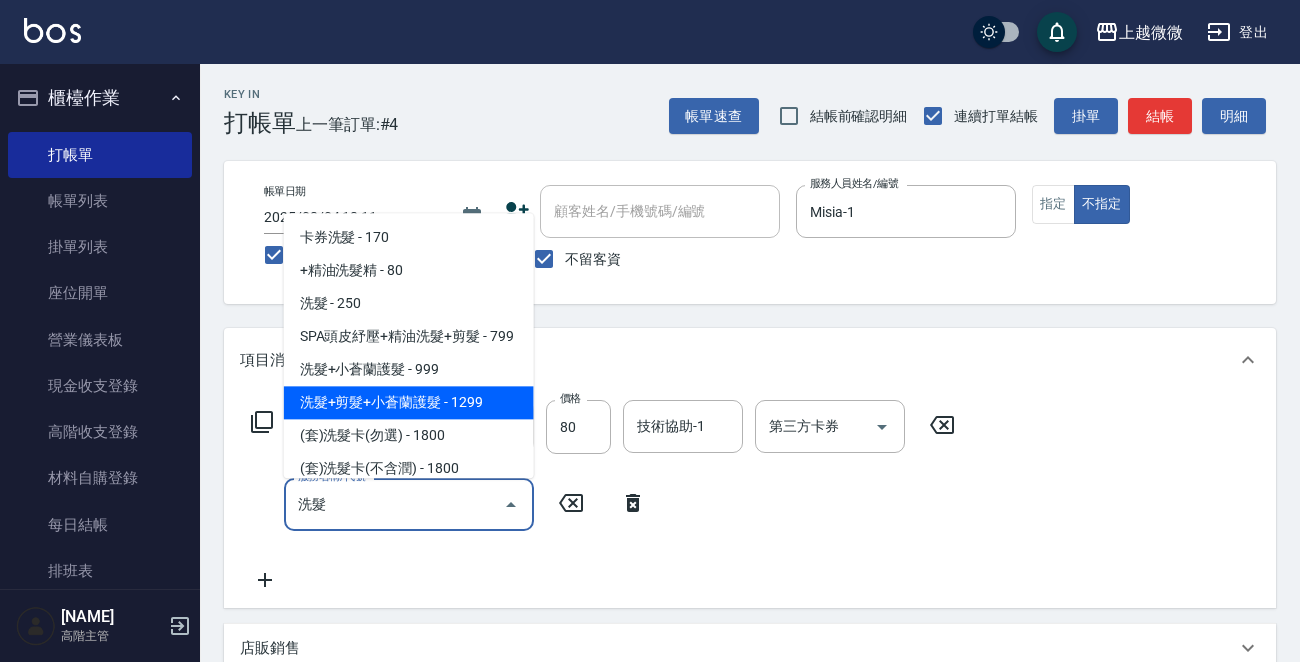 click on "洗髮+剪髮+小蒼蘭護髮 - 1299" at bounding box center (409, 403) 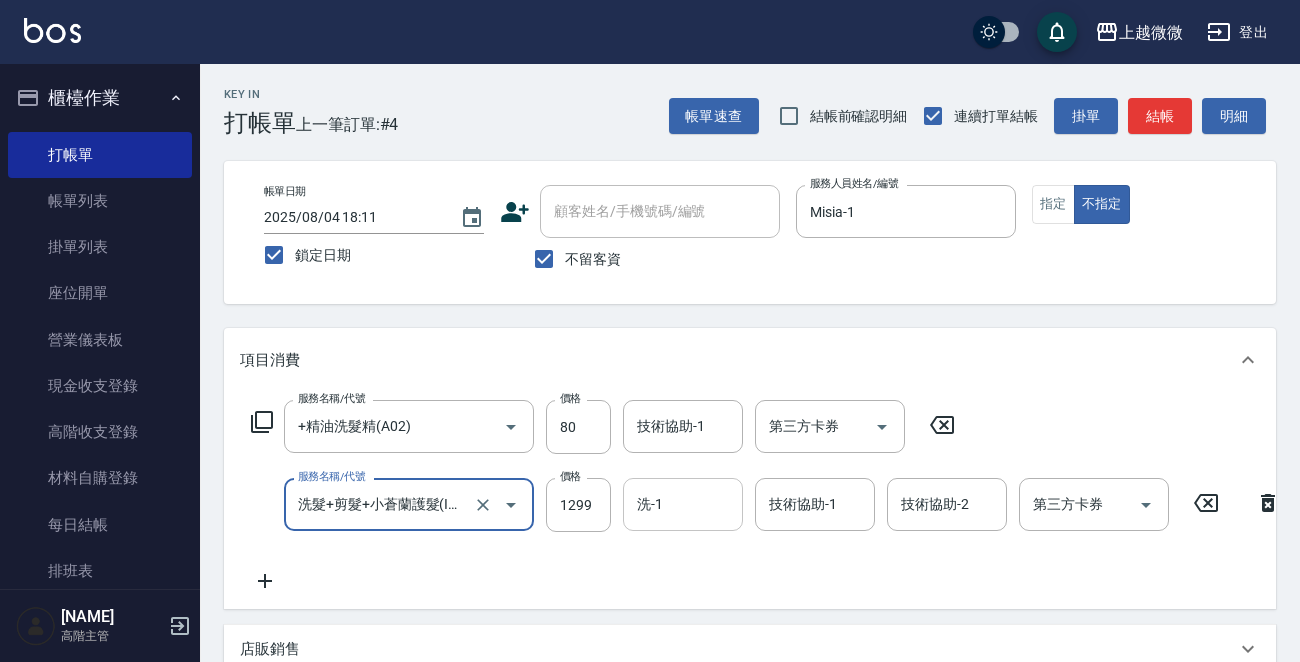 type on "洗髮+剪髮+小蒼蘭護髮(I15)" 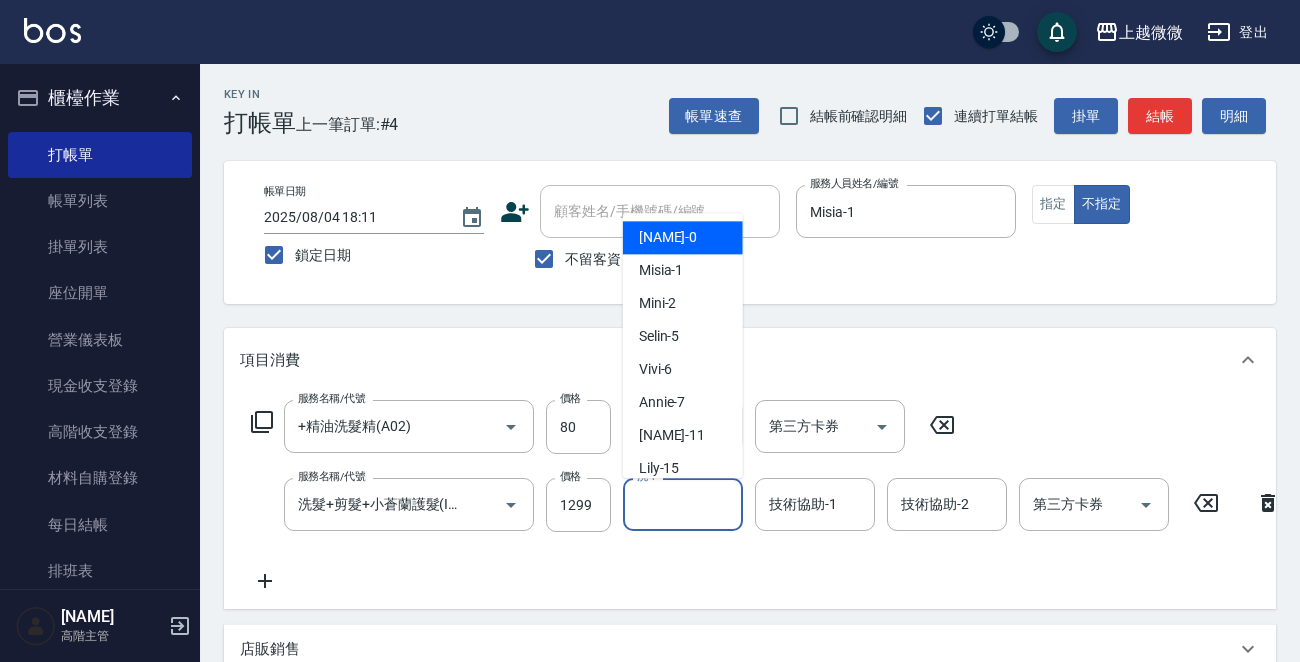 click on "洗-1" at bounding box center [683, 504] 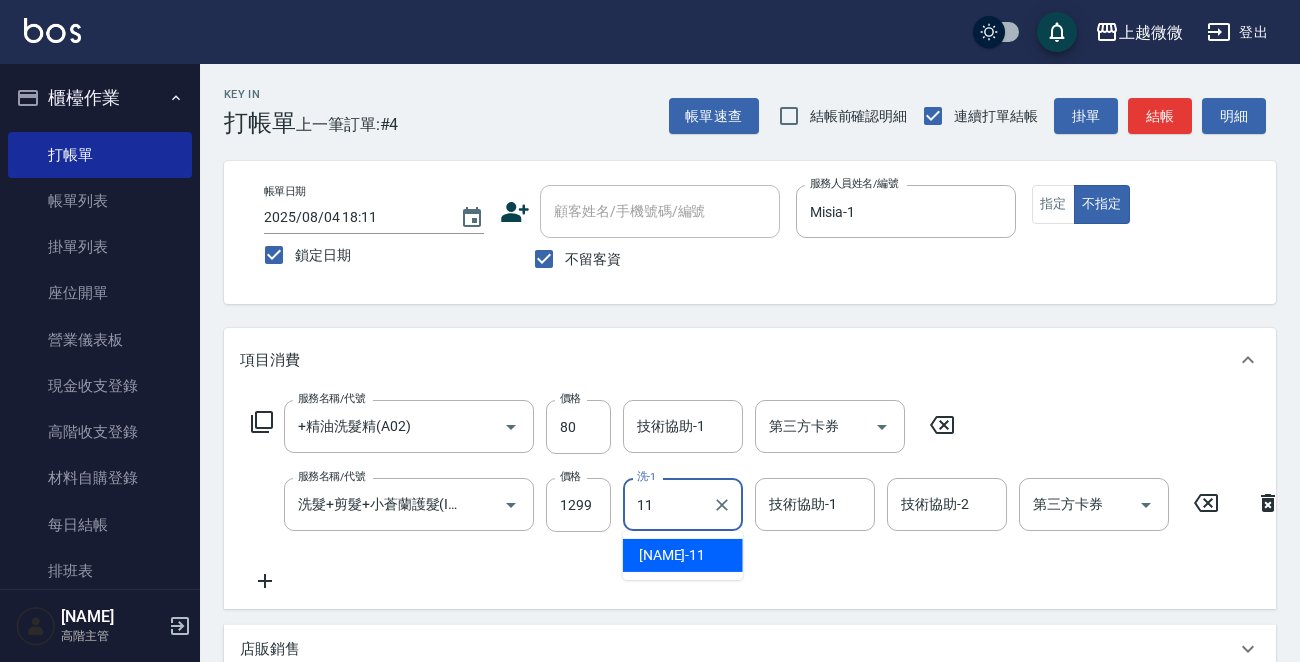 drag, startPoint x: 670, startPoint y: 555, endPoint x: 772, endPoint y: 530, distance: 105.01904 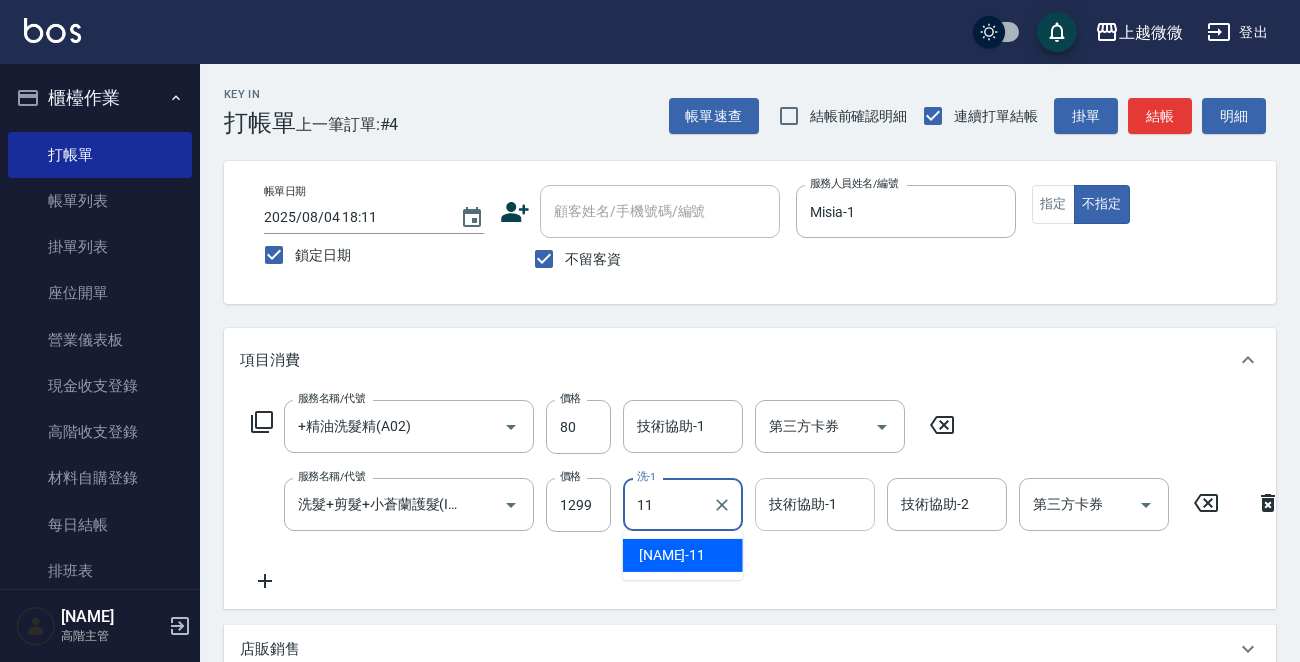click on "Kristin -11" at bounding box center (672, 555) 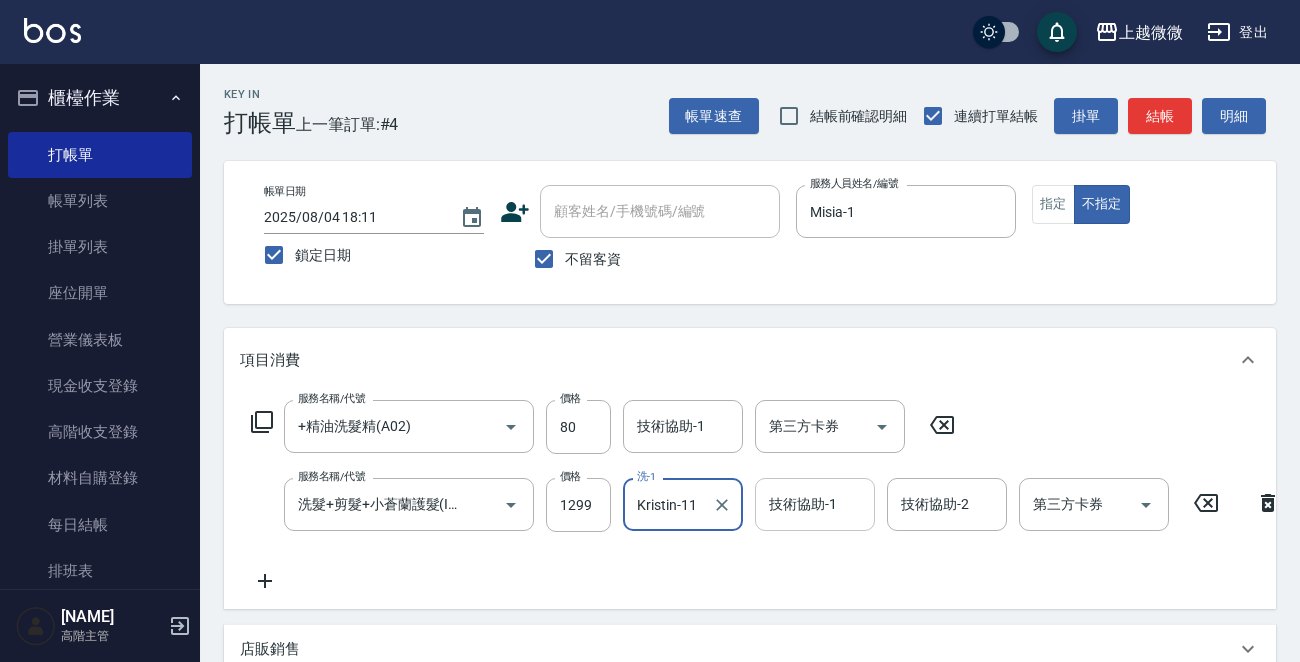 type on "Kristin-11" 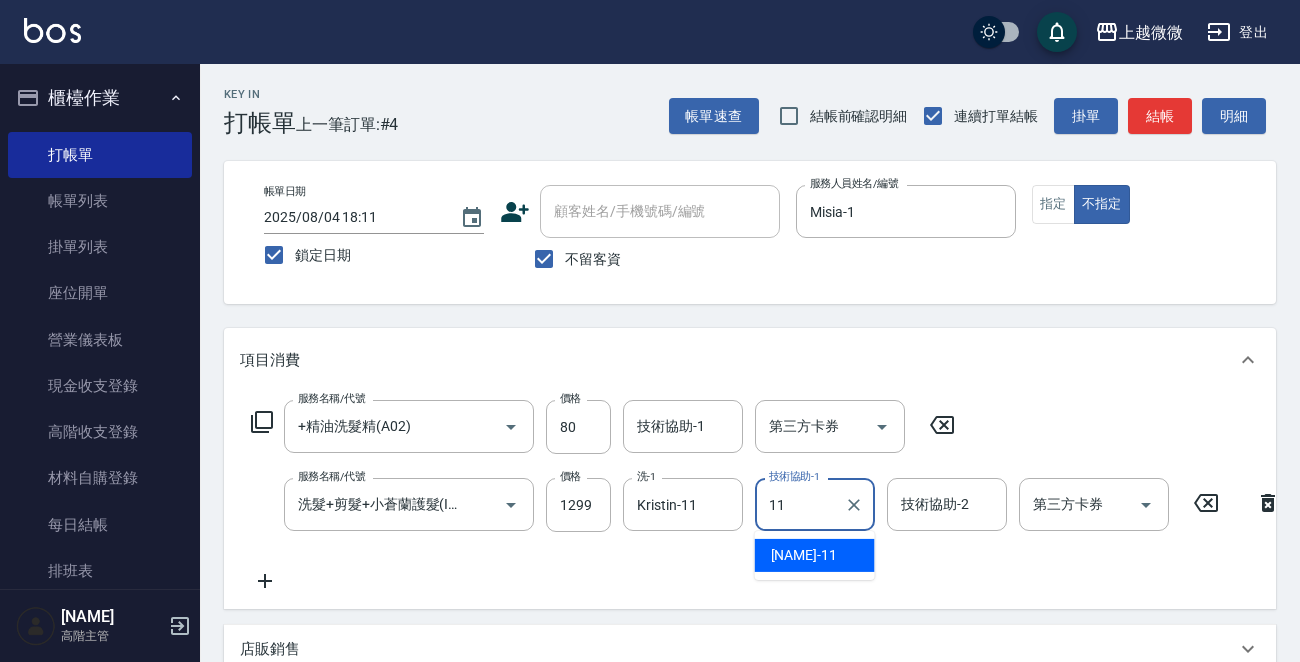 click on "Kristin -11" at bounding box center [804, 555] 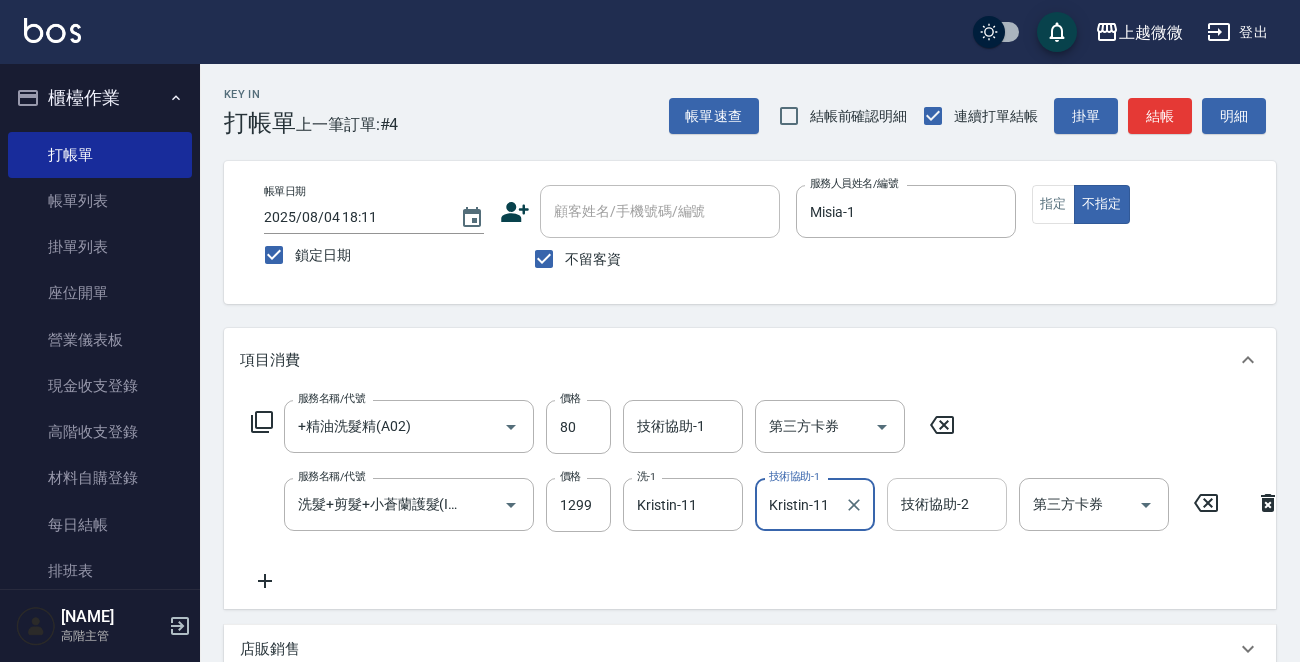 type on "Kristin-11" 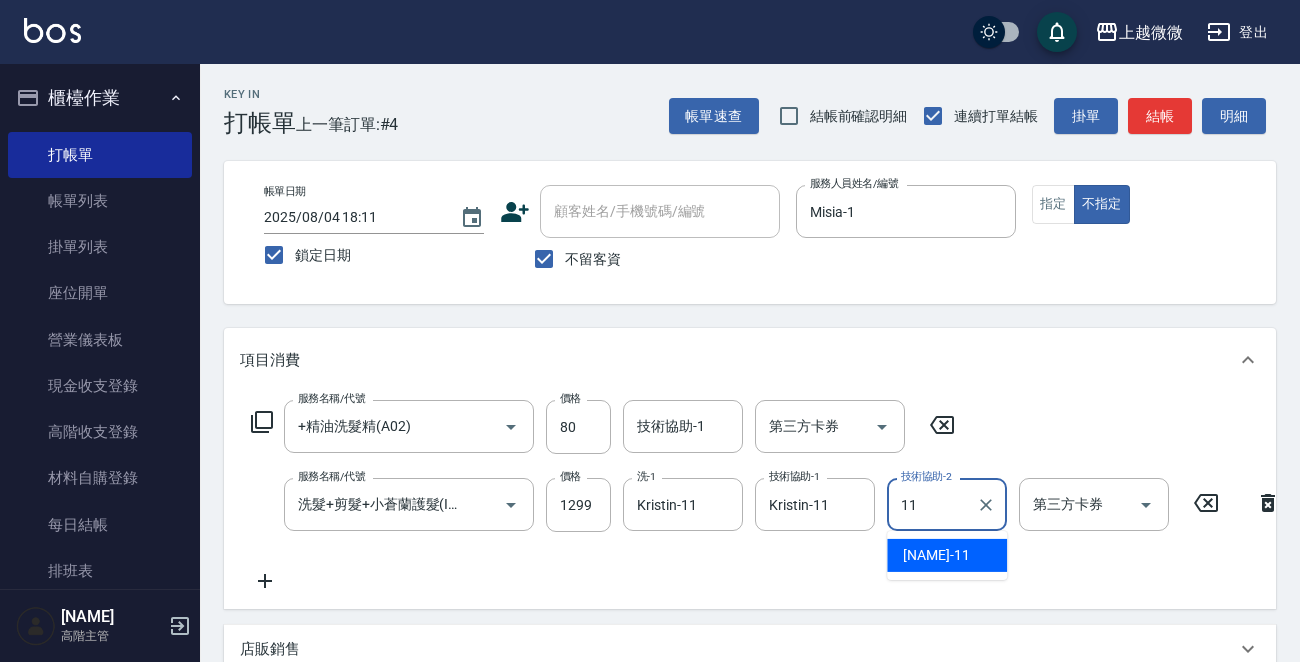 click on "Kristin -11" at bounding box center [936, 555] 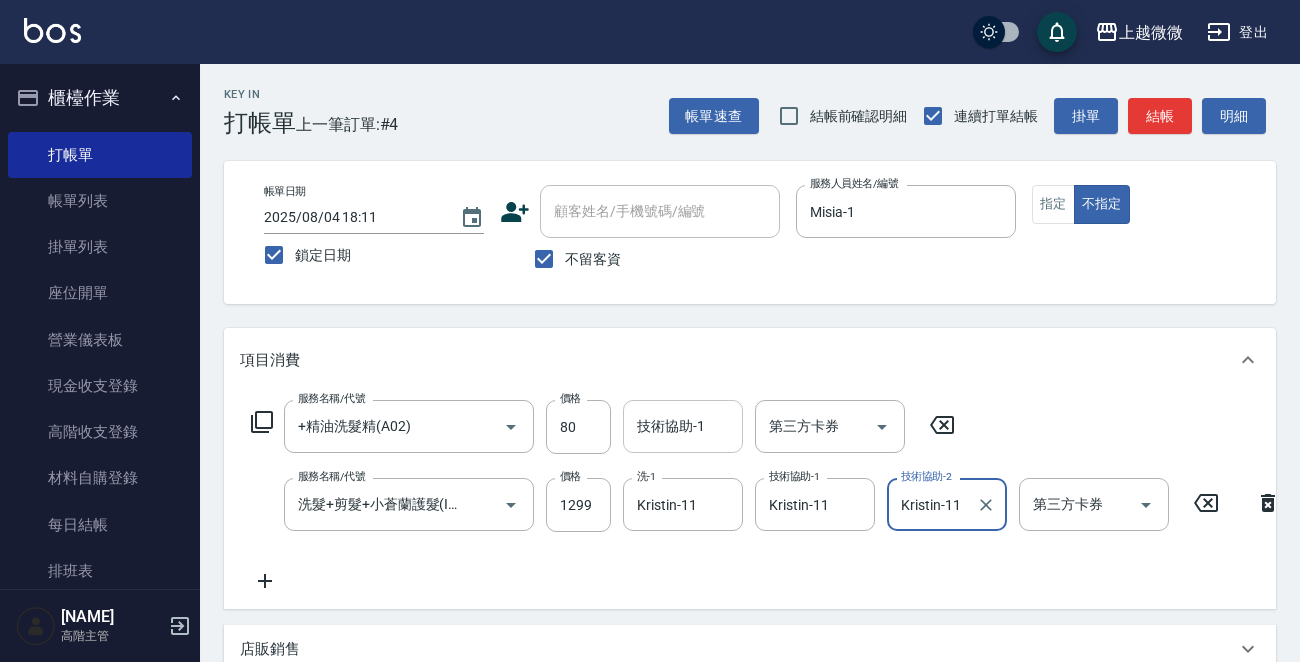 type on "Kristin-11" 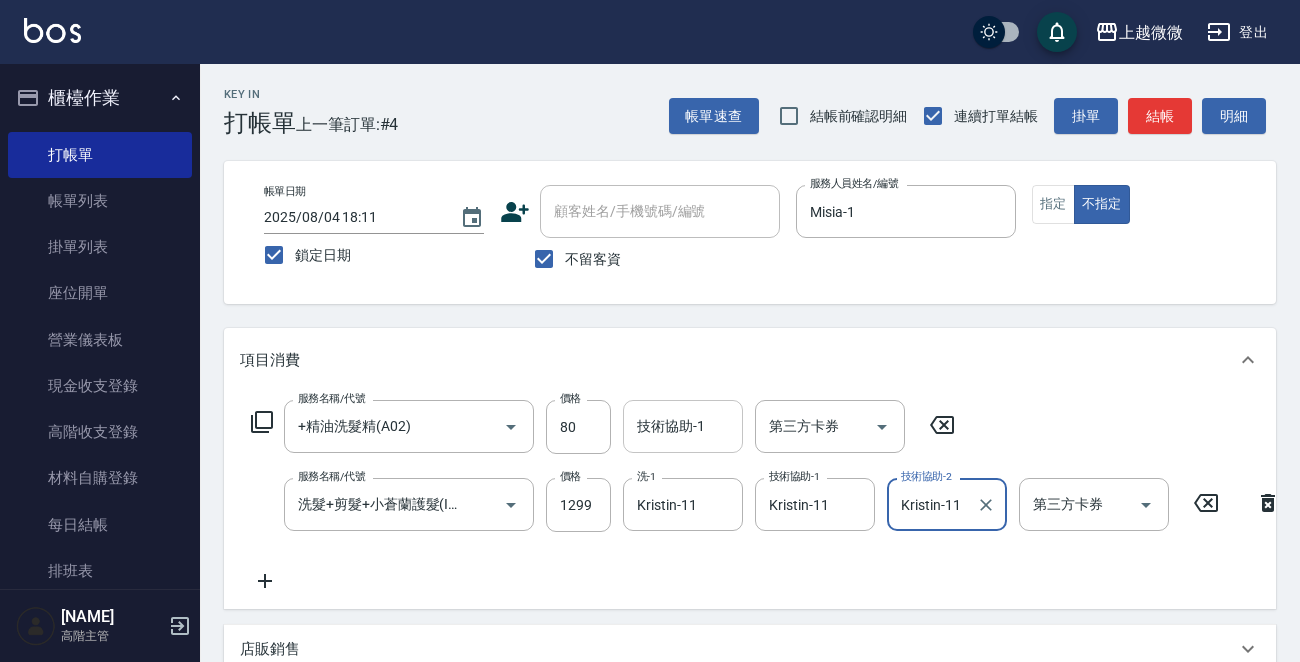 click on "技術協助-1 技術協助-1" at bounding box center [683, 426] 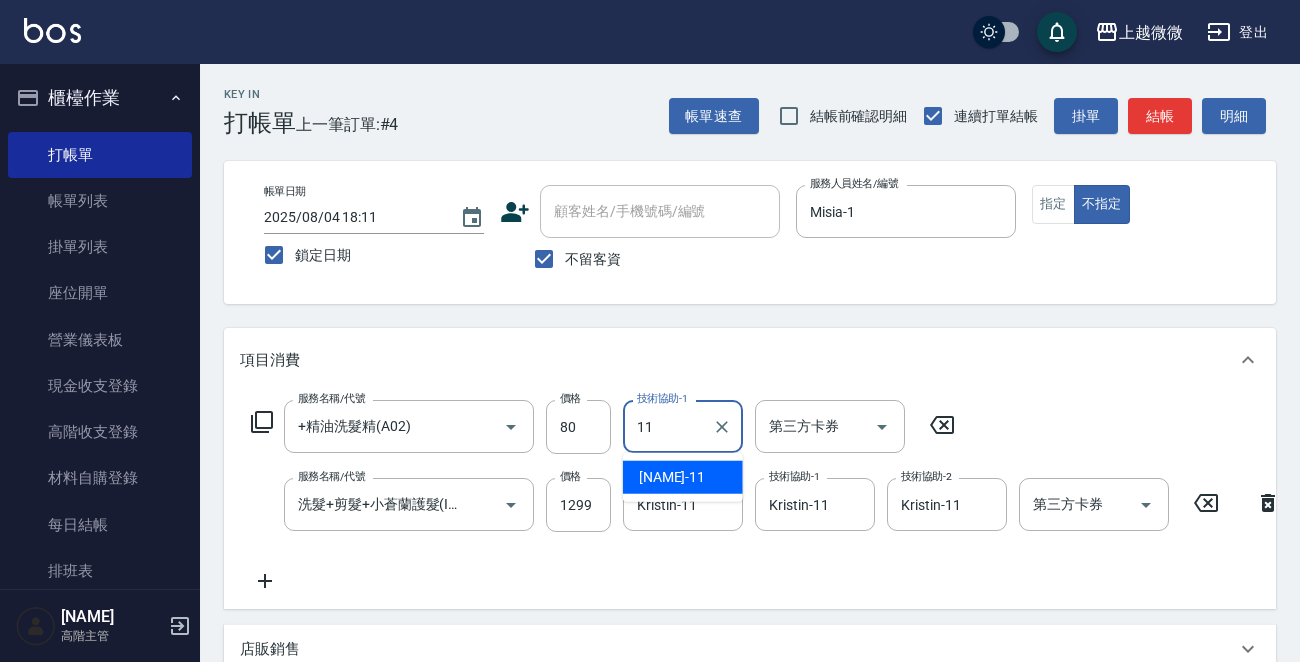 click on "Kristin -11" at bounding box center [683, 477] 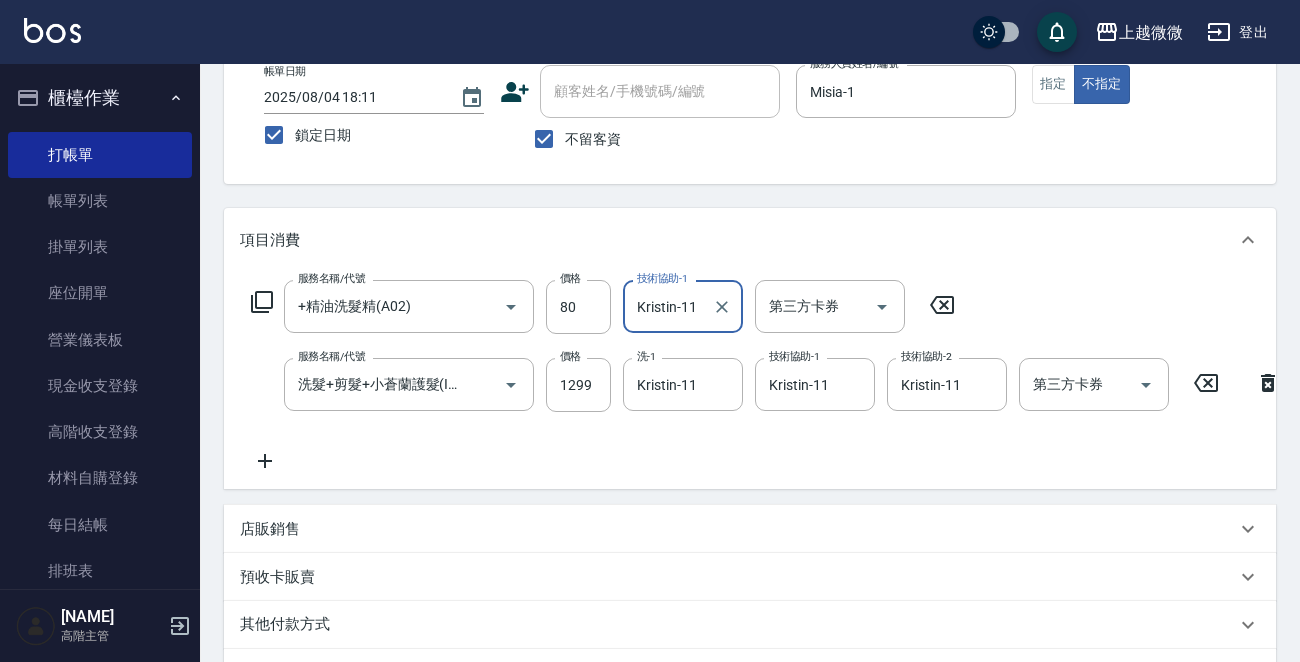scroll, scrollTop: 392, scrollLeft: 0, axis: vertical 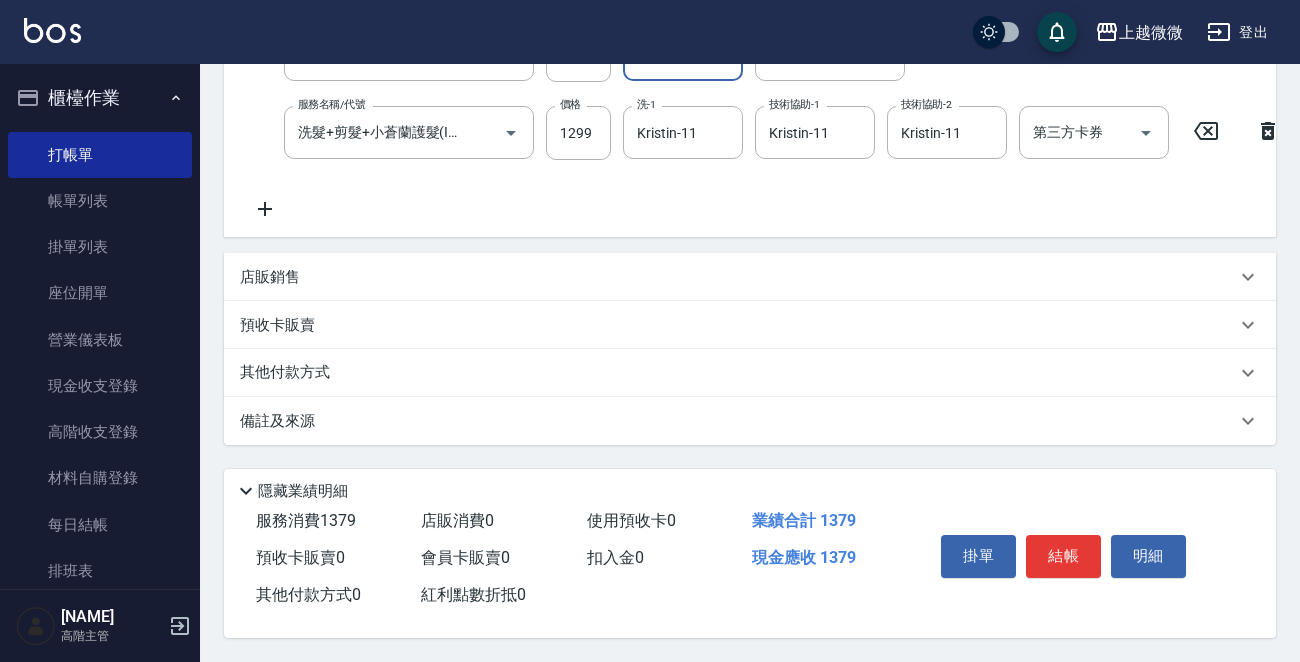 type on "Kristin-11" 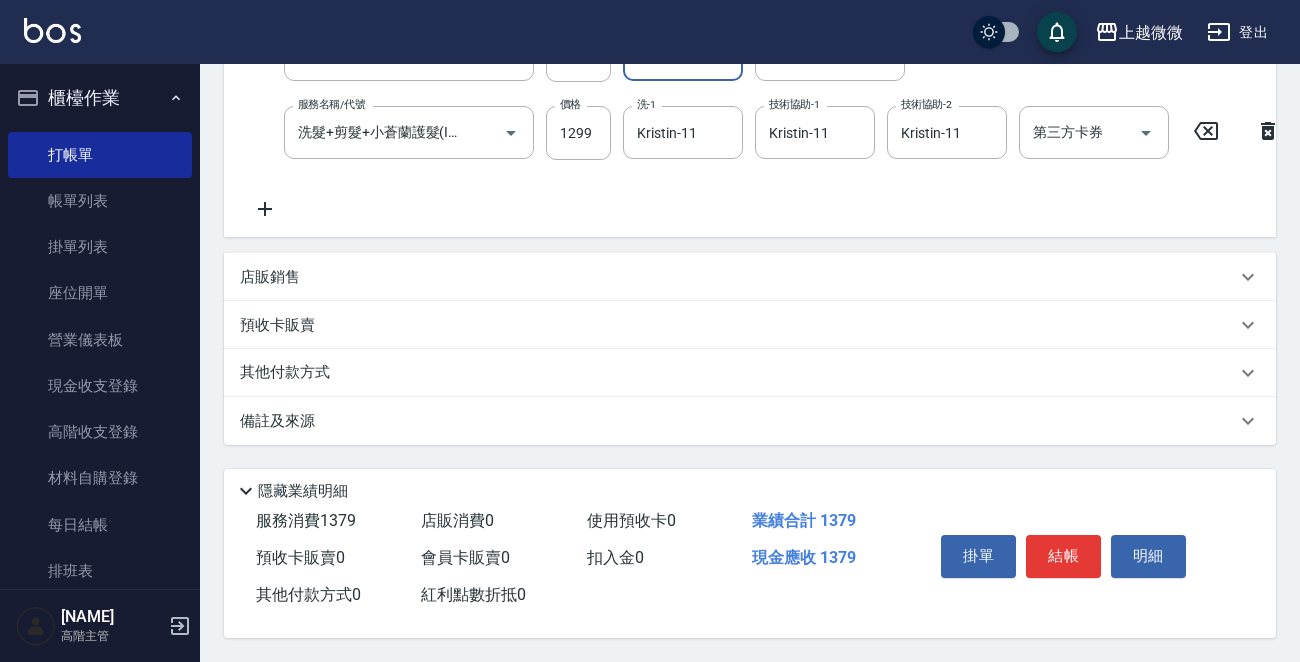 click 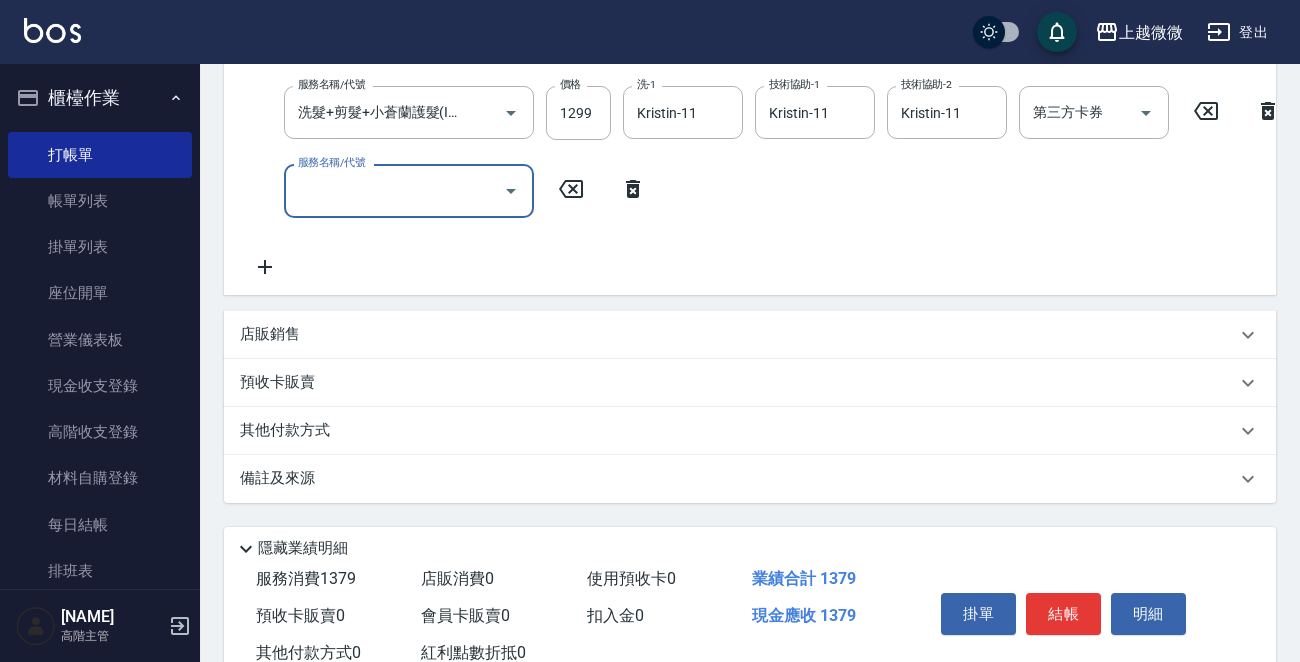 click on "服務名稱/代號" at bounding box center [394, 190] 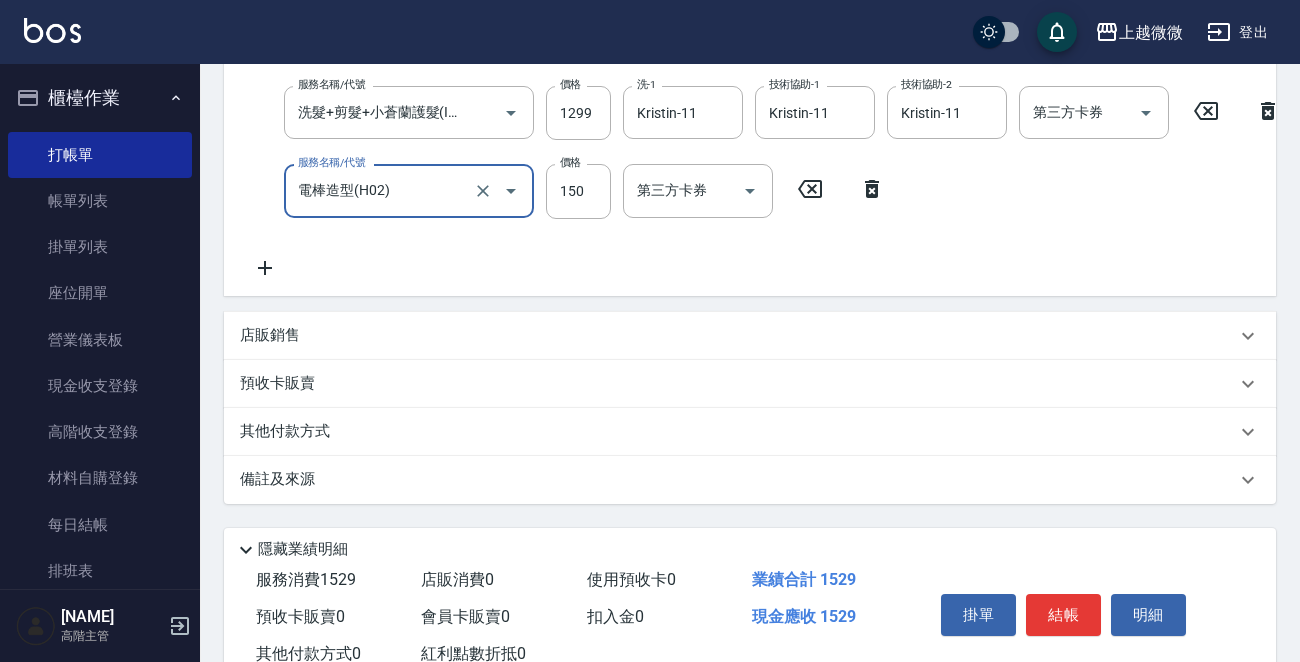 type on "電棒造型(H02)" 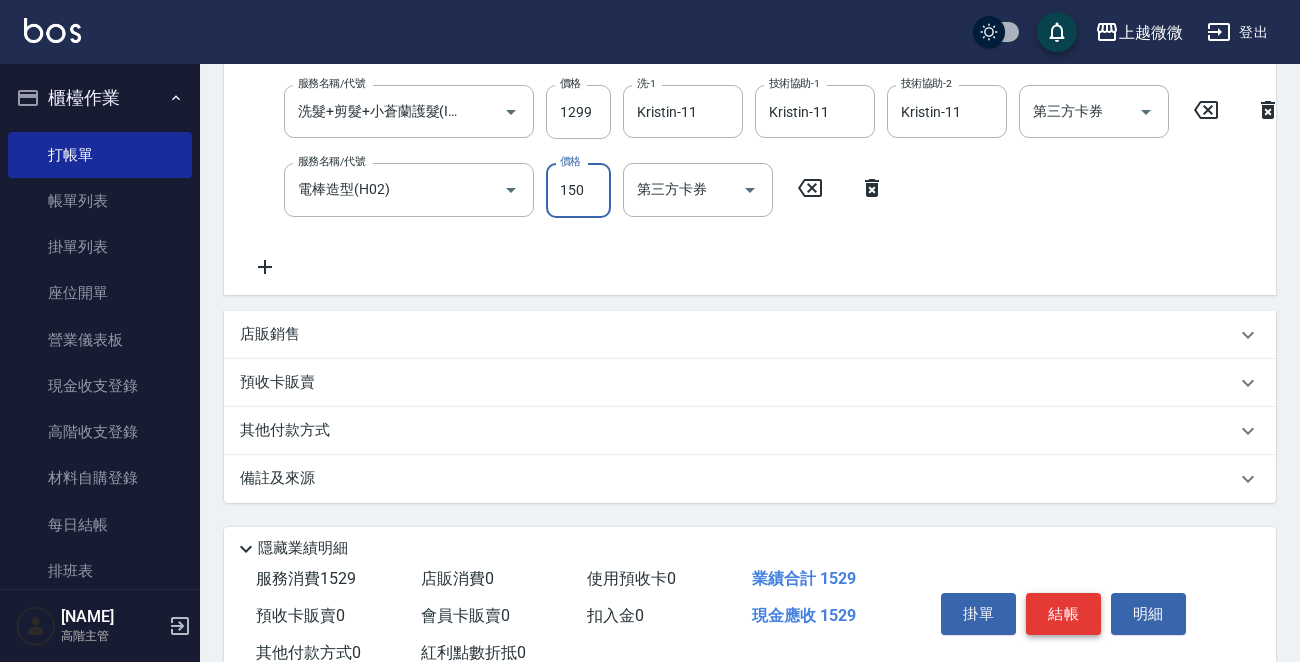 scroll, scrollTop: 470, scrollLeft: 0, axis: vertical 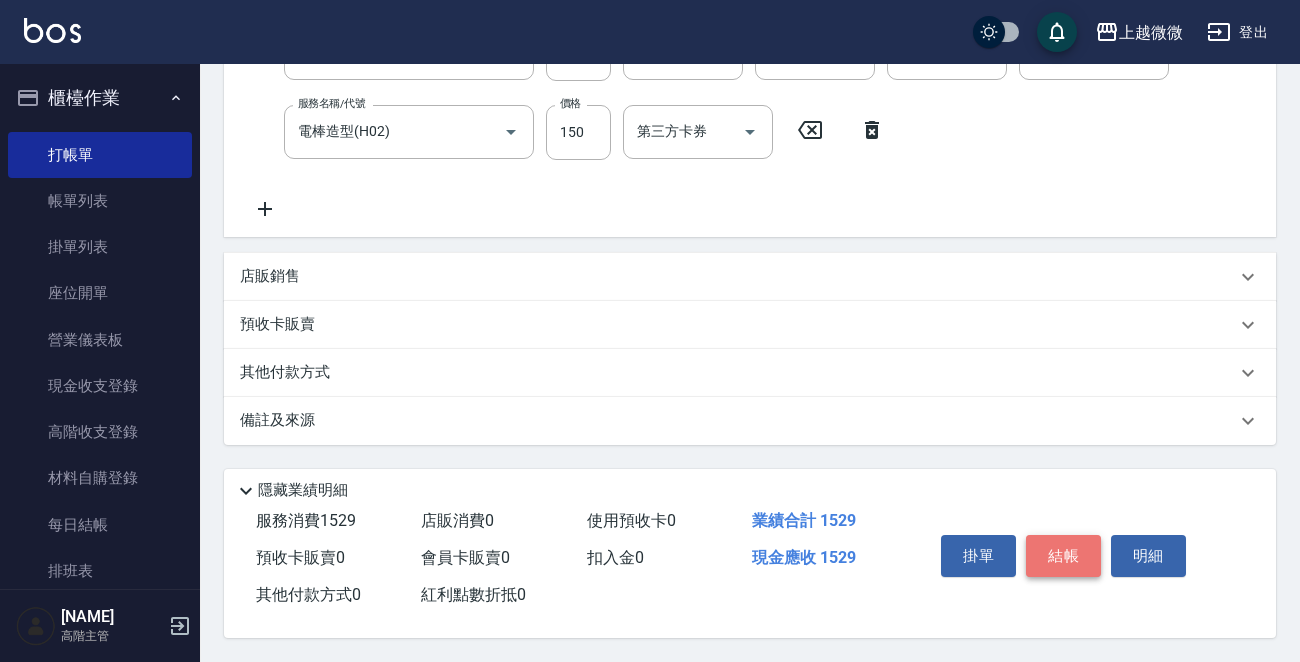 click on "結帳" at bounding box center [1063, 556] 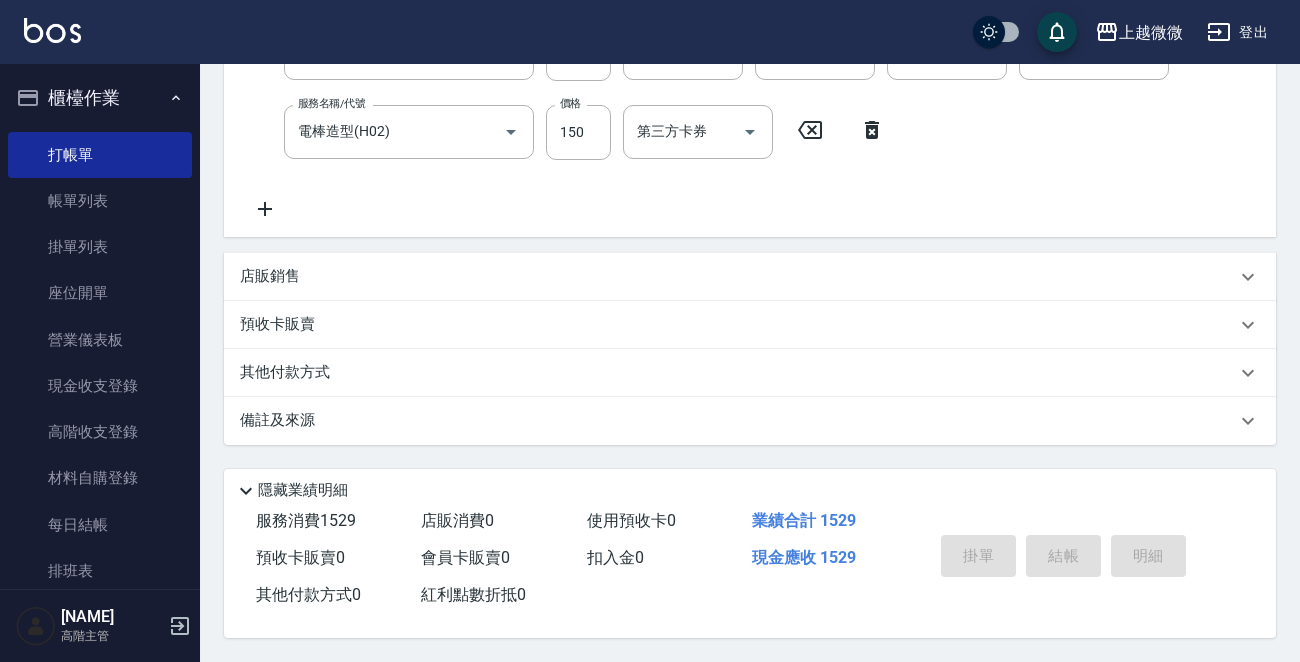 type 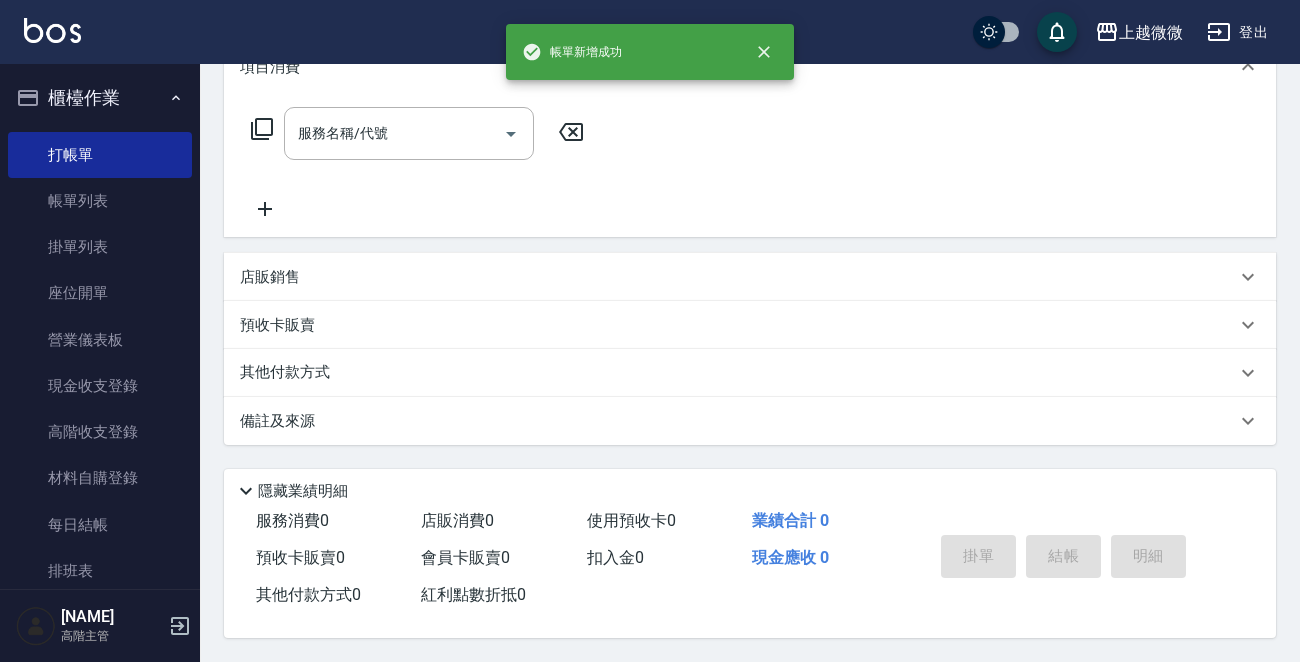 scroll, scrollTop: 0, scrollLeft: 0, axis: both 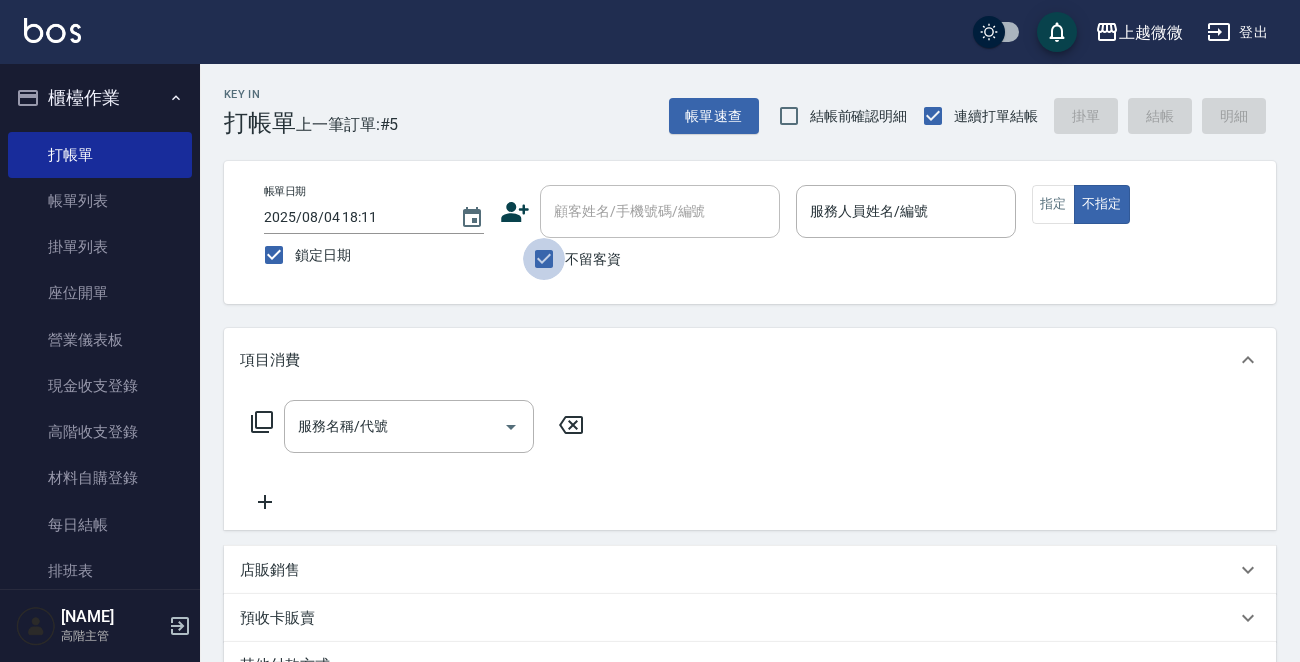 drag, startPoint x: 544, startPoint y: 259, endPoint x: 598, endPoint y: 199, distance: 80.72174 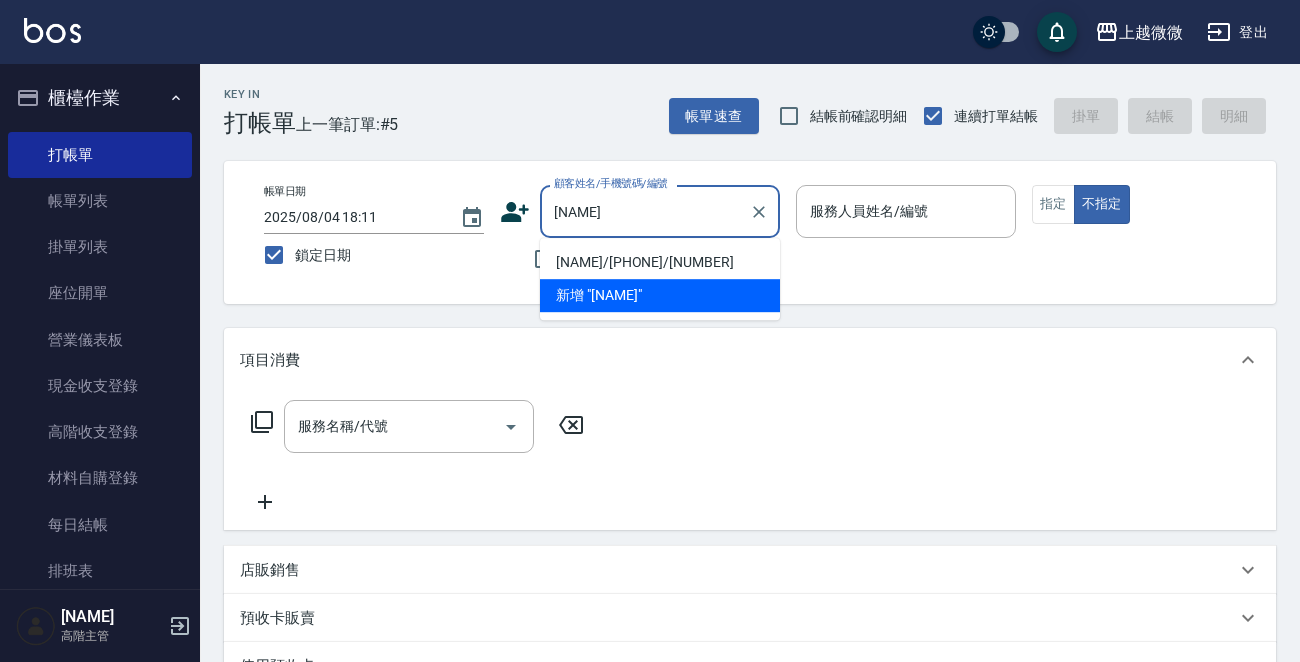 click on "[NAME]/[PHONE]/[NUMBER]" at bounding box center (660, 262) 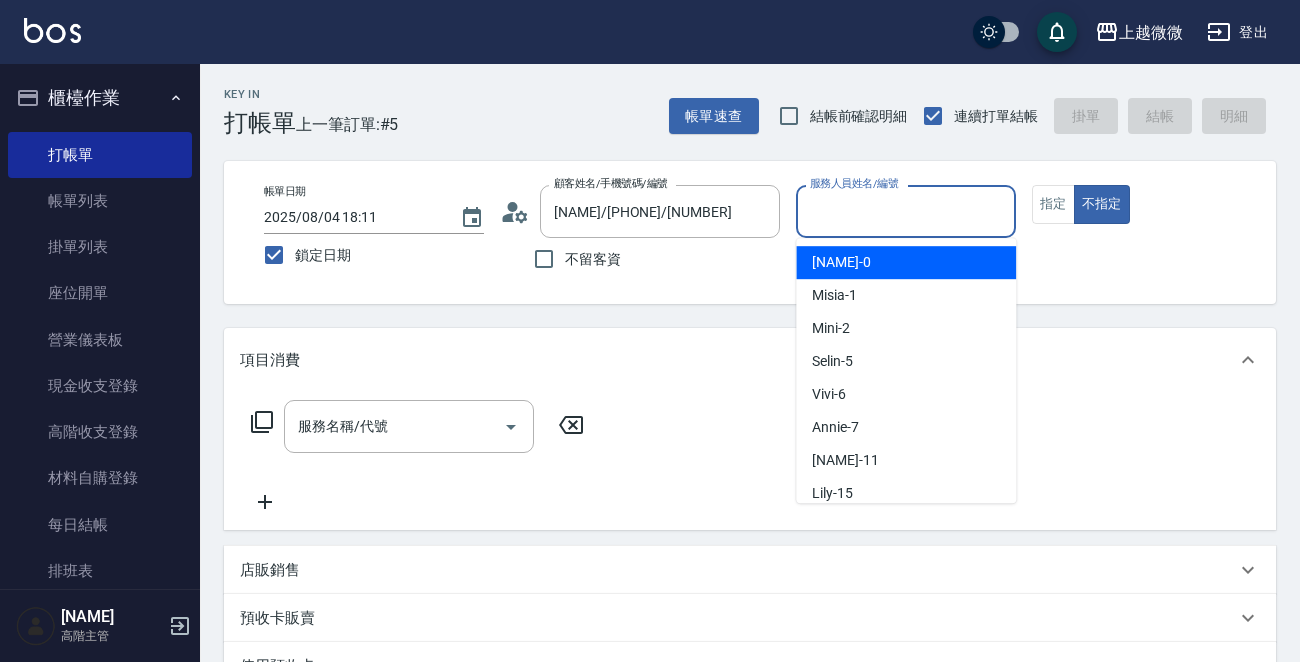 drag, startPoint x: 963, startPoint y: 205, endPoint x: 948, endPoint y: 213, distance: 17 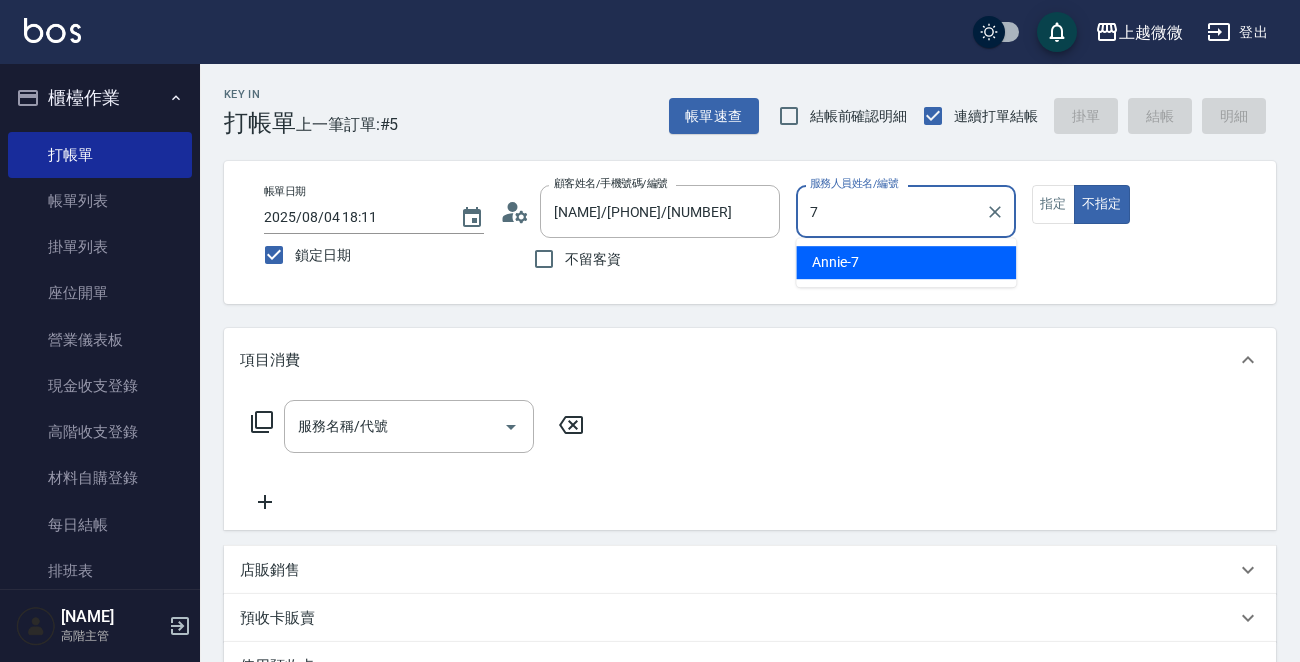 click on "Annie -7" at bounding box center (835, 262) 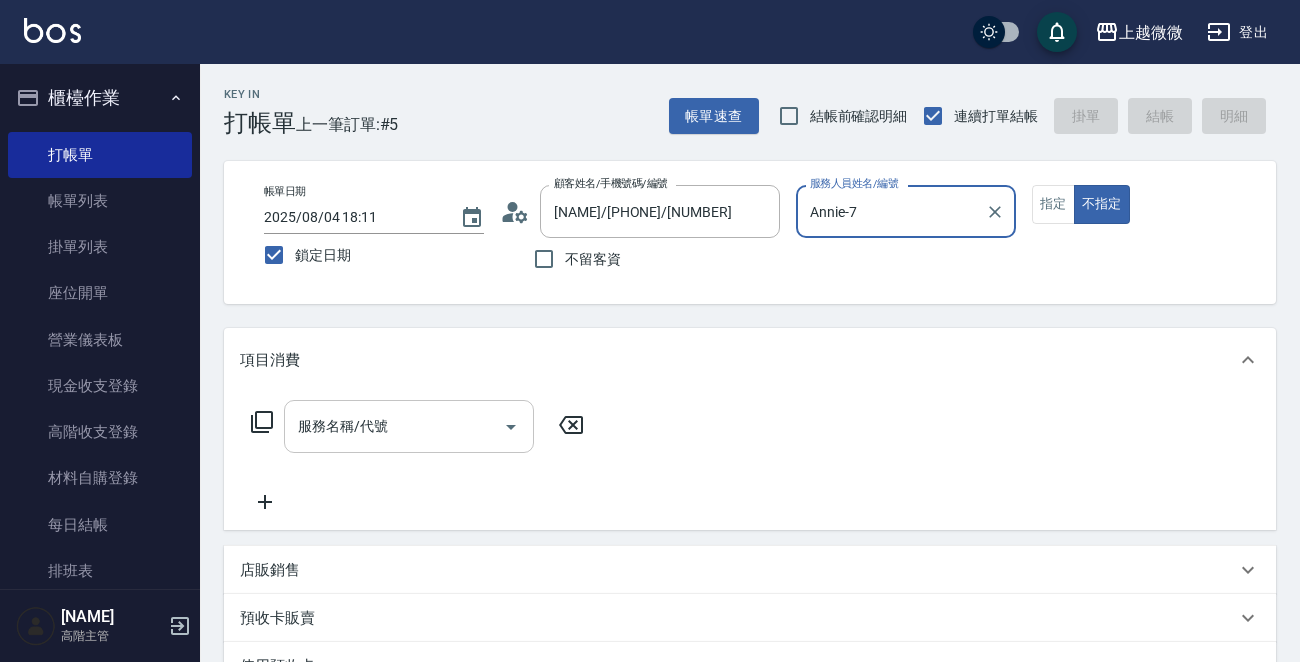 type on "Annie-7" 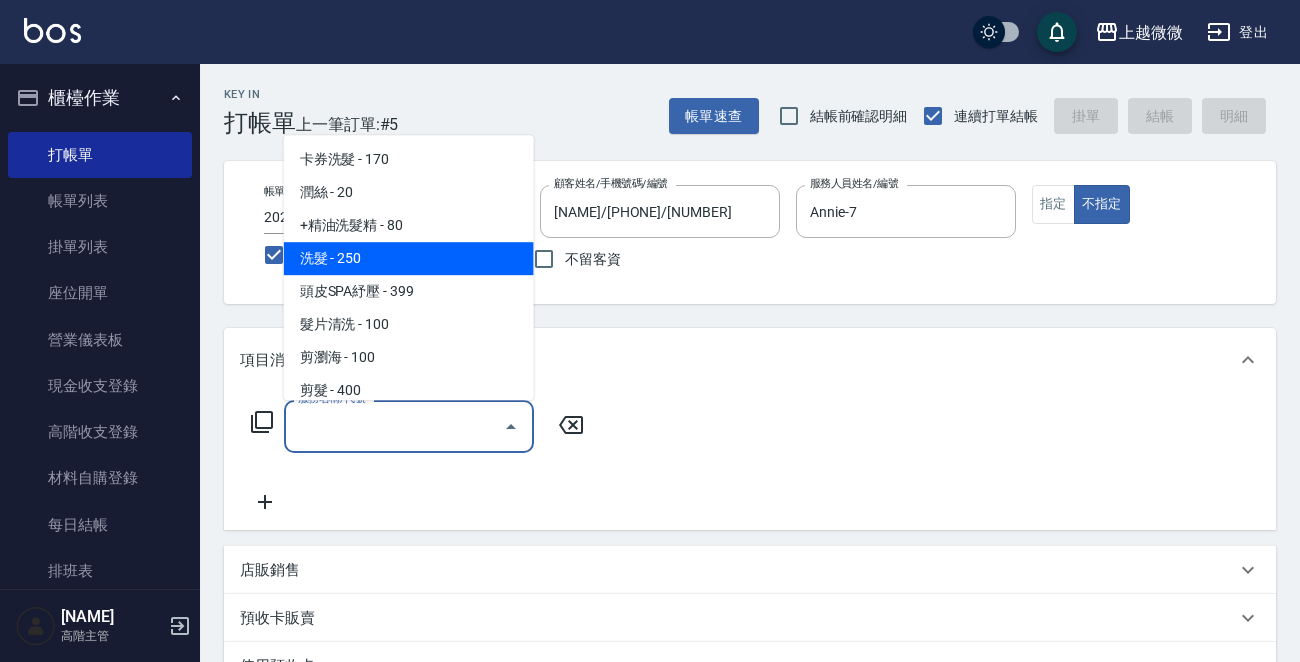 click on "洗髮 - 250" at bounding box center [409, 258] 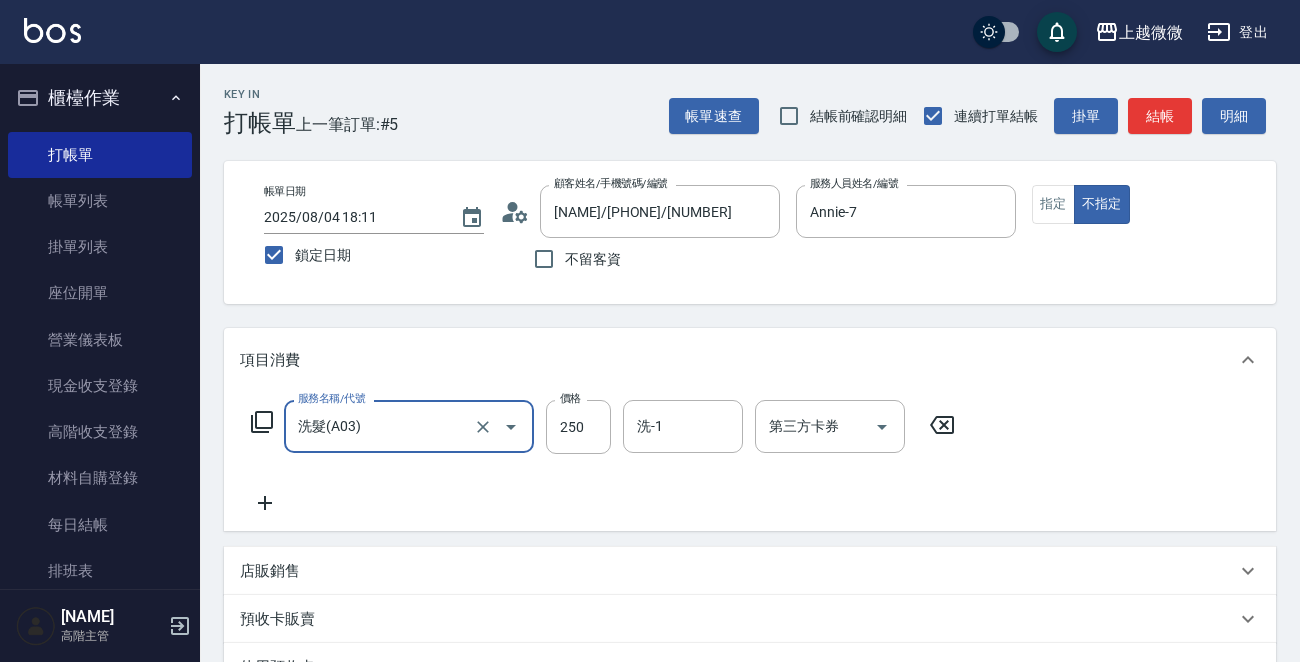 click 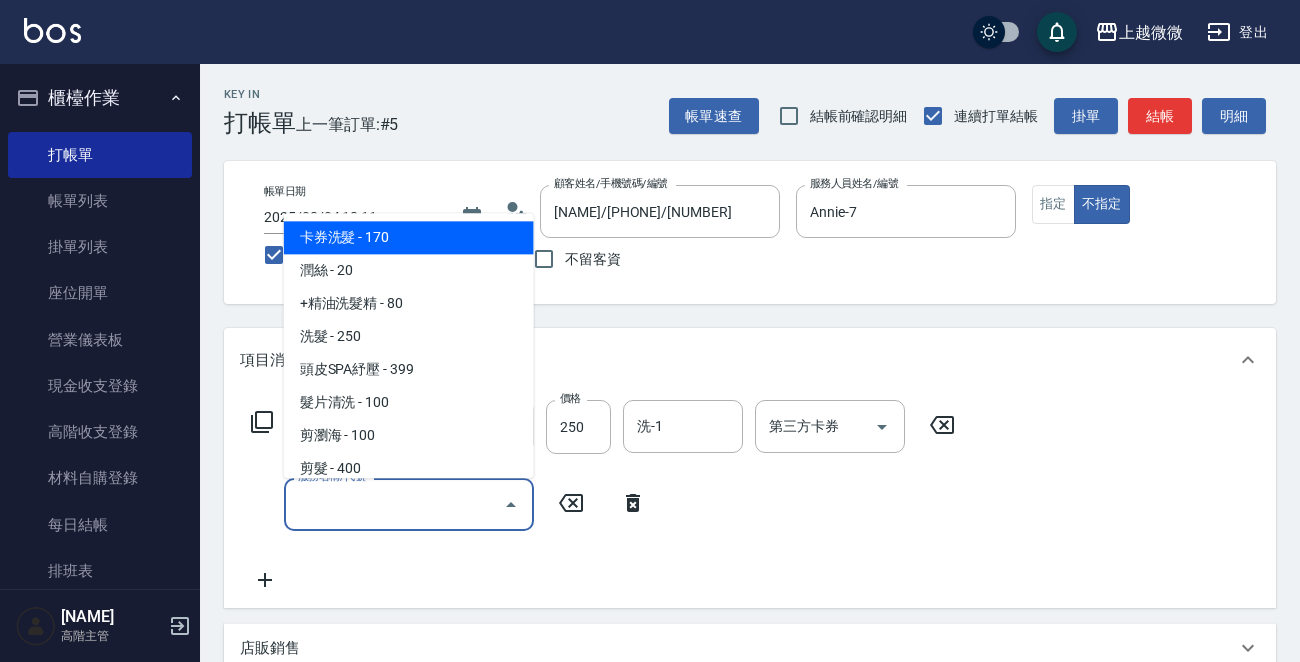 click on "服務名稱/代號" at bounding box center (394, 504) 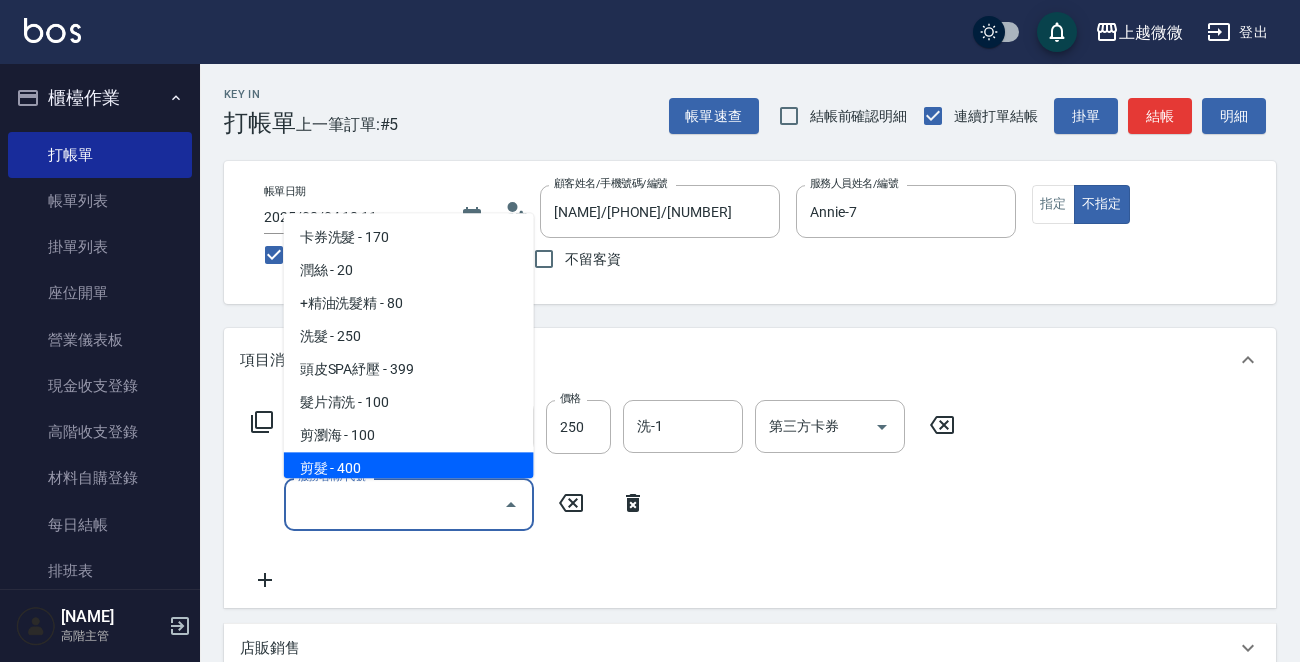 click on "剪髮 - 400" at bounding box center (409, 469) 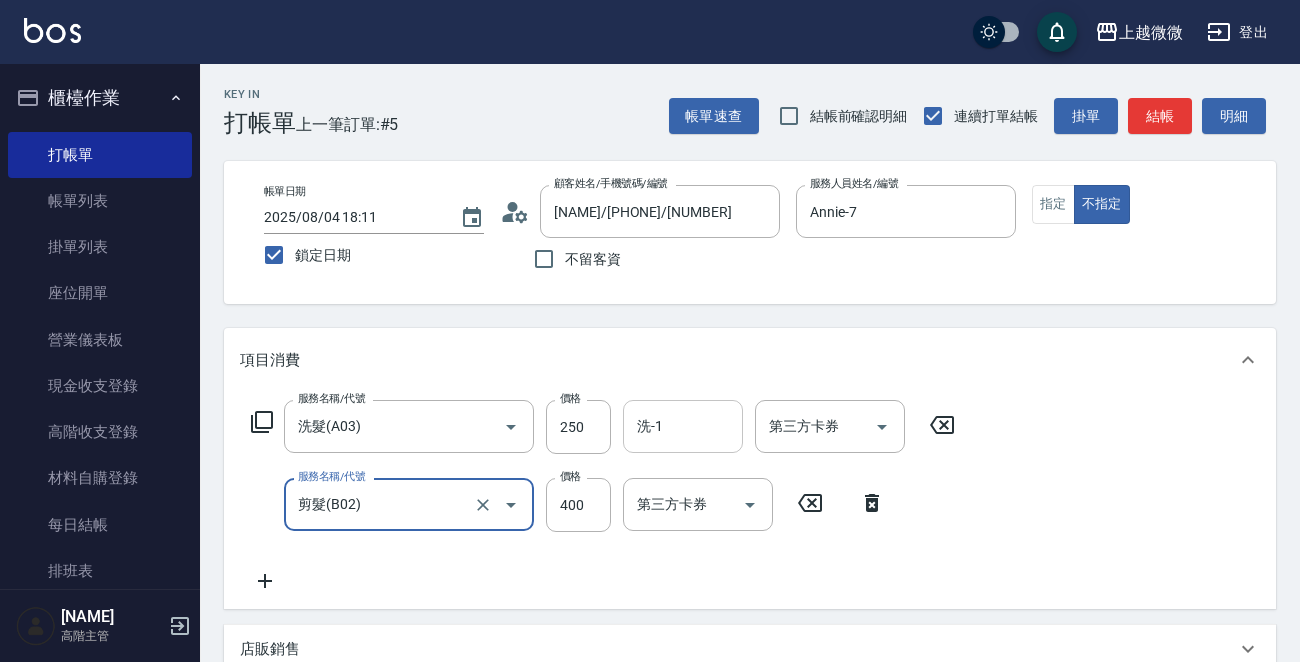 click on "洗-1" at bounding box center (683, 426) 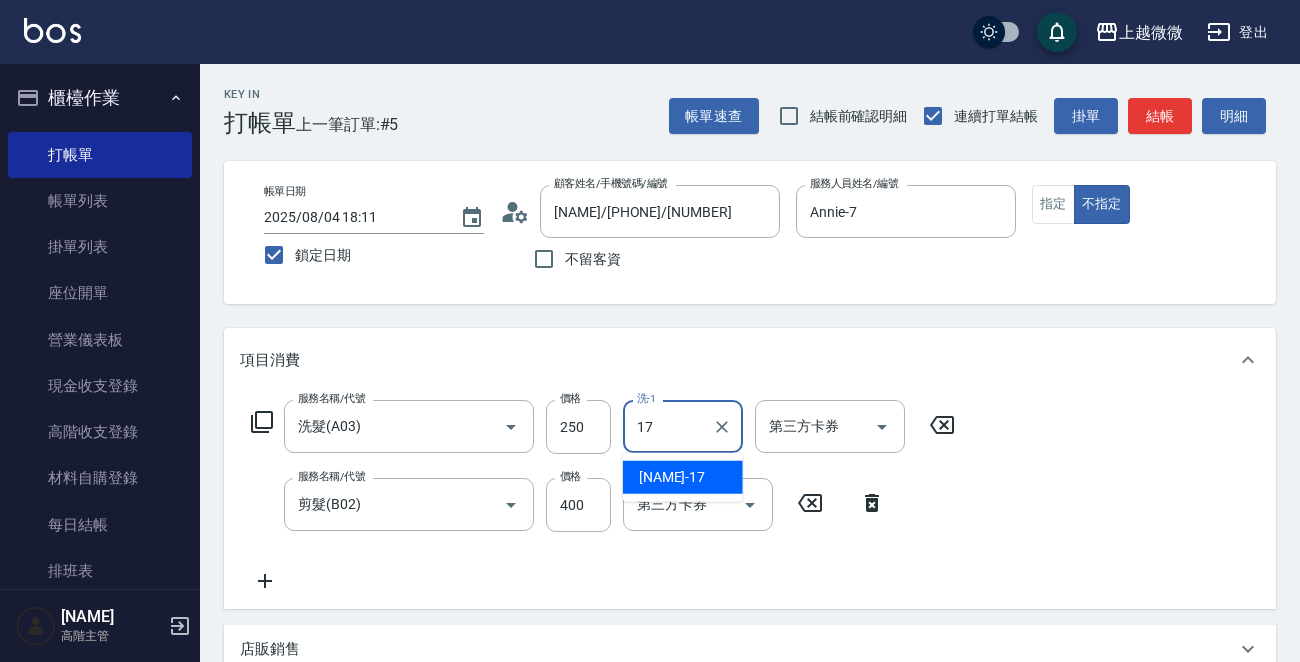 click on "Uly -17" at bounding box center (683, 477) 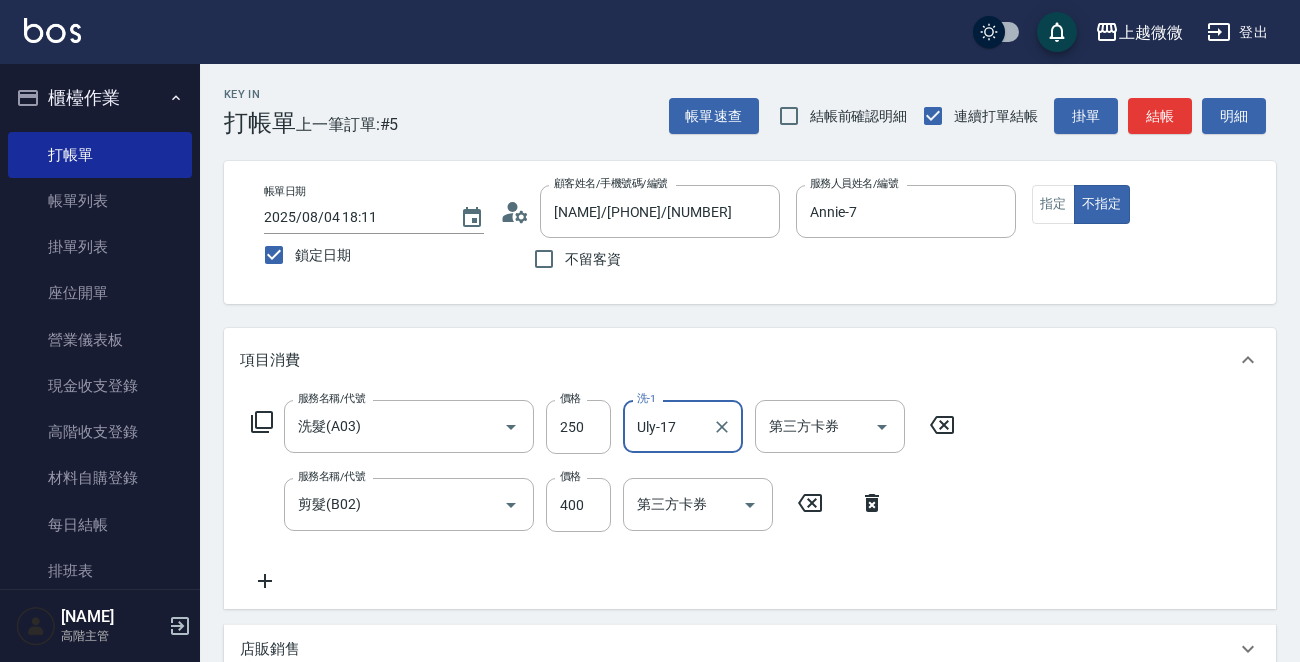 type on "Uly-17" 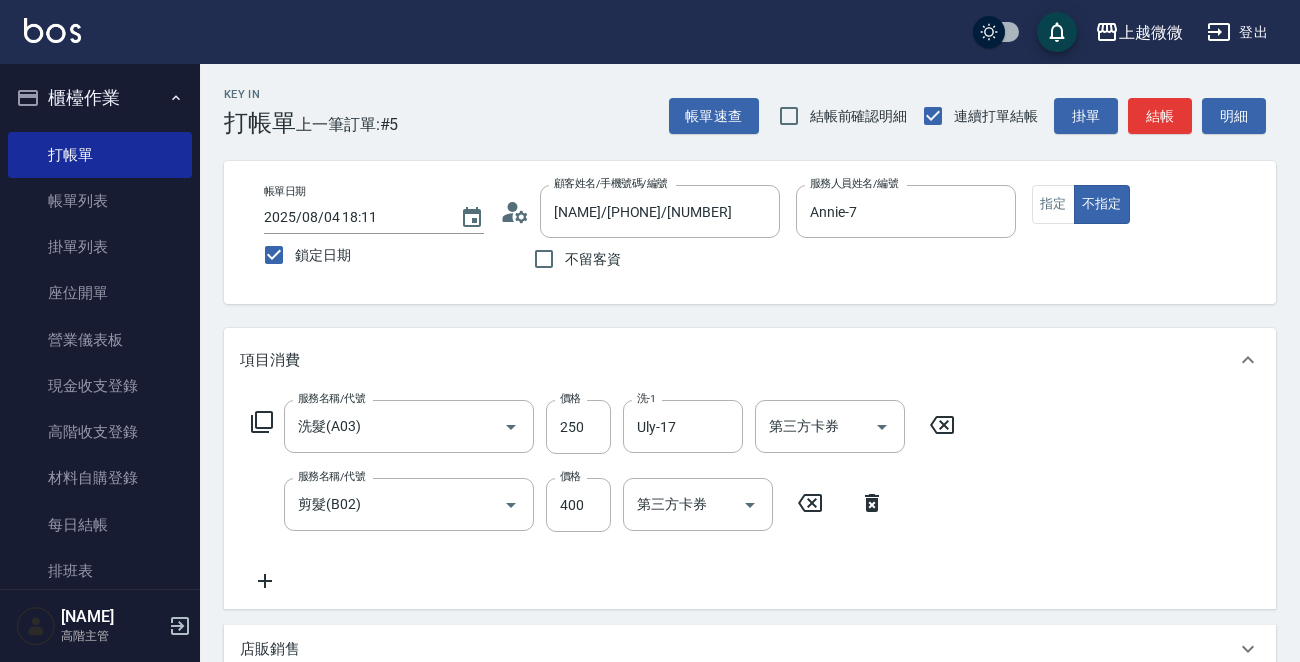 click 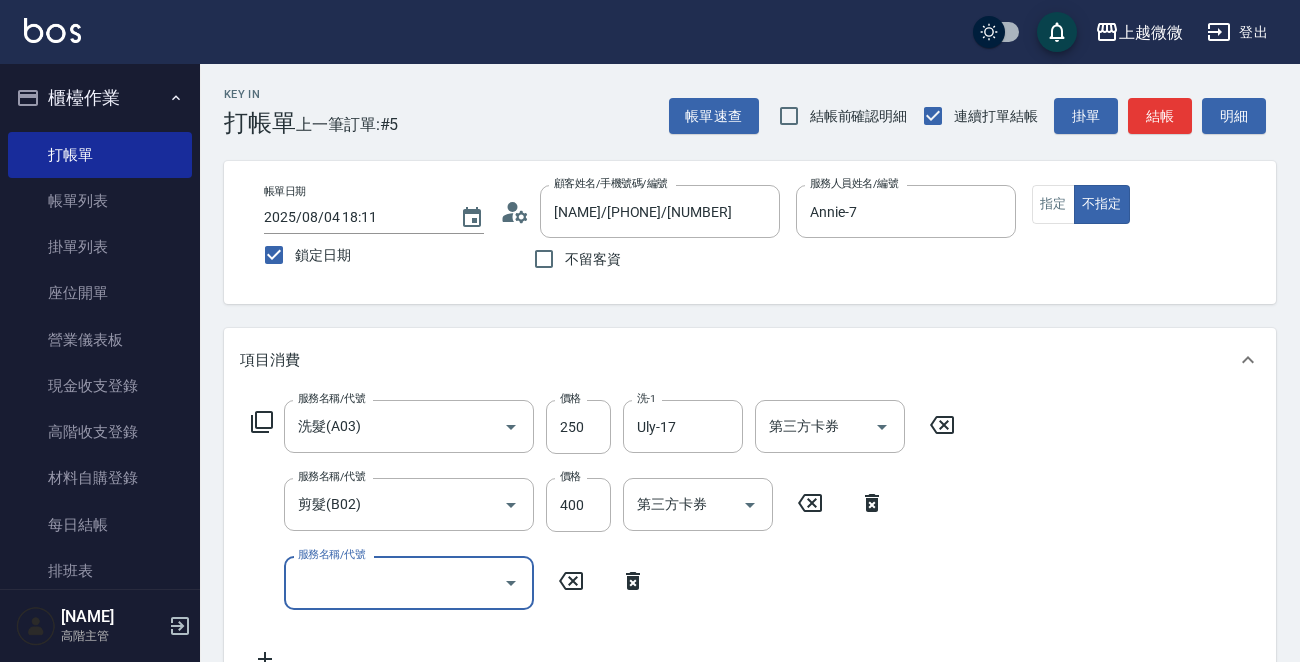 click on "服務名稱/代號 服務名稱/代號" at bounding box center (409, 582) 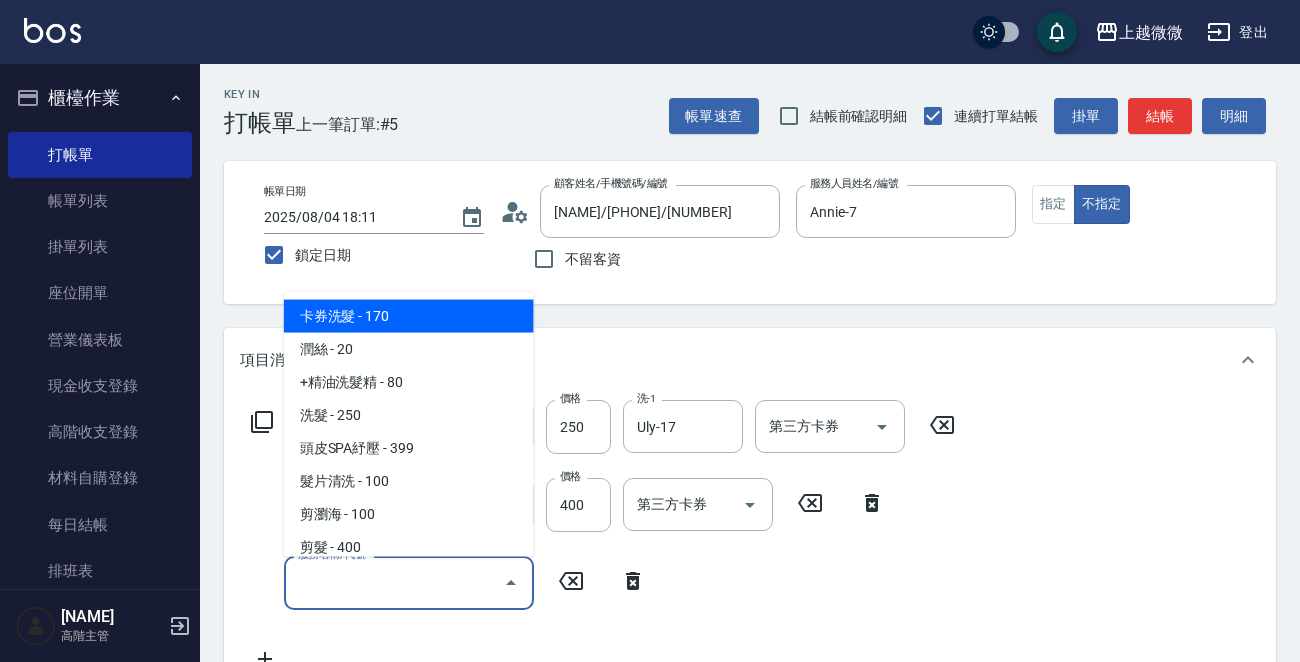 drag, startPoint x: 356, startPoint y: 581, endPoint x: 378, endPoint y: 439, distance: 143.69412 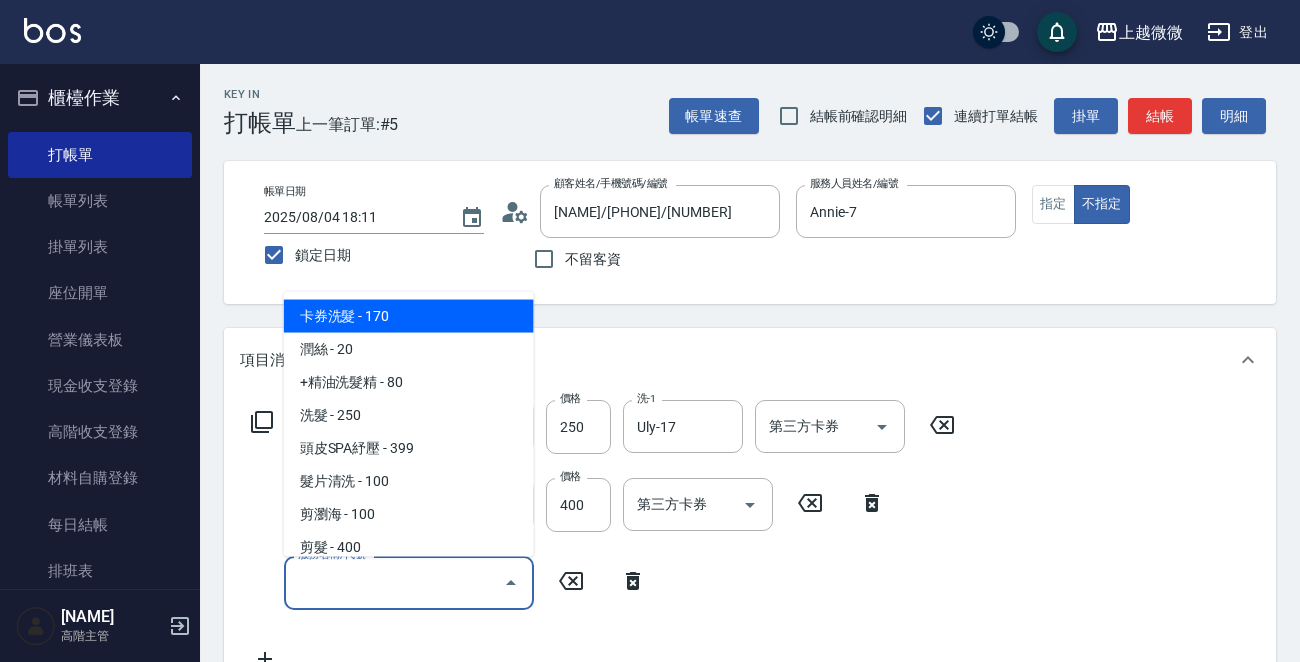 click on "服務名稱/代號" at bounding box center (394, 582) 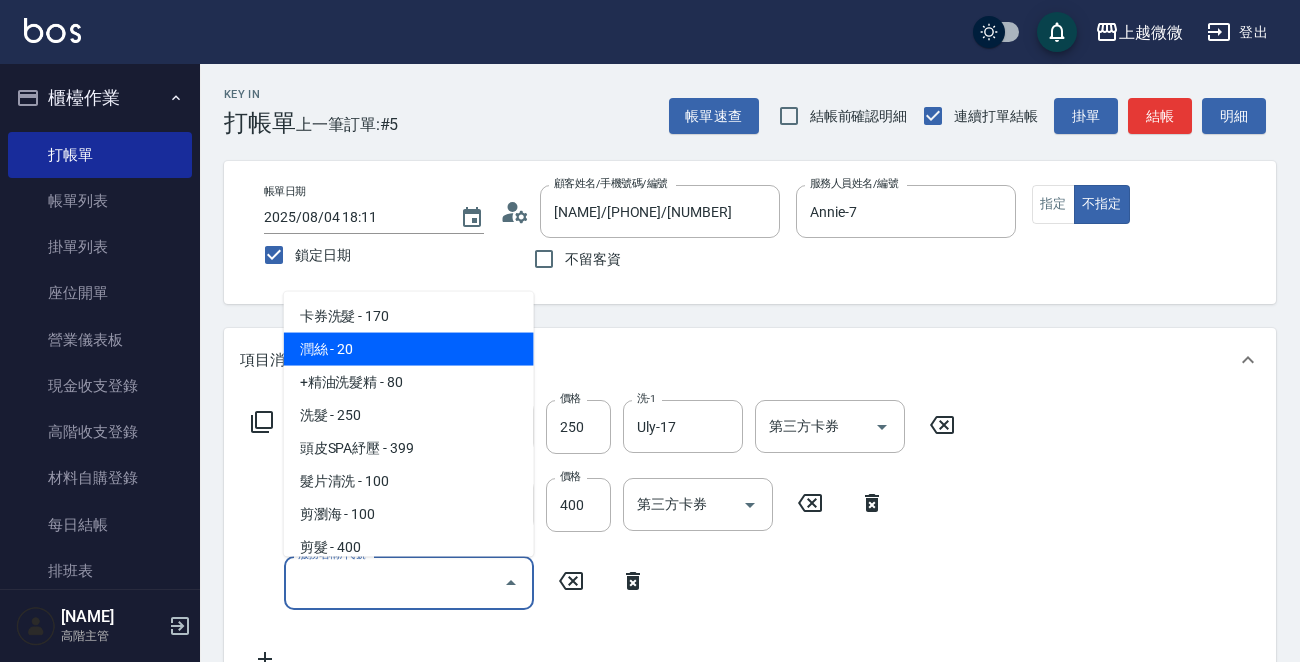 click on "潤絲 - 20" at bounding box center [409, 349] 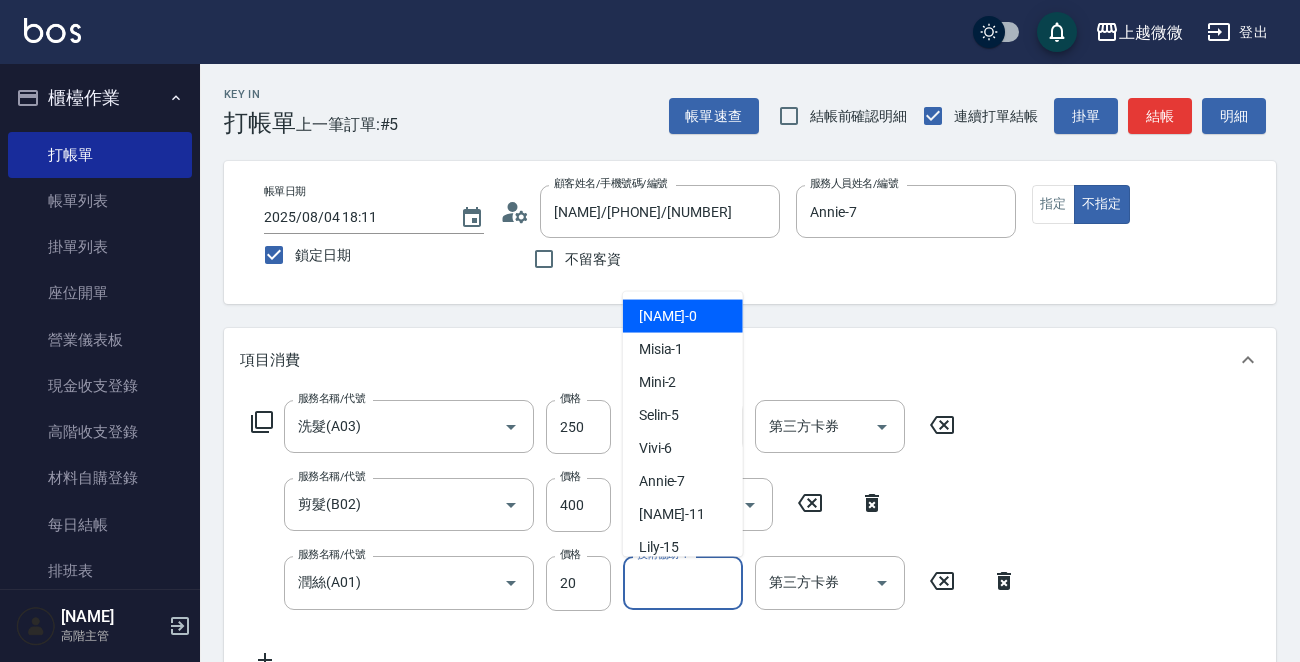 click on "技術協助-1 技術協助-1" at bounding box center [683, 582] 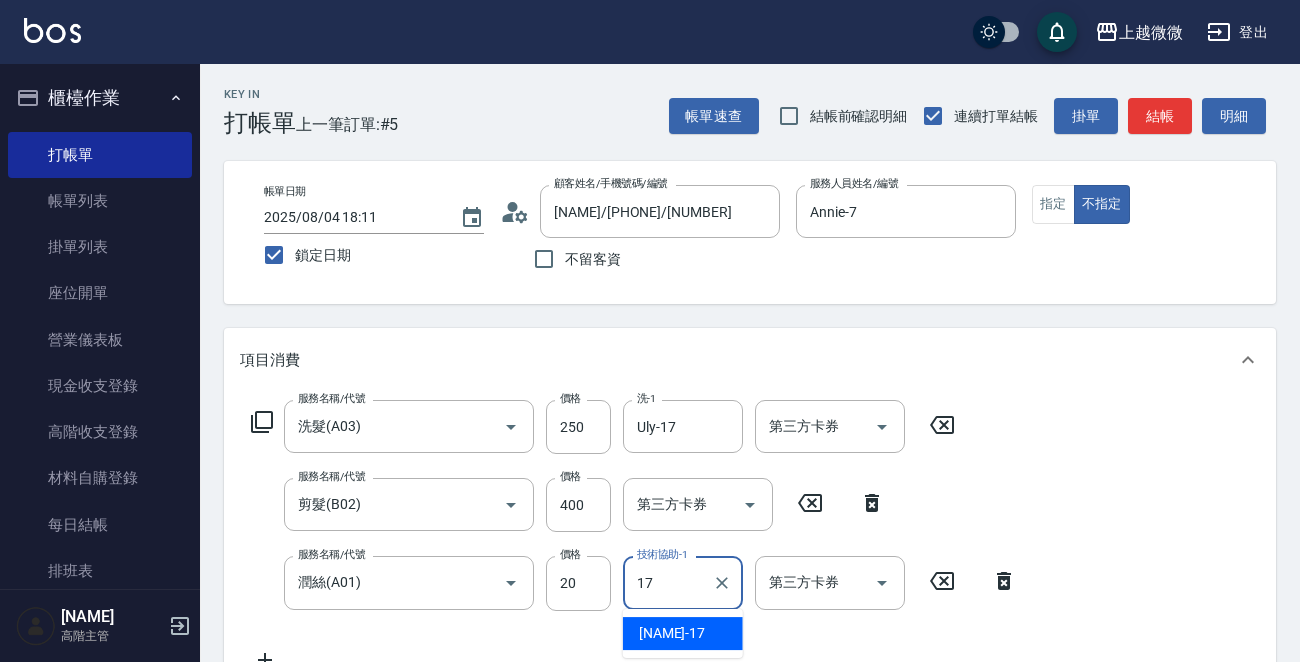 click on "Uly -17" at bounding box center [683, 633] 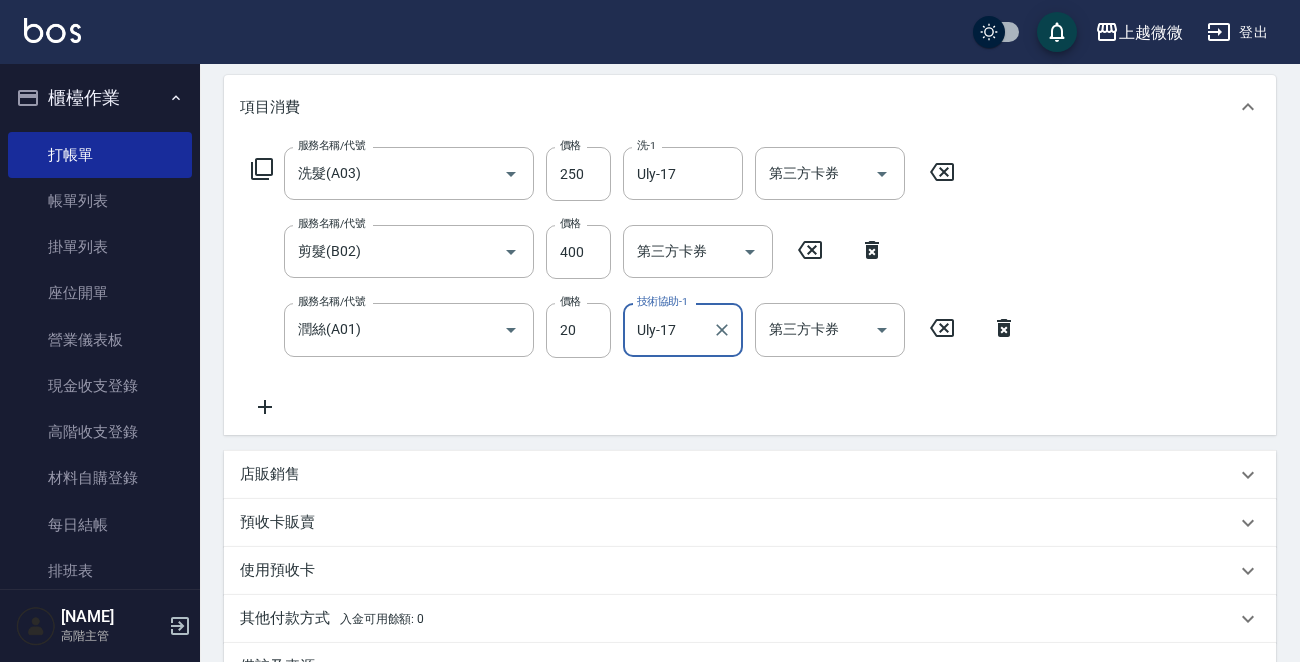scroll, scrollTop: 500, scrollLeft: 0, axis: vertical 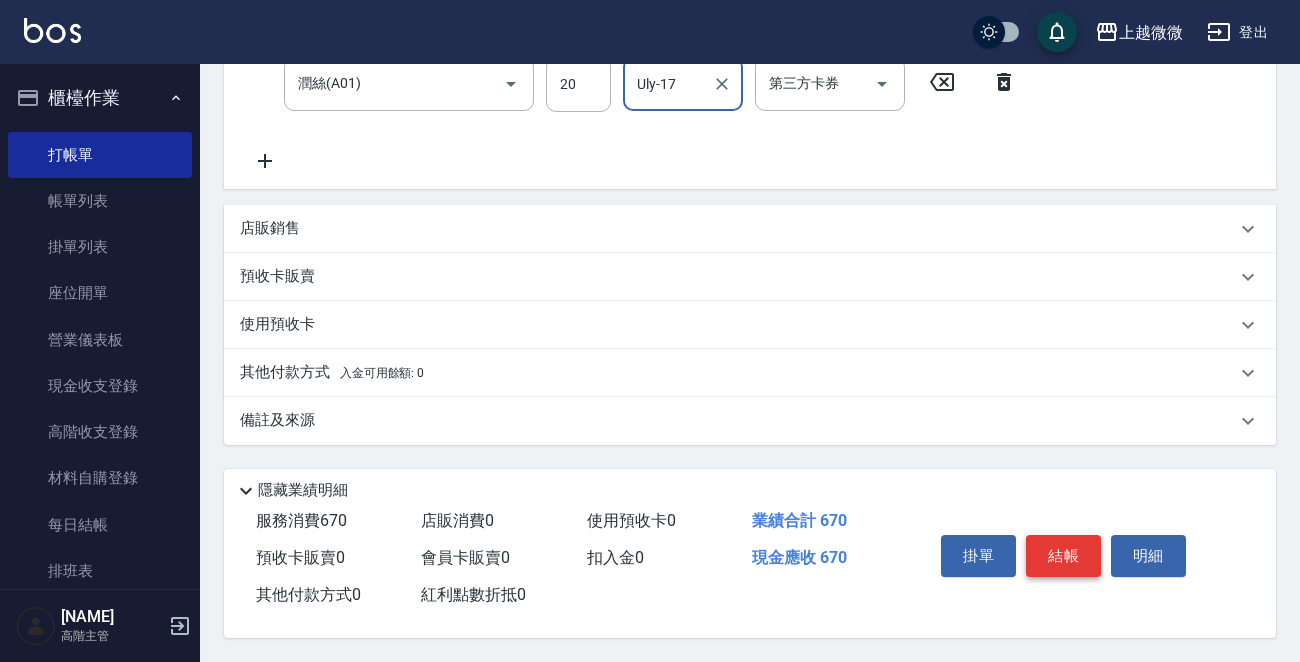 type on "Uly-17" 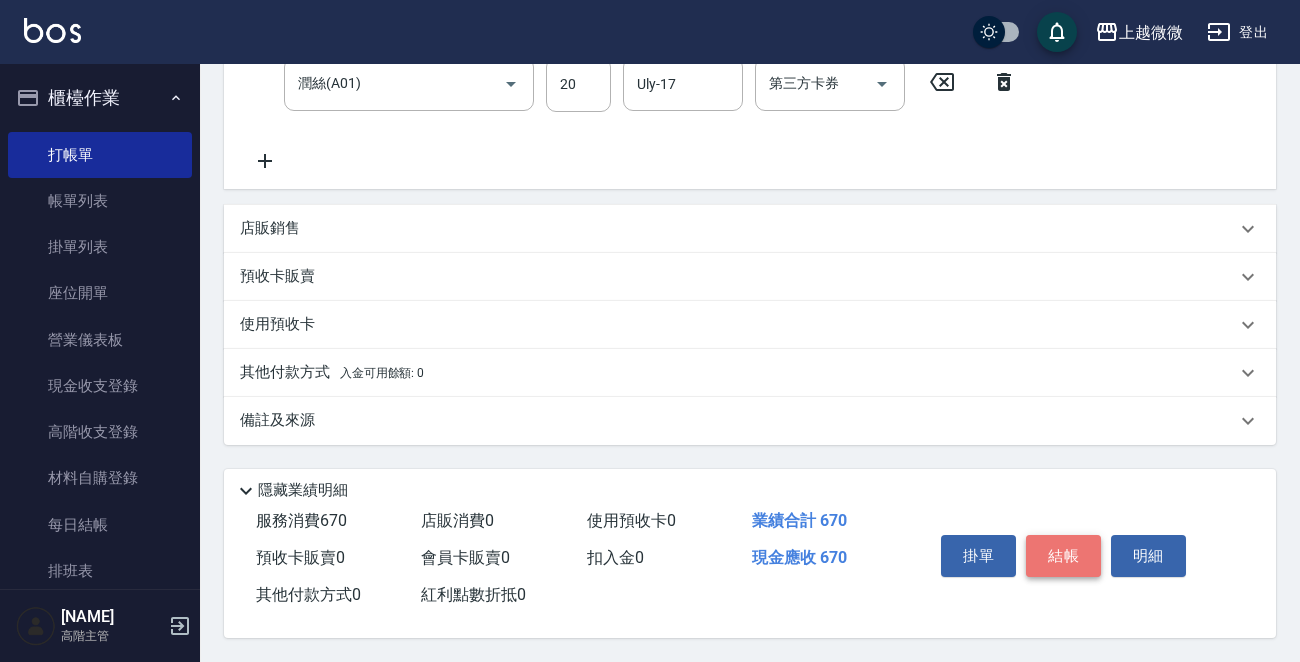 click on "結帳" at bounding box center [1063, 556] 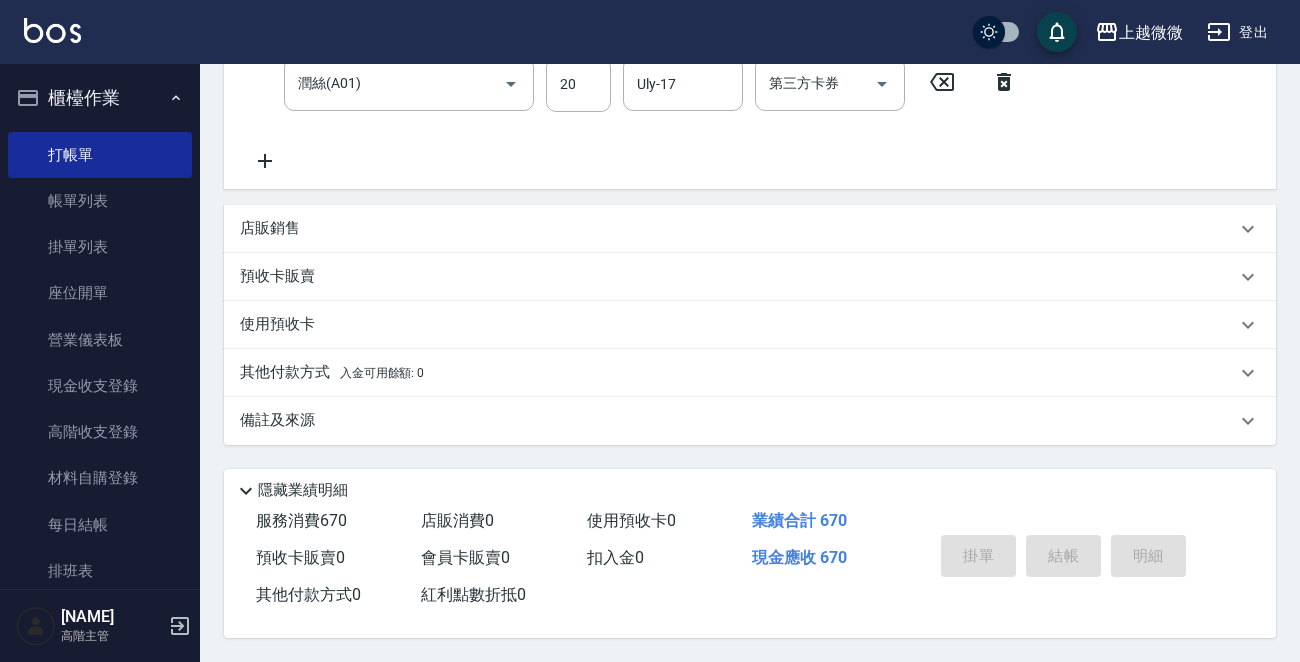 type 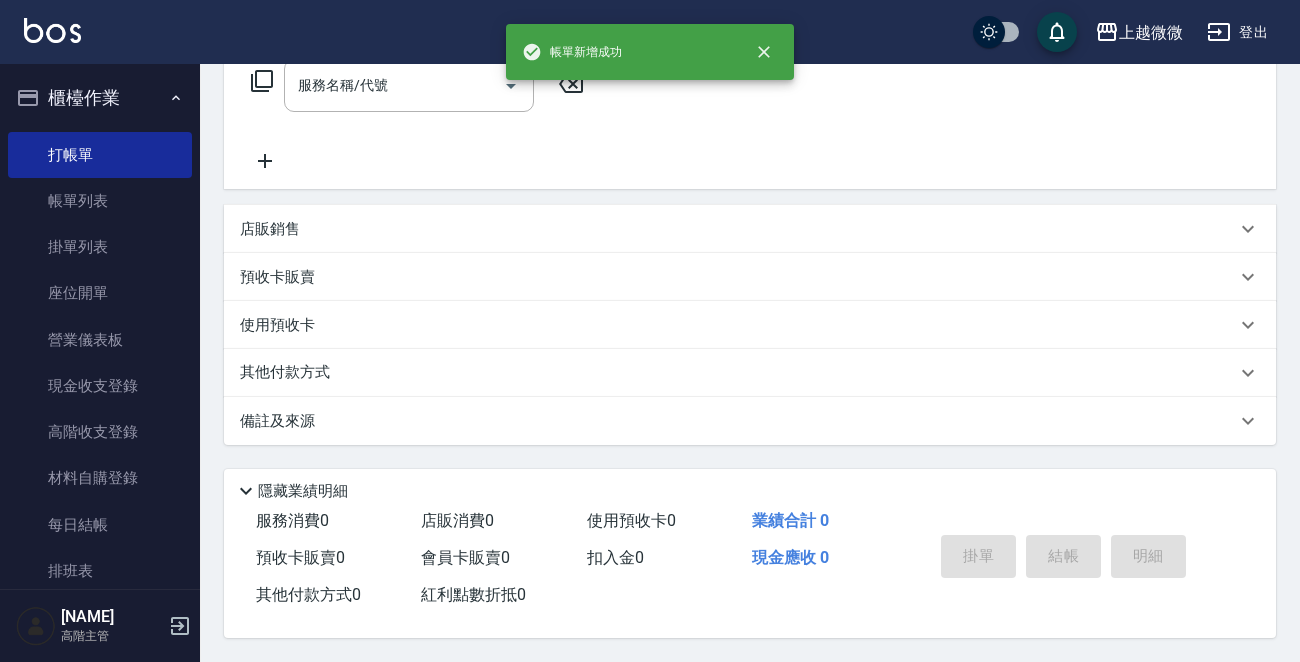 scroll, scrollTop: 0, scrollLeft: 0, axis: both 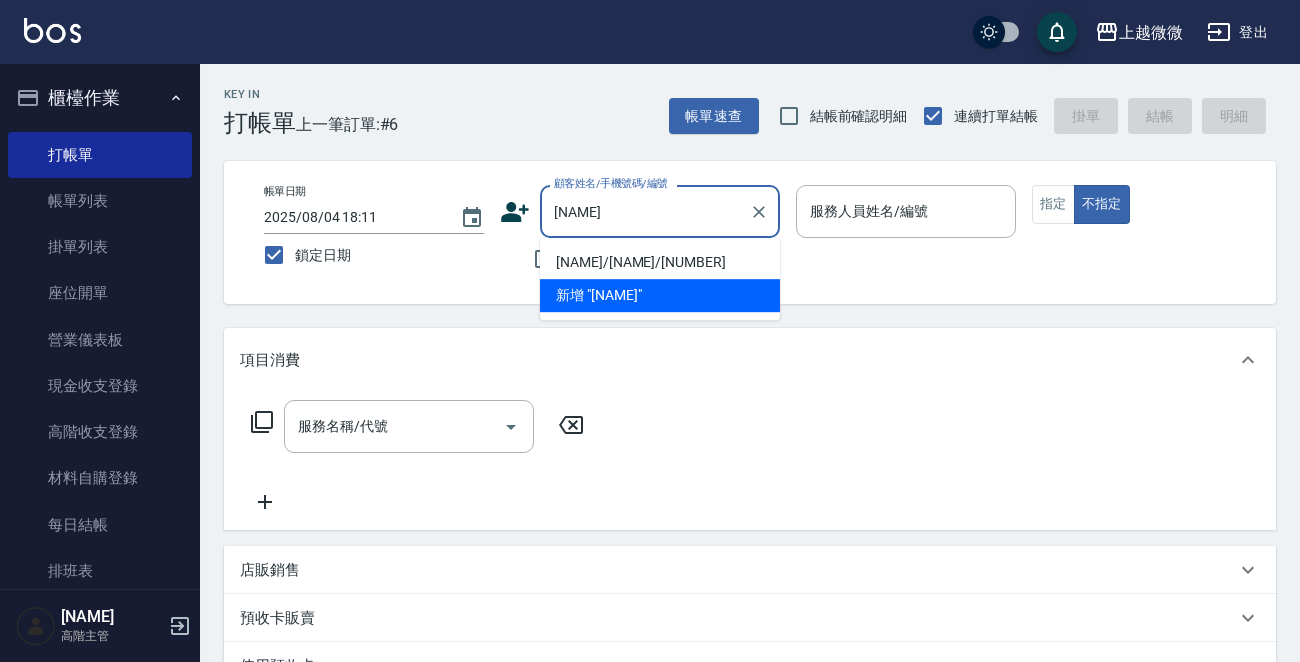 click on "[NAME]/[NAME]/[NUMBER]" at bounding box center [660, 262] 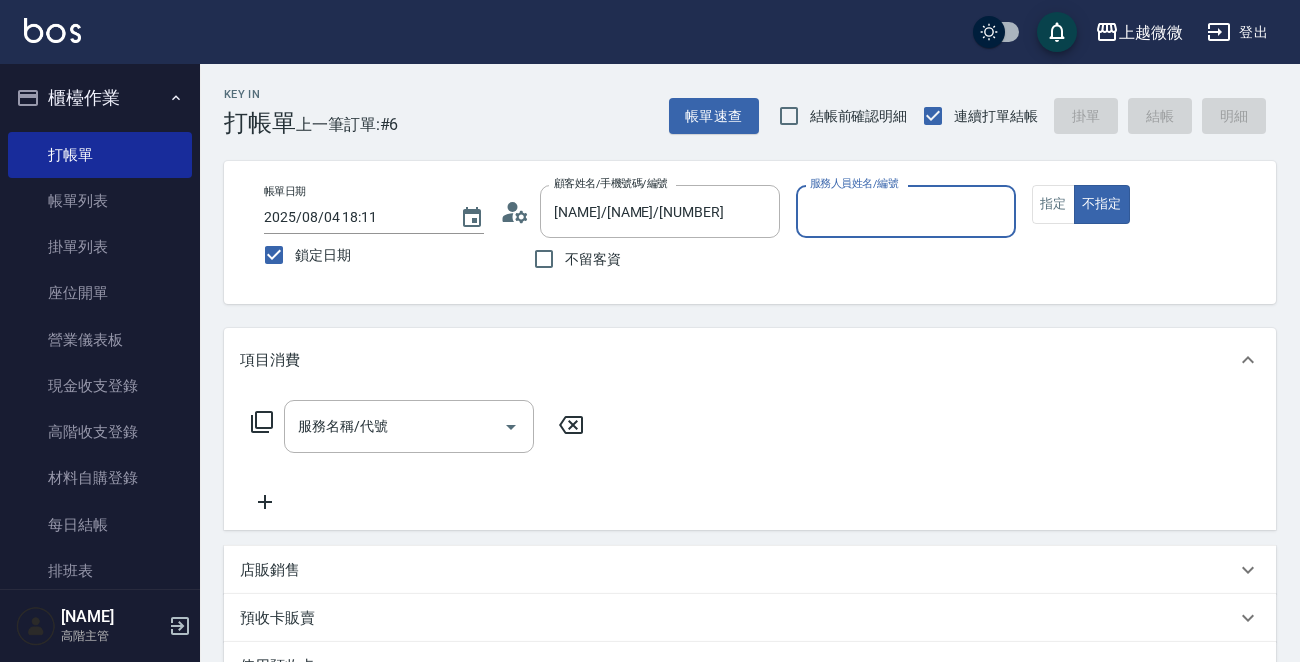 type on "Selin-5" 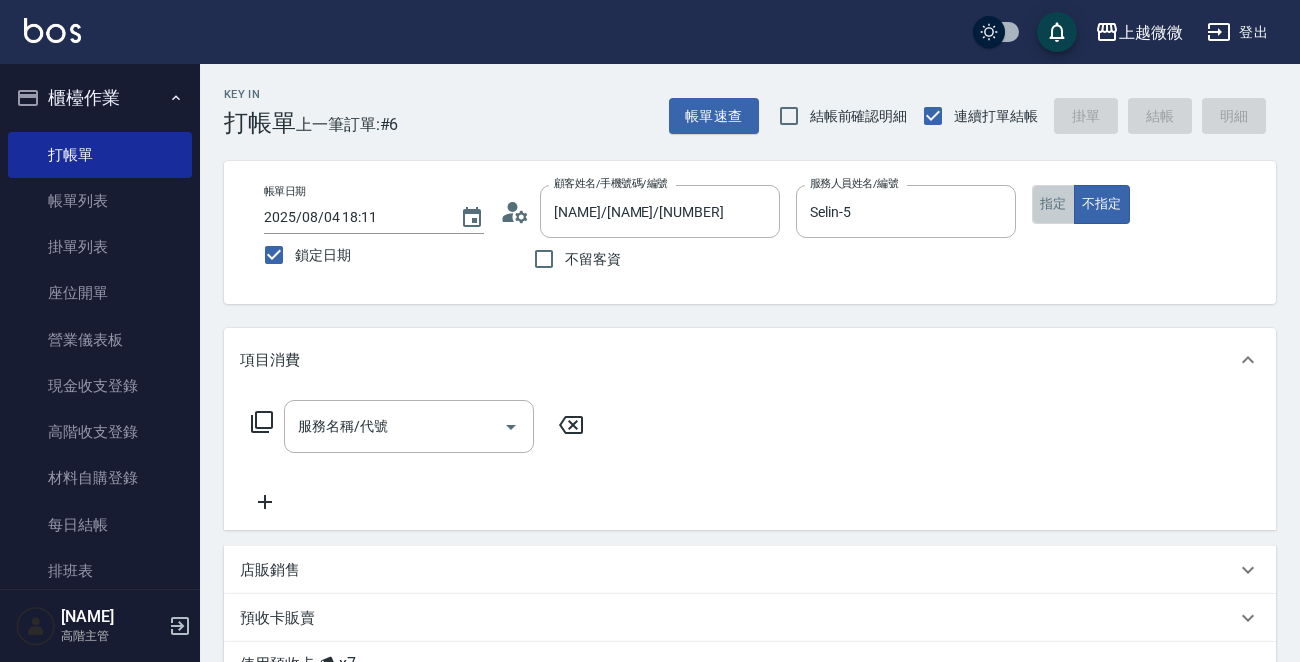 click on "指定" at bounding box center (1053, 204) 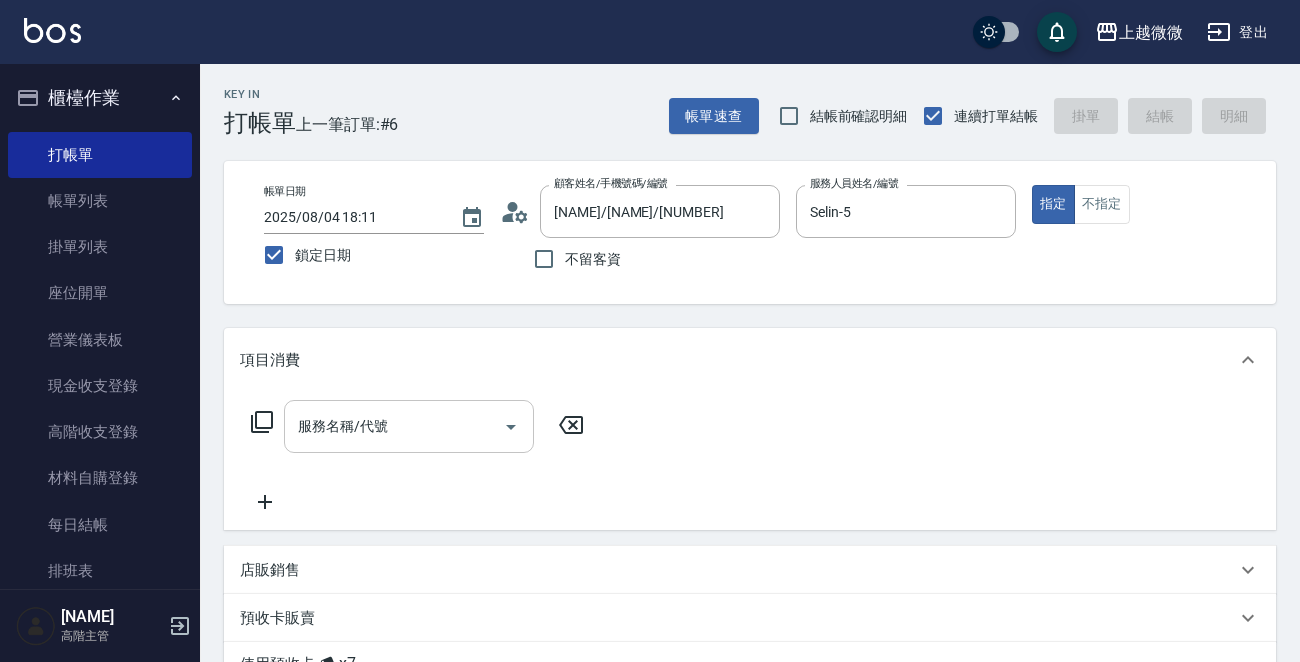 click on "服務名稱/代號 服務名稱/代號" at bounding box center (409, 426) 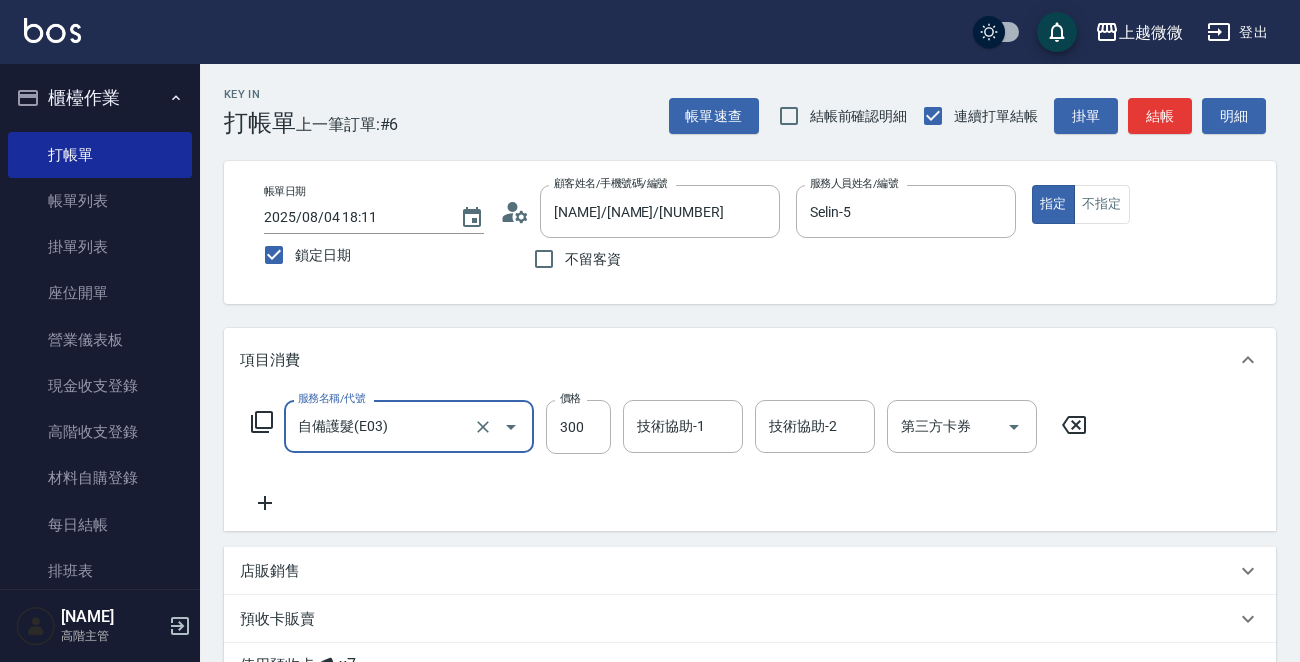 type on "自備護髮(E03)" 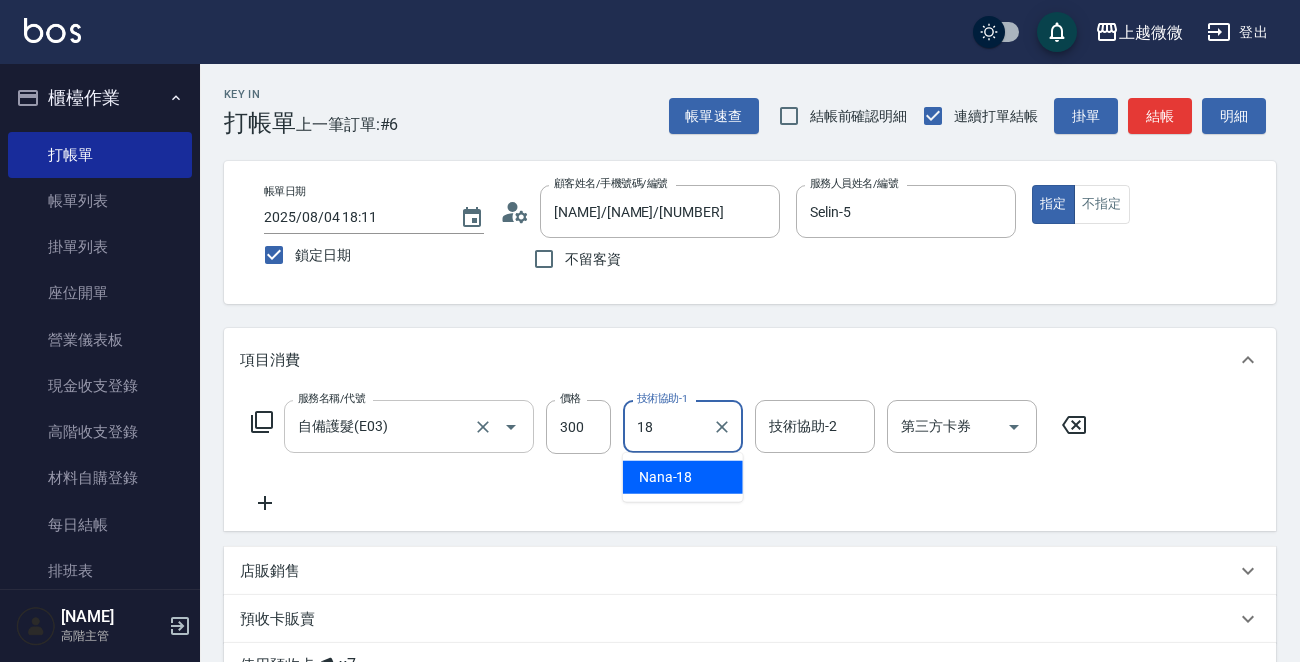 type on "Nana-18" 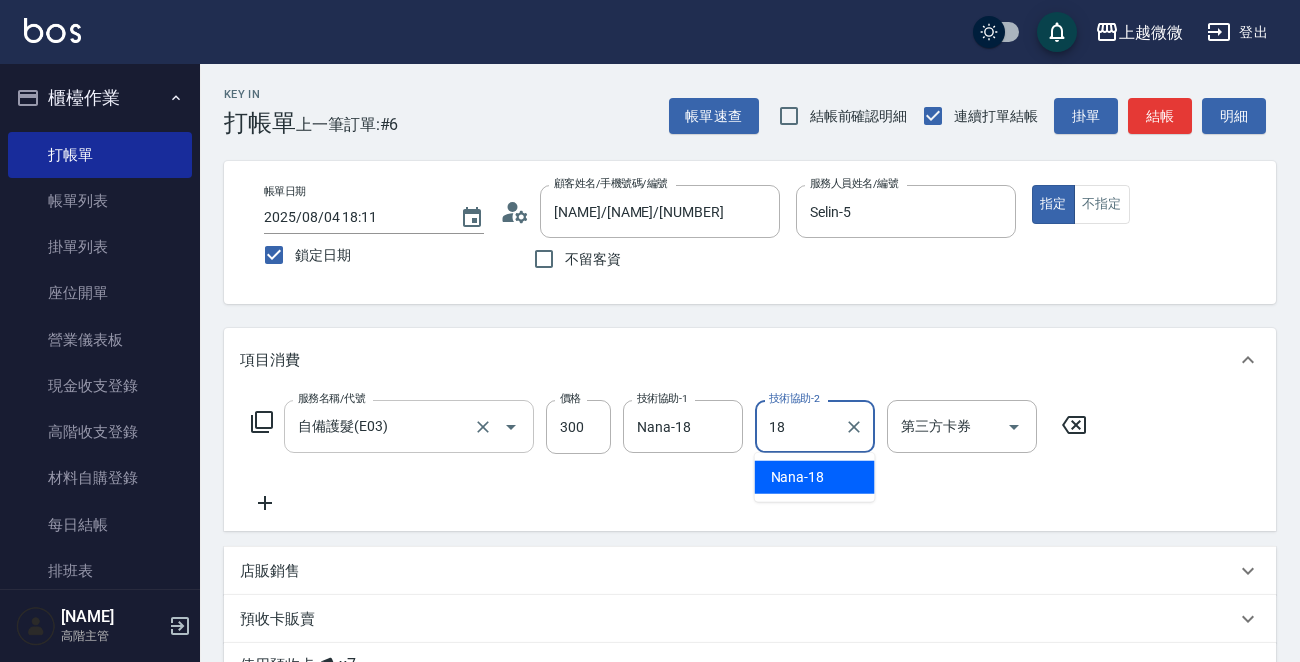 type on "Nana-18" 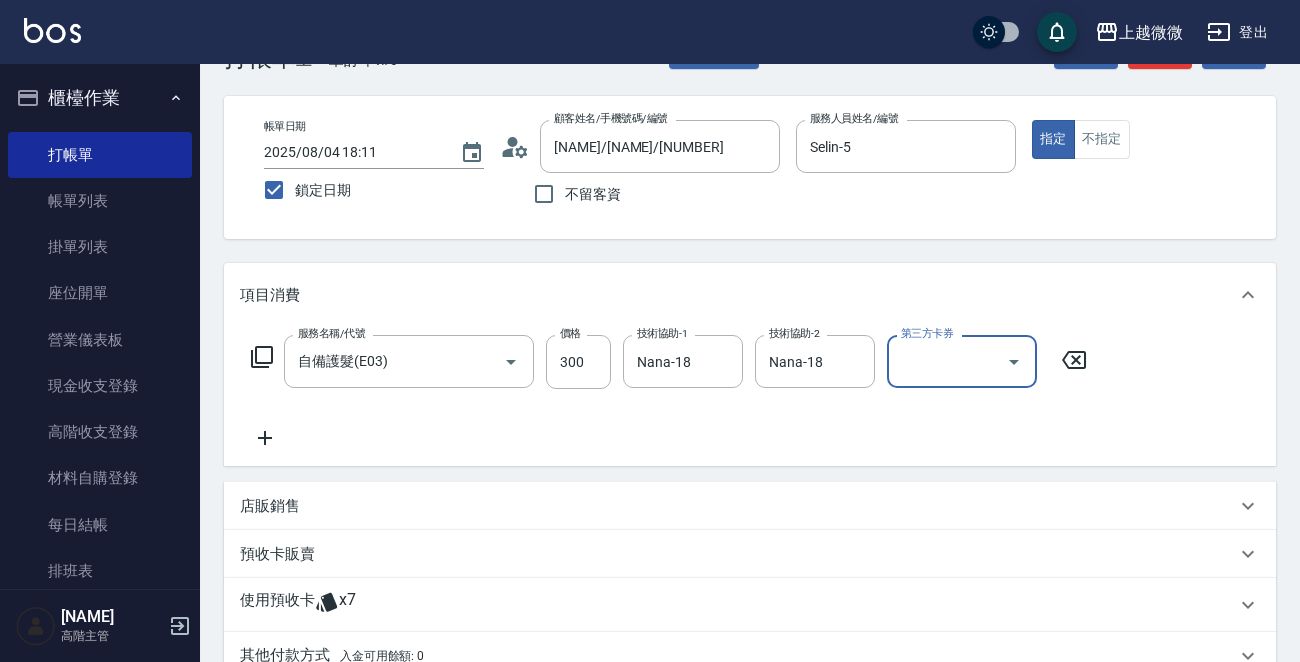 scroll, scrollTop: 100, scrollLeft: 0, axis: vertical 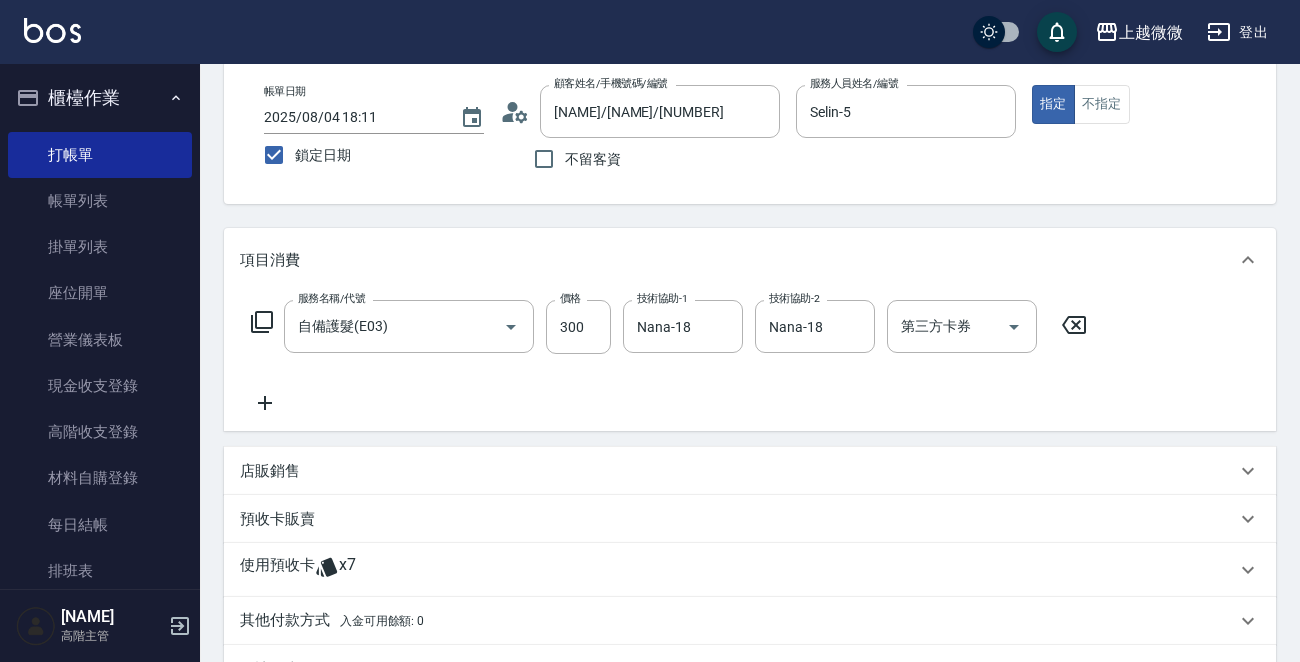 click on "使用預收卡 x7" at bounding box center (750, 570) 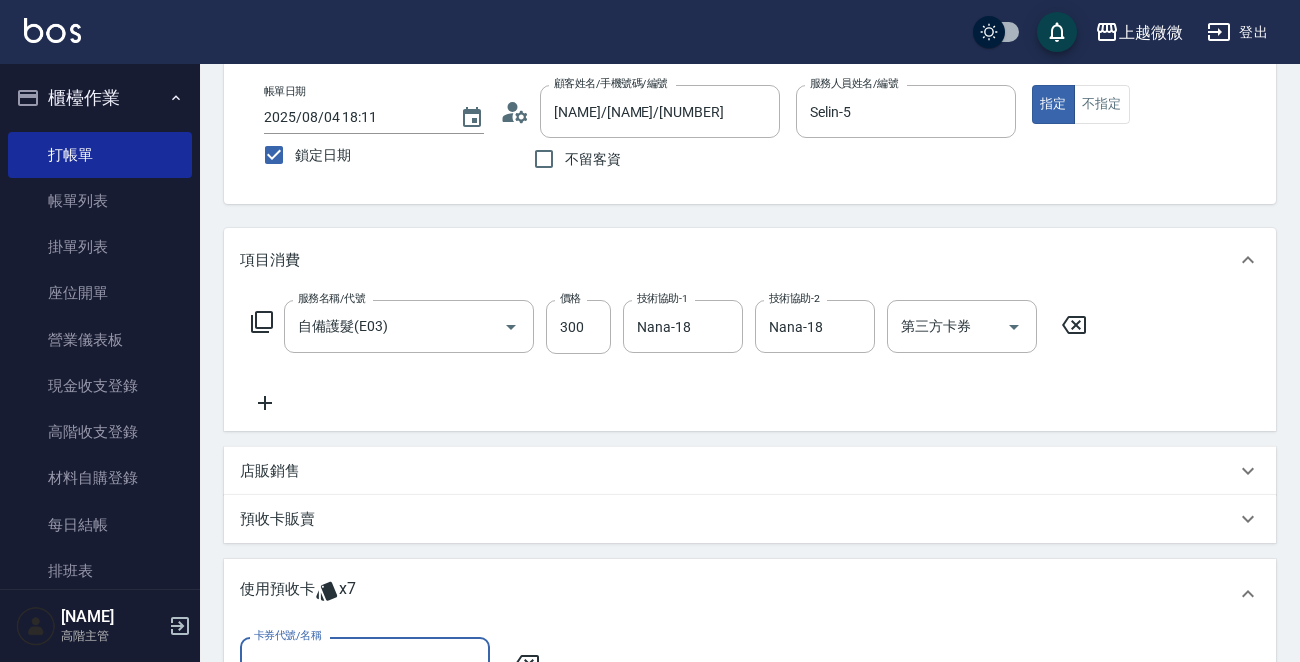 scroll, scrollTop: 164, scrollLeft: 0, axis: vertical 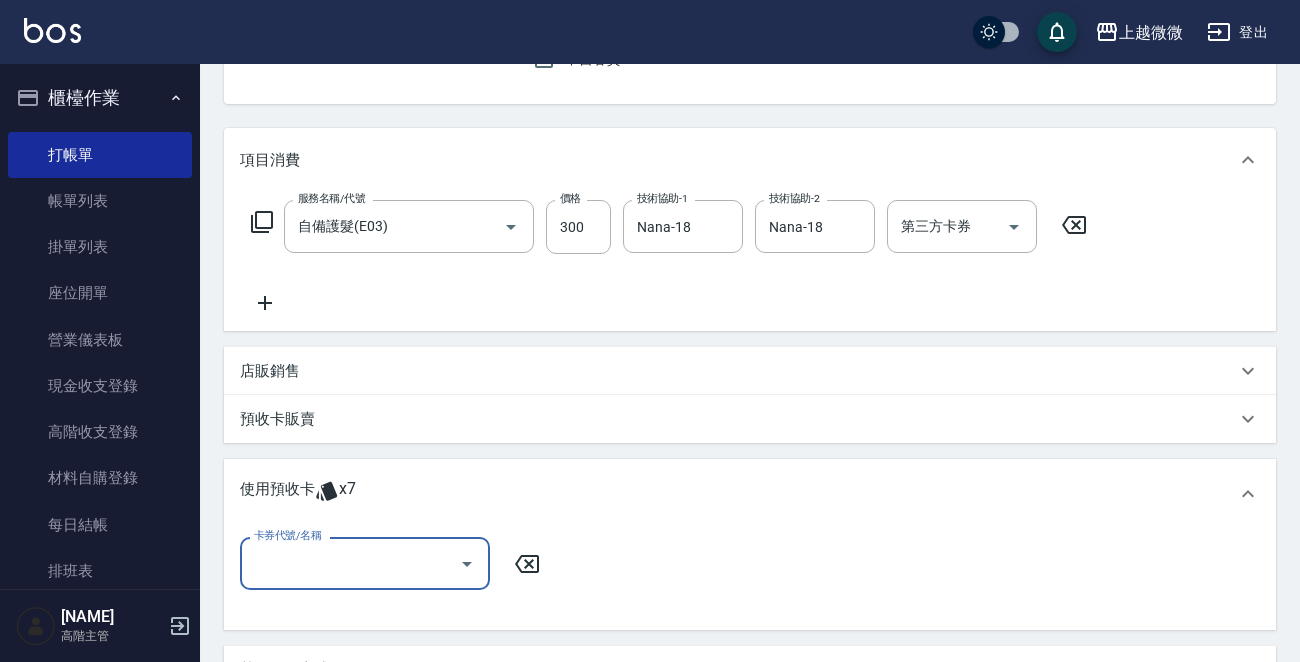 click on "卡券代號/名稱" at bounding box center (365, 563) 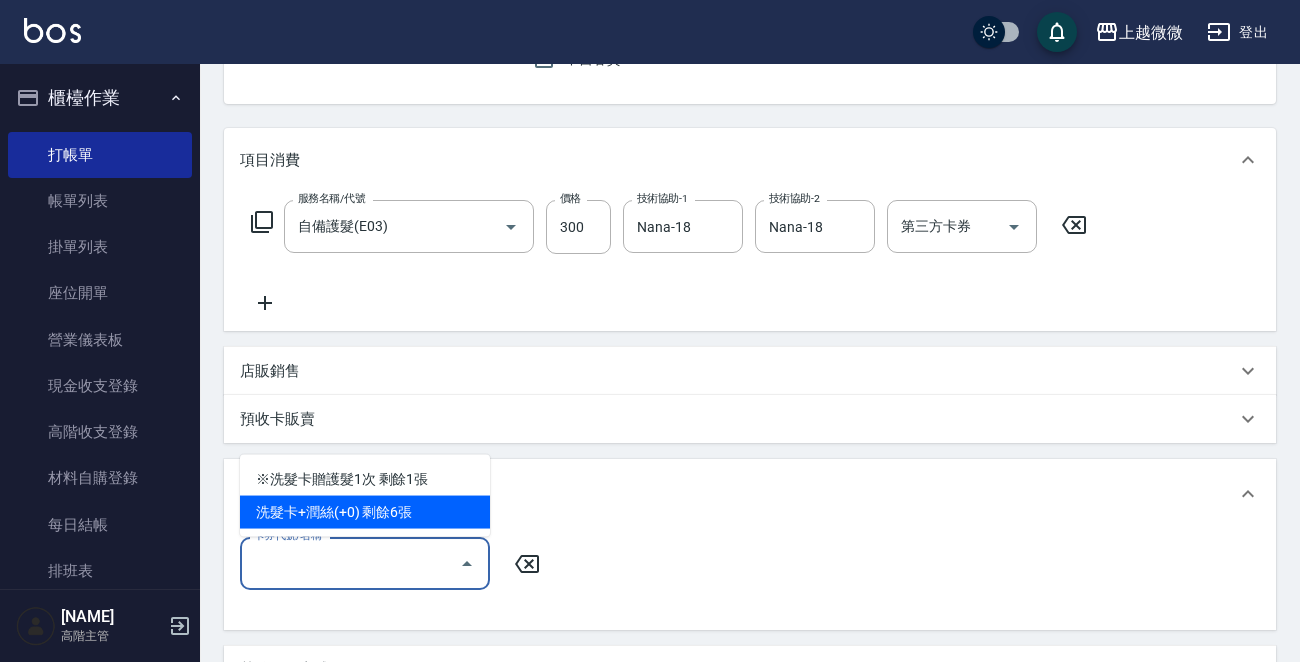 click on "洗髮卡+潤絲(+0) 剩餘6張" at bounding box center [365, 512] 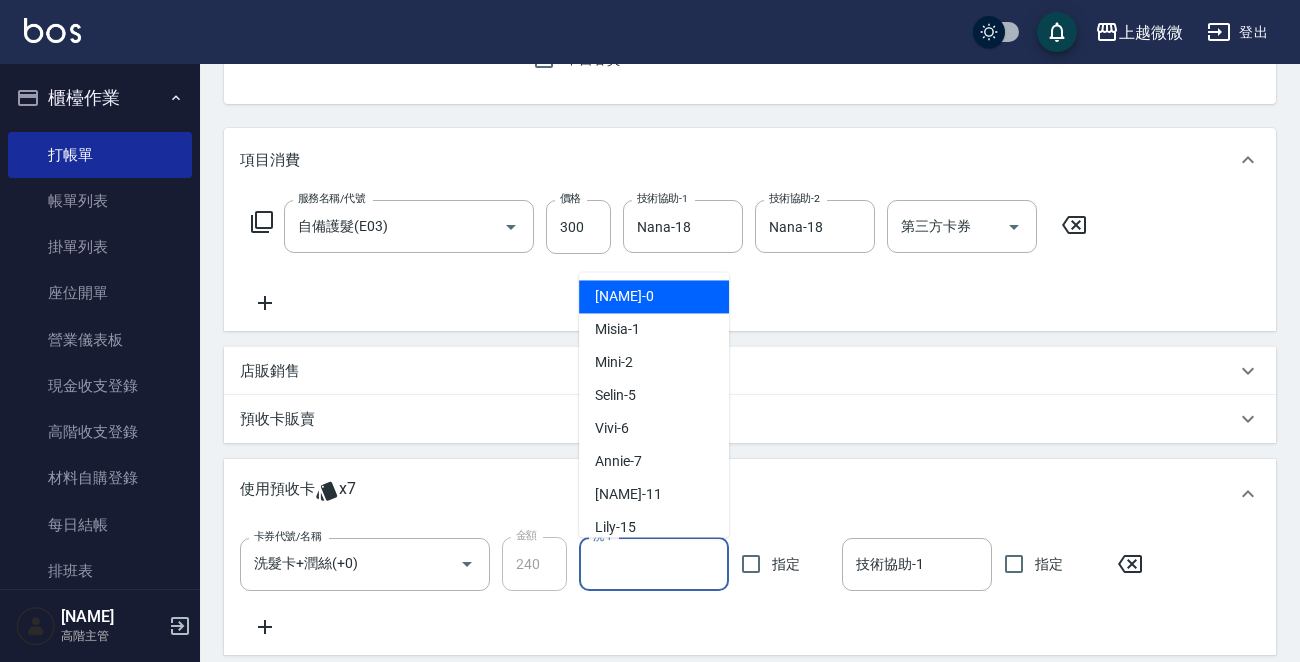 click on "洗-1" at bounding box center (654, 564) 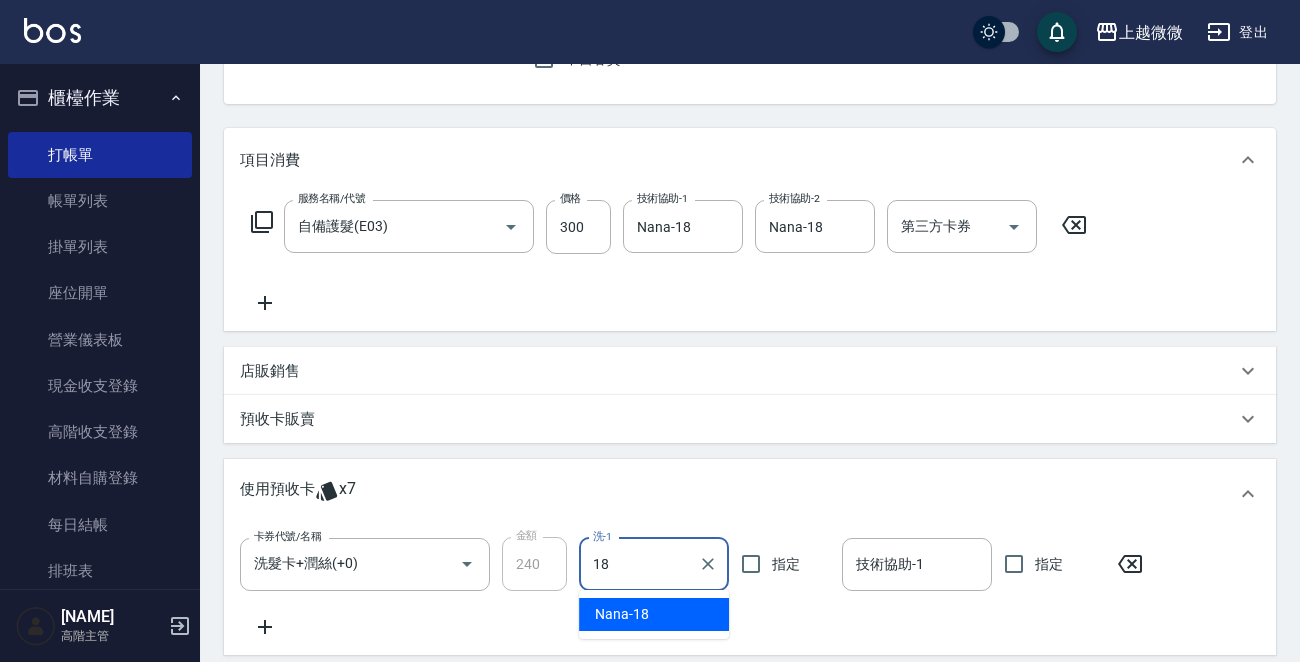 click on "[NAME] -18" at bounding box center (654, 614) 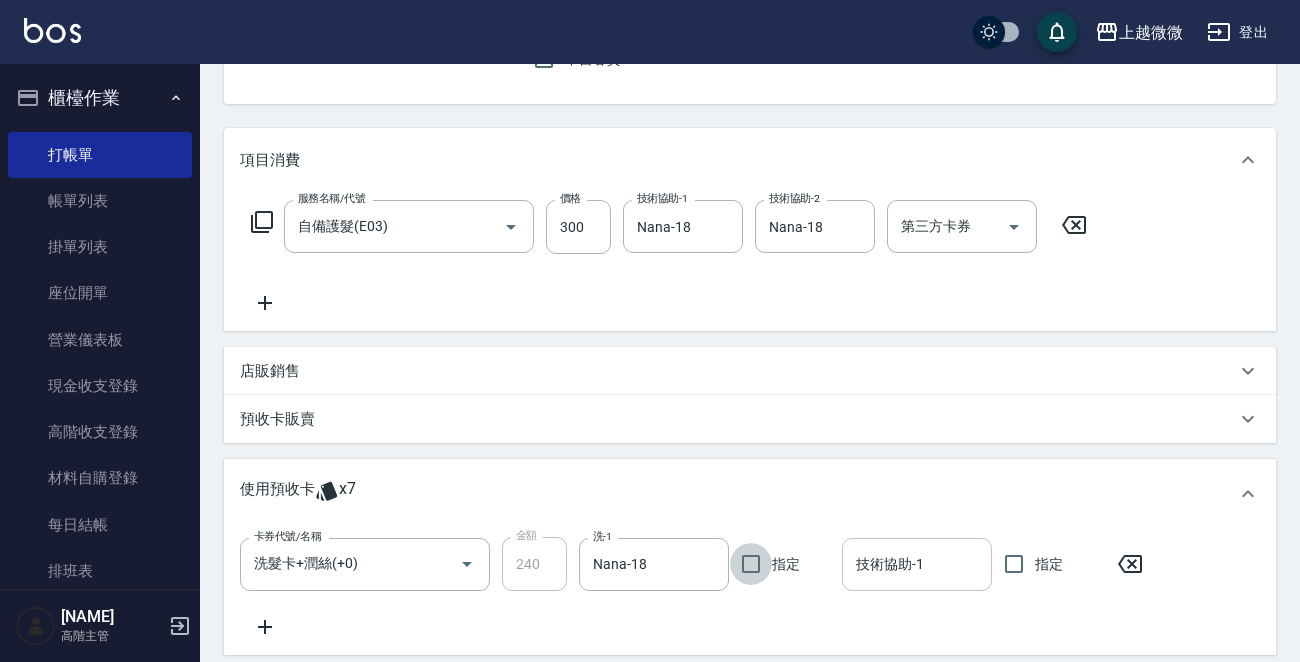click on "技術協助-1" at bounding box center [917, 564] 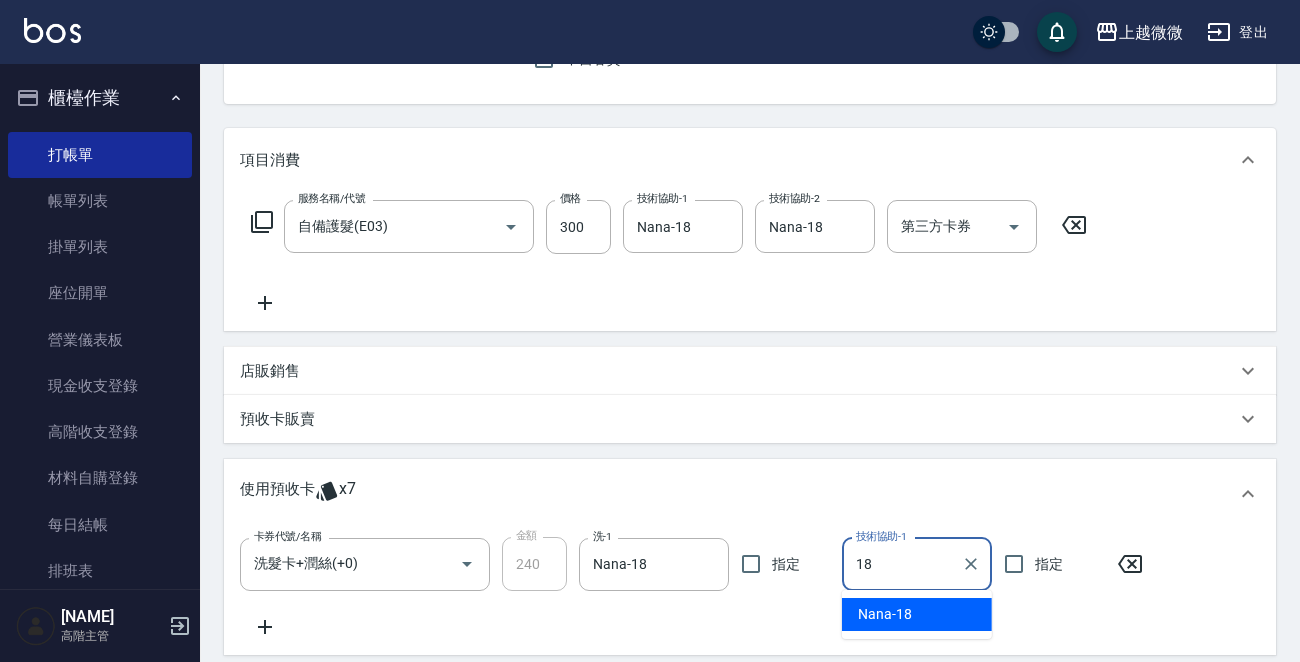 click on "[NAME] -18" at bounding box center (917, 614) 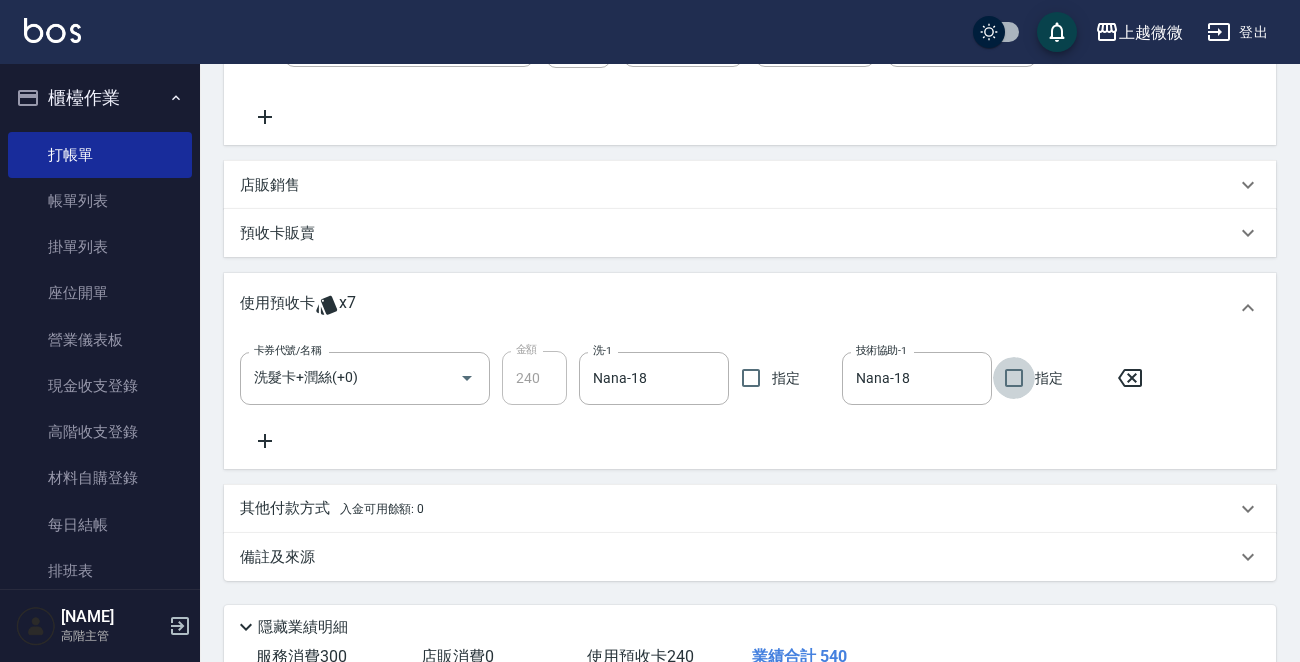 scroll, scrollTop: 527, scrollLeft: 0, axis: vertical 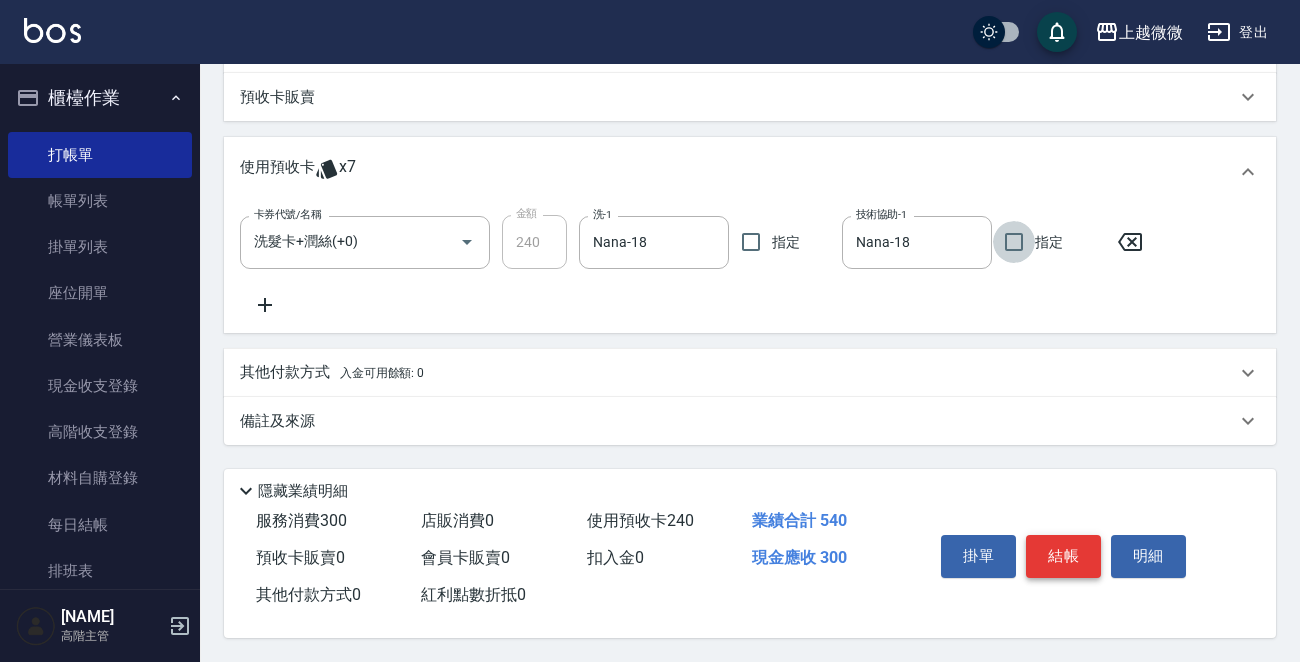 click on "結帳" at bounding box center [1063, 556] 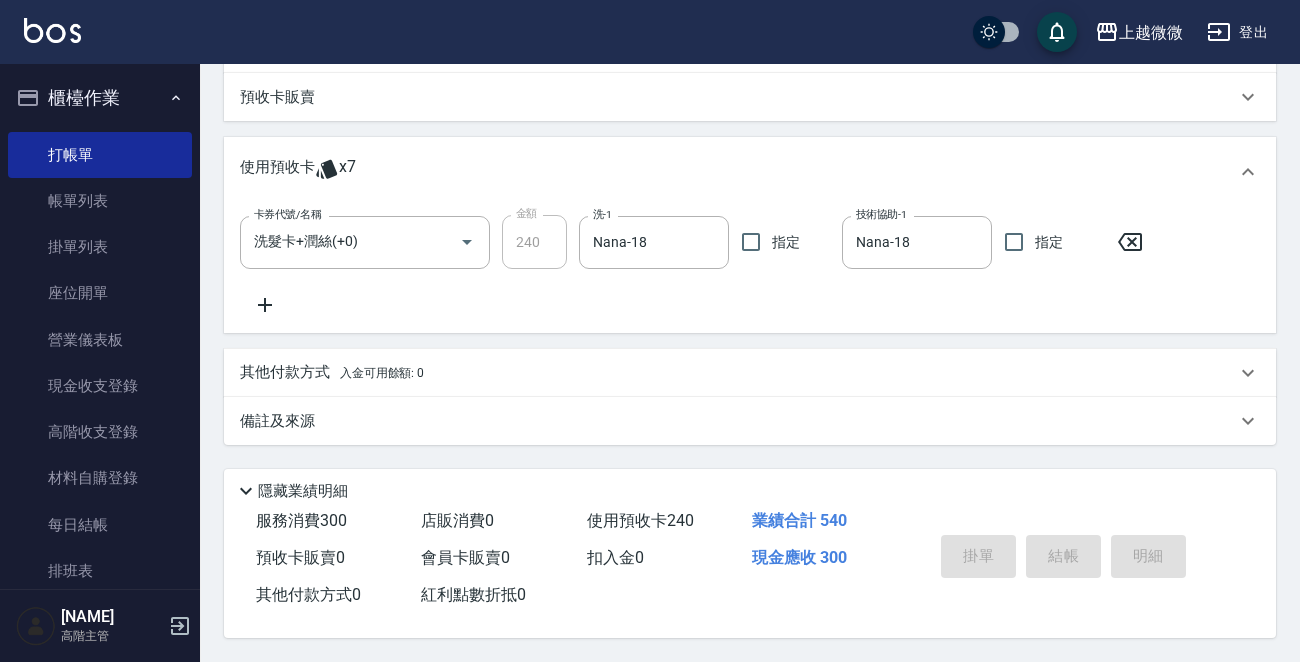 type 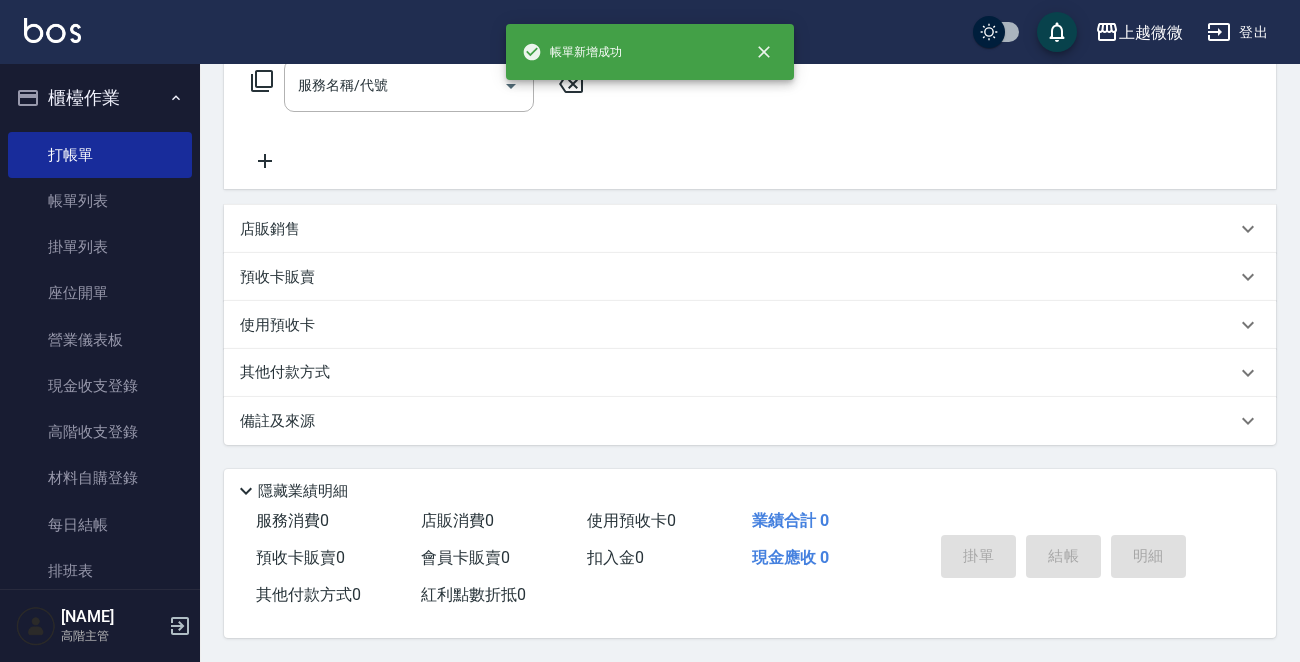 scroll, scrollTop: 0, scrollLeft: 0, axis: both 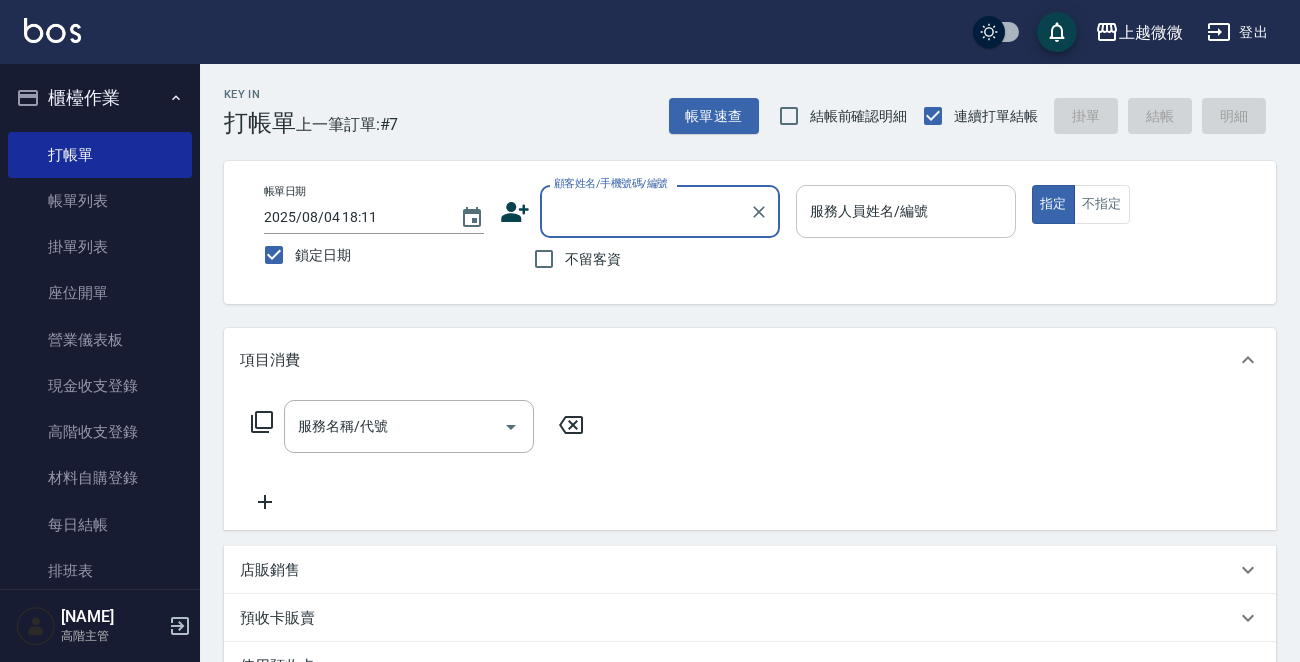 click on "服務人員姓名/編號" at bounding box center (906, 211) 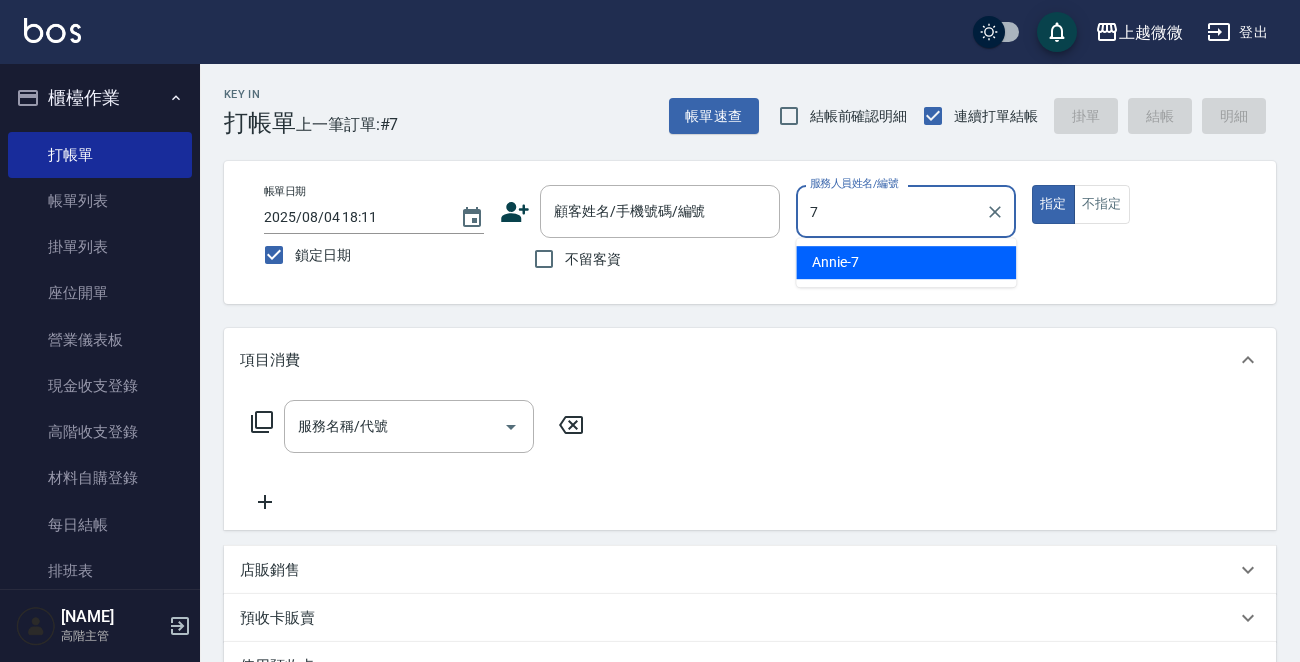click on "Annie -7" at bounding box center (835, 262) 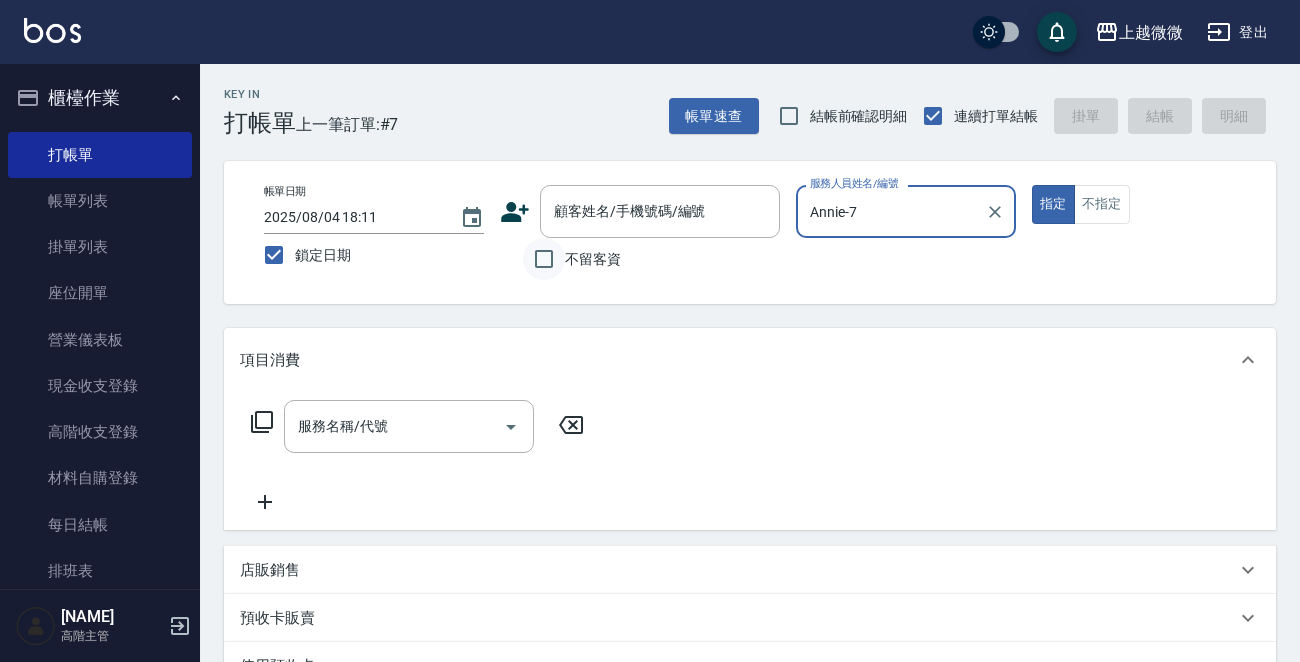 type on "Annie-7" 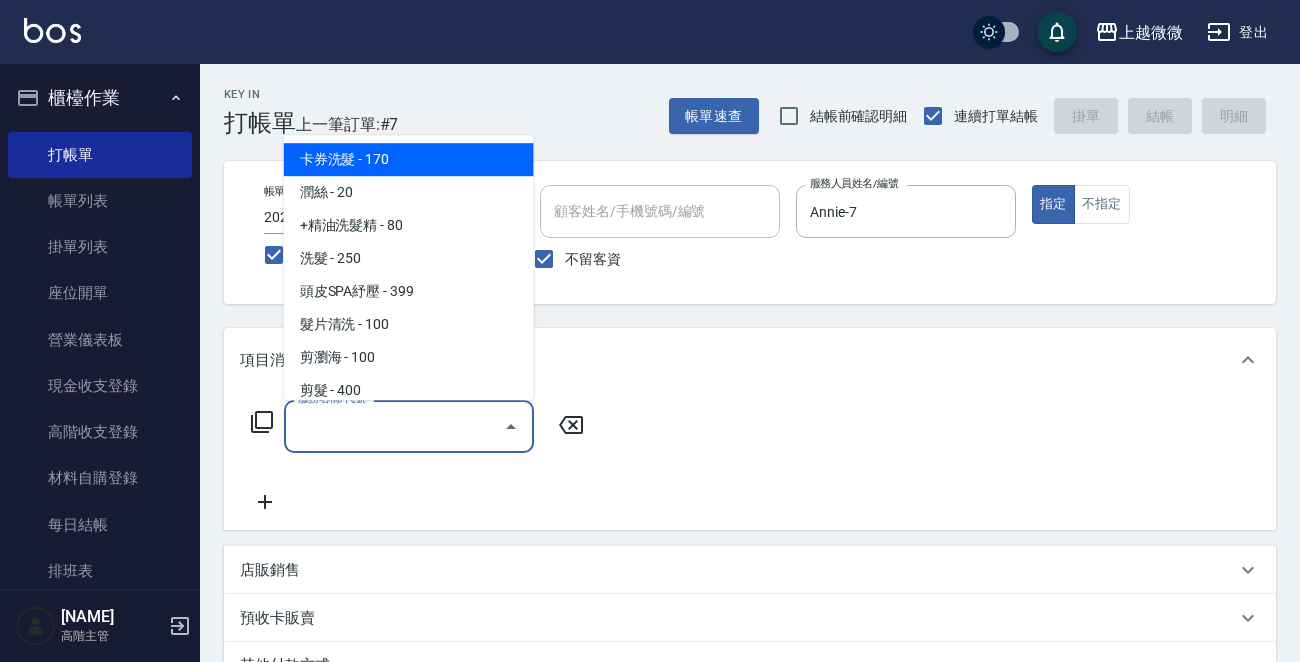 click on "服務名稱/代號" at bounding box center [394, 426] 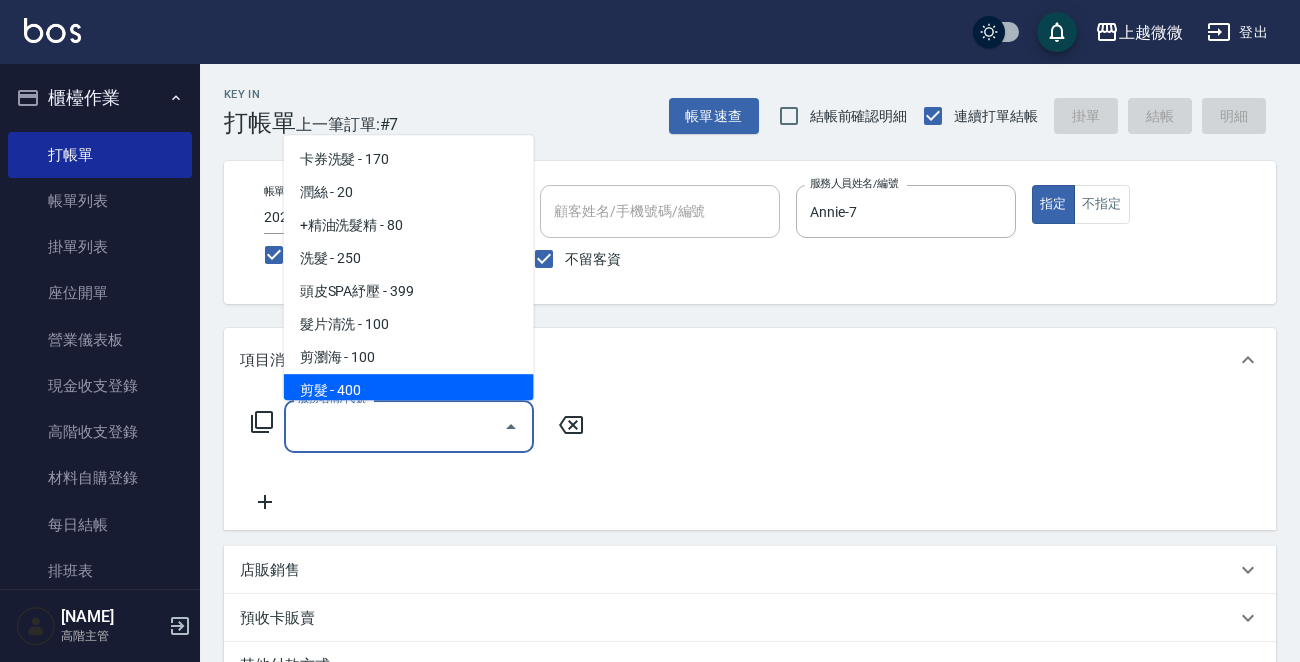 click on "剪髮 - 400" at bounding box center [409, 390] 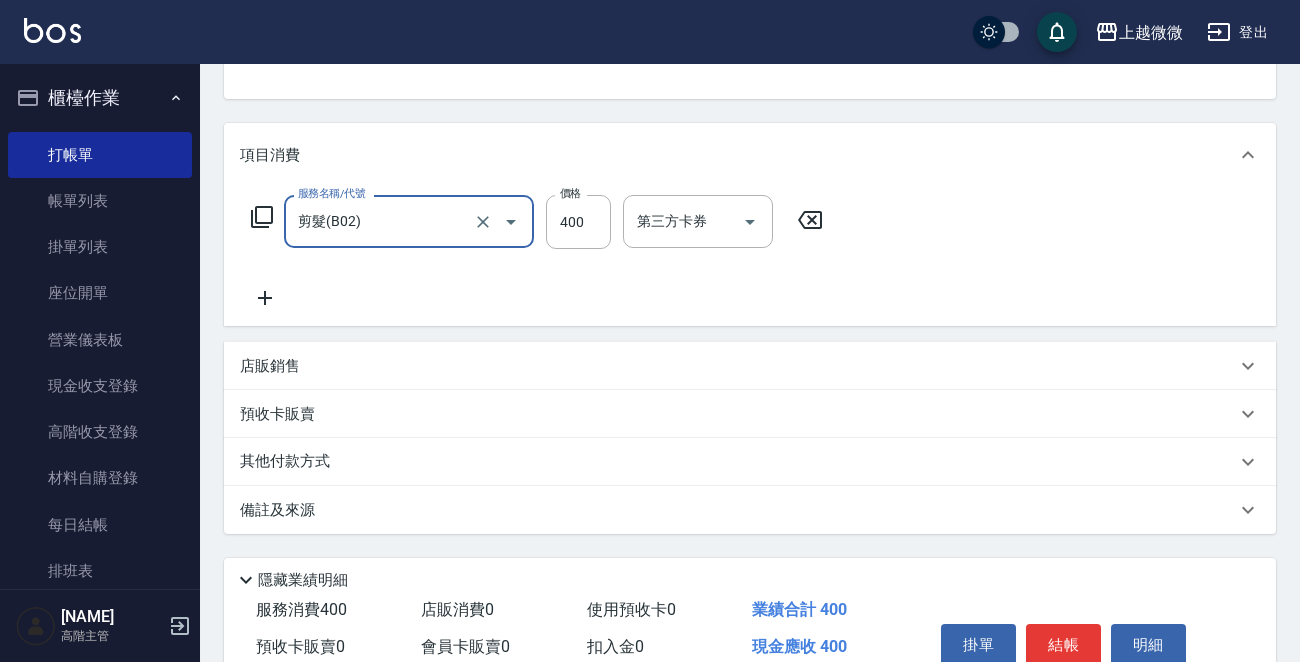 scroll, scrollTop: 299, scrollLeft: 0, axis: vertical 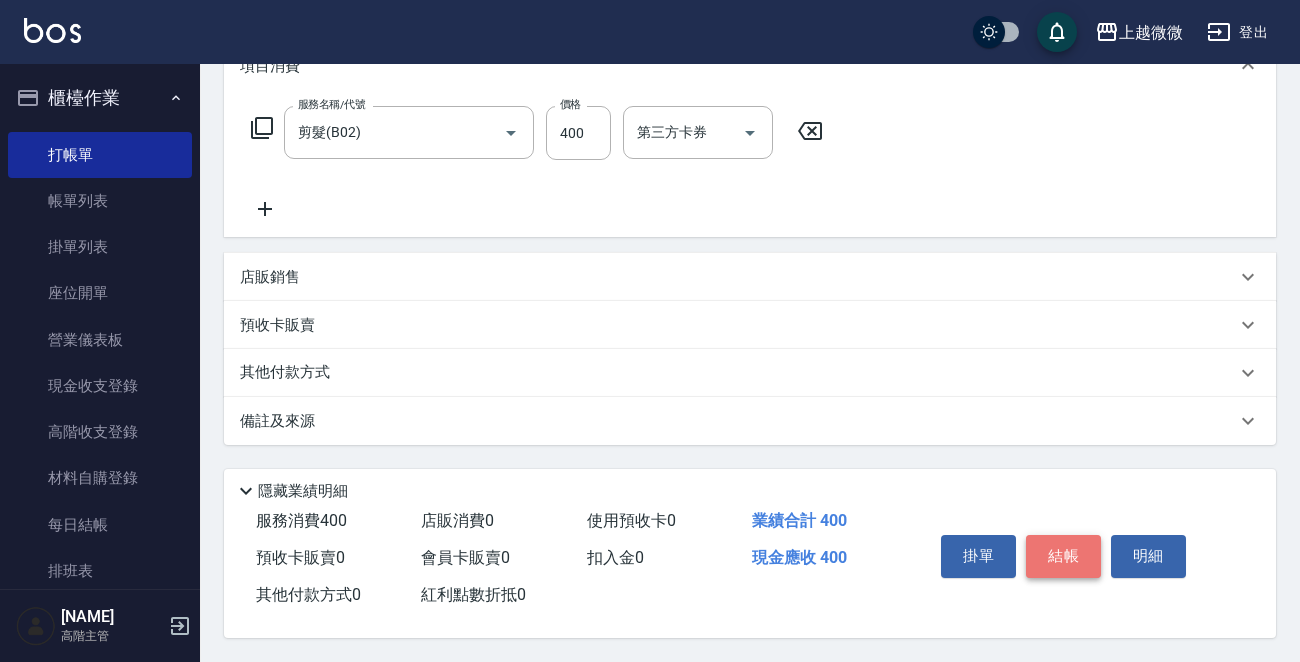 click on "結帳" at bounding box center (1063, 556) 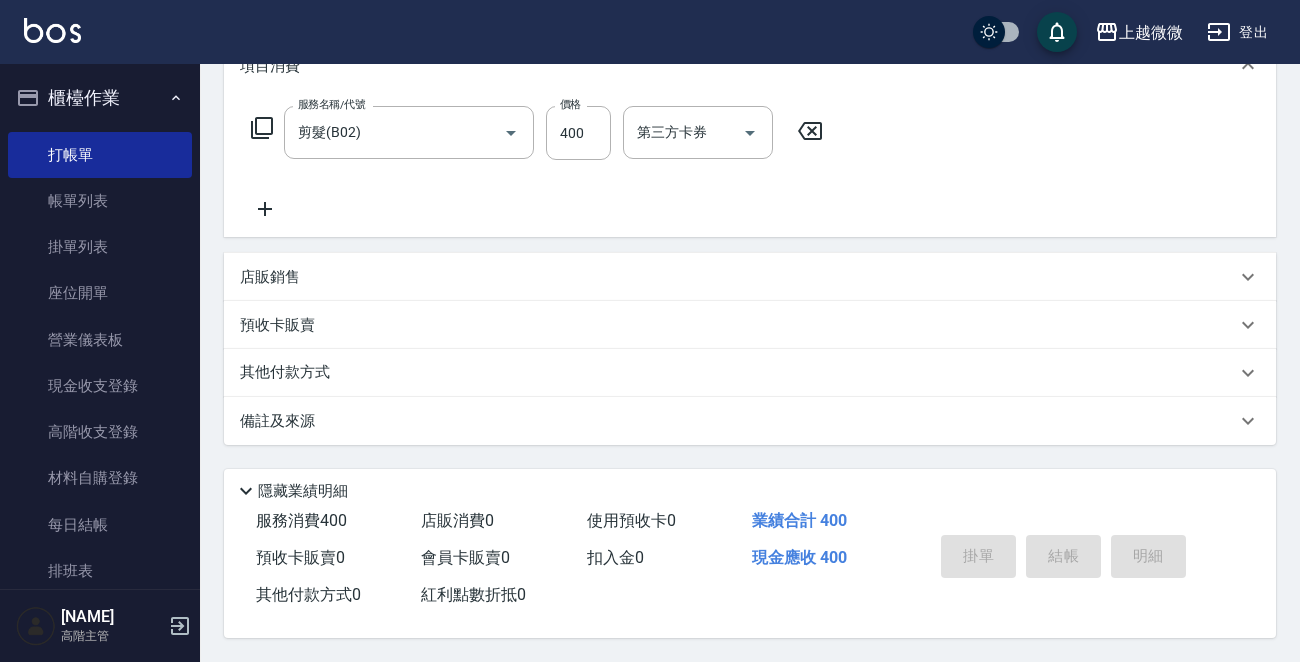 type 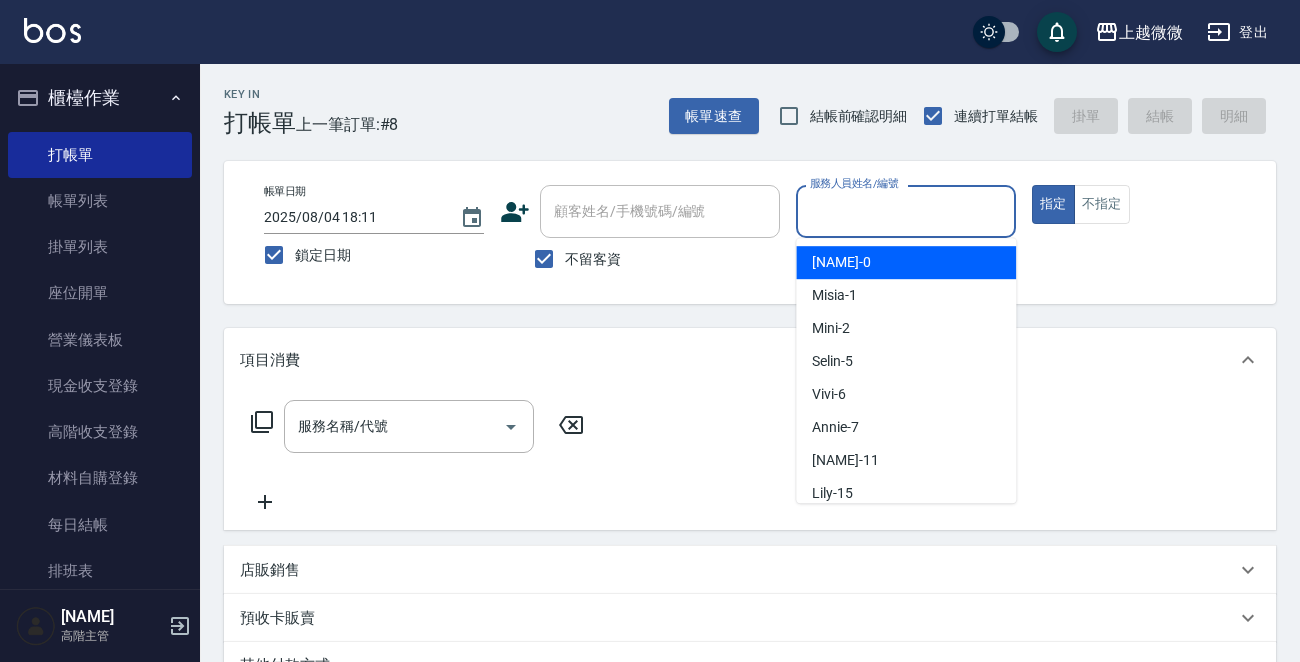 click on "服務人員姓名/編號" at bounding box center (906, 211) 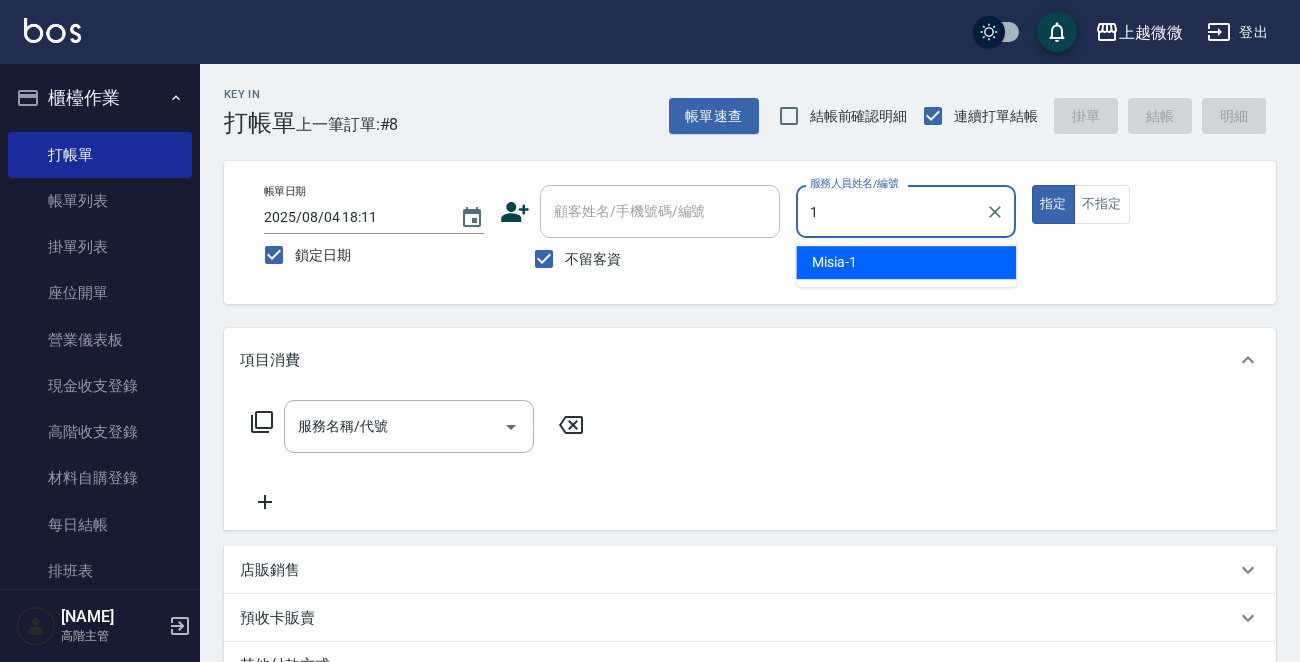click on "Misia -1" at bounding box center [906, 262] 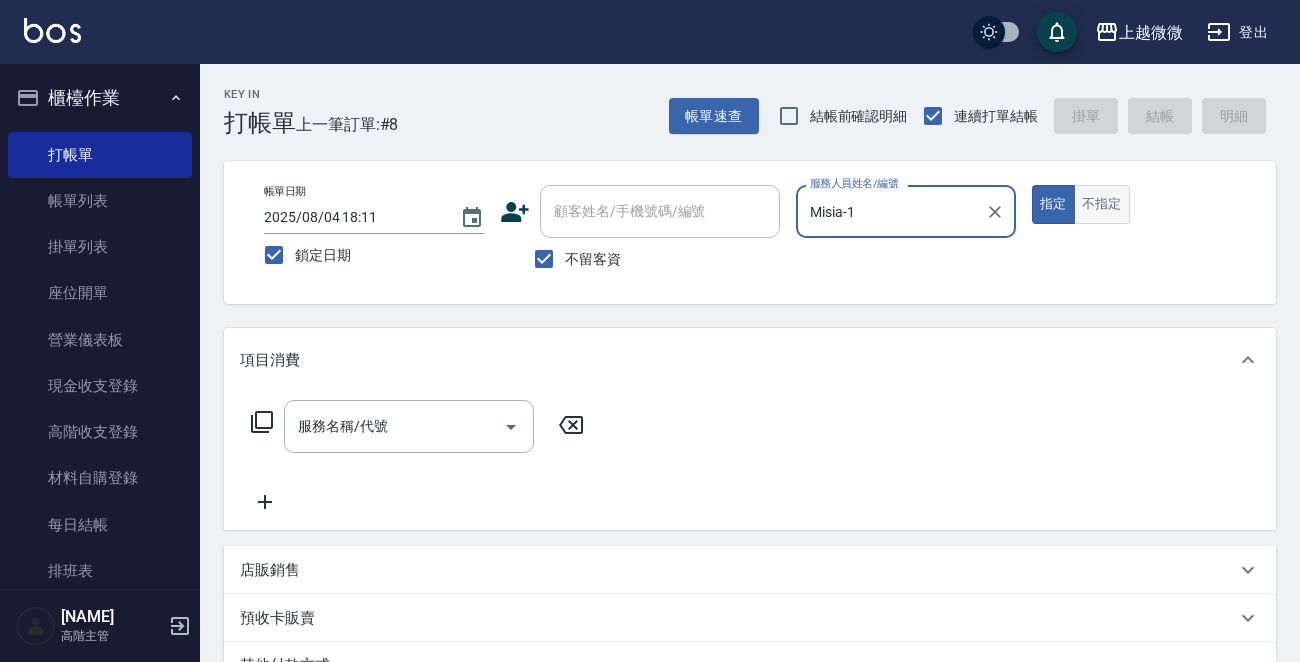 type on "Misia-1" 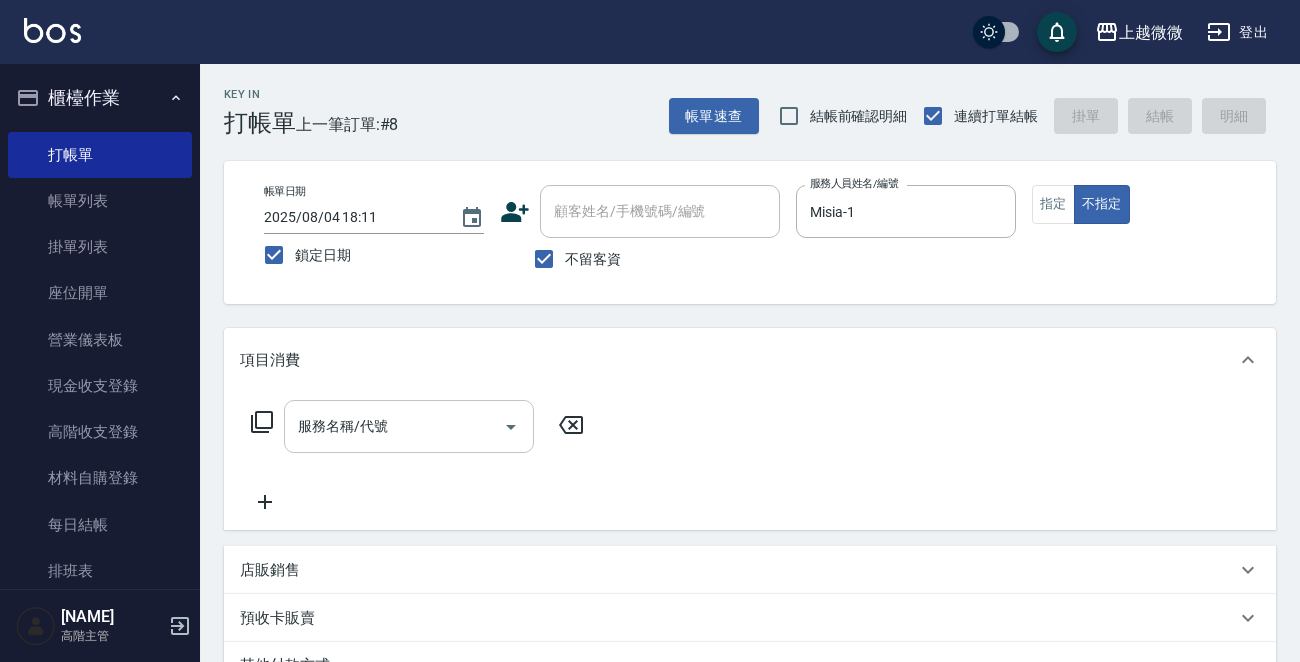 click on "服務名稱/代號" at bounding box center (394, 426) 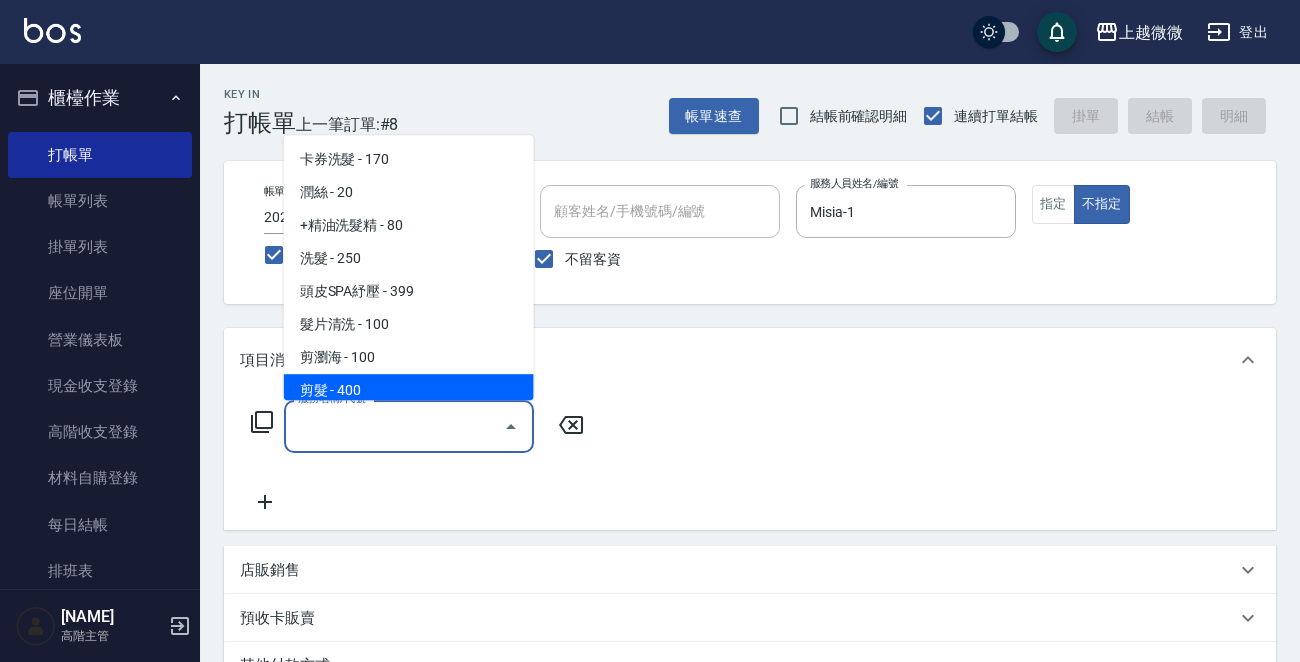 click on "剪髮 - 400" at bounding box center [409, 390] 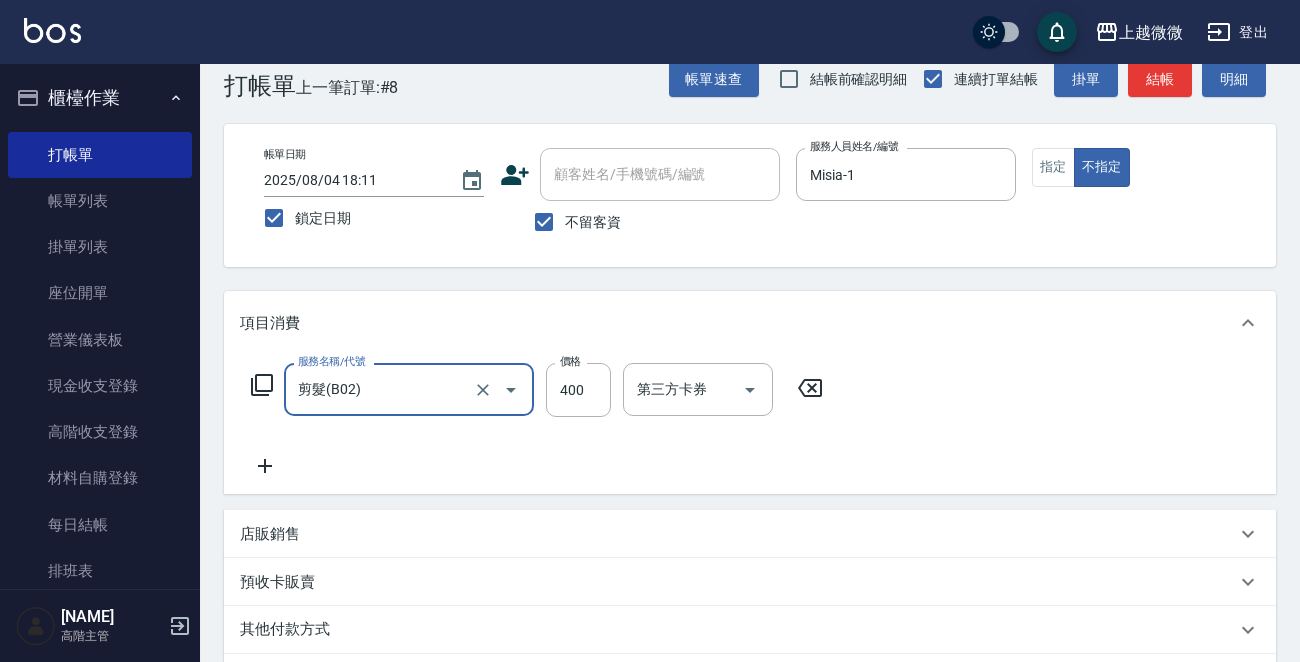 scroll, scrollTop: 299, scrollLeft: 0, axis: vertical 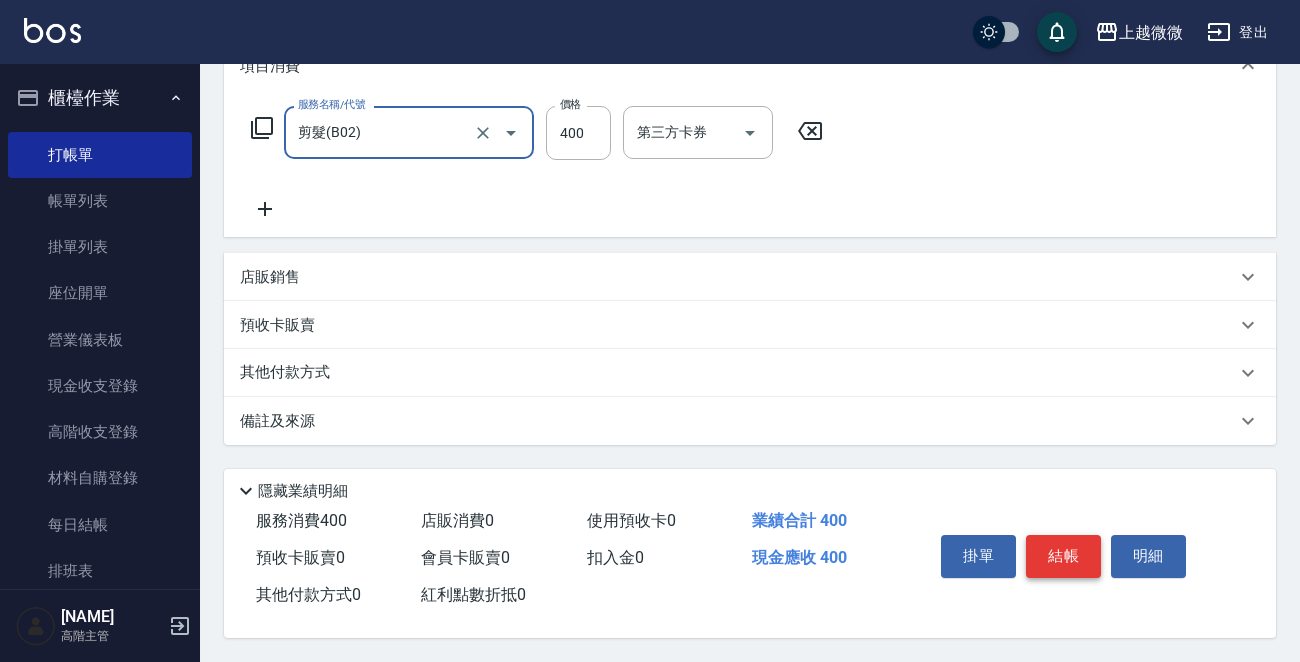 click on "結帳" at bounding box center (1063, 556) 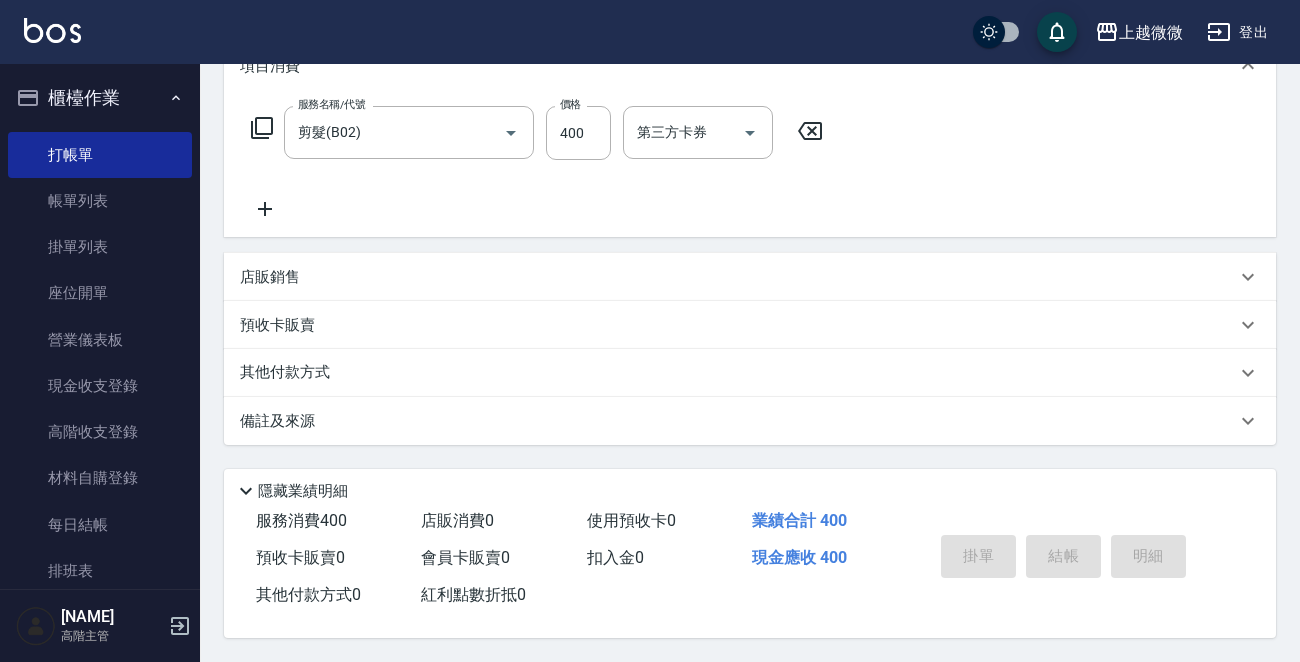 type 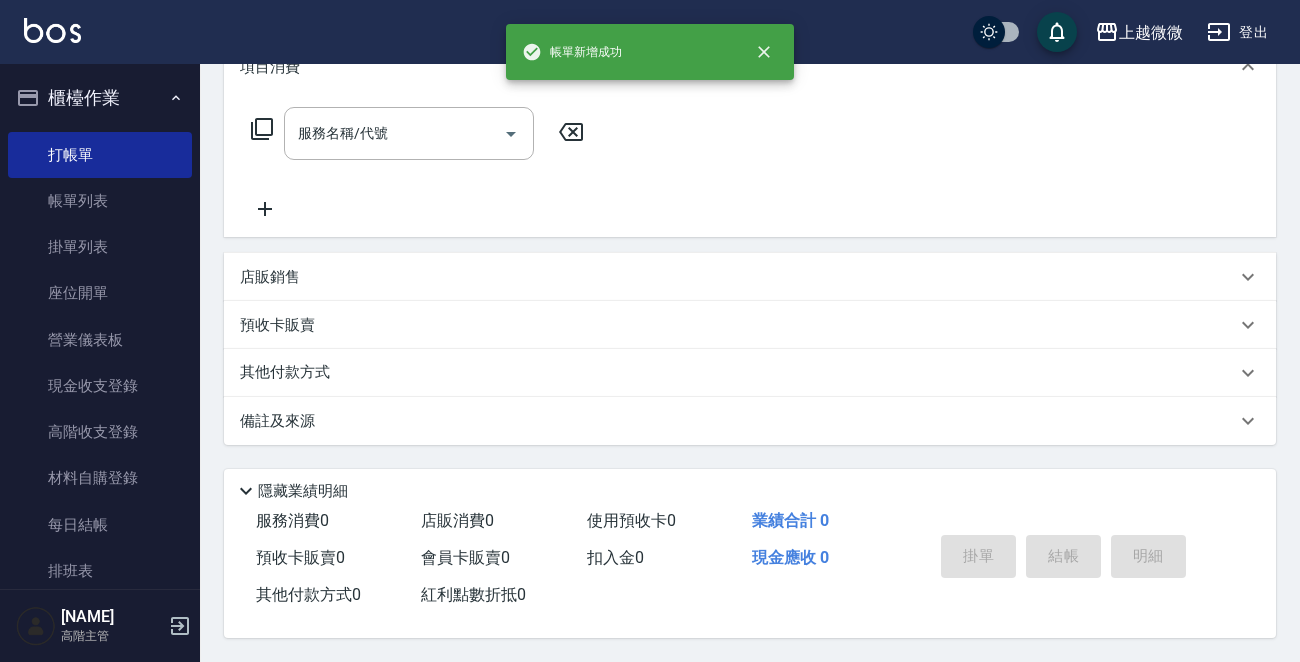 scroll, scrollTop: 0, scrollLeft: 0, axis: both 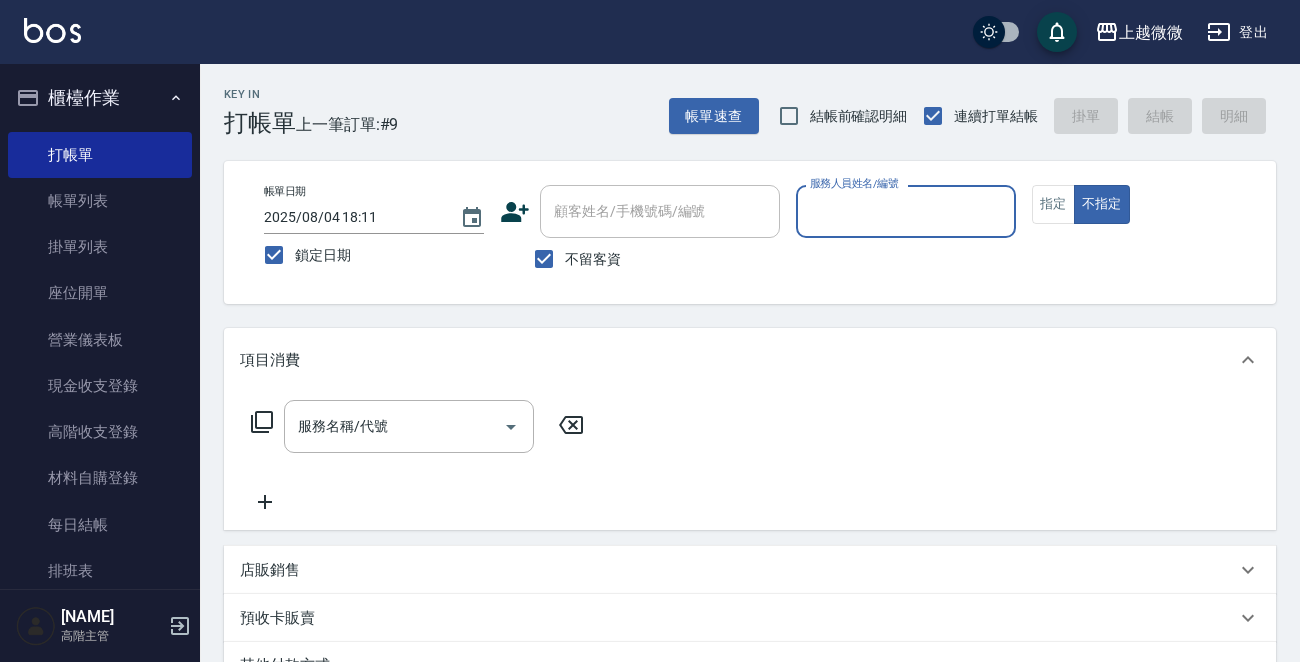 click on "服務人員姓名/編號" at bounding box center (906, 211) 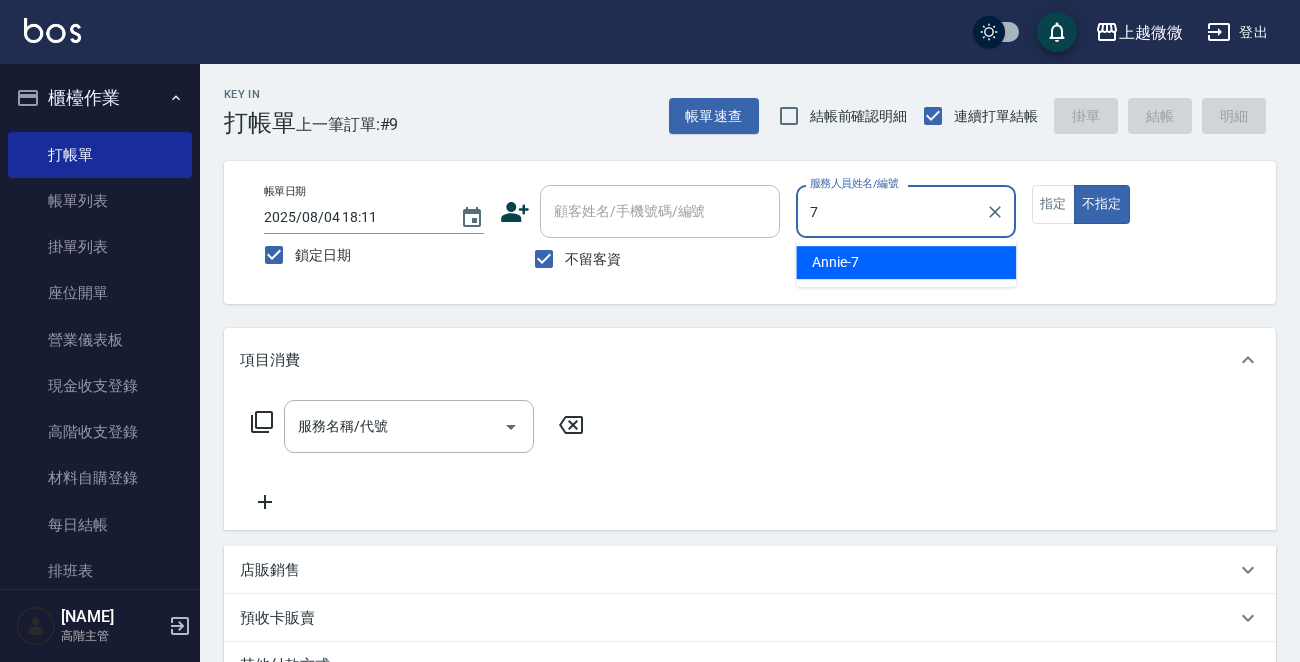 click on "Annie -7" at bounding box center (906, 262) 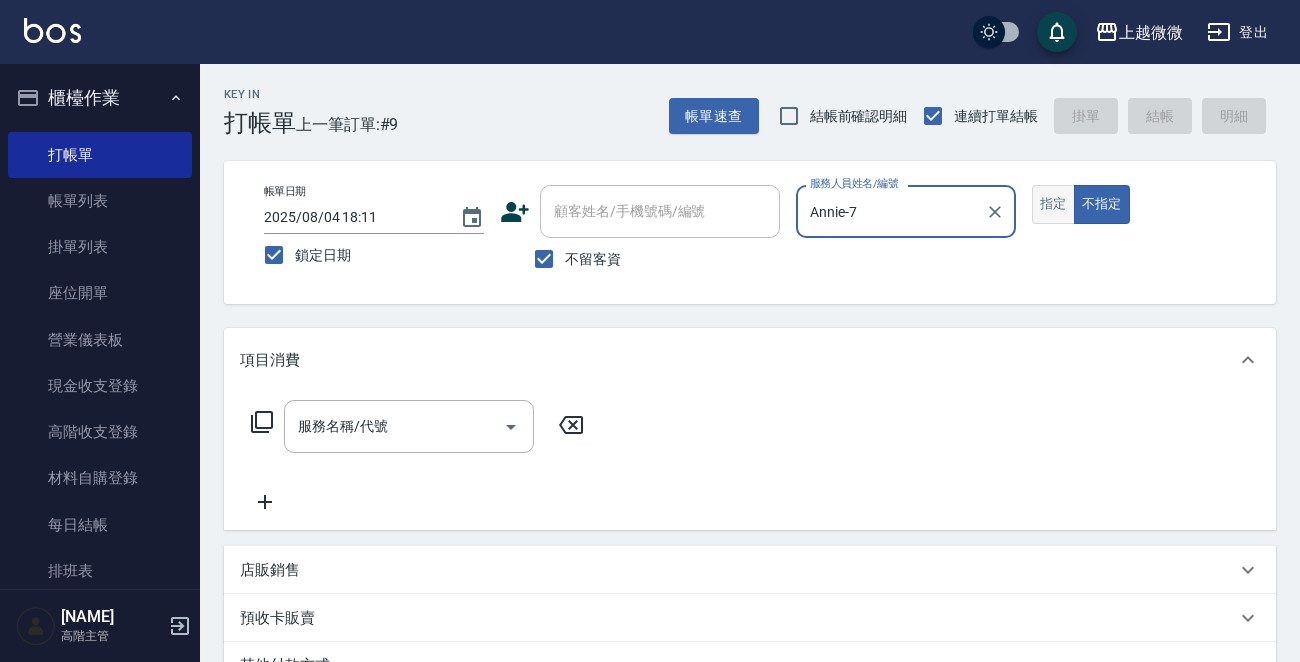 type on "Annie-7" 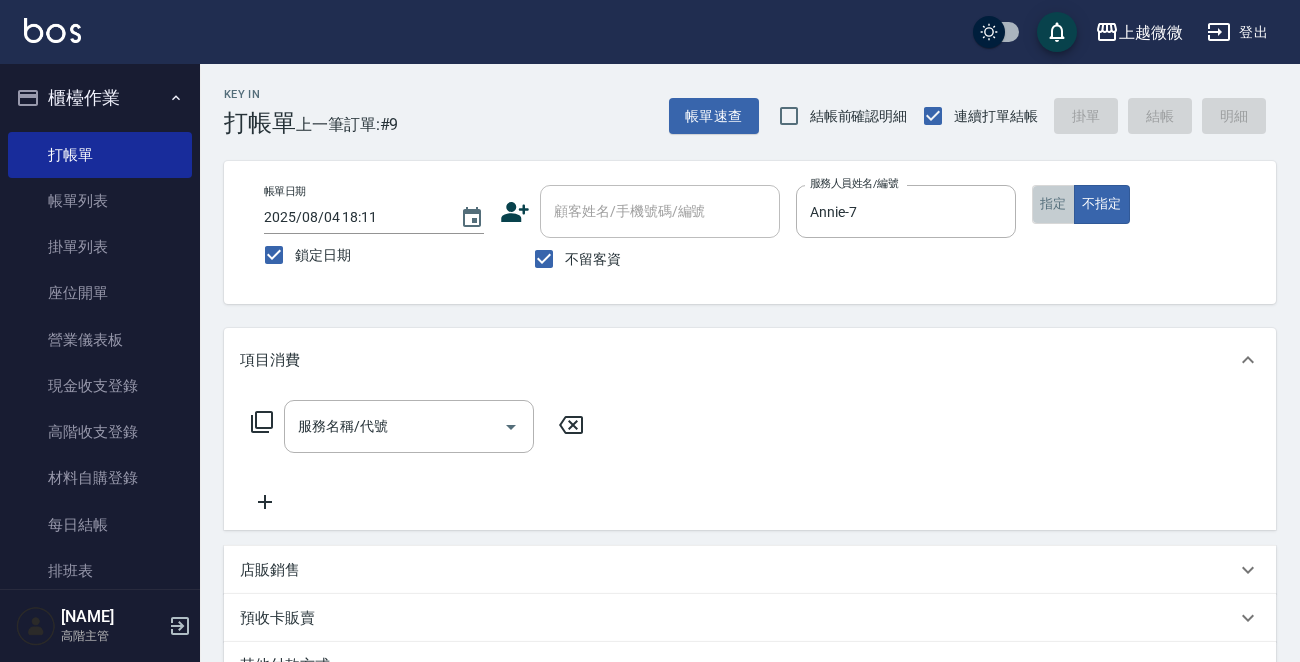 click on "指定" at bounding box center [1053, 204] 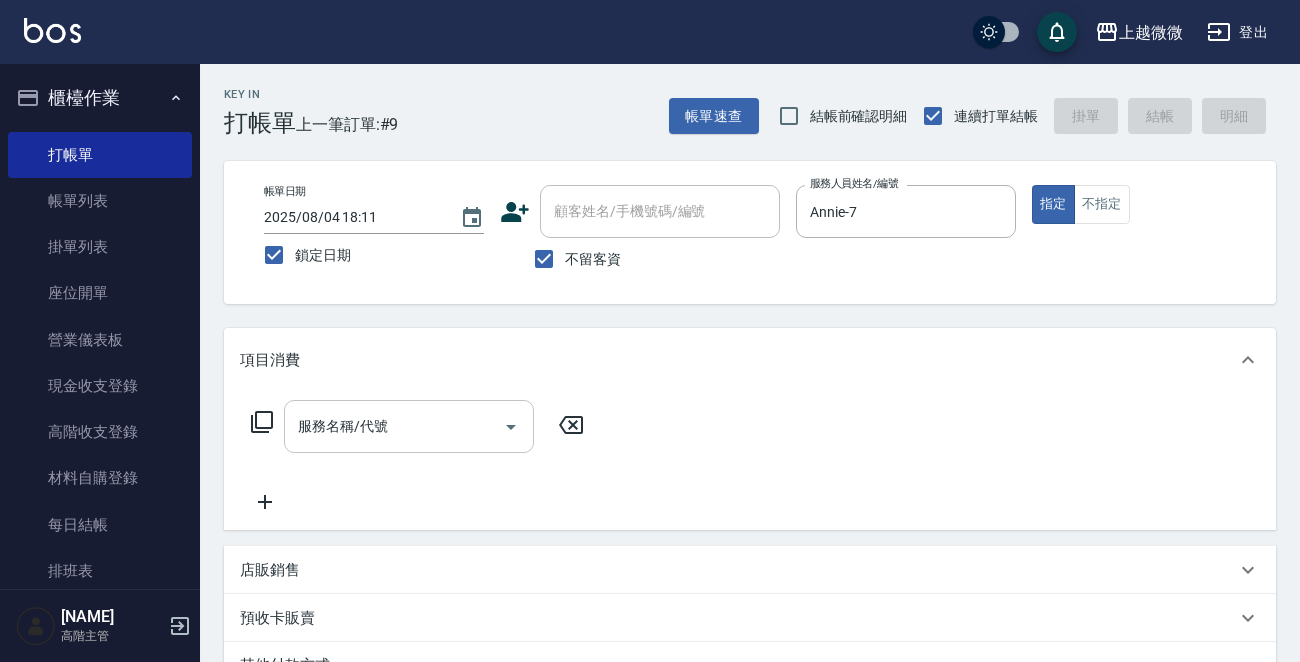 click on "服務名稱/代號" at bounding box center [394, 426] 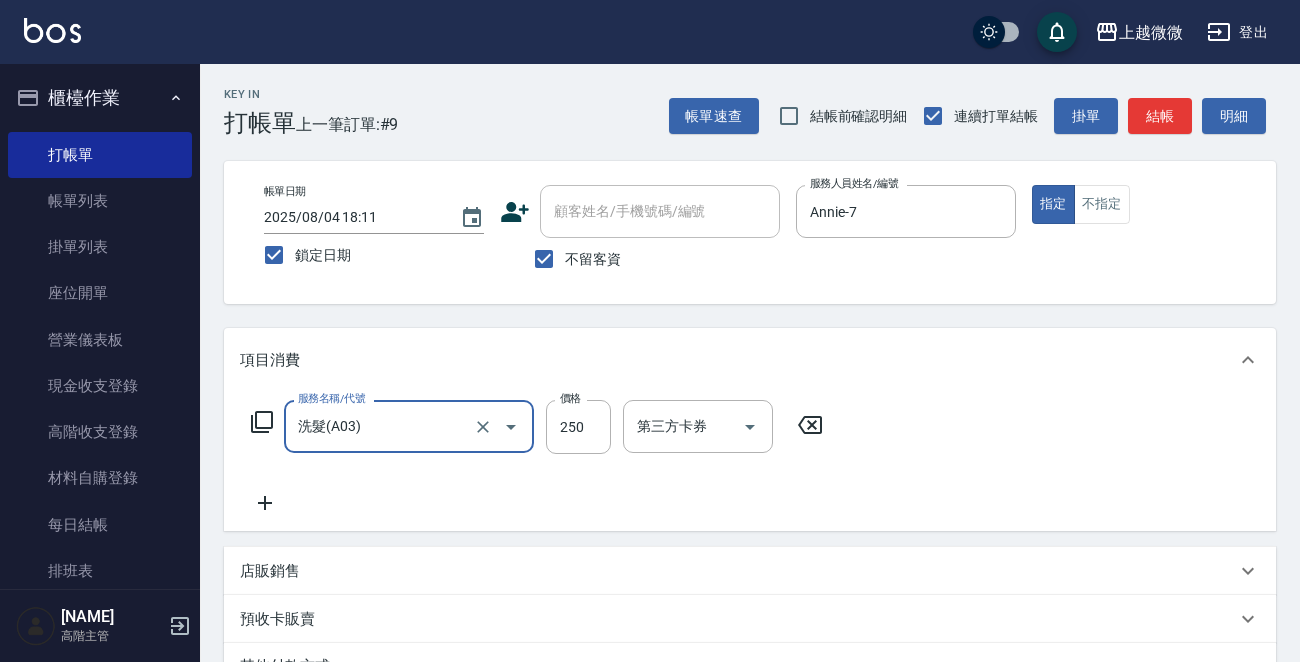 type on "洗髮(A03)" 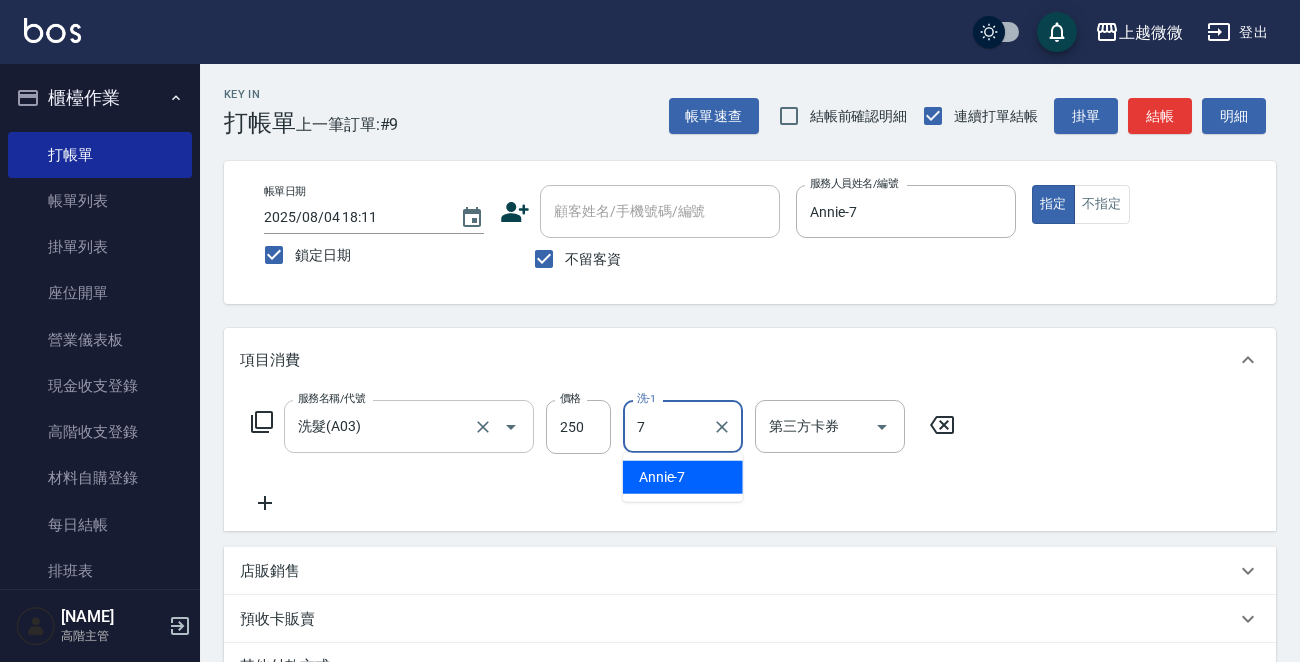 type on "Annie-7" 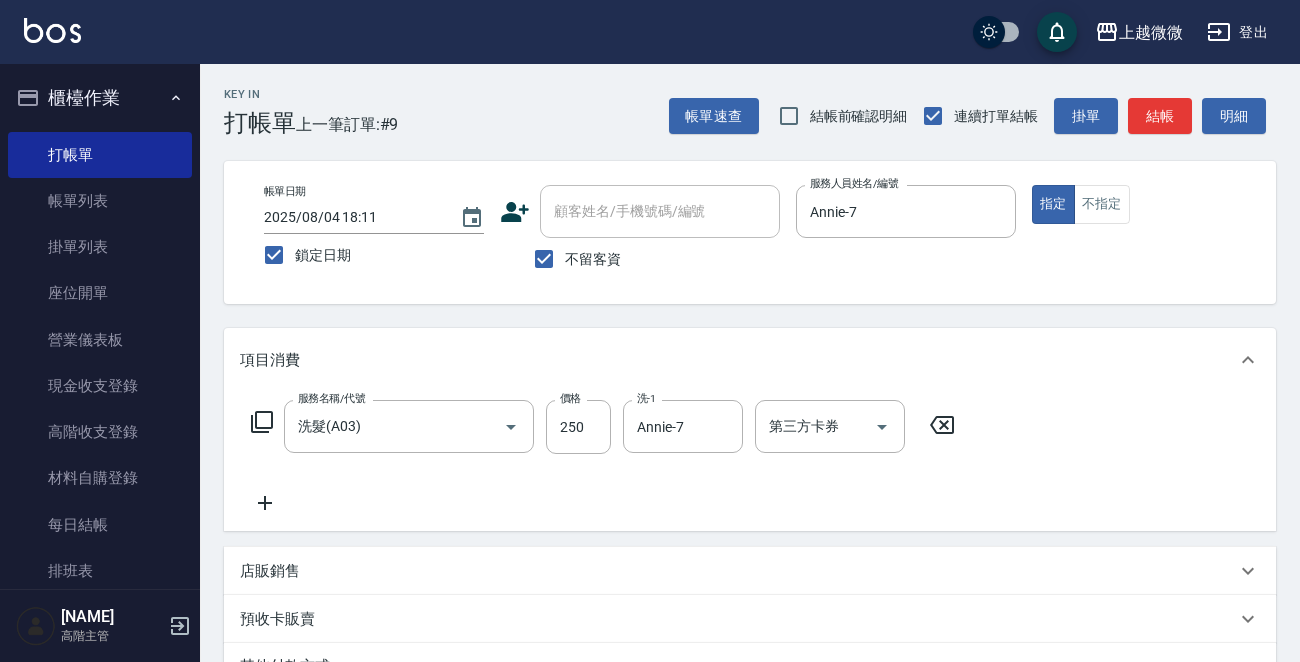 click on "服務名稱/代號 洗髮(A03) 服務名稱/代號 價格 250 價格 洗-1 [NAME]-7 洗-1 第三方卡券 第三方卡券" at bounding box center (603, 457) 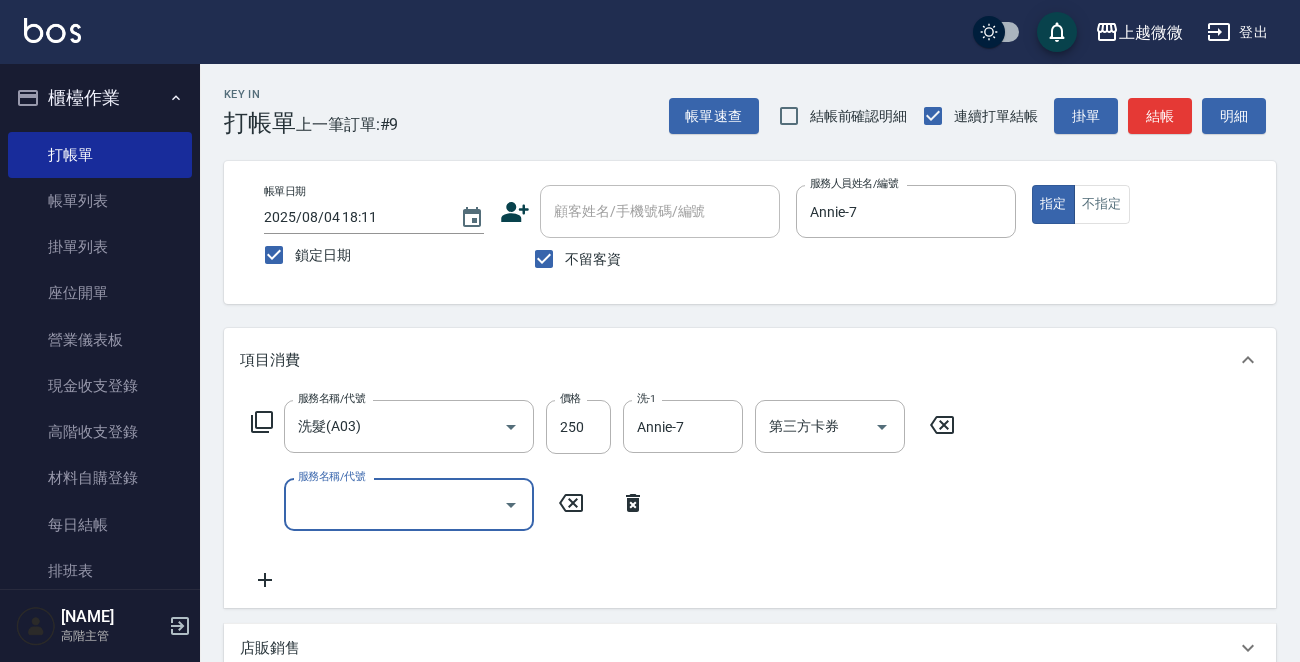 click on "服務名稱/代號" at bounding box center [394, 504] 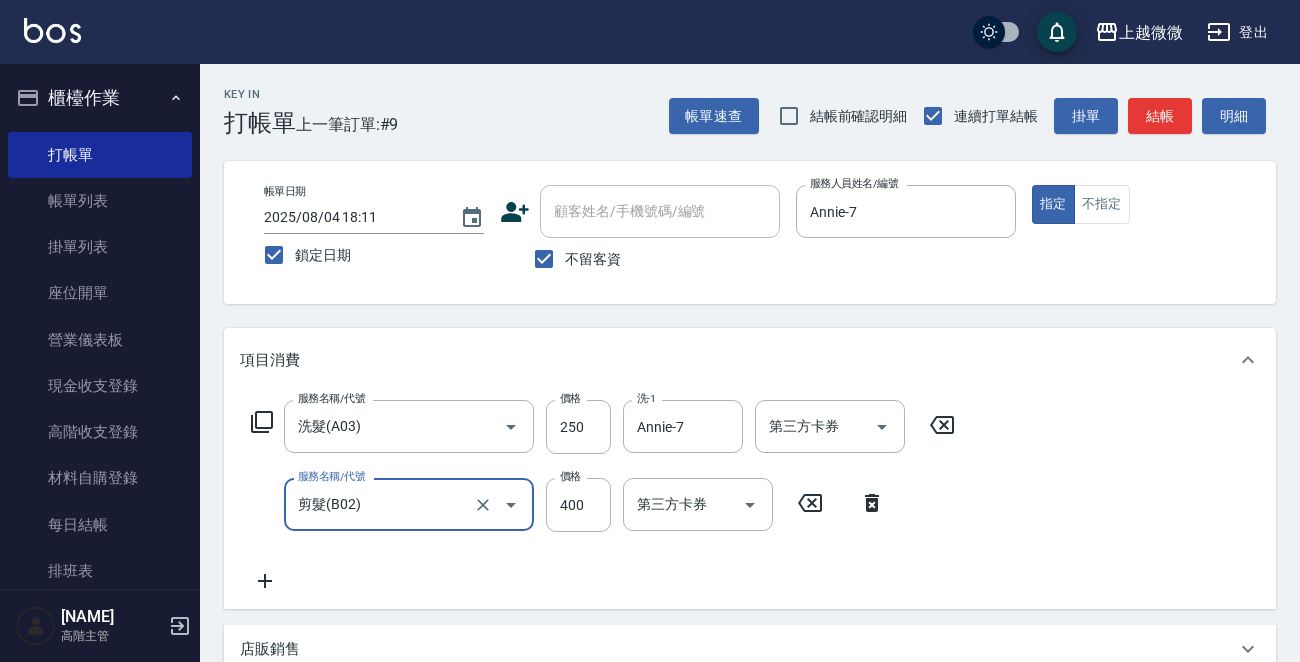 type on "剪髮(B02)" 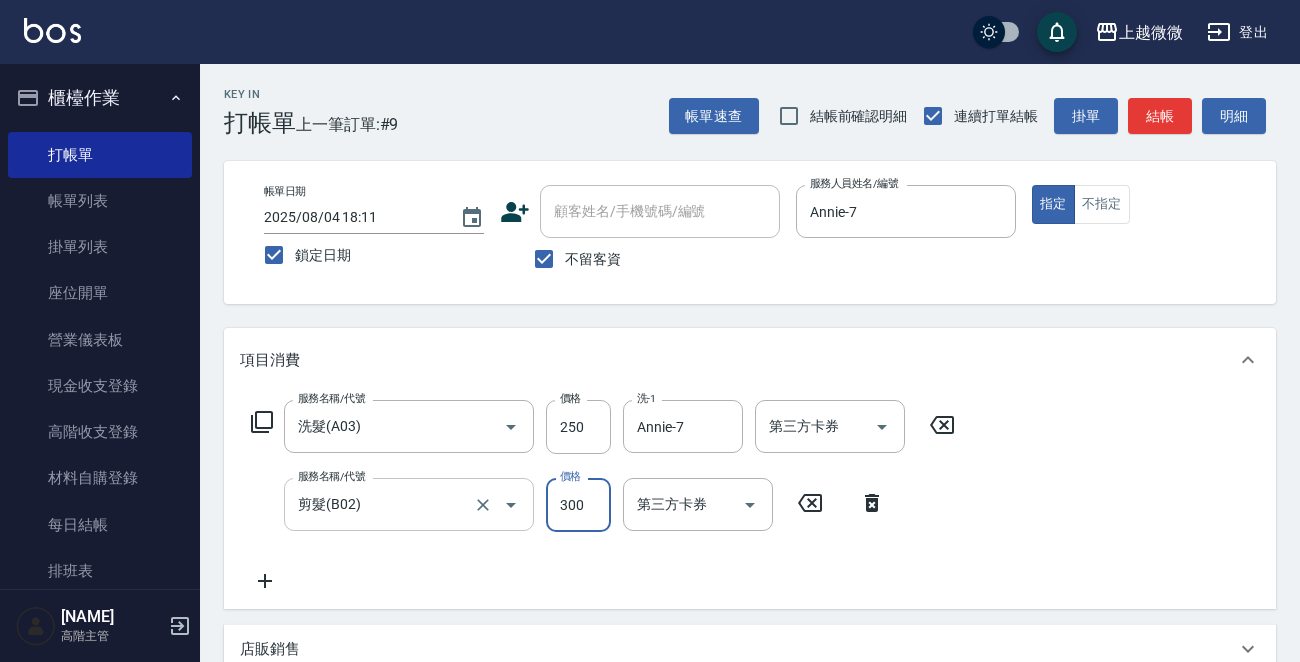 type on "300" 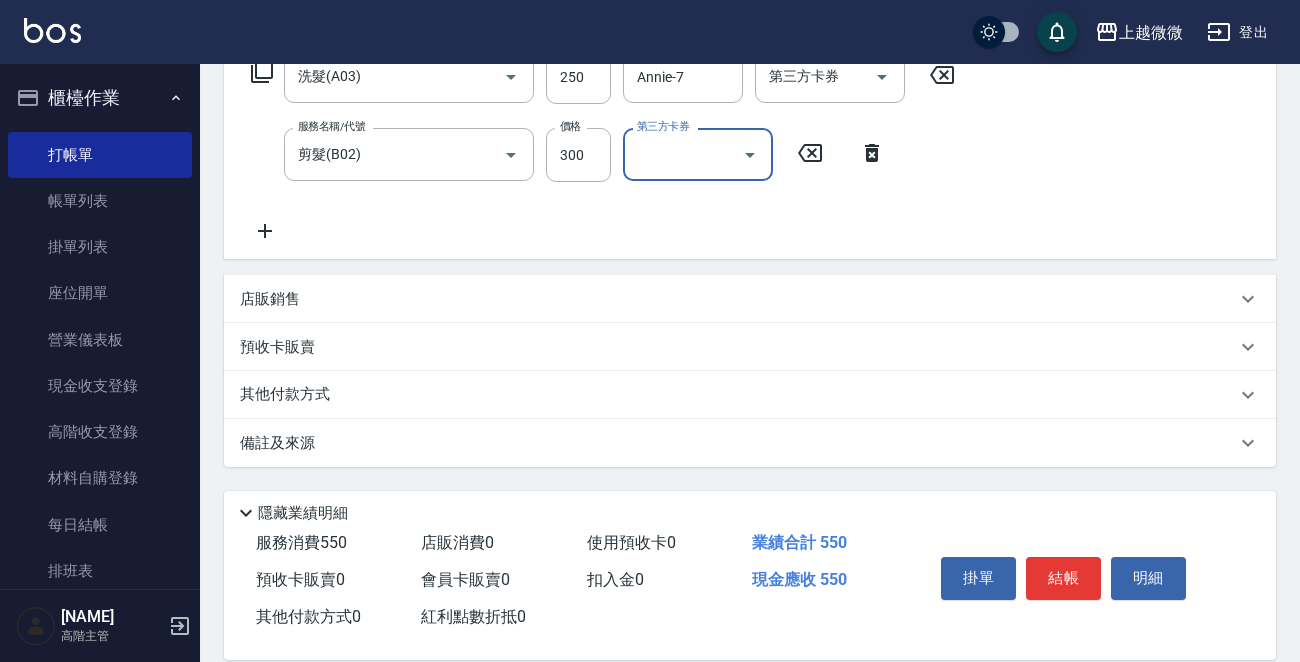 scroll, scrollTop: 377, scrollLeft: 0, axis: vertical 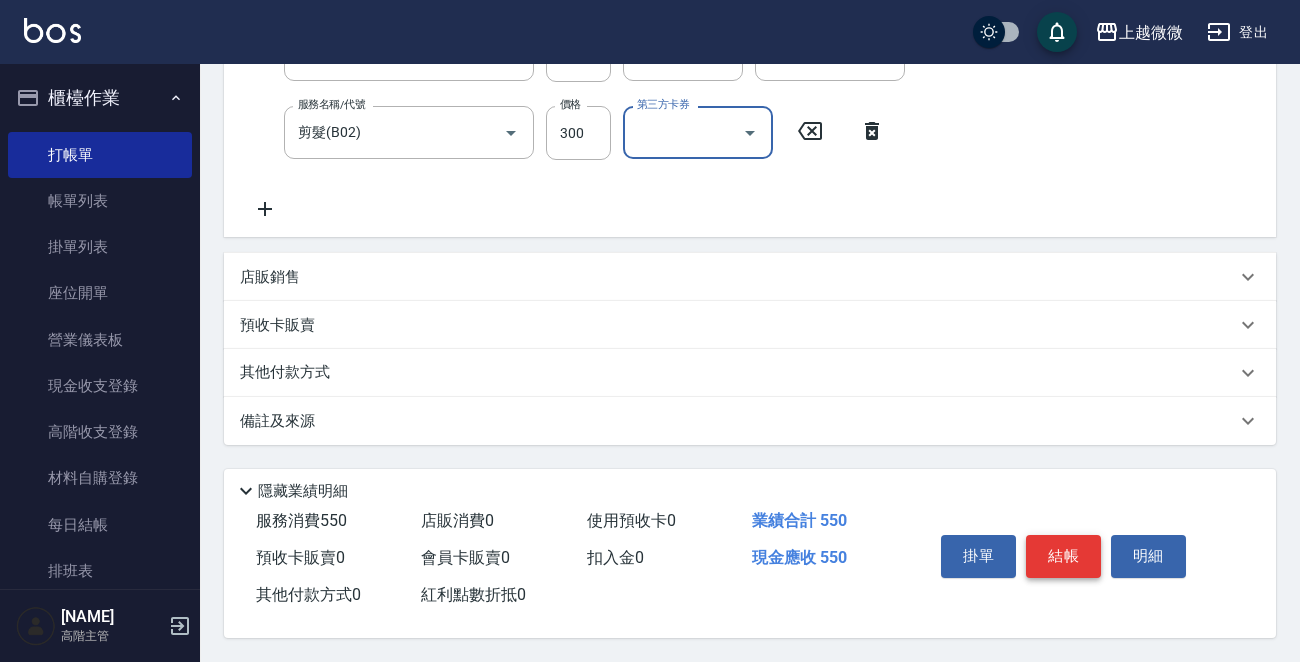 click on "結帳" at bounding box center [1063, 556] 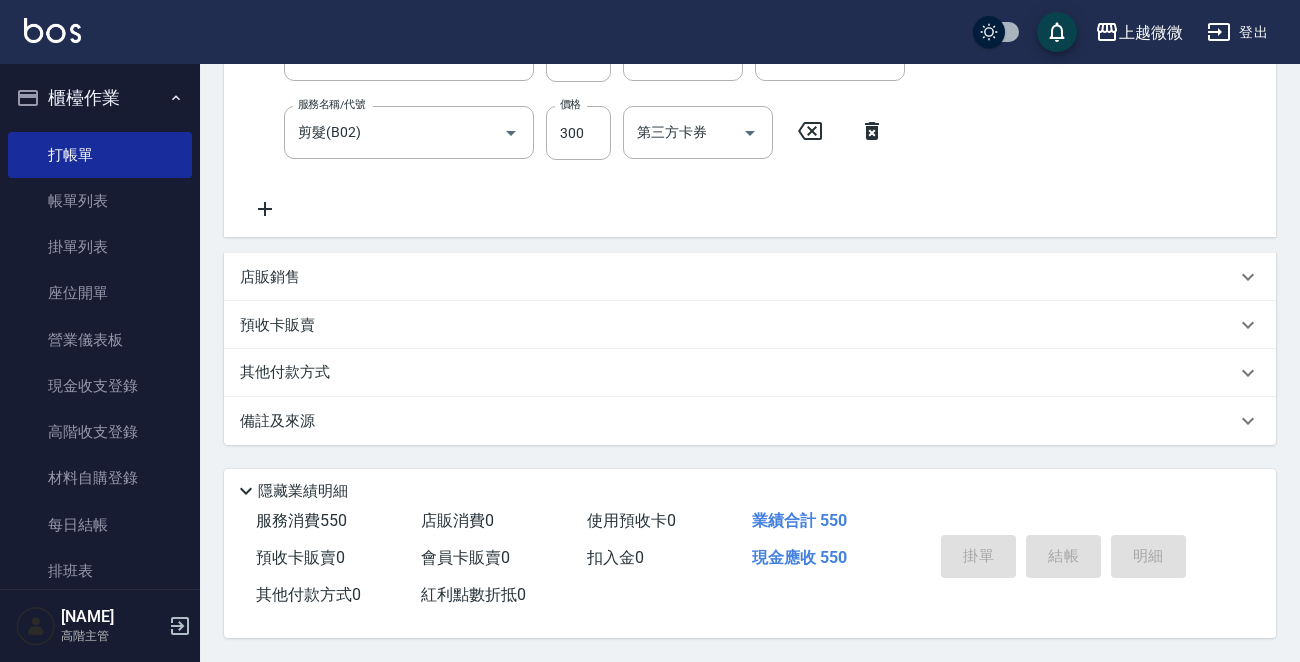 type 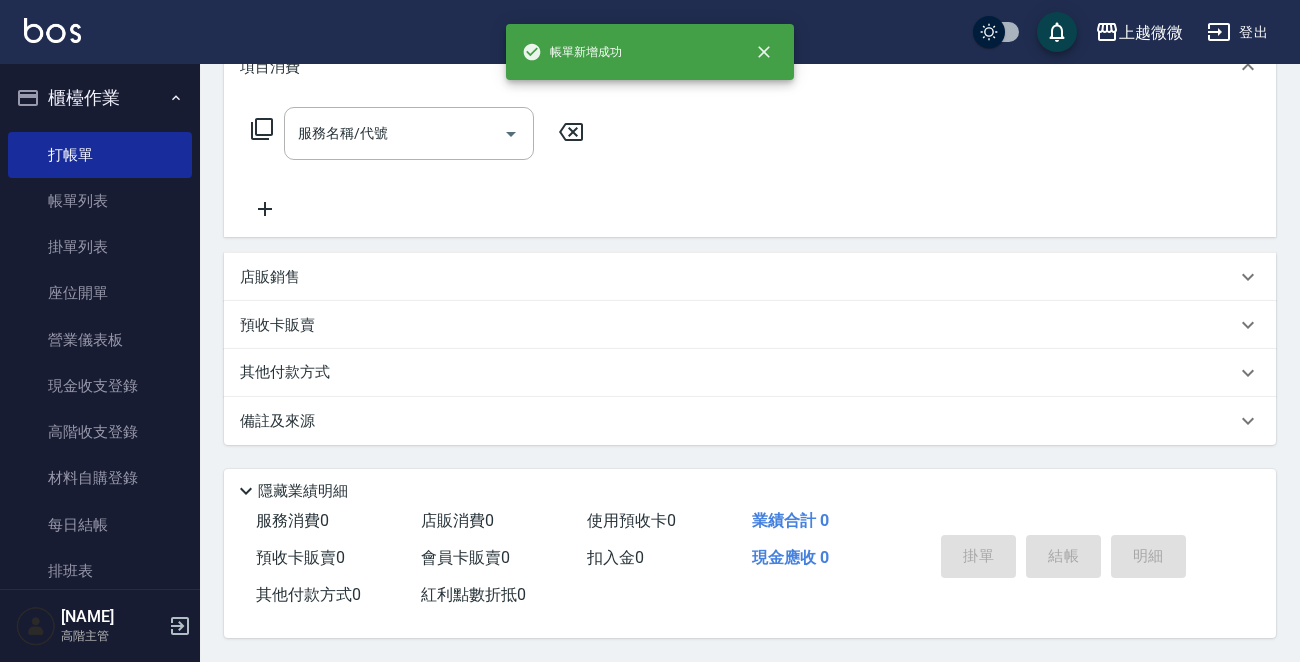 scroll, scrollTop: 0, scrollLeft: 0, axis: both 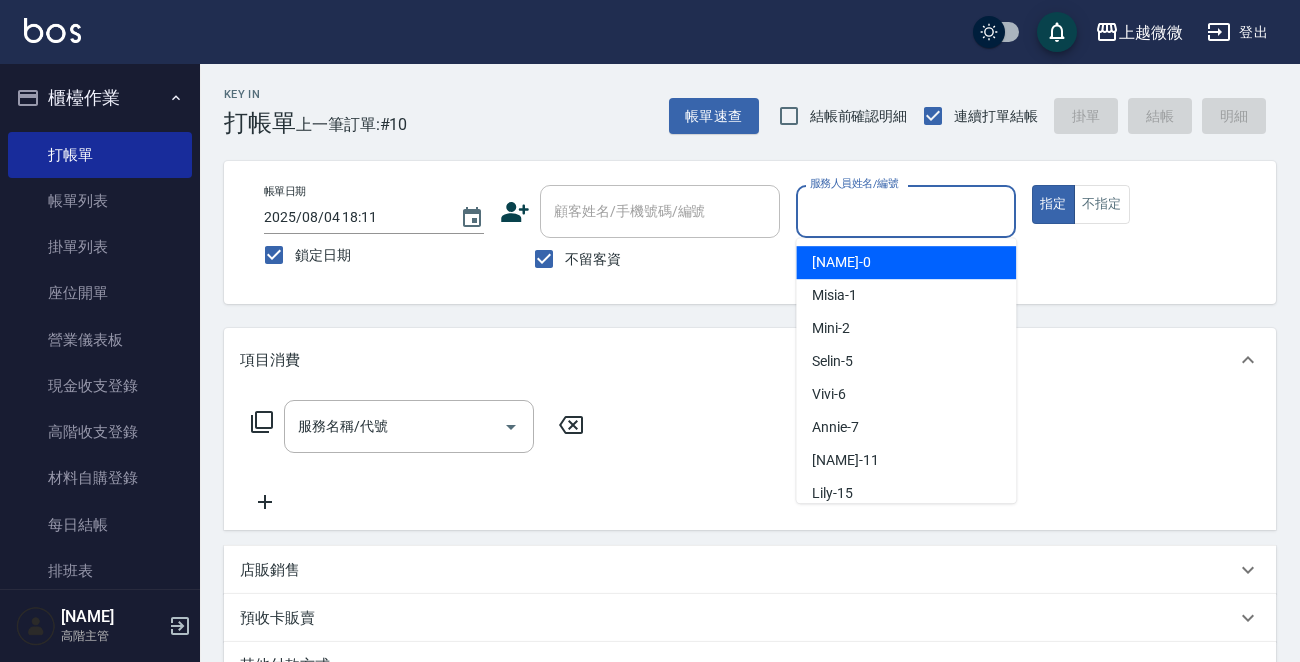 click on "服務人員姓名/編號" at bounding box center (906, 211) 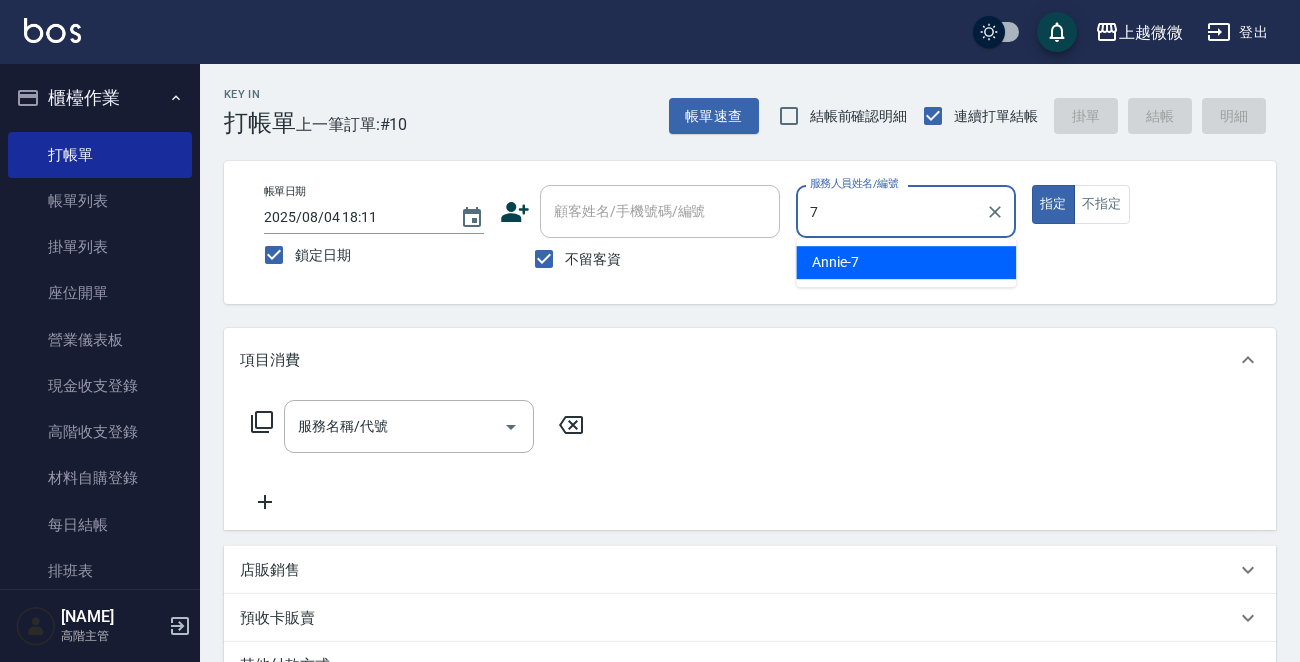 click on "Annie -7" at bounding box center (906, 262) 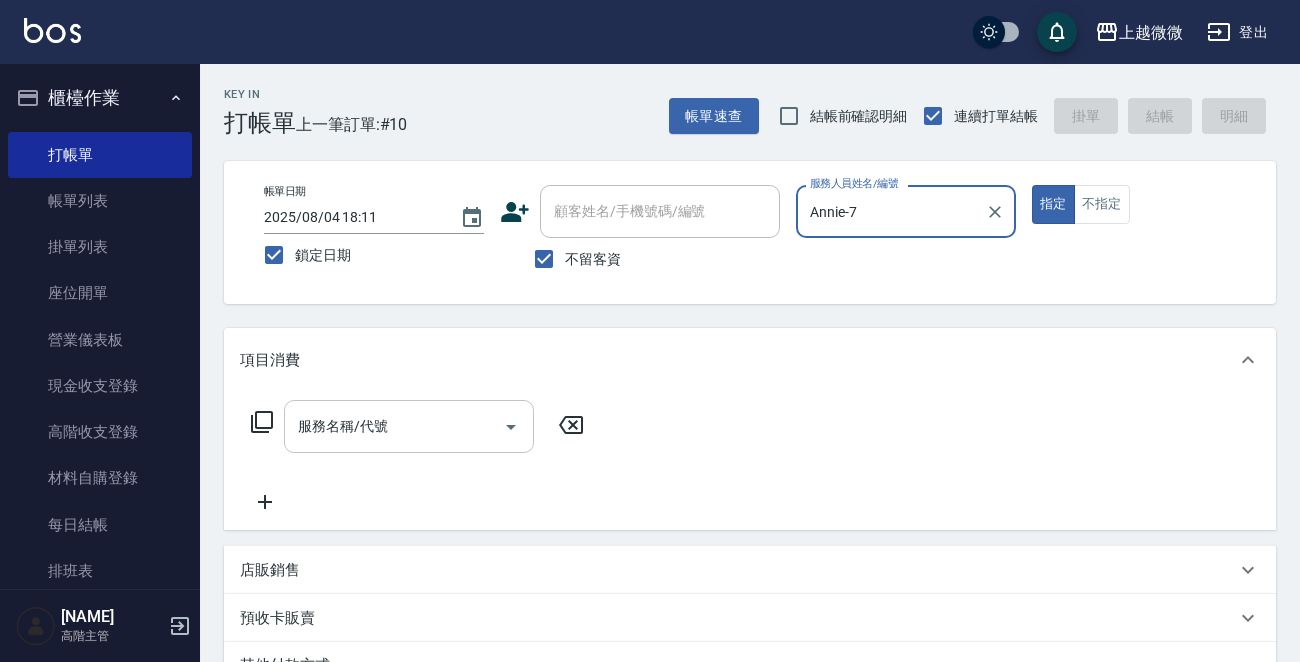 type on "Annie-7" 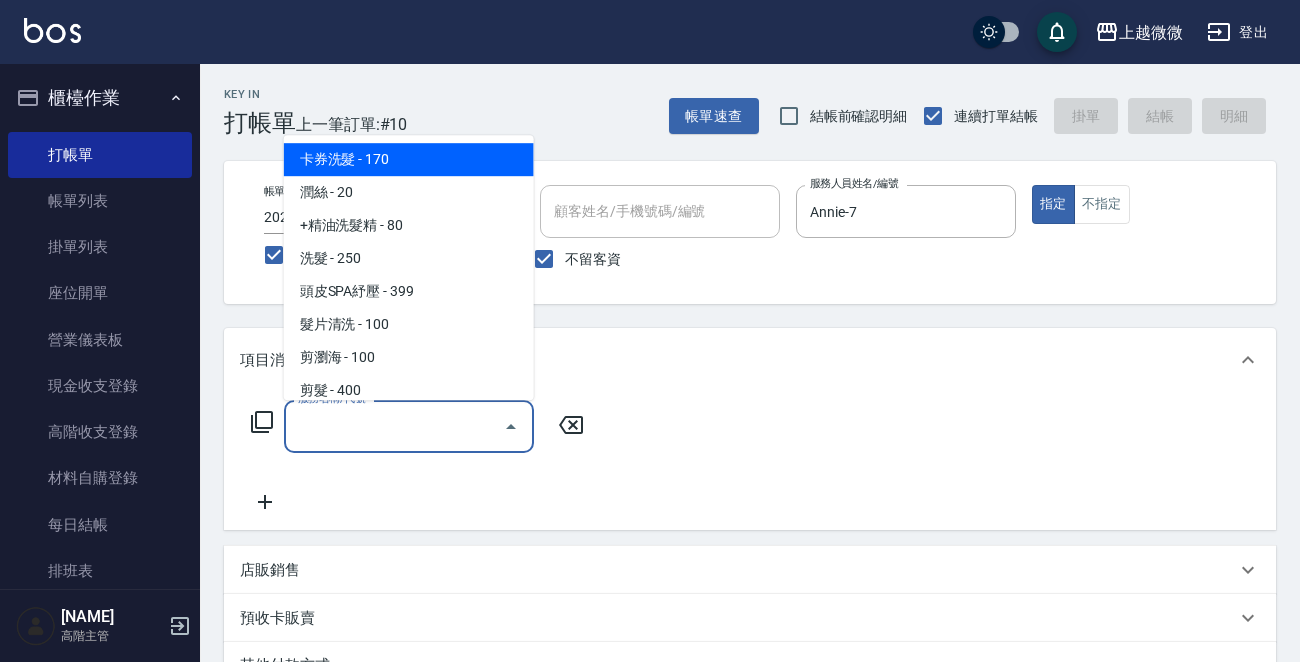 click on "服務名稱/代號" at bounding box center (394, 426) 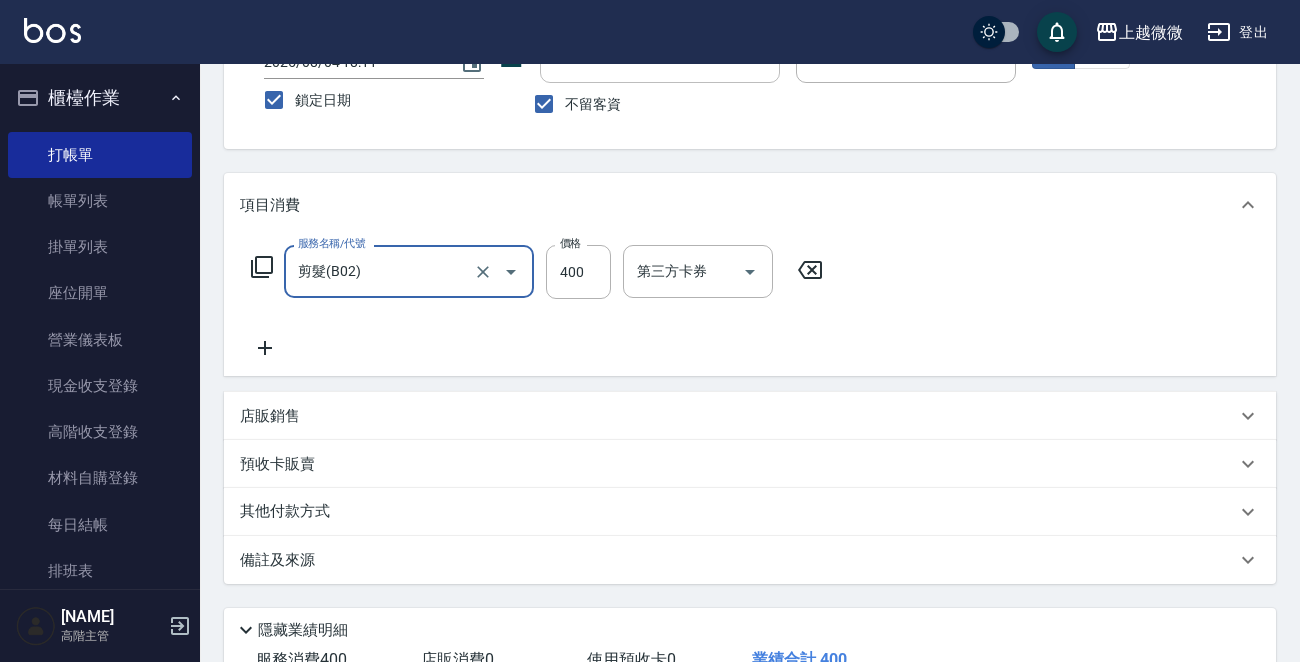 scroll, scrollTop: 299, scrollLeft: 0, axis: vertical 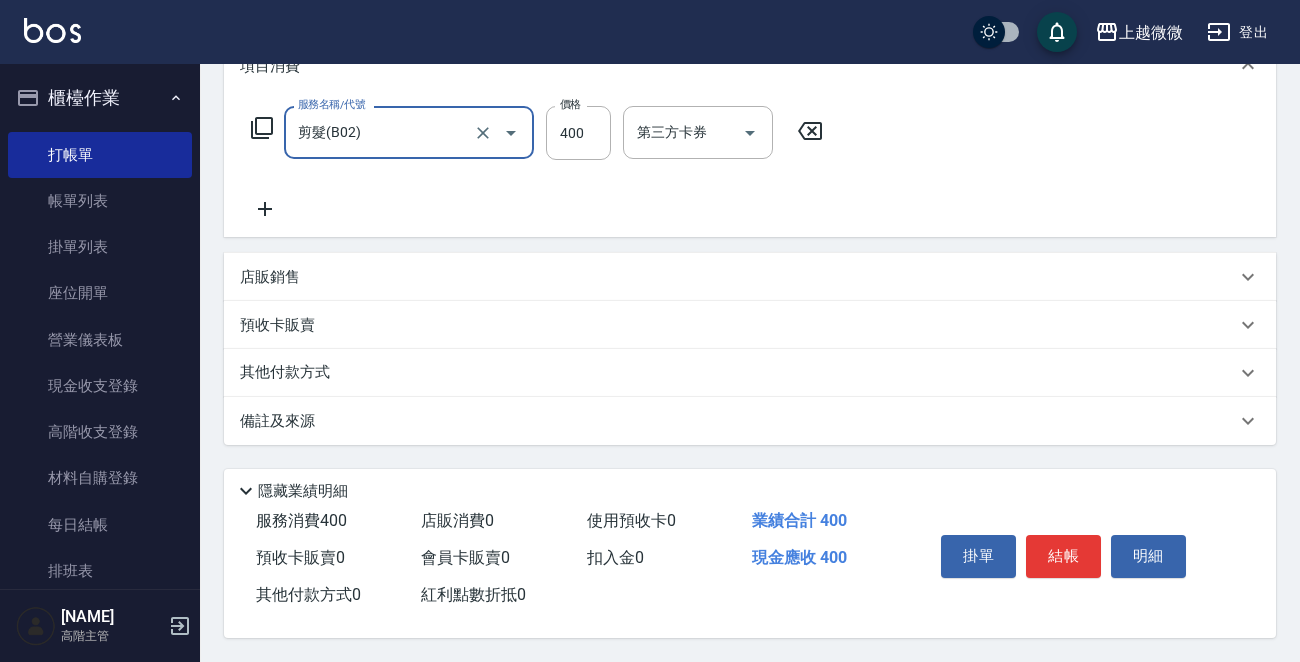 type on "剪髮(B02)" 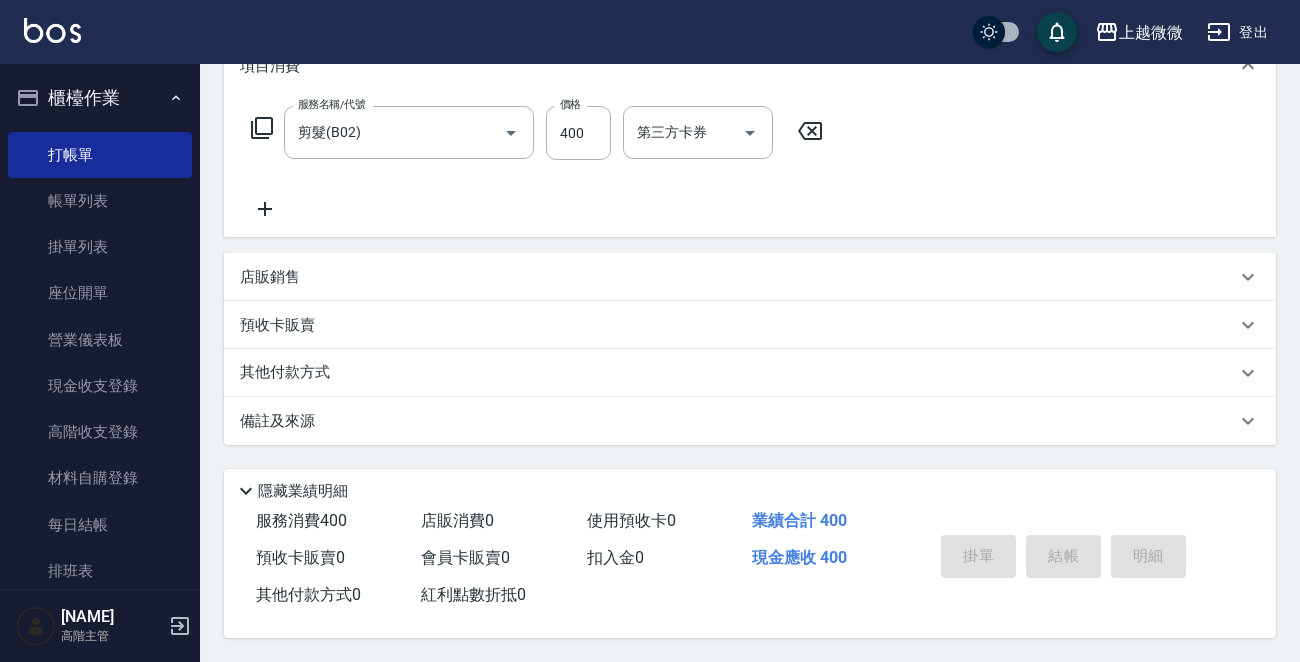 type 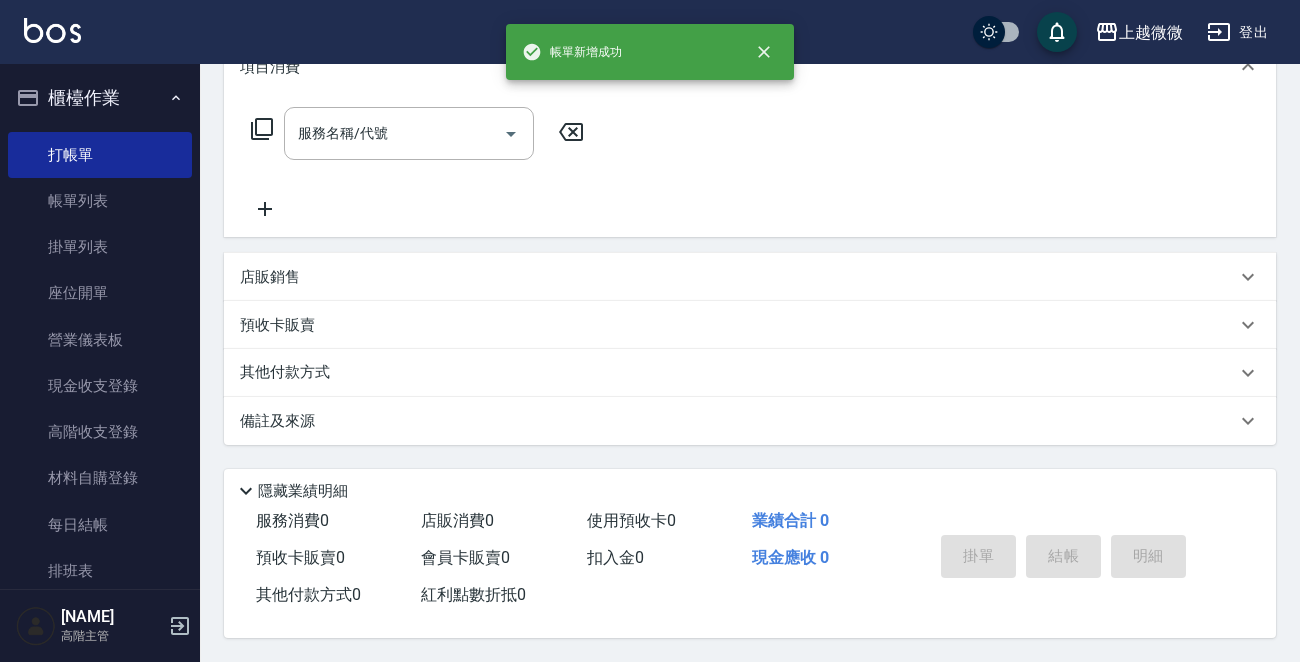 scroll, scrollTop: 0, scrollLeft: 0, axis: both 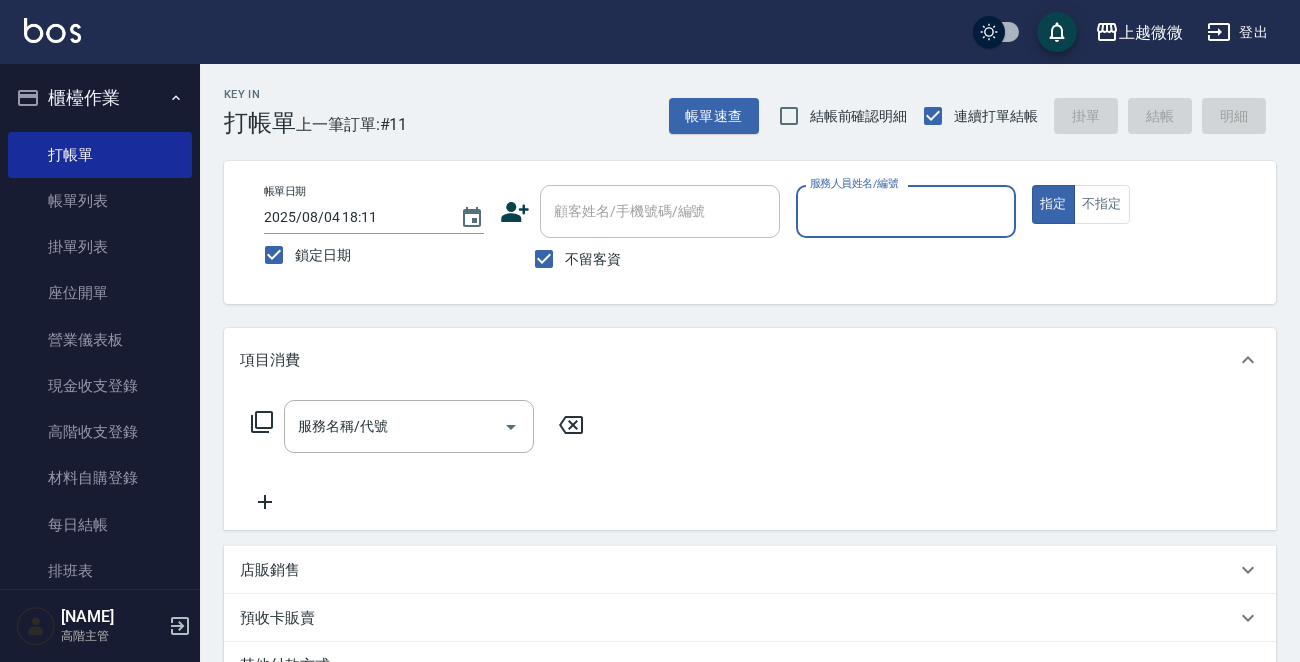 click on "服務人員姓名/編號" at bounding box center (906, 211) 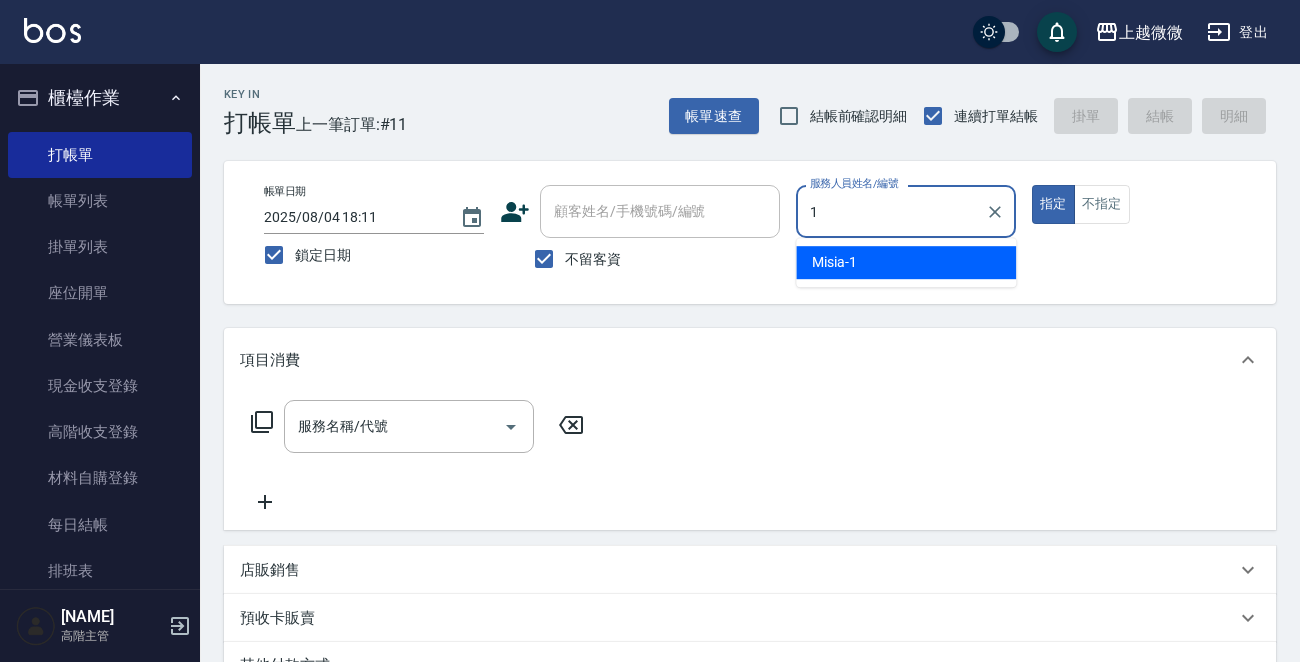 click on "Misia -1" at bounding box center (906, 262) 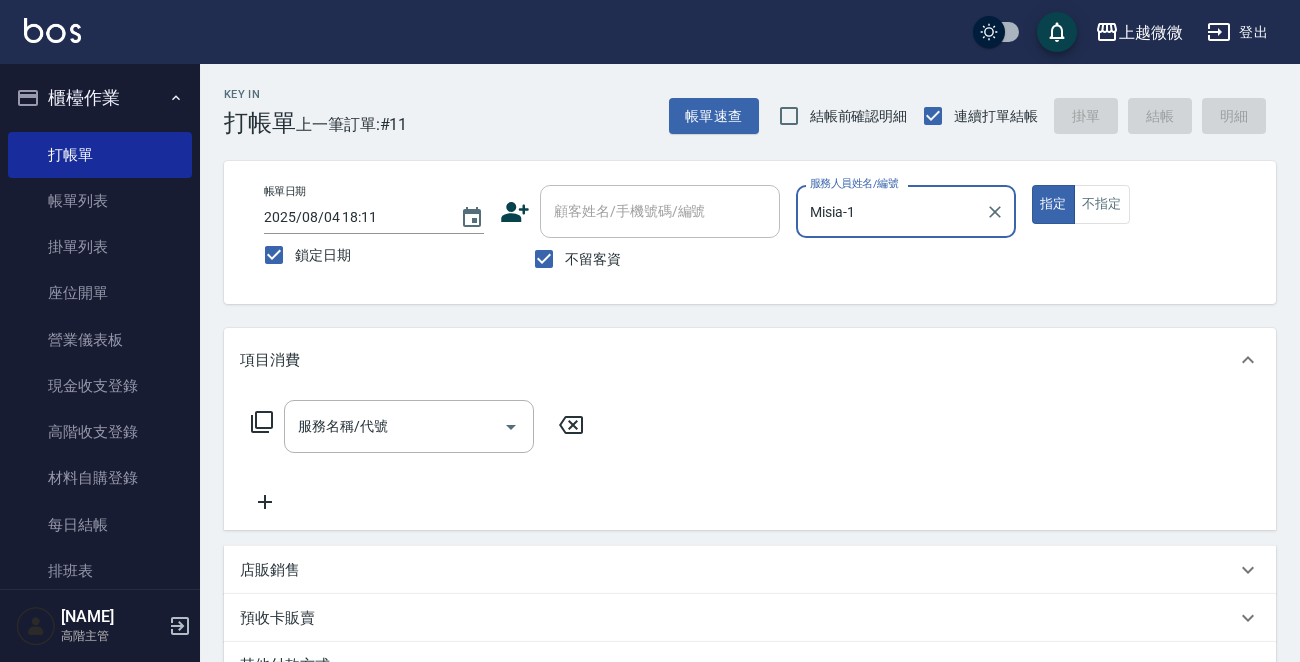 type on "Misia-1" 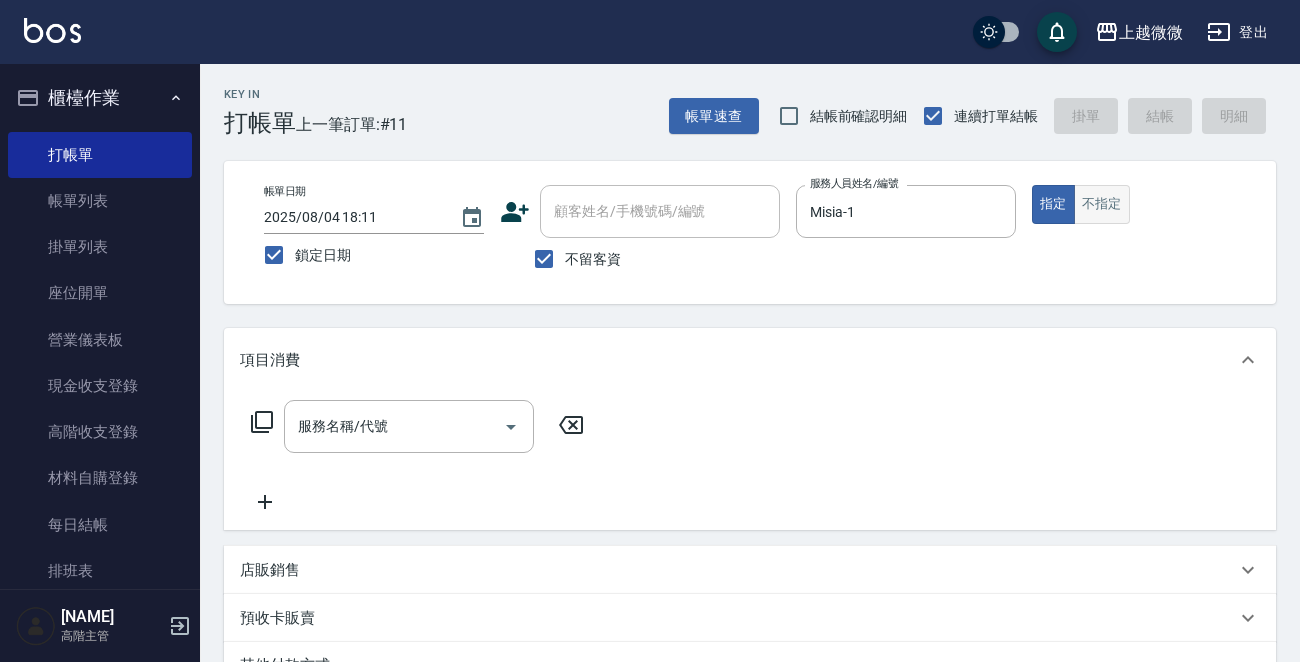 click on "不指定" at bounding box center [1102, 204] 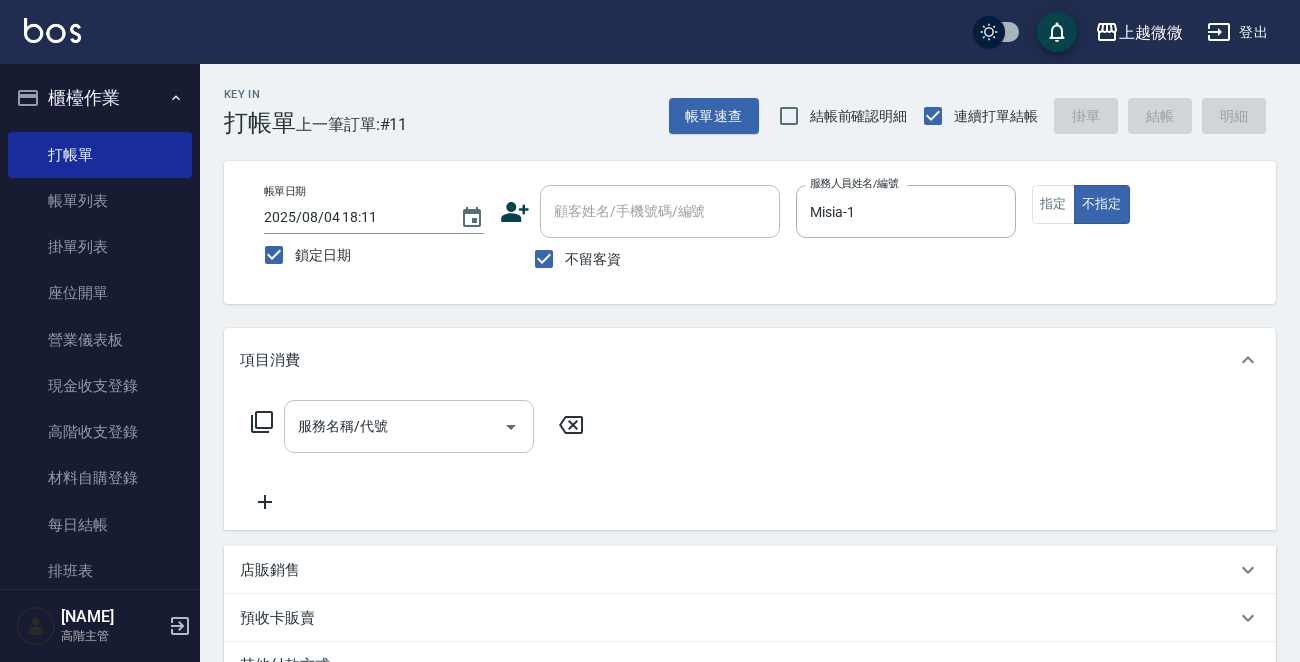 click on "服務名稱/代號 服務名稱/代號" at bounding box center [409, 426] 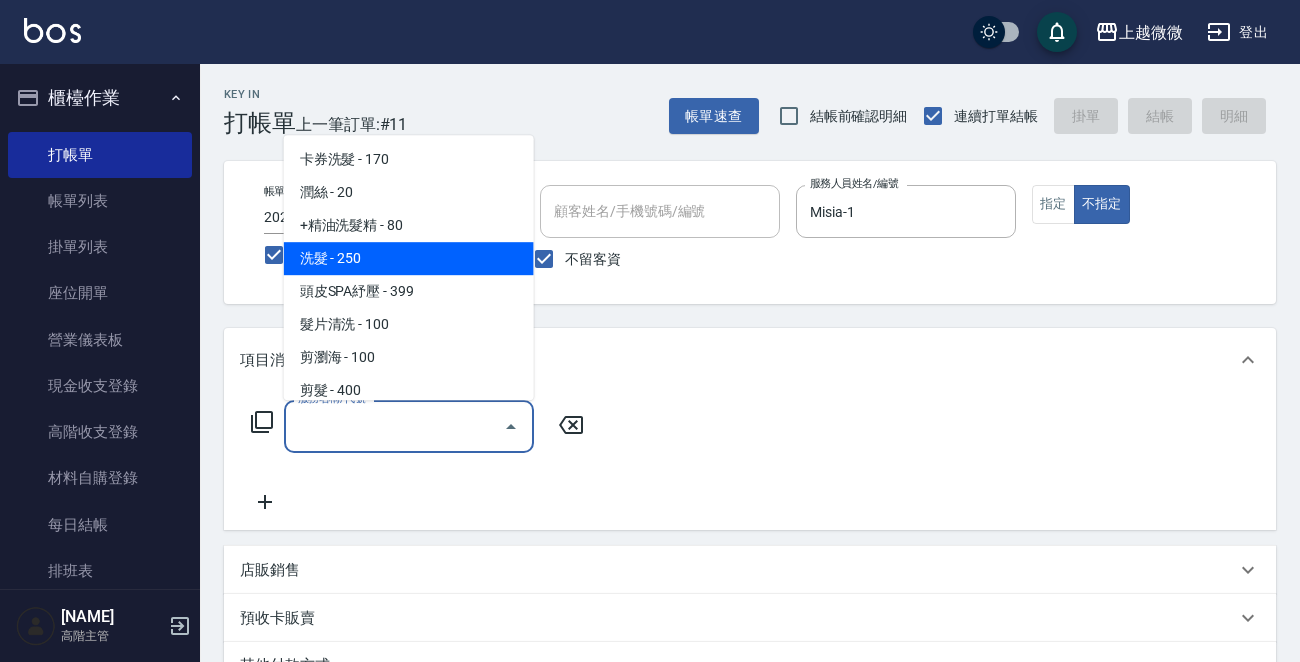click on "洗髮 - 250" at bounding box center (409, 258) 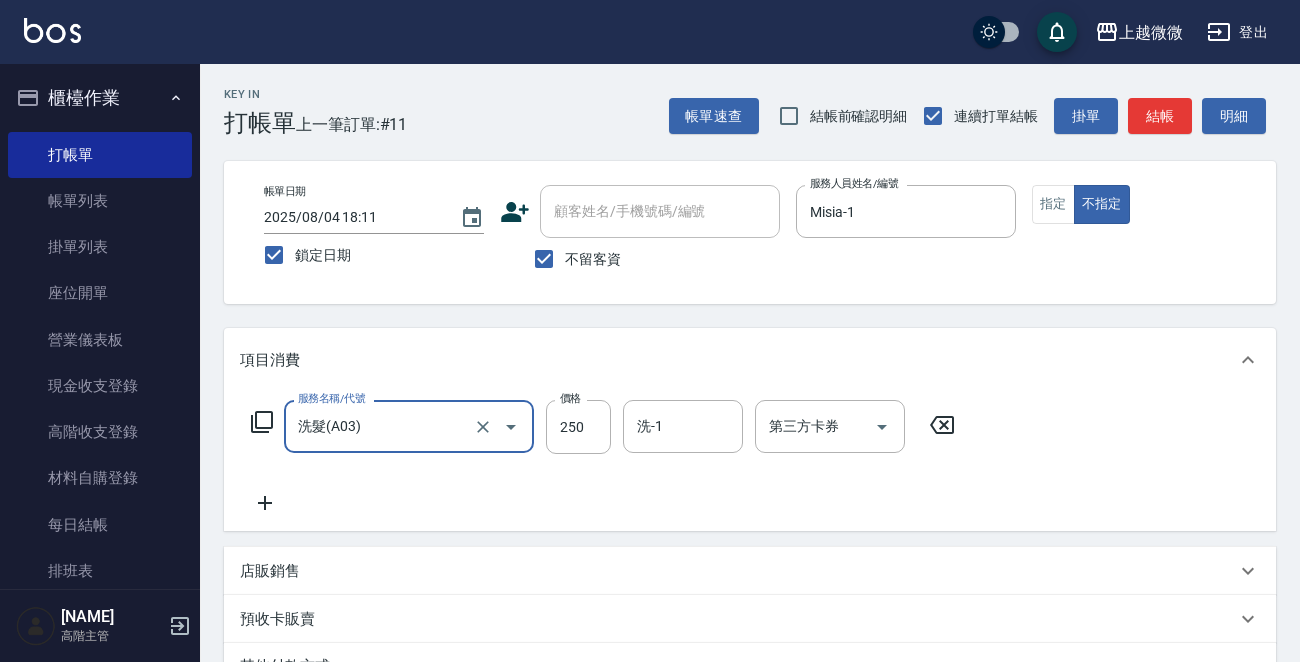 click 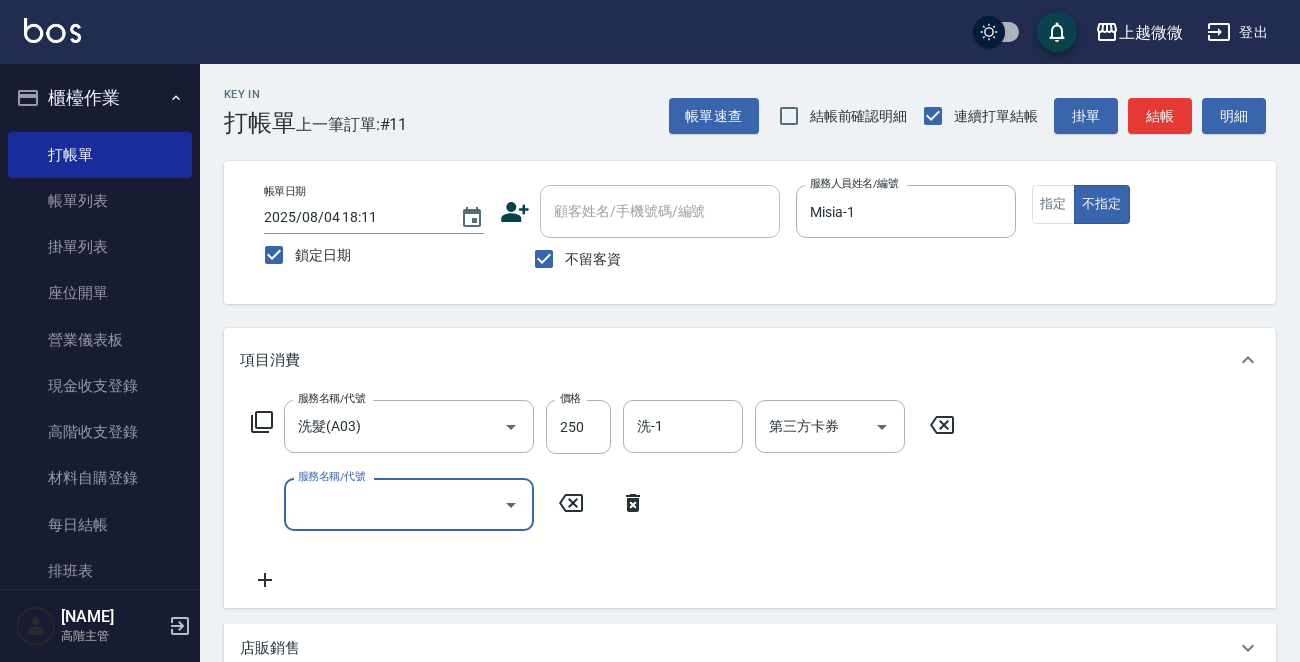 click on "服務名稱/代號" at bounding box center [394, 504] 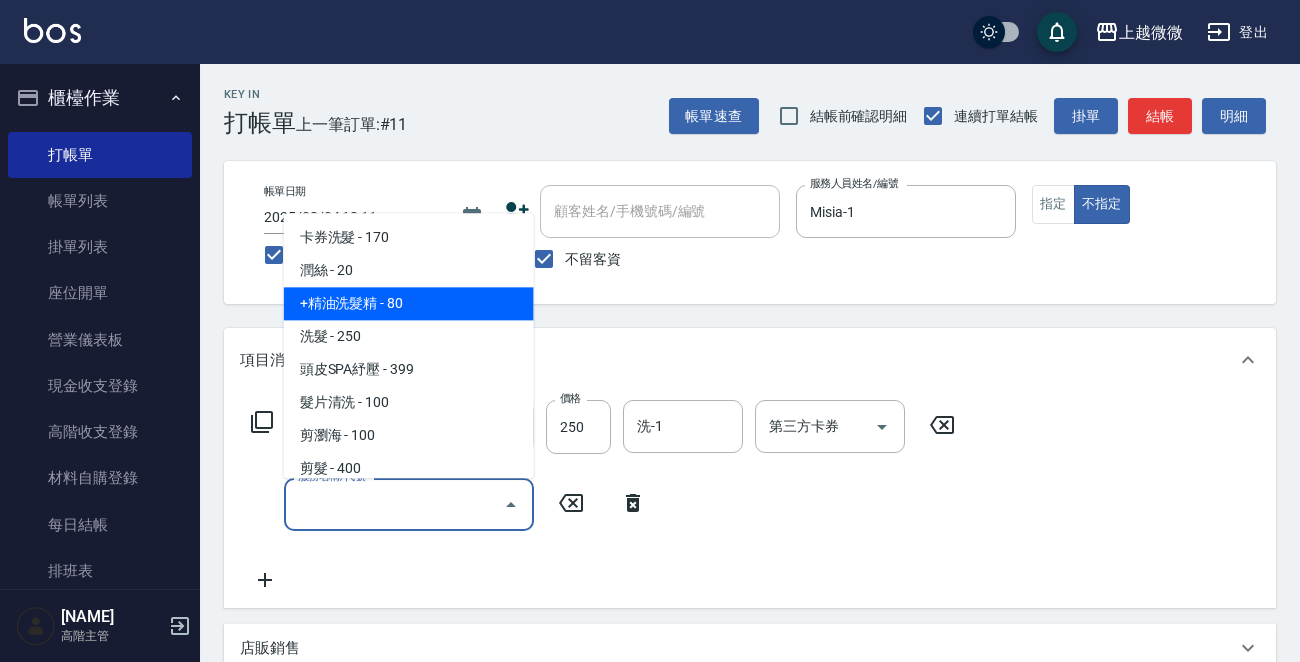 click on "+精油洗髮精 - 80" at bounding box center (409, 304) 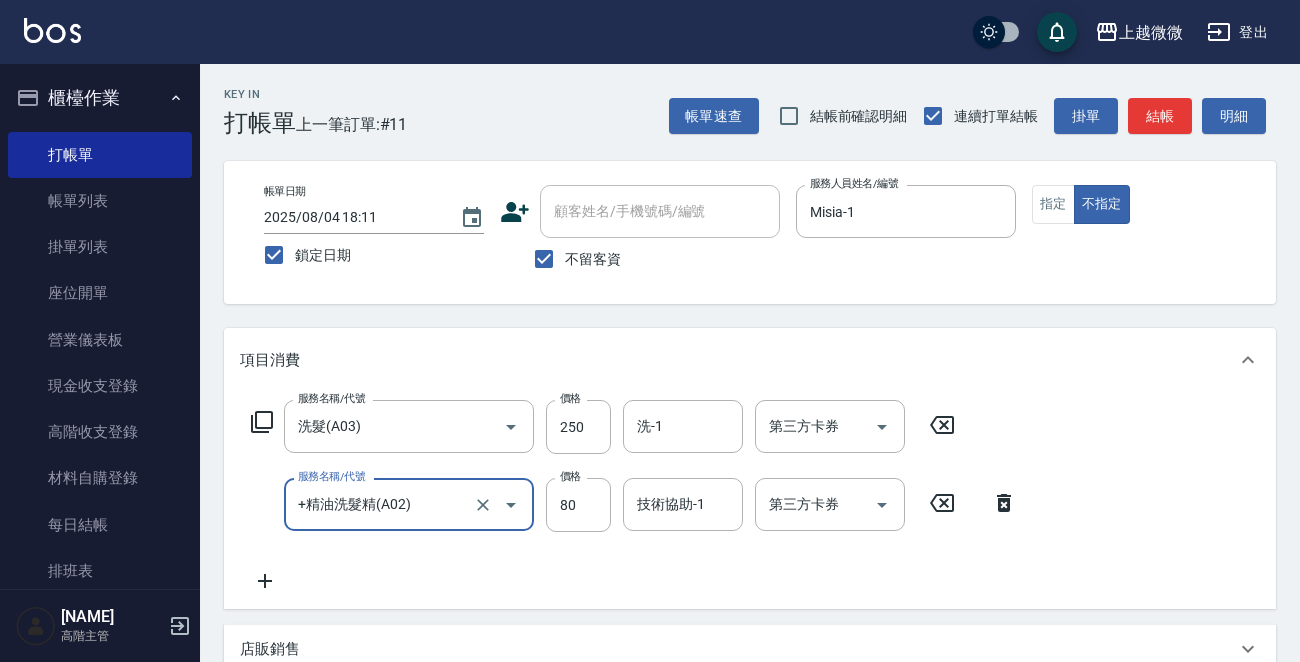 click 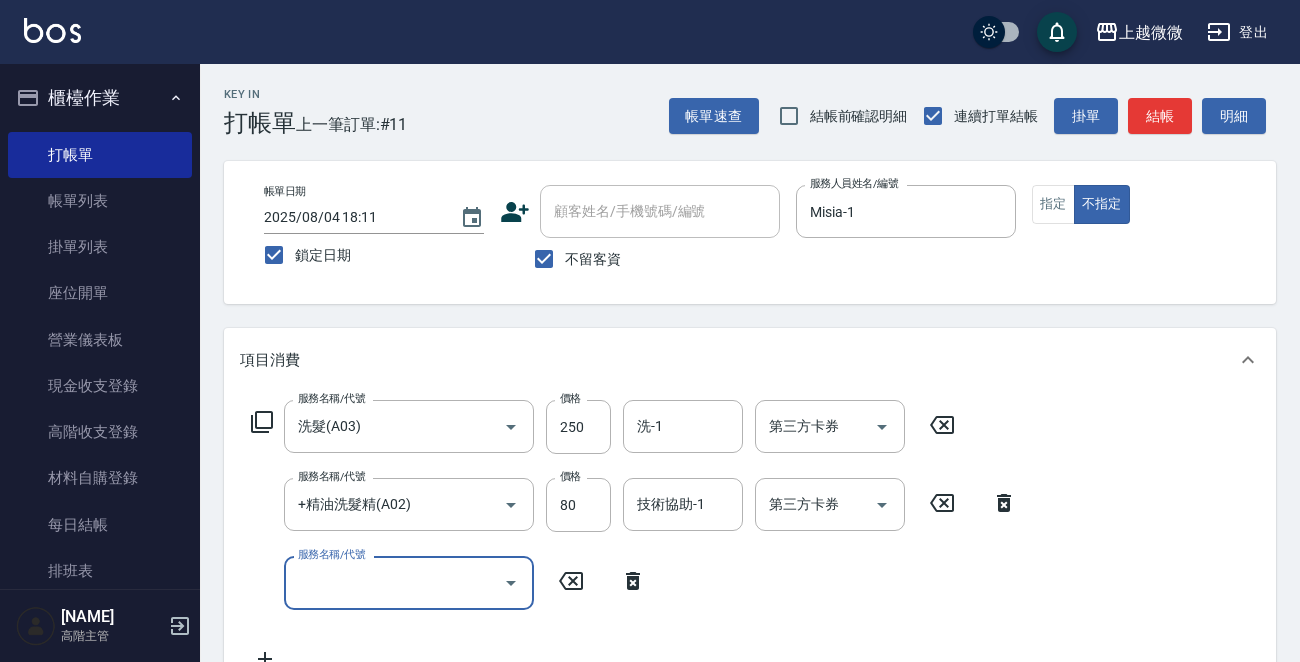 click on "服務名稱/代號" at bounding box center [394, 582] 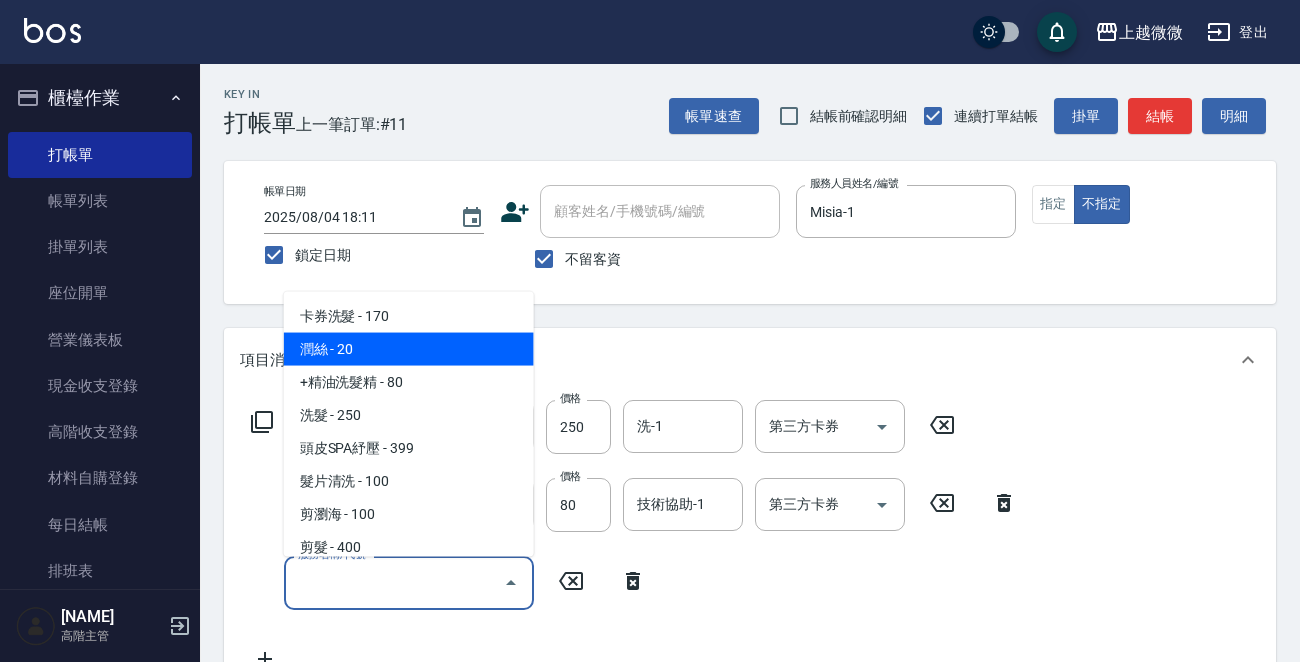 click on "潤絲 - 20" at bounding box center (409, 349) 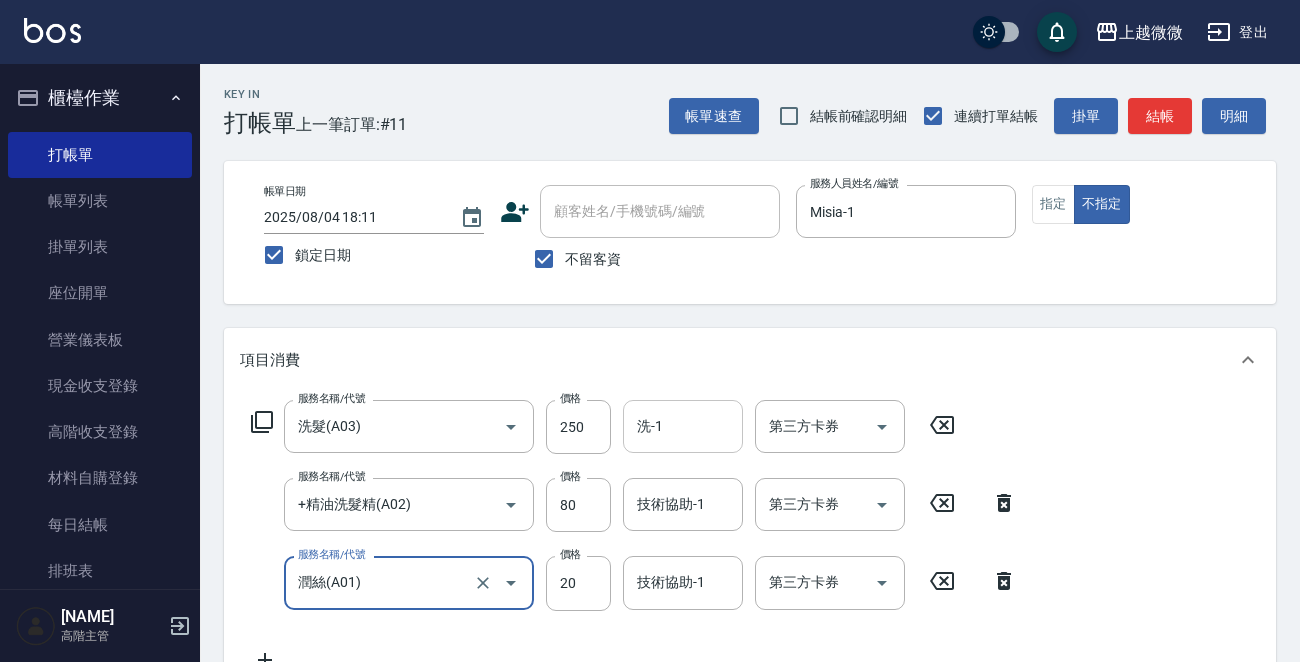 click on "洗-1 洗-1" at bounding box center (683, 426) 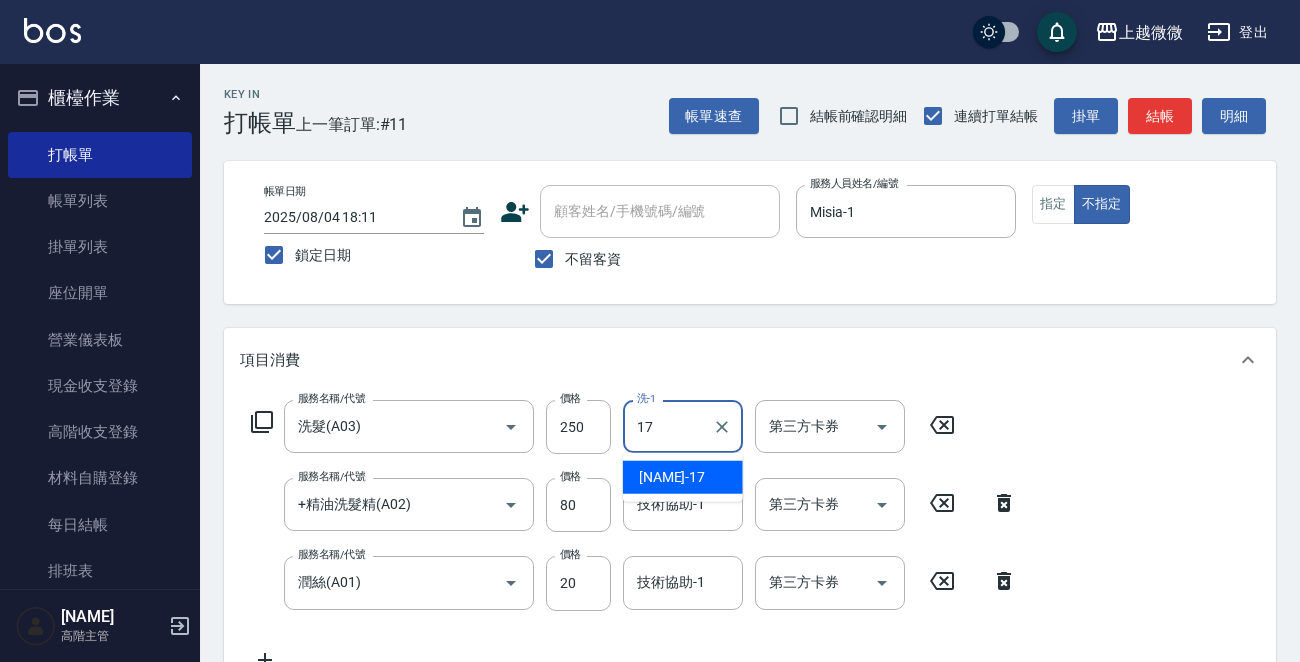 click on "Uly -17" at bounding box center (683, 477) 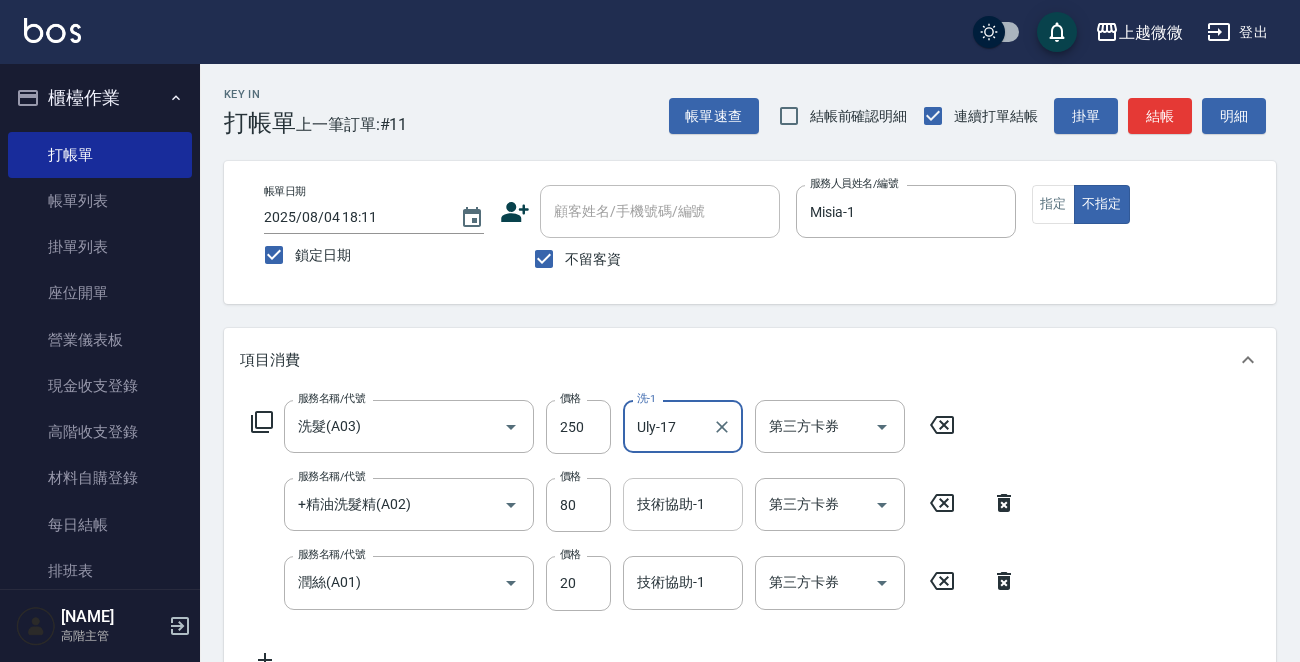 type on "Uly-17" 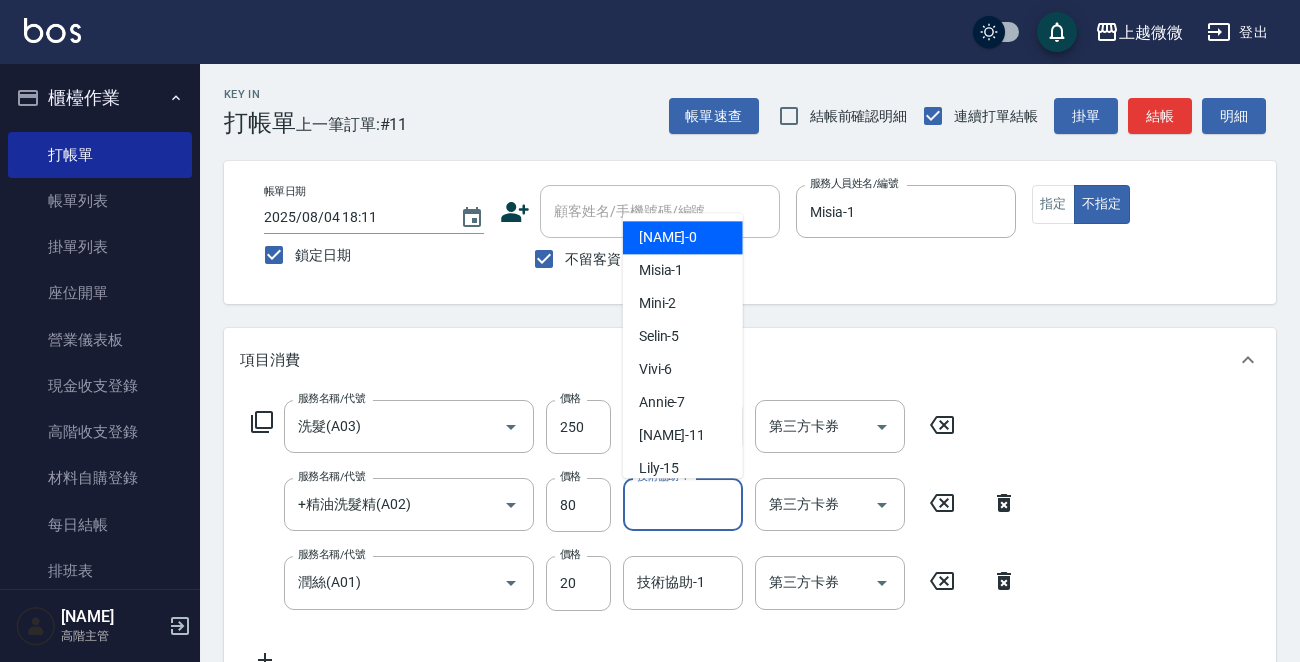 click on "技術協助-1 技術協助-1" at bounding box center [683, 504] 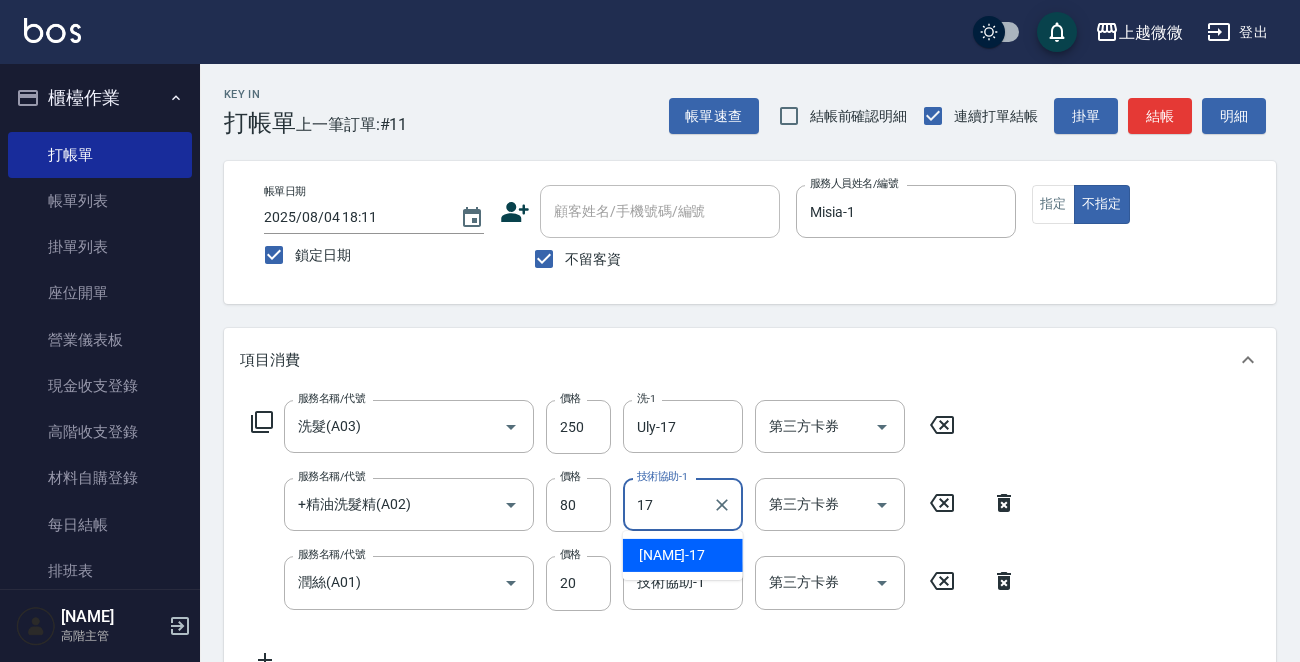 click on "Uly -17" at bounding box center (683, 555) 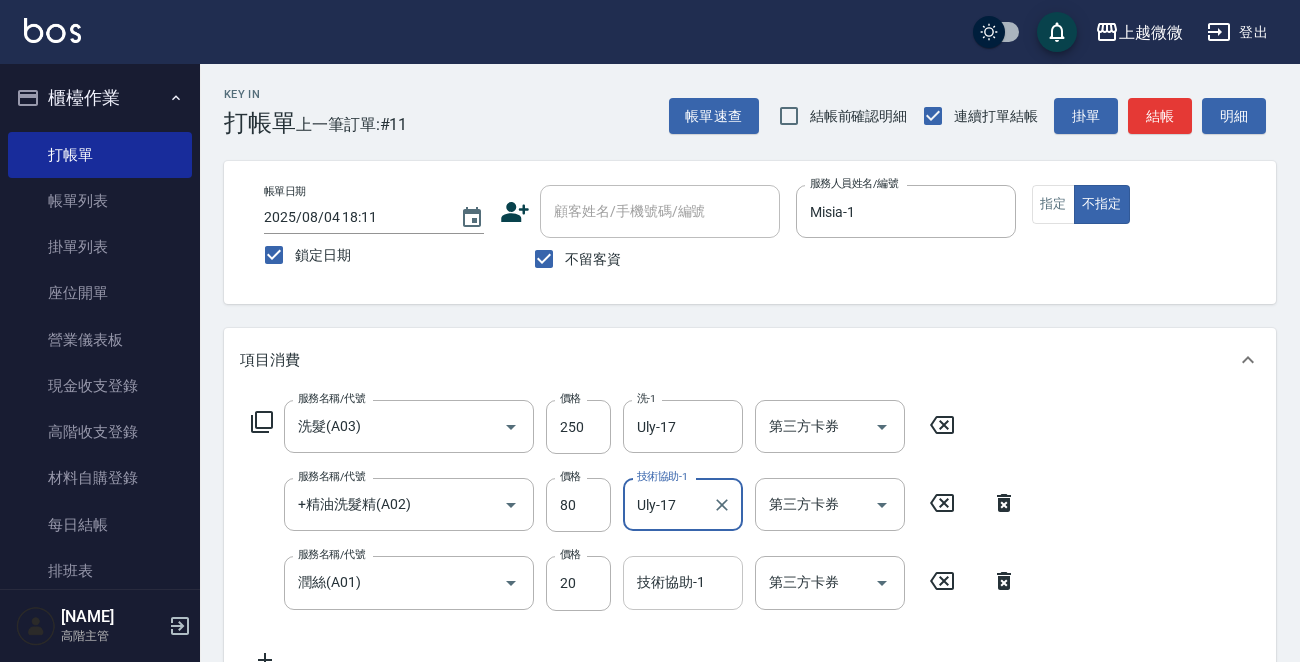 type on "Uly-17" 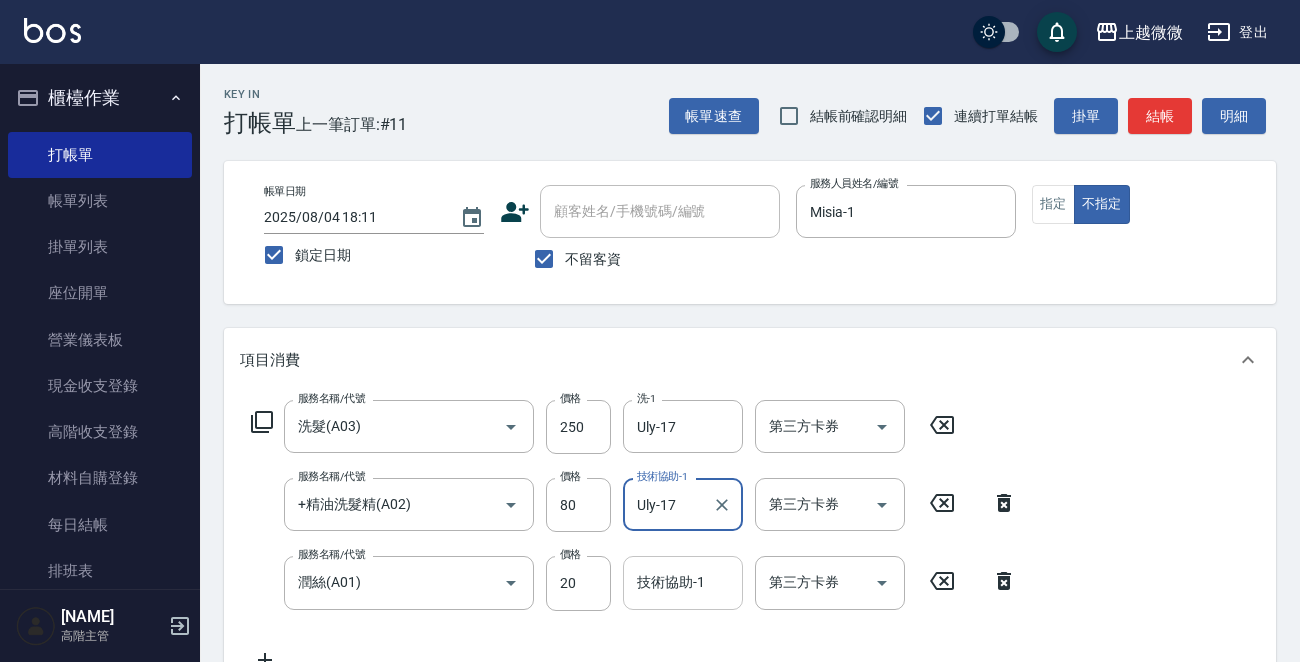 click on "技術協助-1" at bounding box center [683, 582] 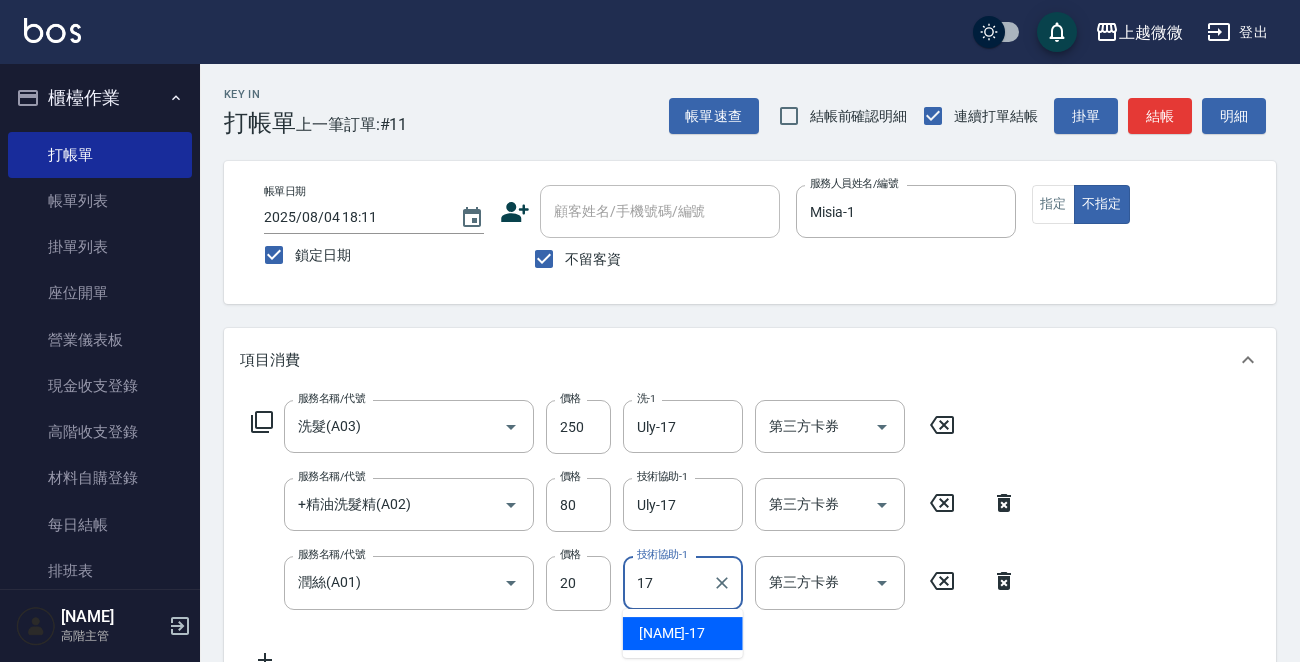 click on "Uly -17" at bounding box center (683, 633) 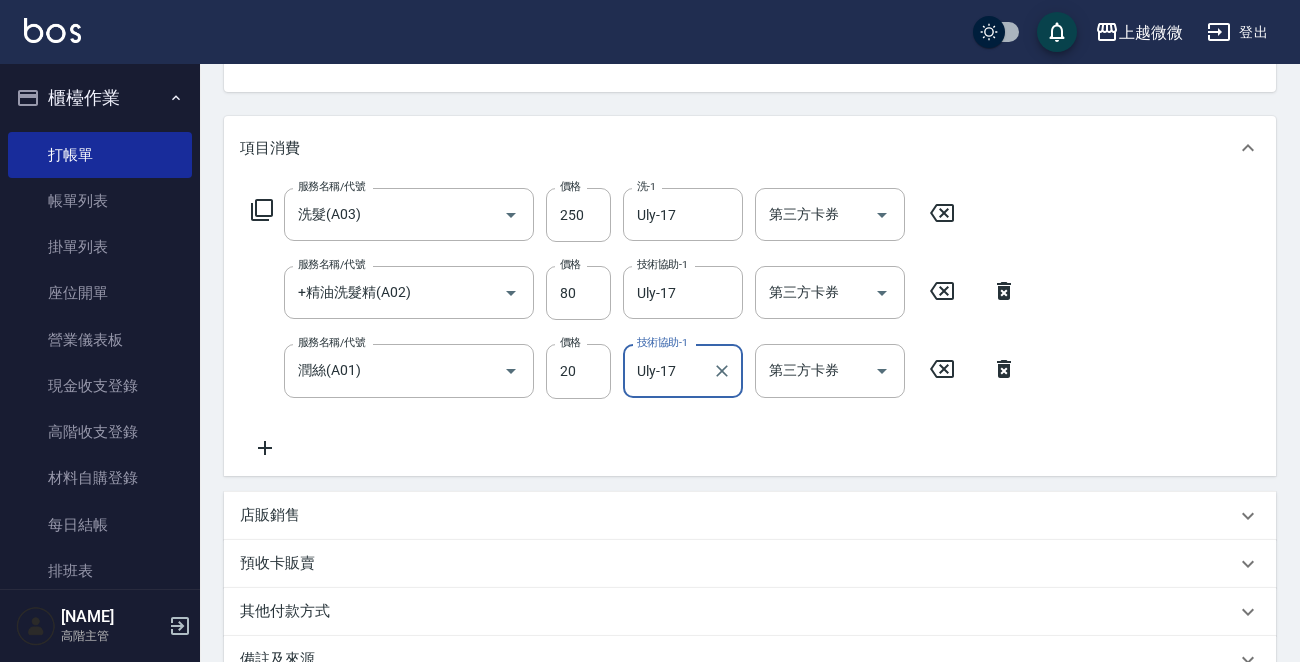 scroll, scrollTop: 455, scrollLeft: 0, axis: vertical 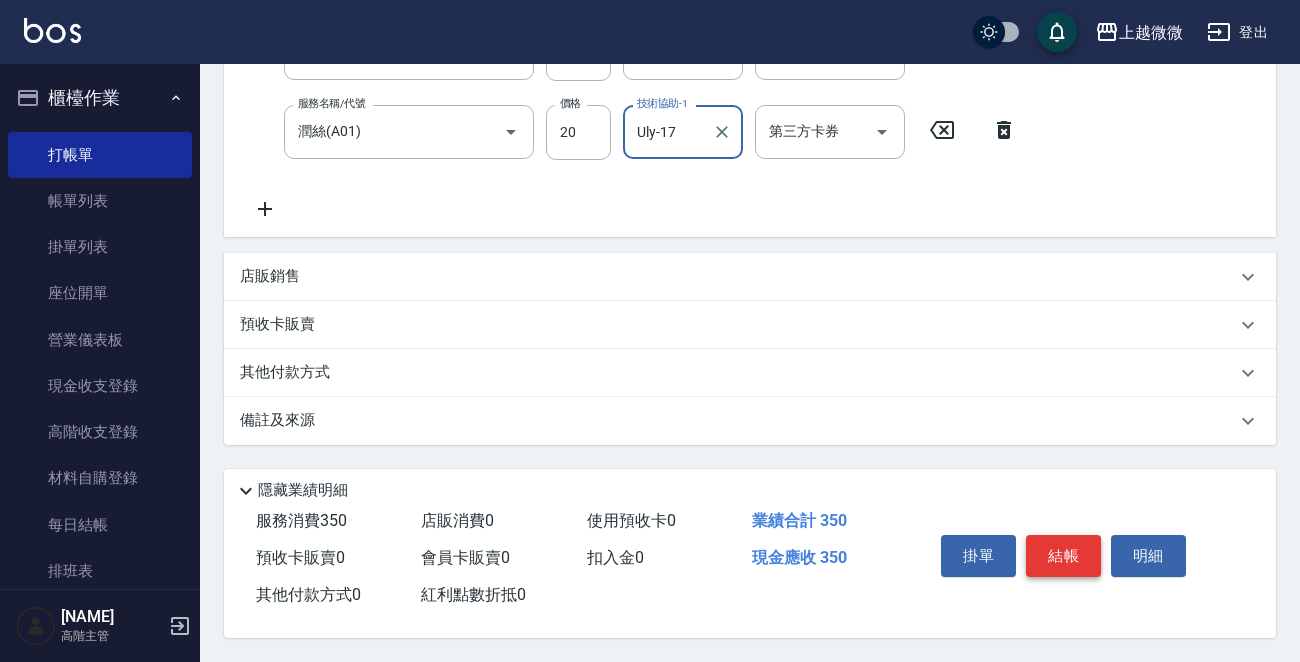 type on "Uly-17" 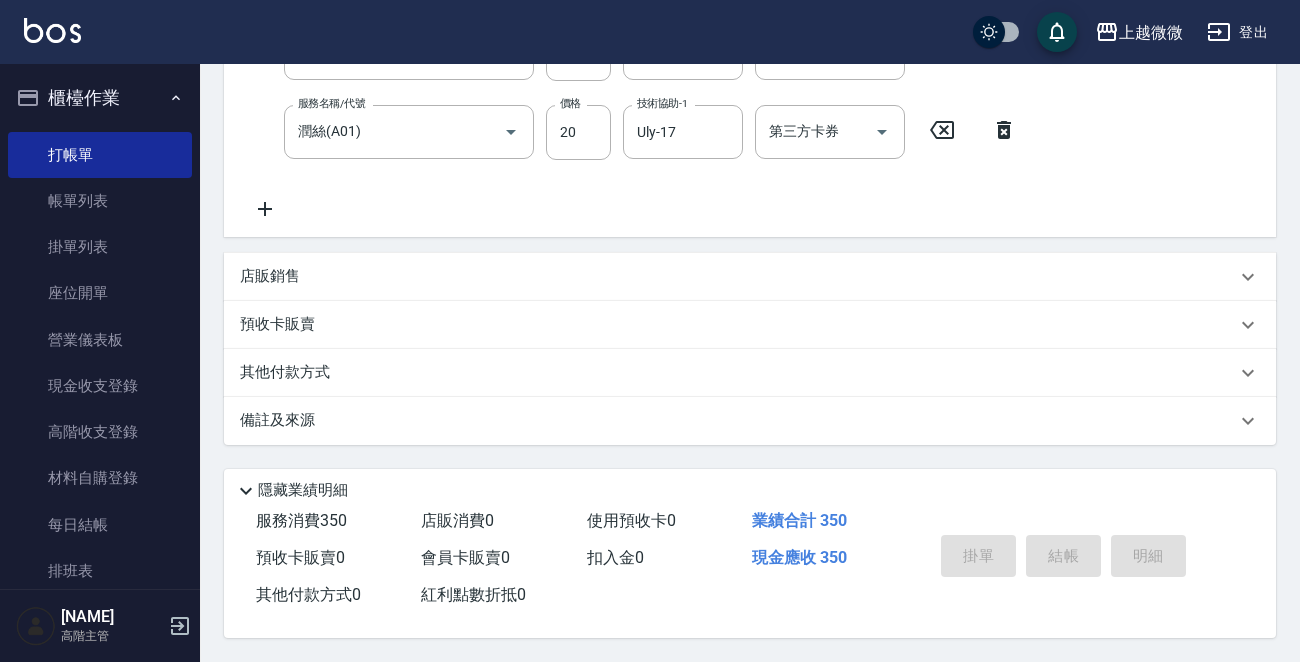 type 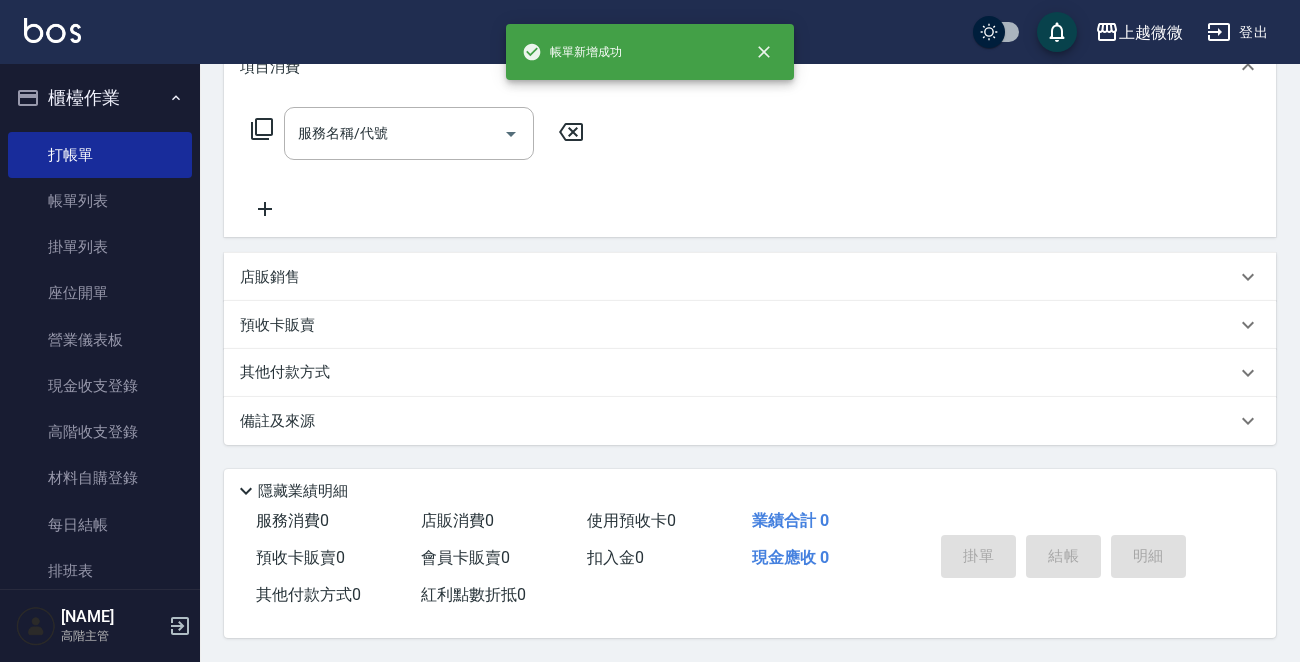 scroll, scrollTop: 0, scrollLeft: 0, axis: both 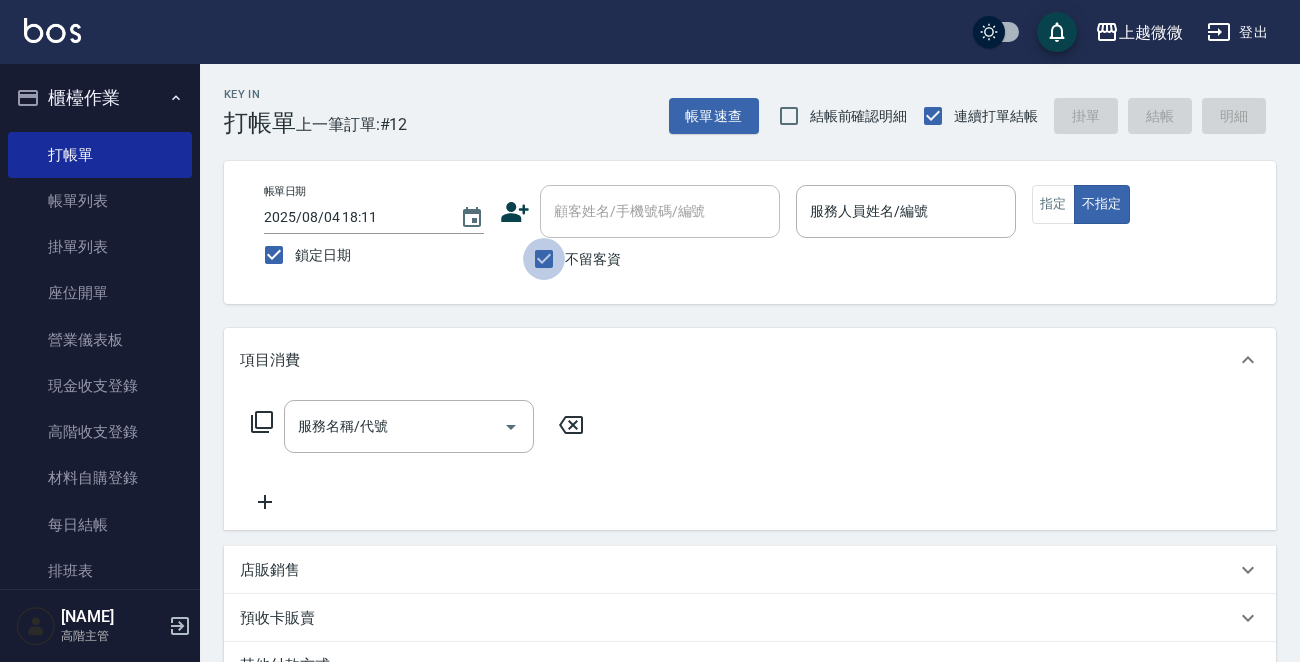 click on "不留客資" at bounding box center [544, 259] 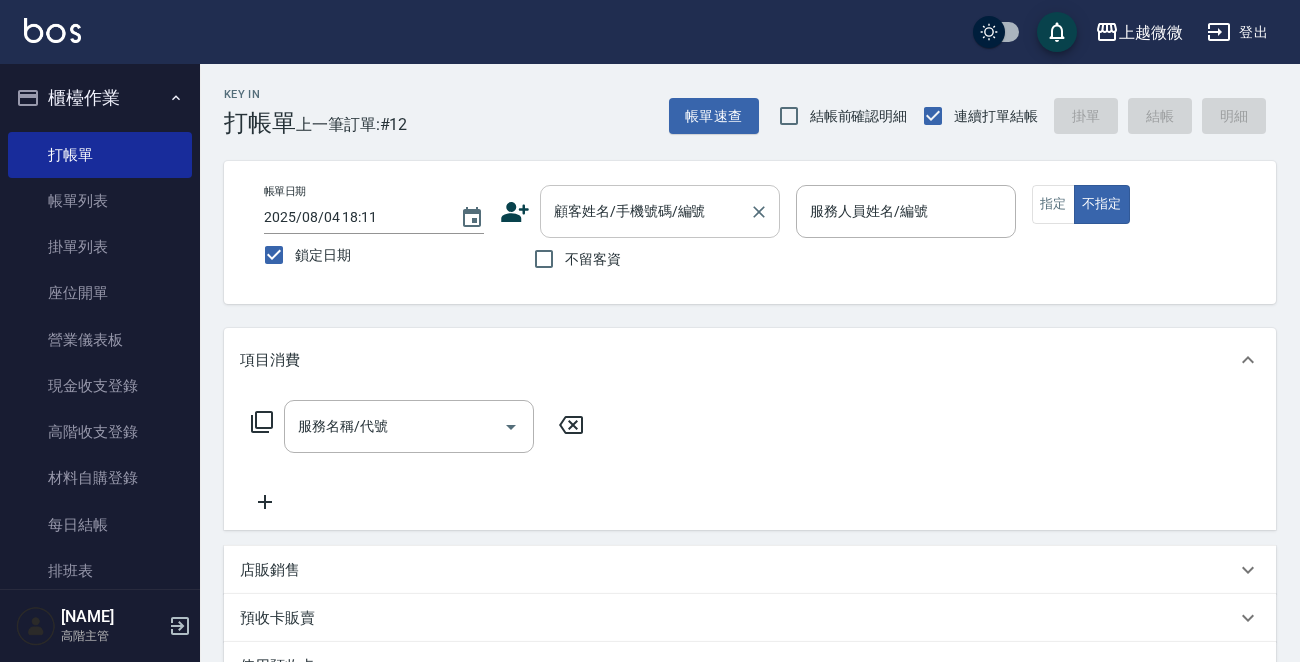 click on "顧客姓名/手機號碼/編號" at bounding box center [645, 211] 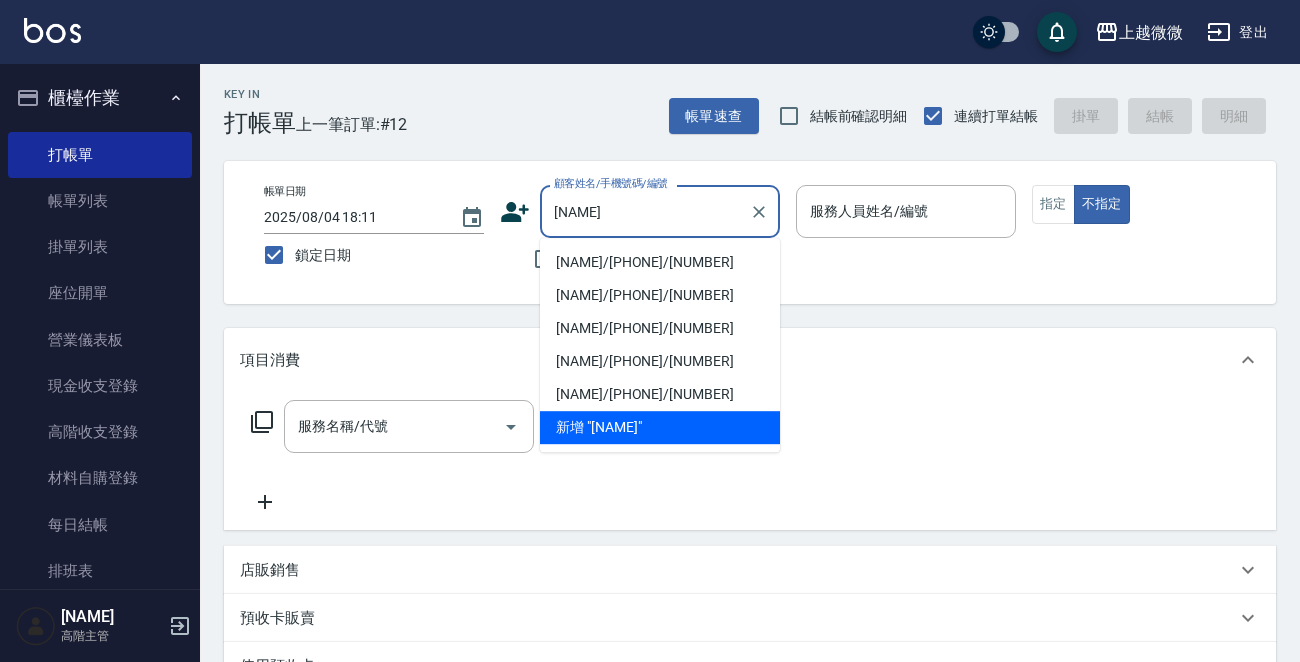 click on "[NAME]/[PHONE]/[NUMBER]" at bounding box center (660, 262) 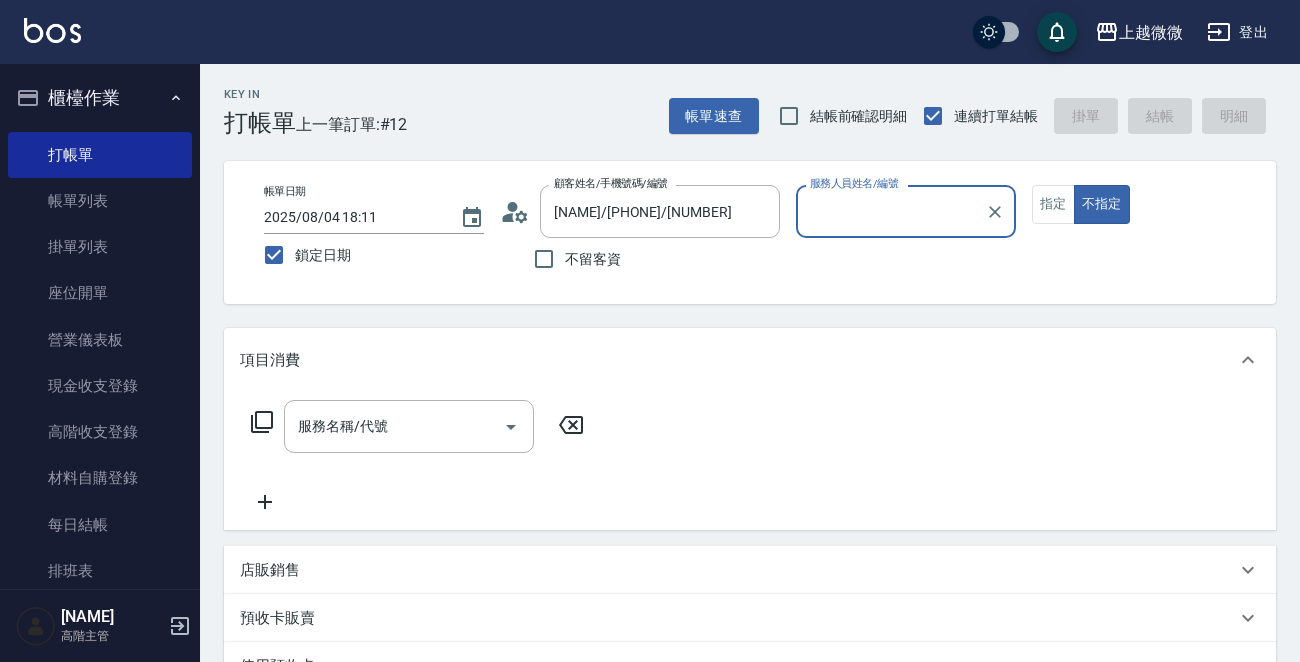 type on "Annie-7" 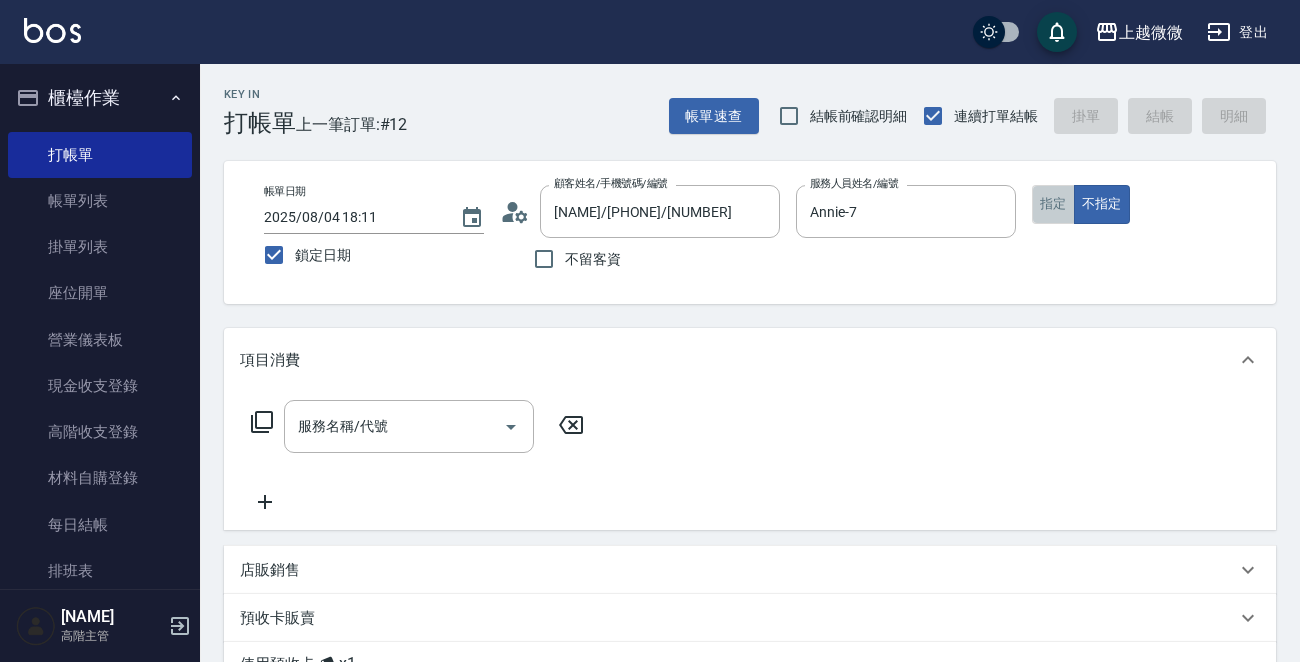 click on "指定" at bounding box center (1053, 204) 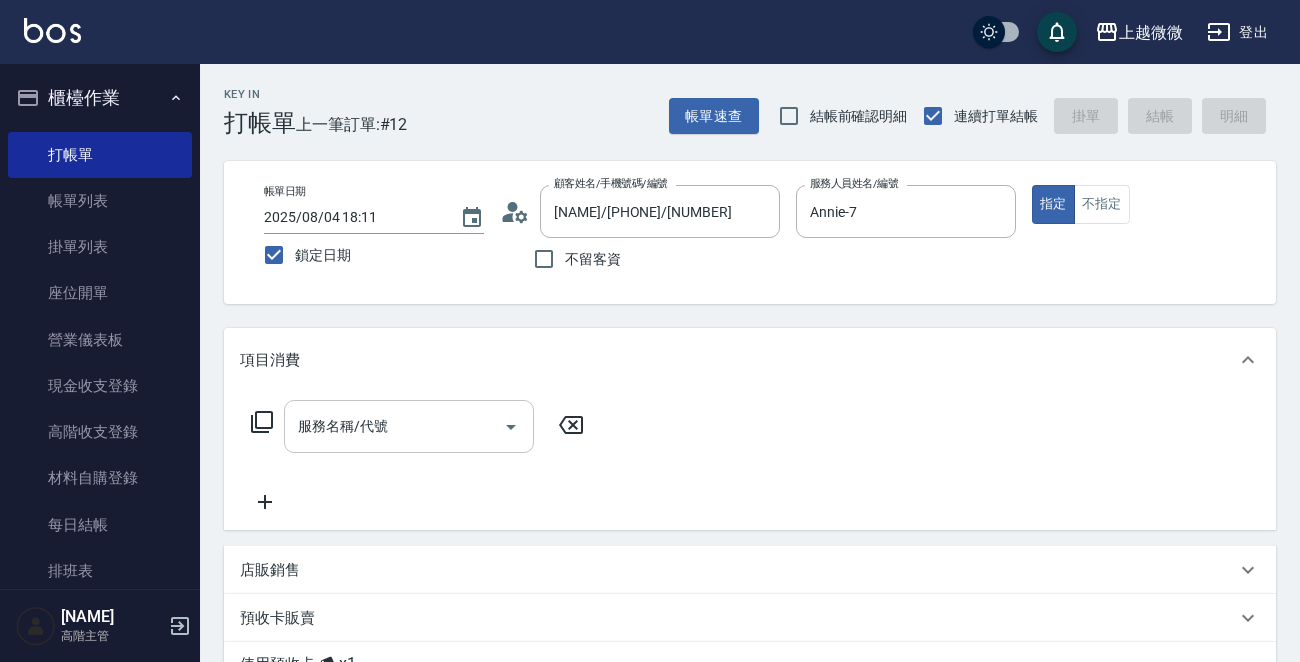 click on "服務名稱/代號" at bounding box center [394, 426] 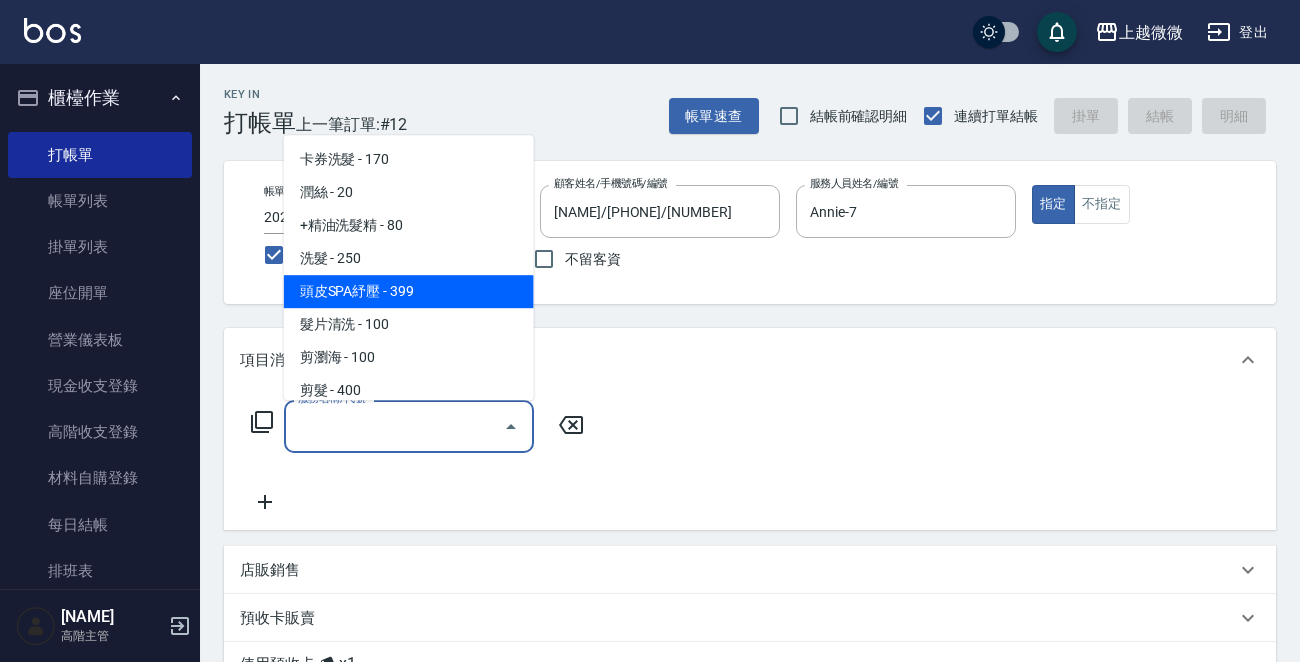 click on "洗髮 - 250" at bounding box center [409, 258] 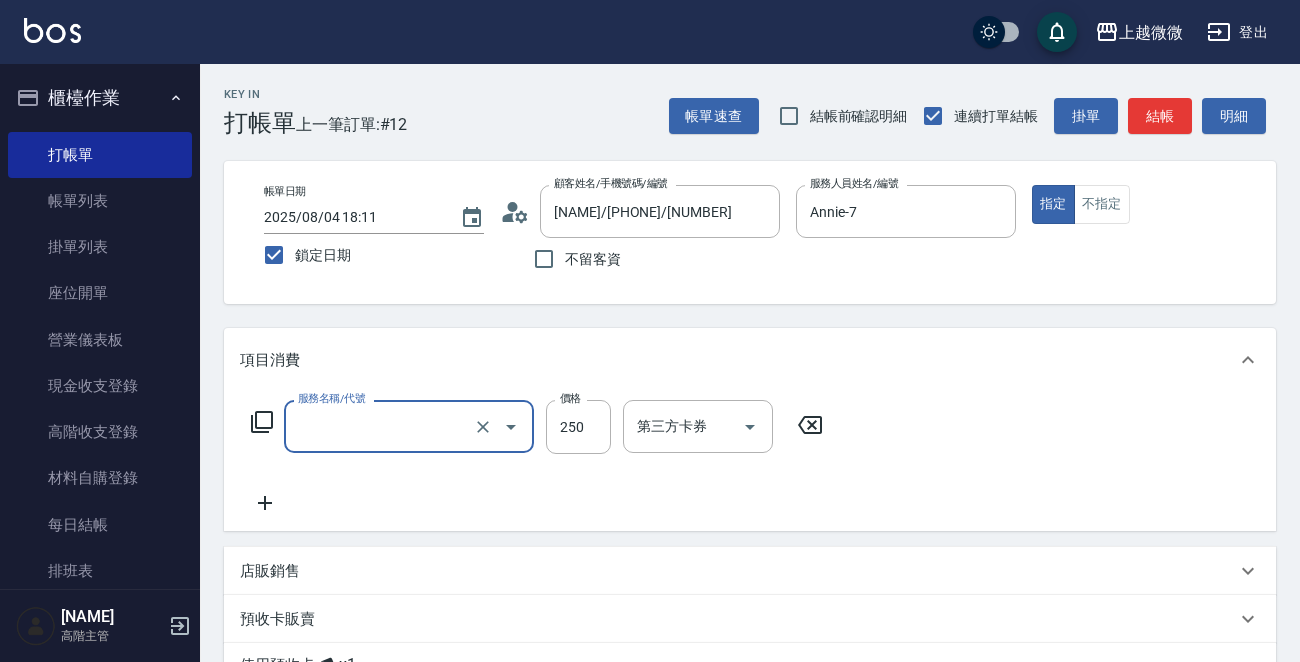 type on "洗髮(A03)" 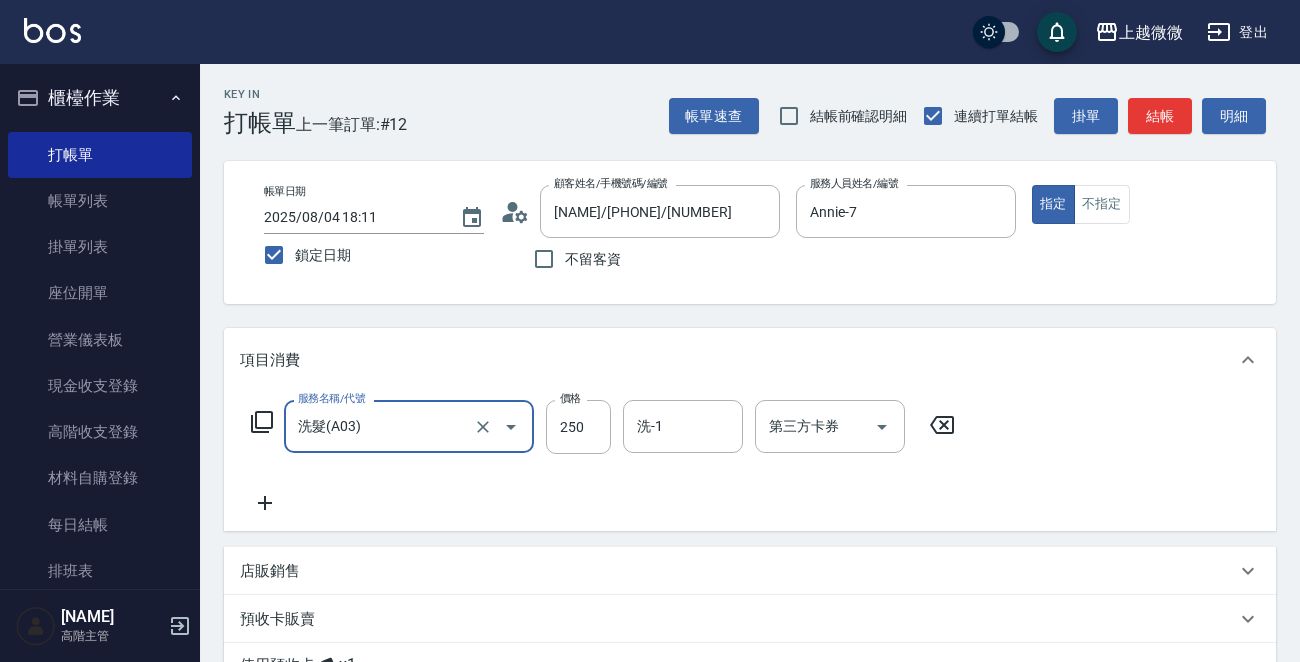 click 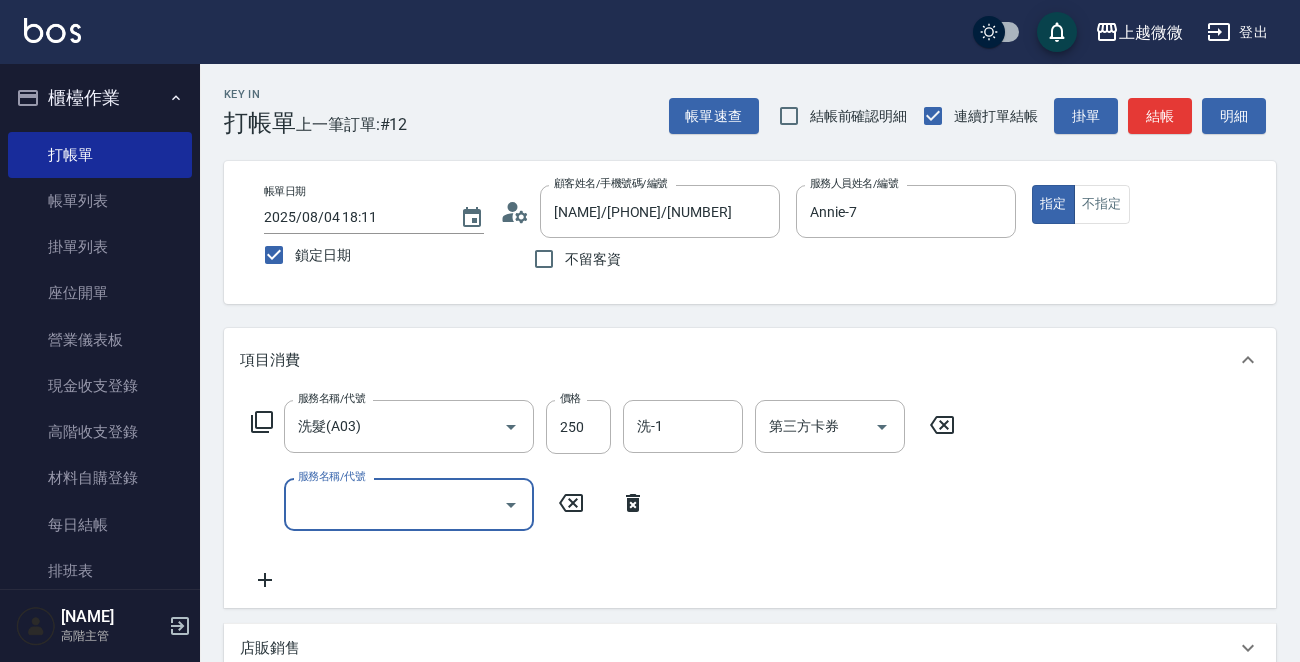 click on "服務名稱/代號" at bounding box center (394, 504) 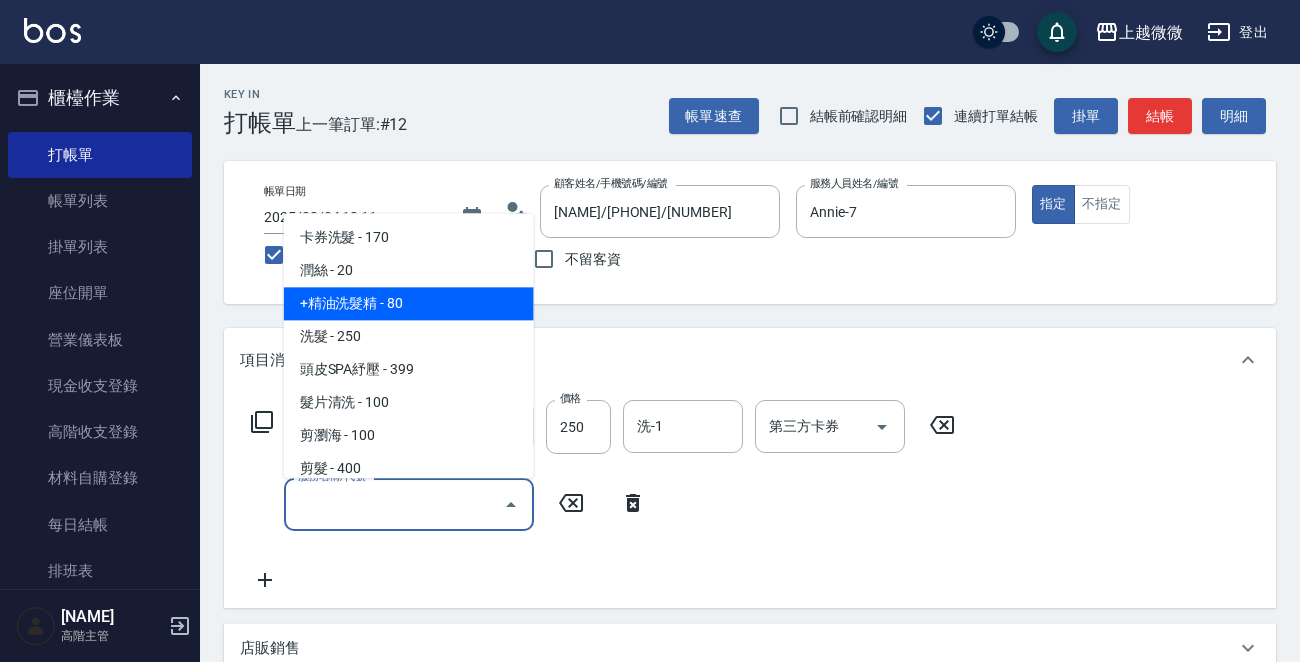 click on "+精油洗髮精 - 80" at bounding box center (409, 304) 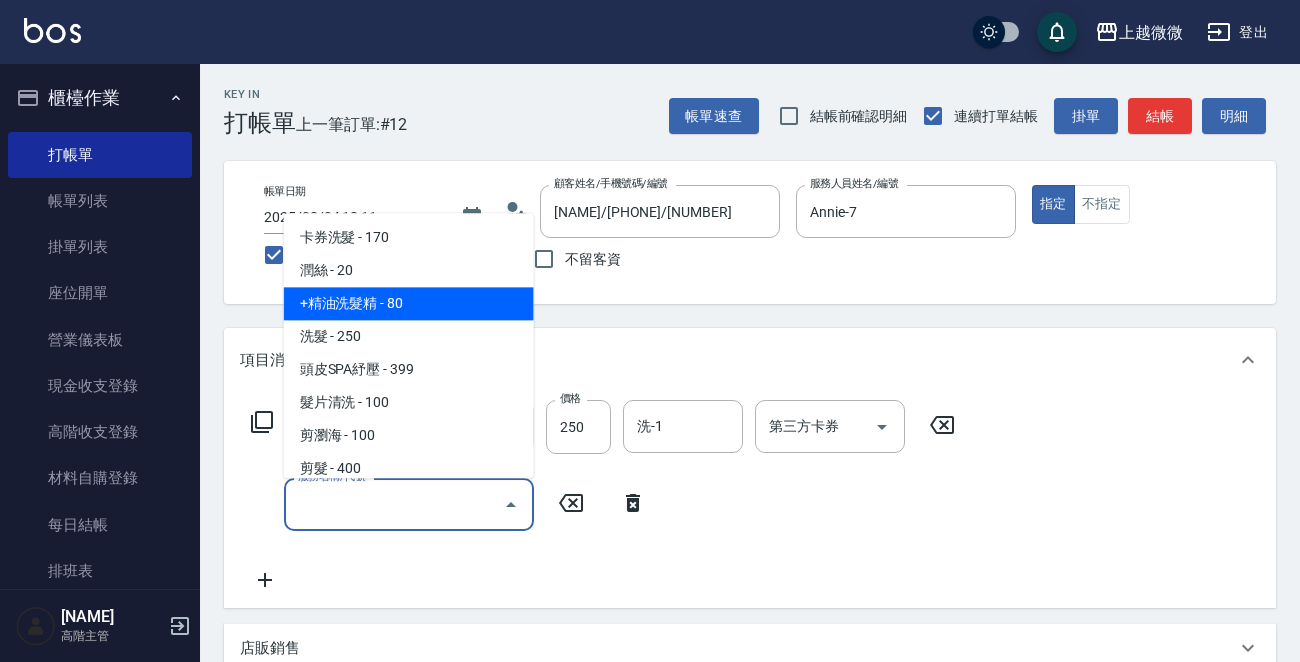 type on "+精油洗髮精(A02)" 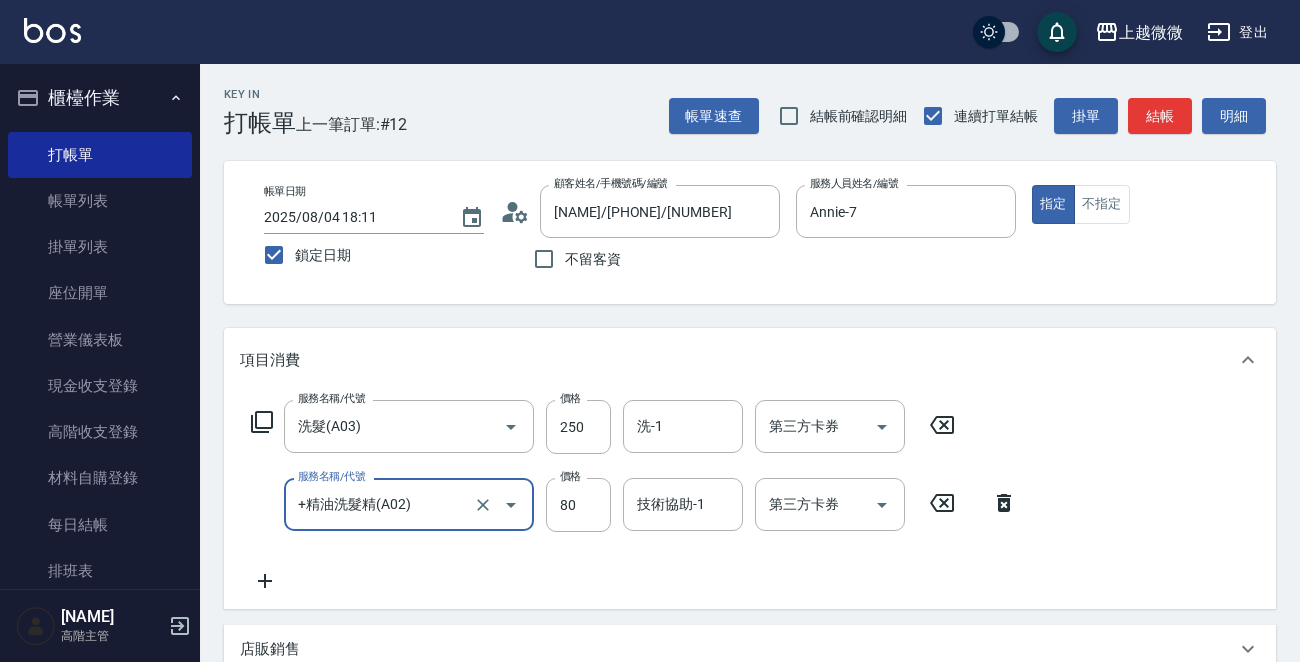 click 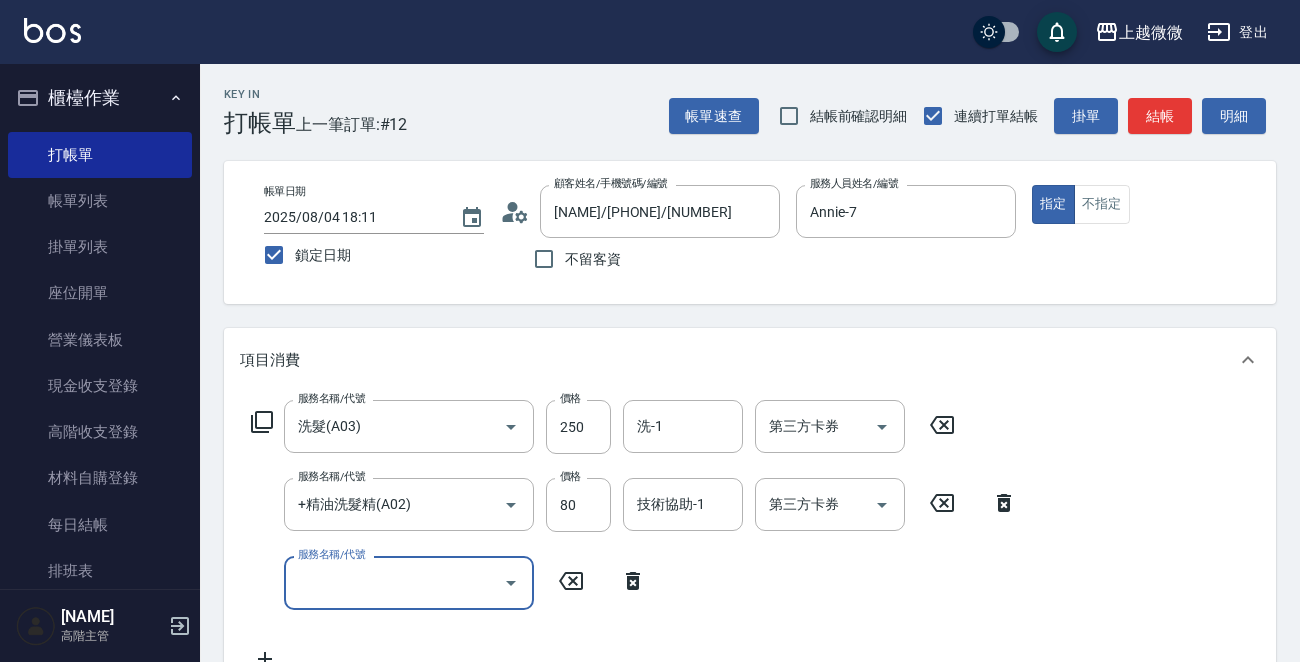 click on "服務名稱/代號" at bounding box center (409, 582) 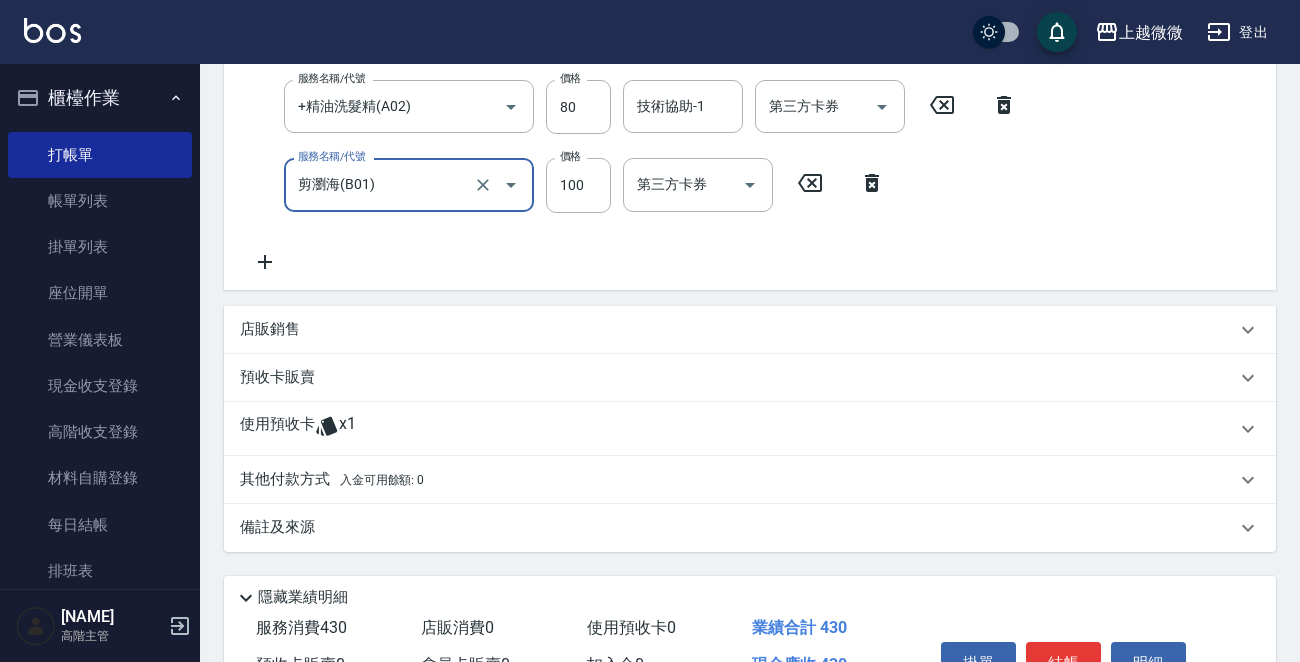scroll, scrollTop: 400, scrollLeft: 0, axis: vertical 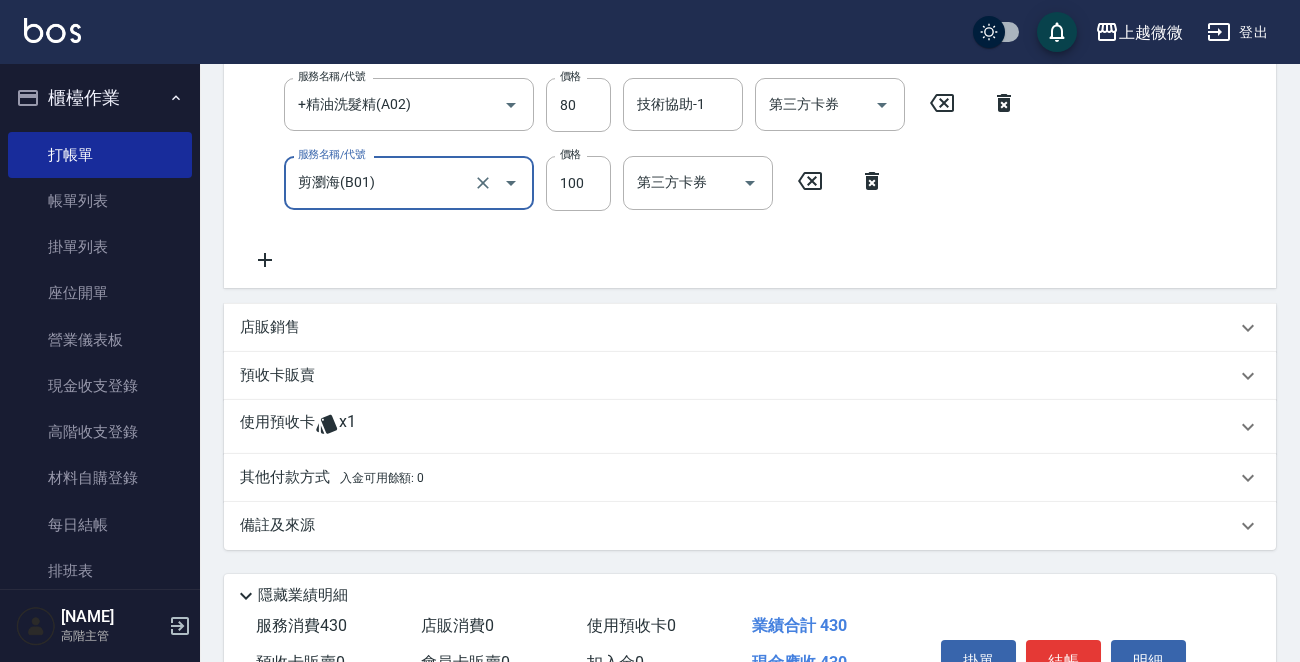 type on "剪瀏海(B01)" 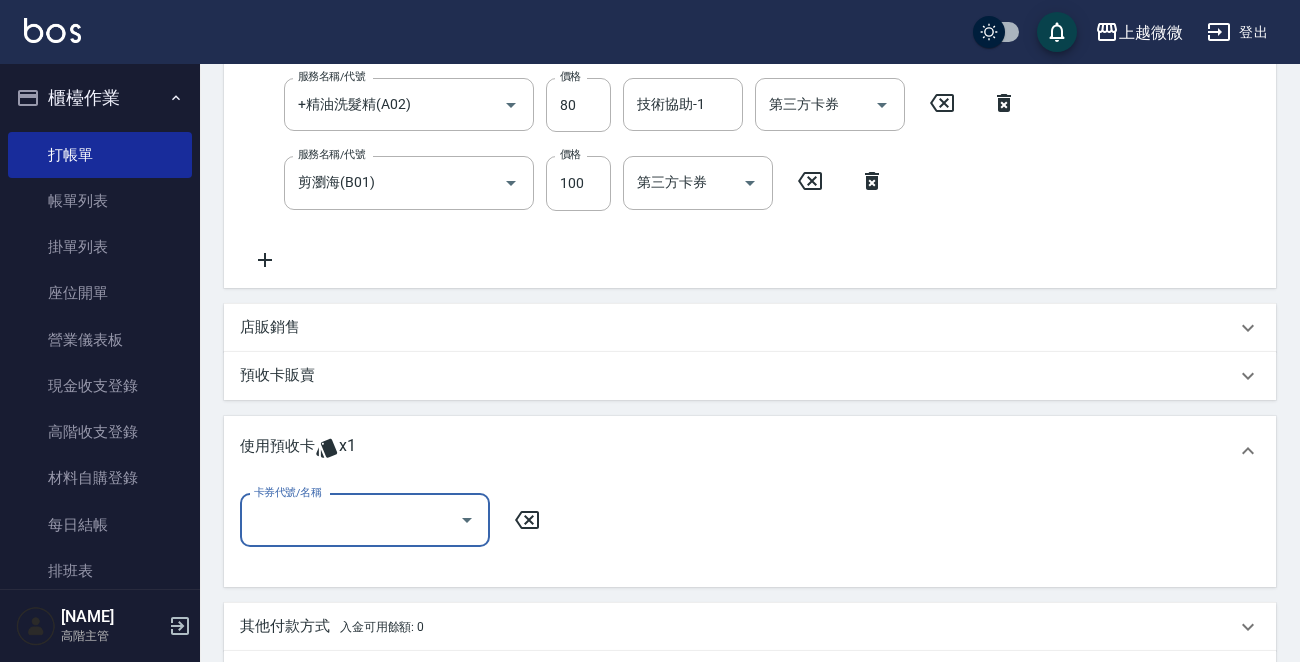 scroll, scrollTop: 0, scrollLeft: 0, axis: both 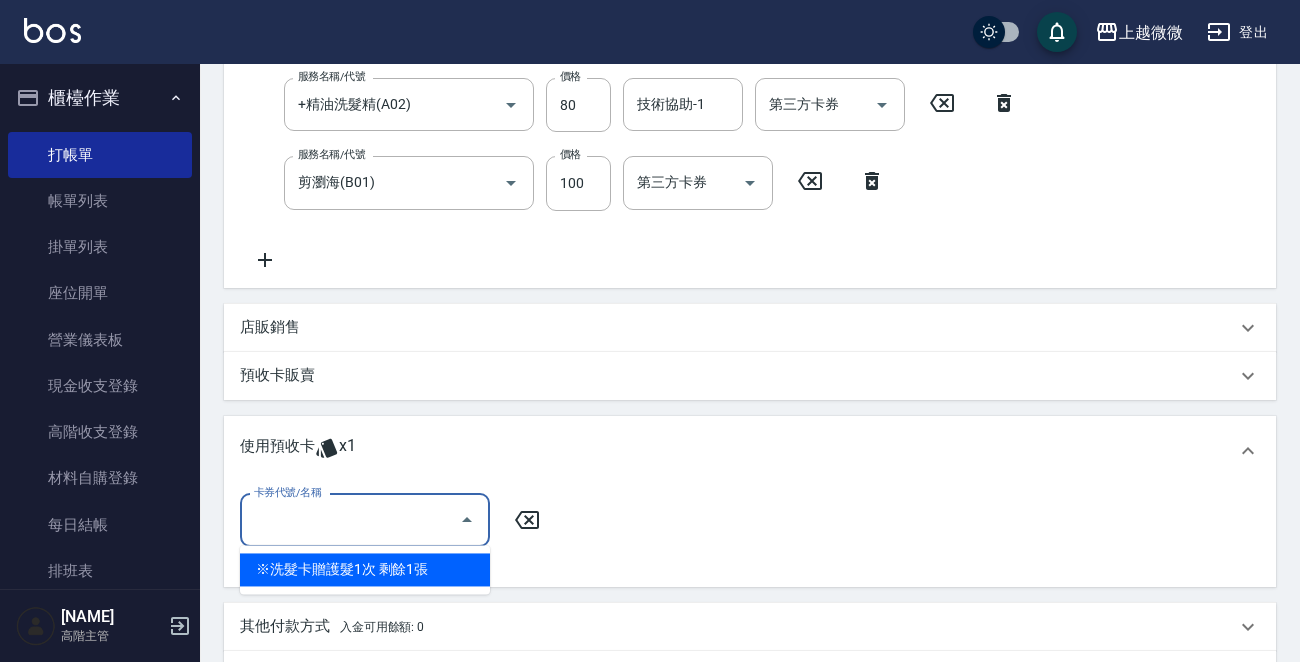 click on "※洗髮卡贈護髮1次 剩餘1張" at bounding box center (365, 569) 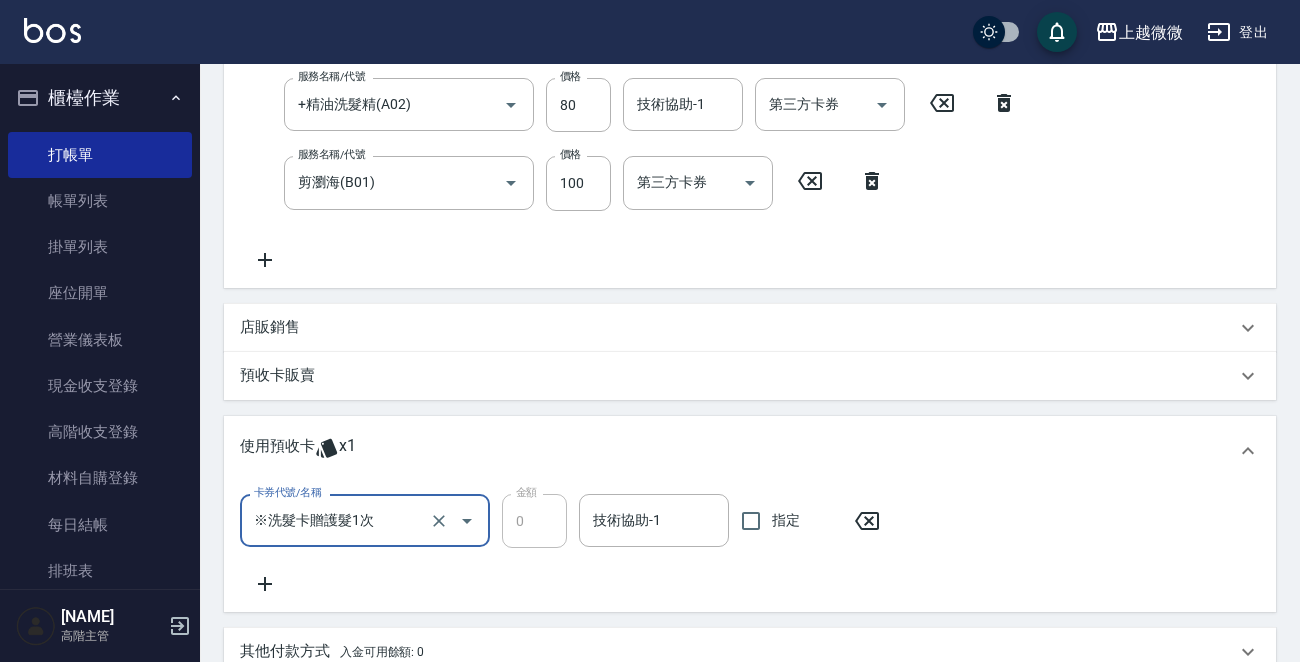 scroll, scrollTop: 100, scrollLeft: 0, axis: vertical 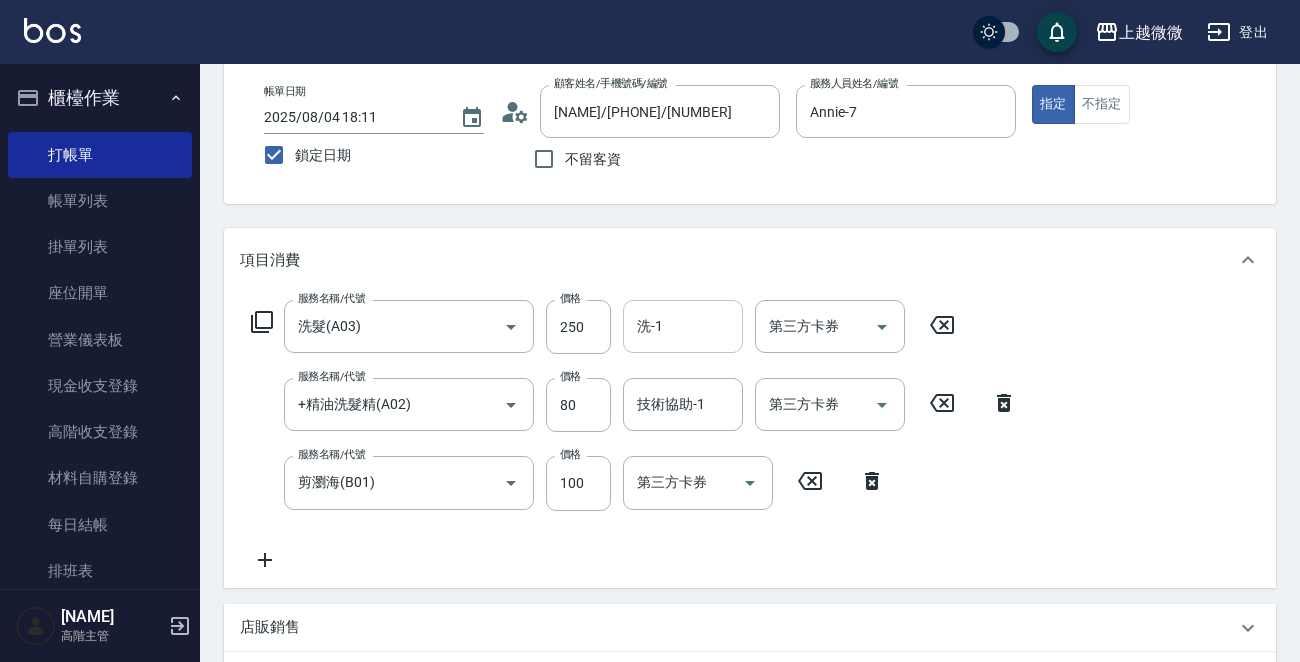 click on "洗-1" at bounding box center (683, 326) 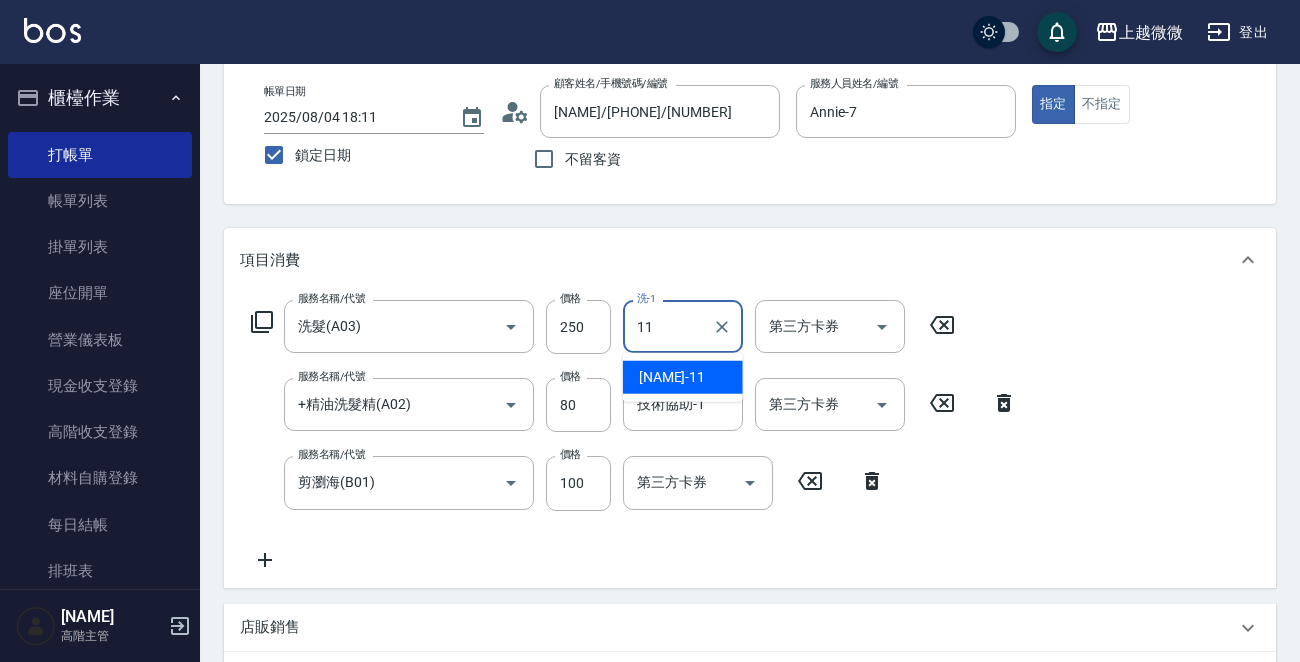 click on "Kristin -11" at bounding box center (672, 377) 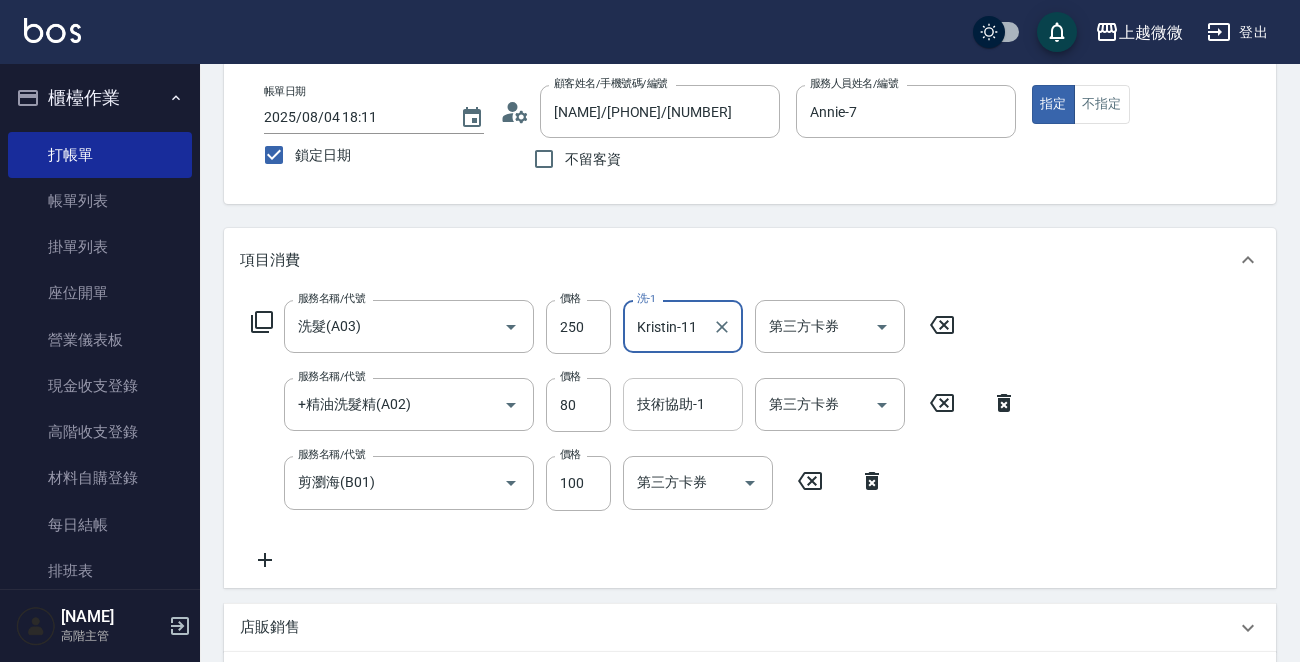 type on "Kristin-11" 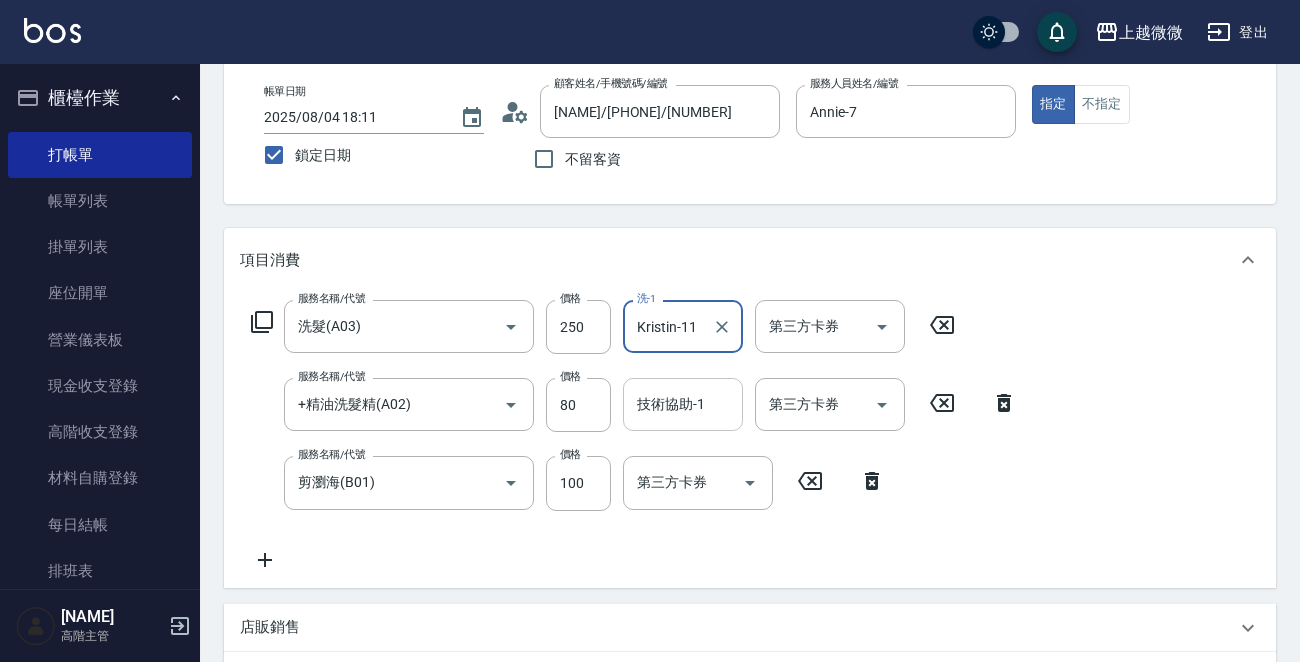 click on "技術協助-1 技術協助-1" at bounding box center [683, 404] 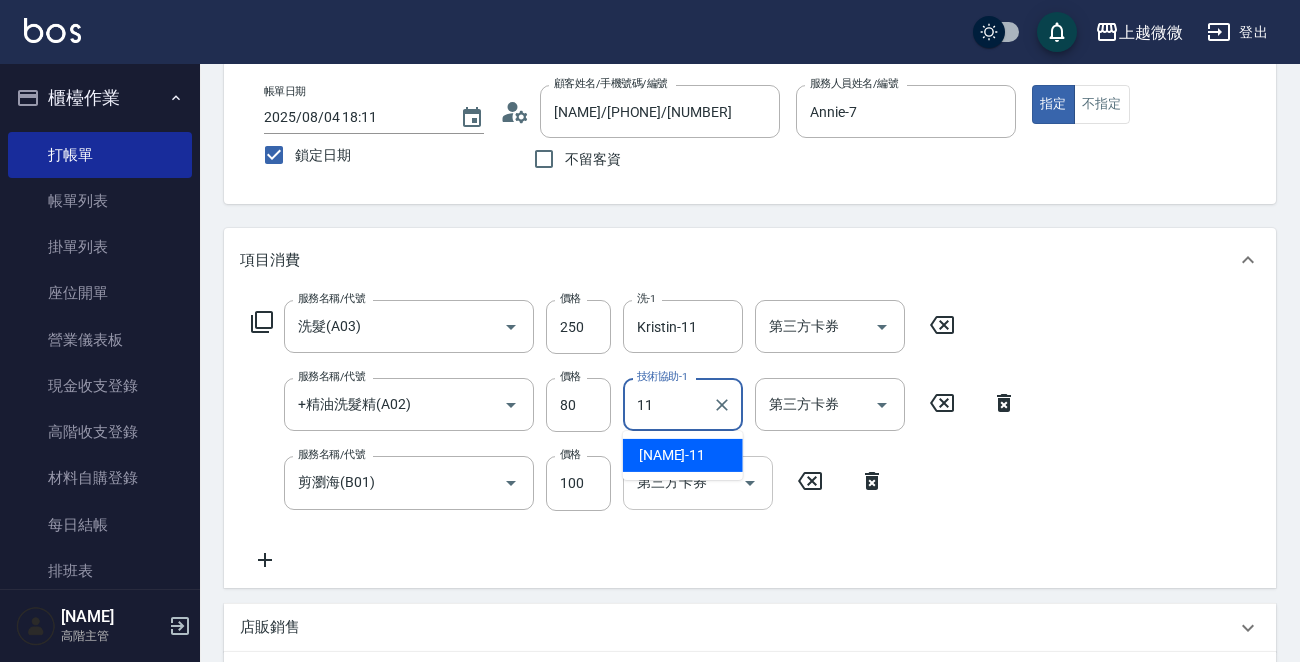 click on "Kristin -11" at bounding box center (672, 455) 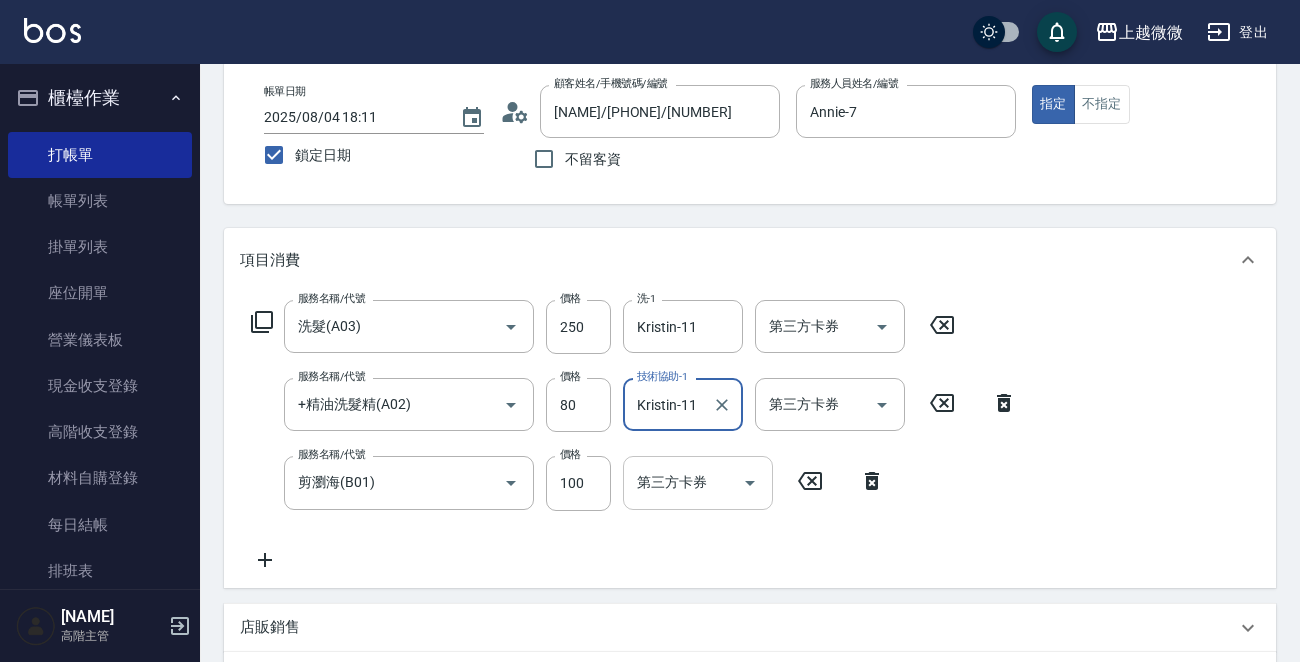 type on "Kristin-11" 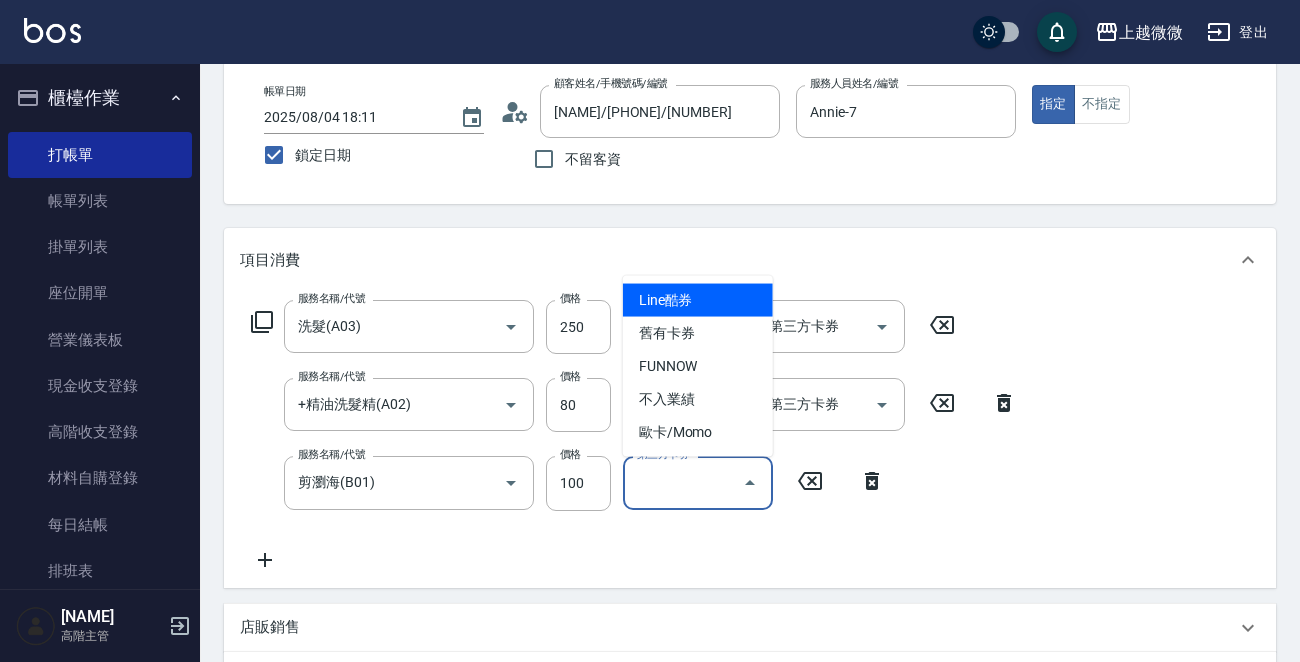 click on "第三方卡券 第三方卡券" at bounding box center [698, 482] 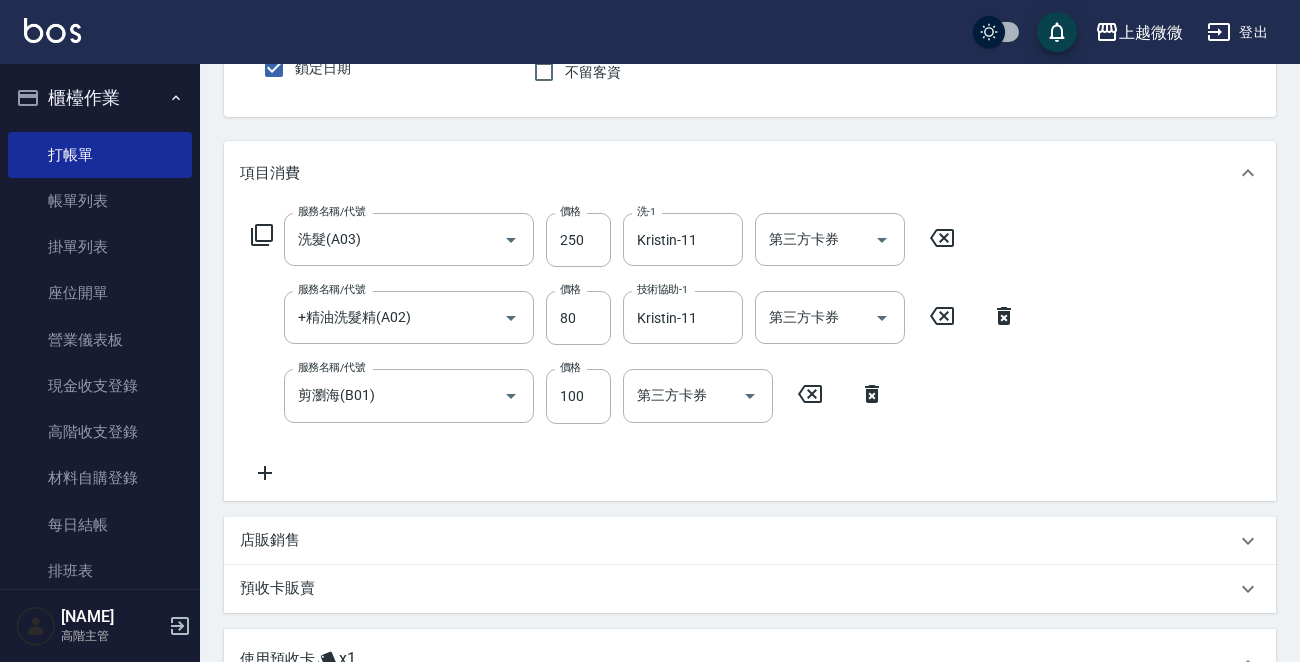 scroll, scrollTop: 400, scrollLeft: 0, axis: vertical 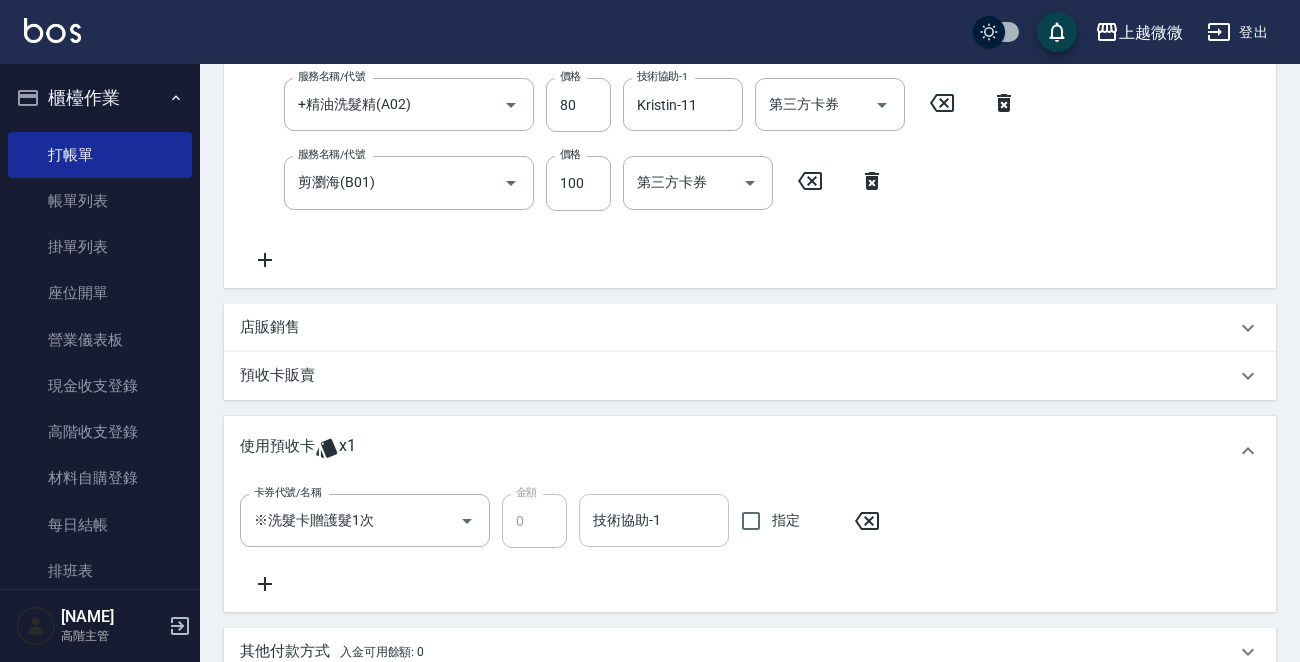 click on "技術協助-1" at bounding box center (654, 520) 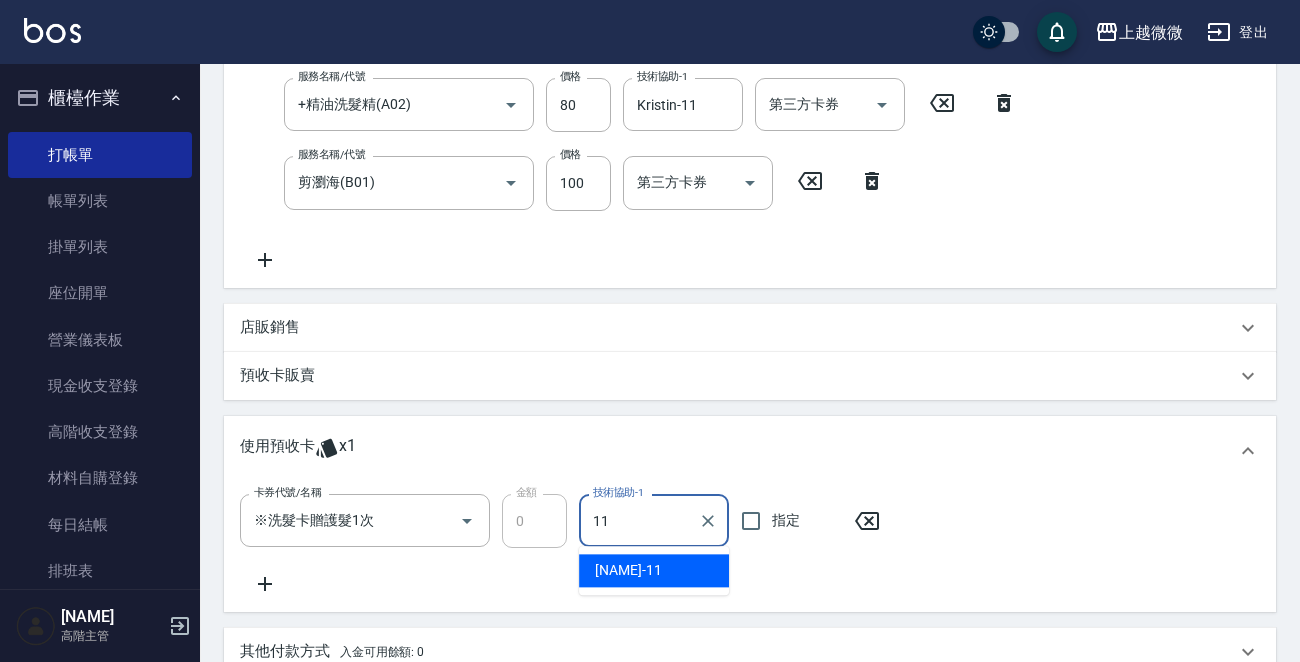 click on "Kristin -11" at bounding box center (628, 570) 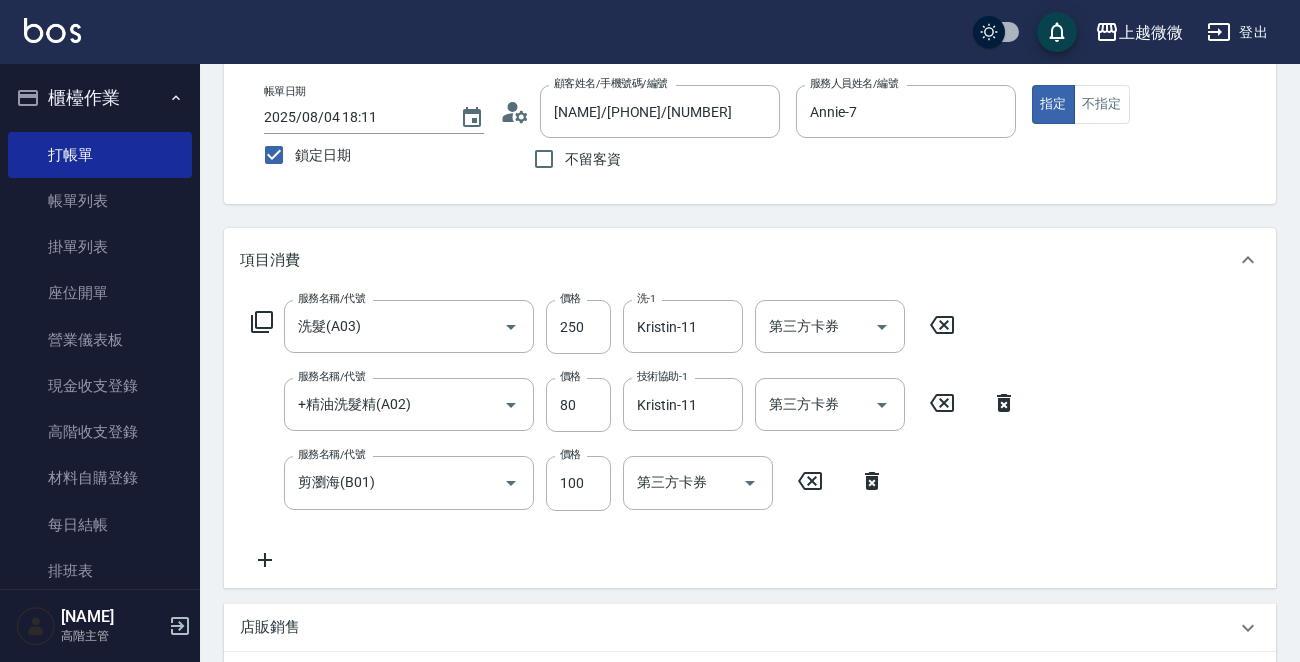scroll, scrollTop: 600, scrollLeft: 0, axis: vertical 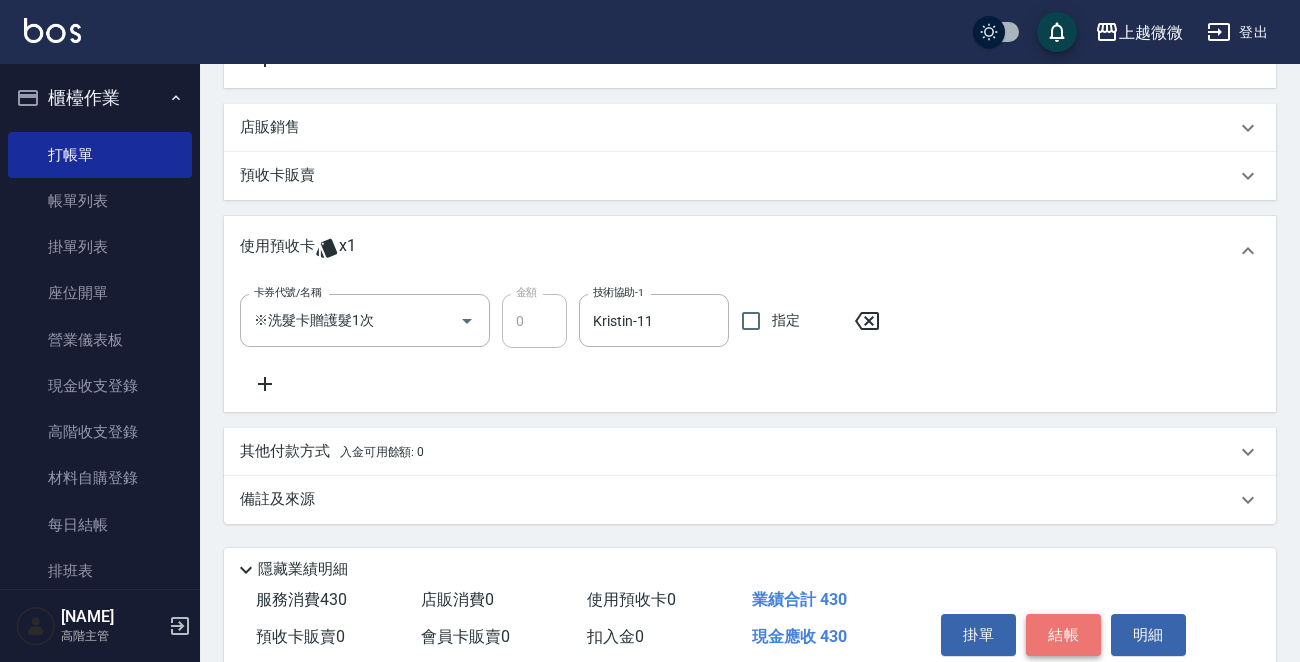 click on "結帳" at bounding box center (1063, 635) 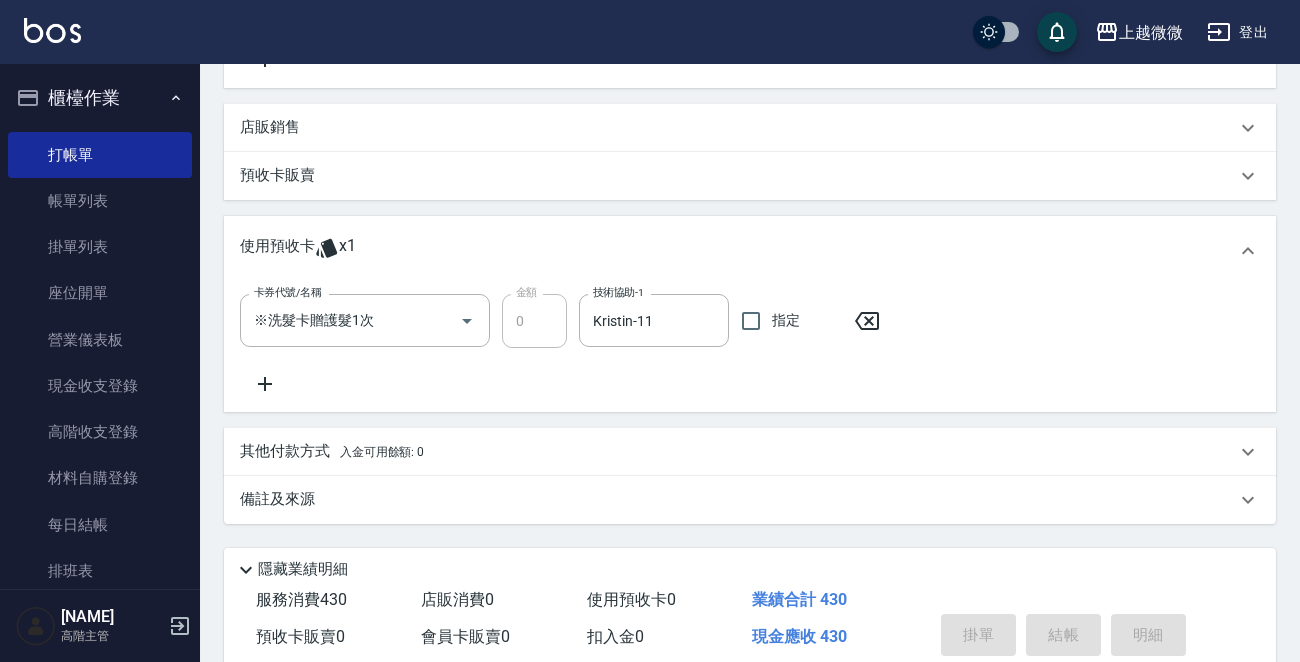 type 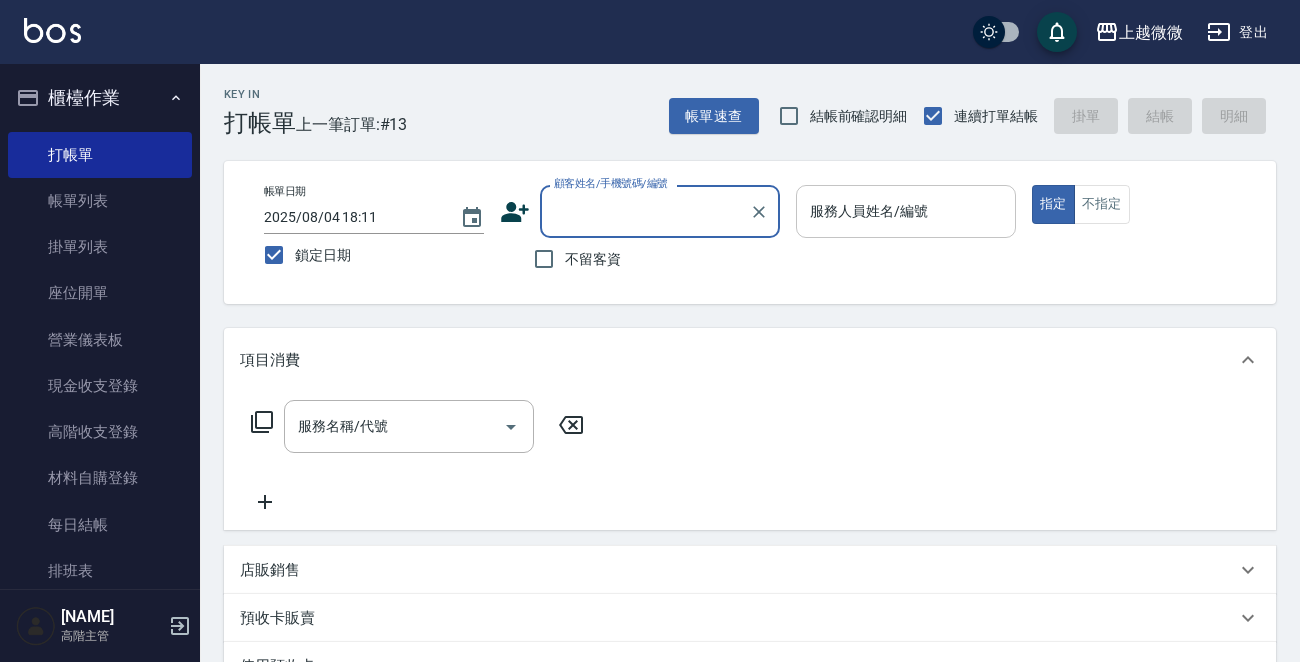 click on "服務人員姓名/編號 服務人員姓名/編號" at bounding box center (906, 211) 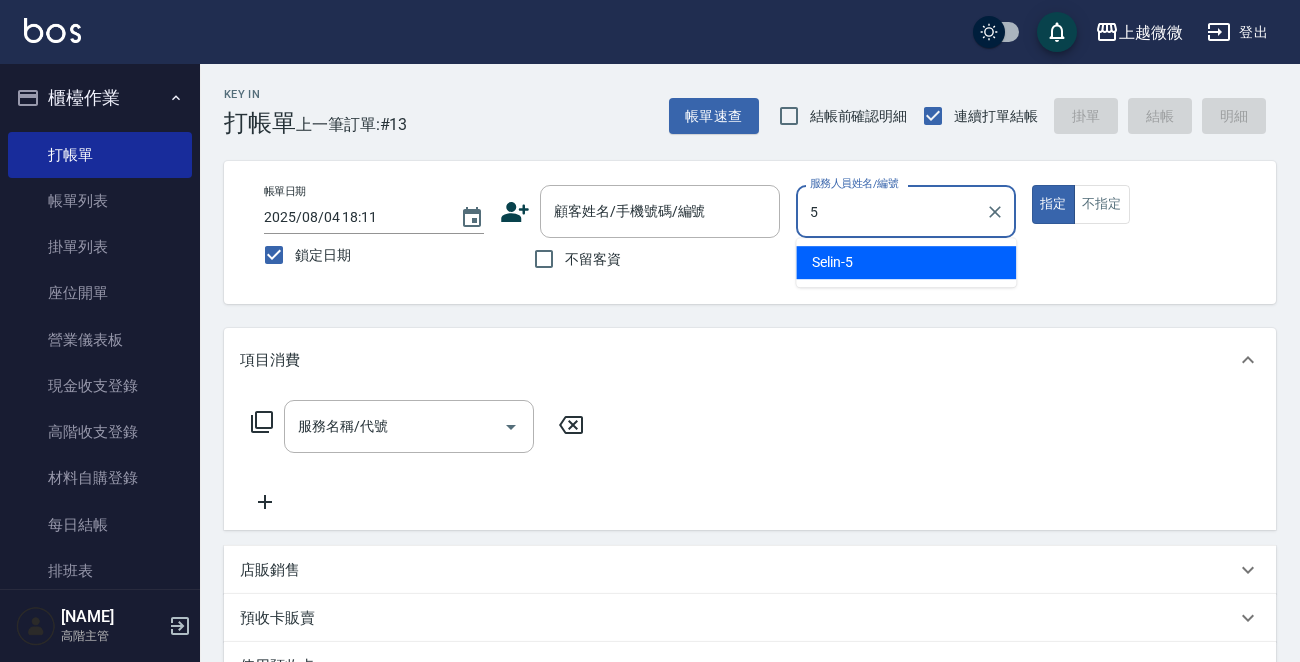 click on "Selin -5" at bounding box center [906, 262] 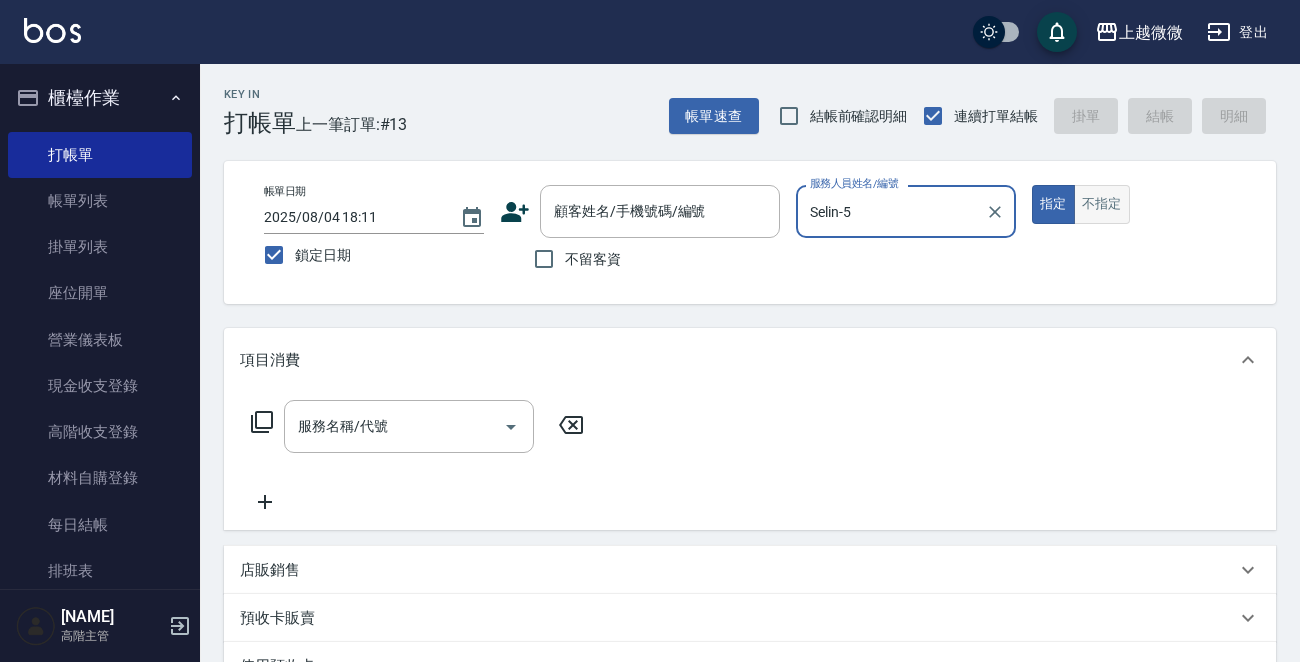 type on "Selin-5" 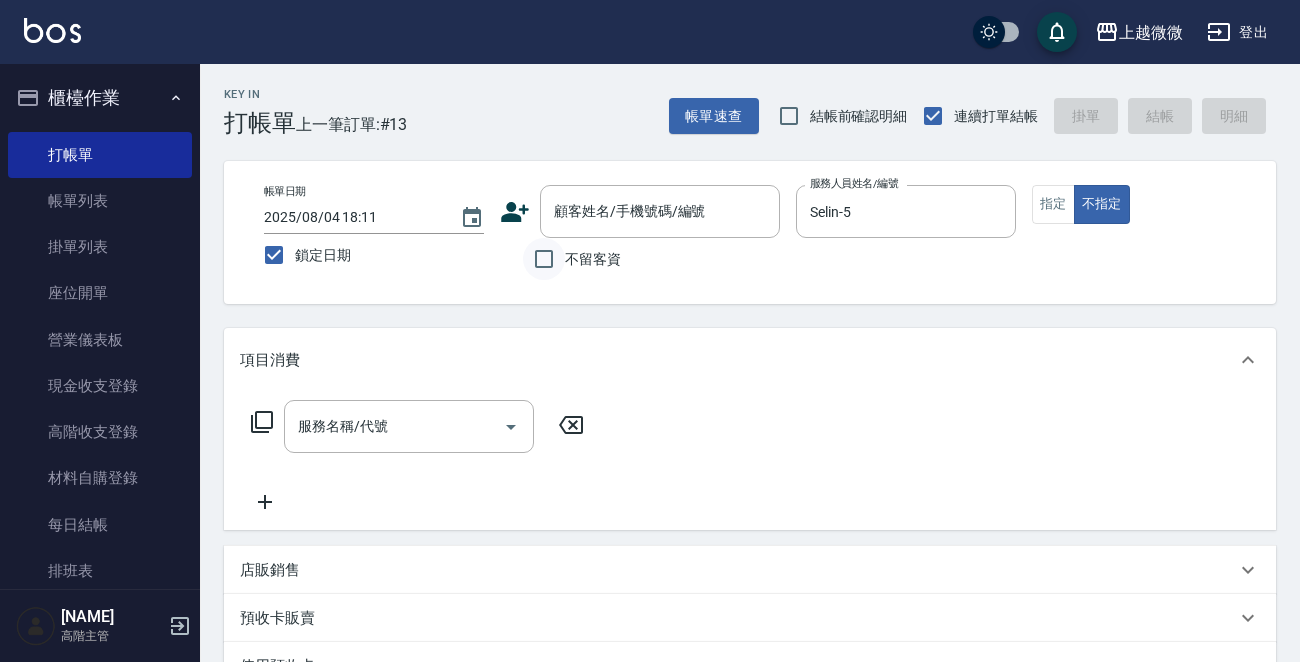 click on "不留客資" at bounding box center [544, 259] 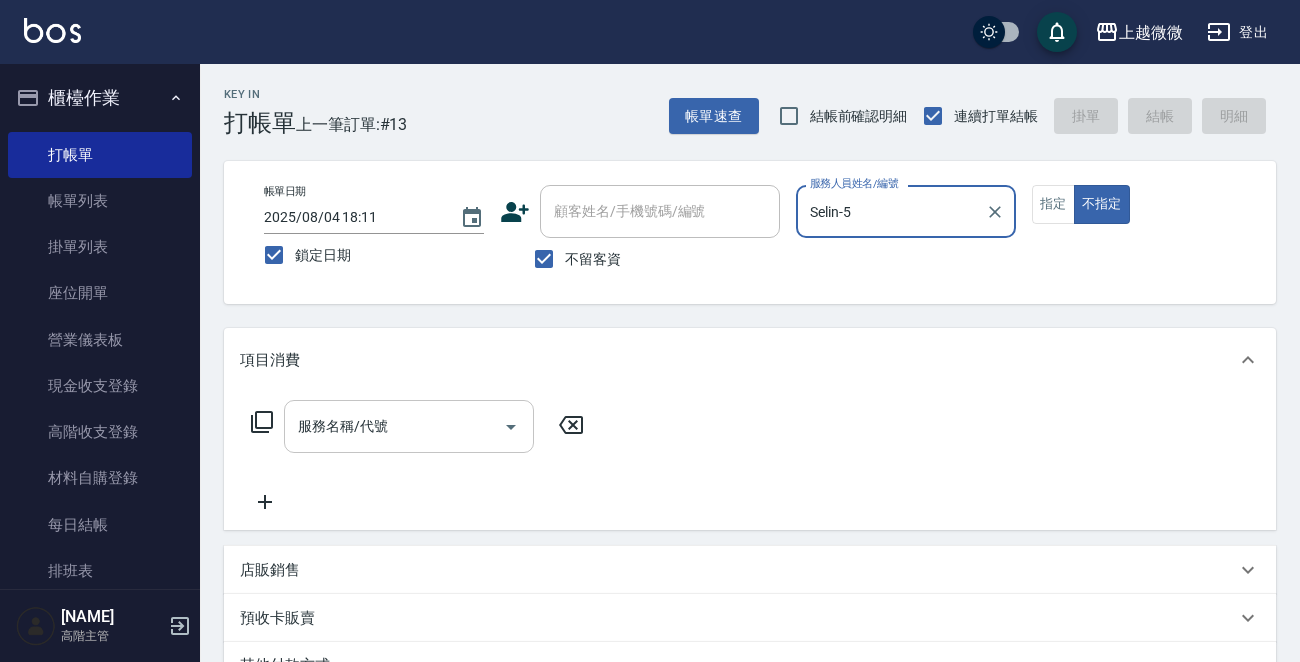 click on "服務名稱/代號" at bounding box center (394, 426) 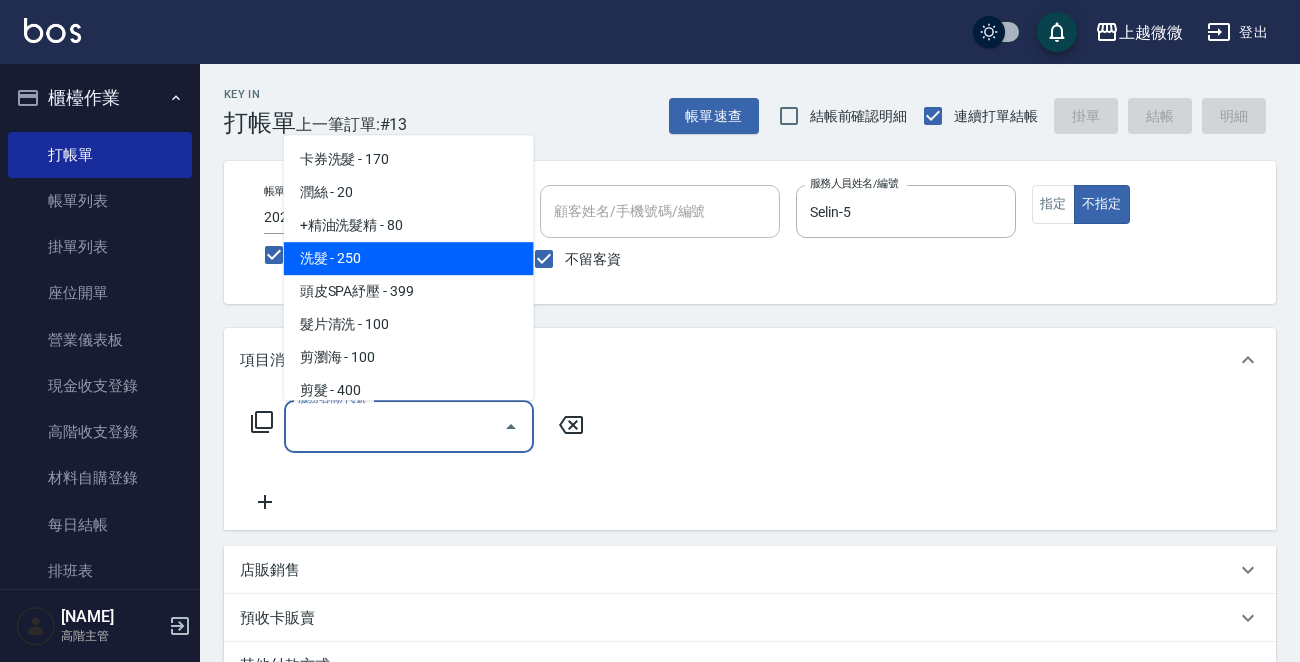 click on "洗髮 - 250" at bounding box center [409, 258] 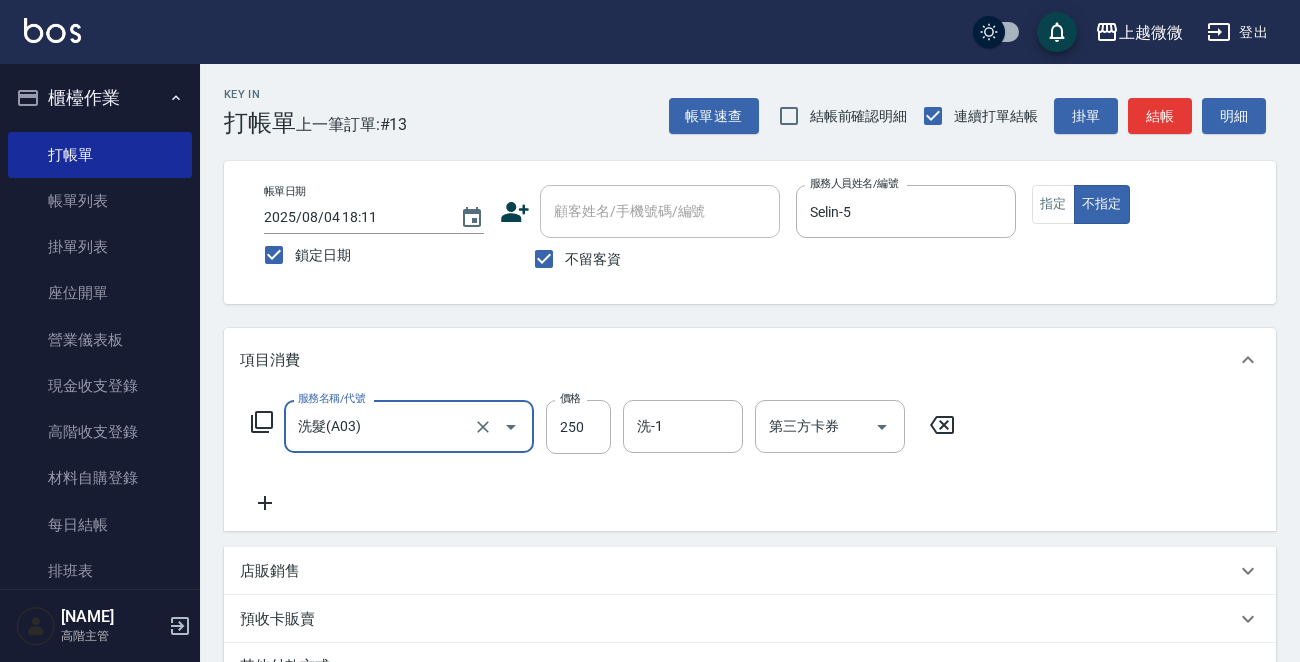 click 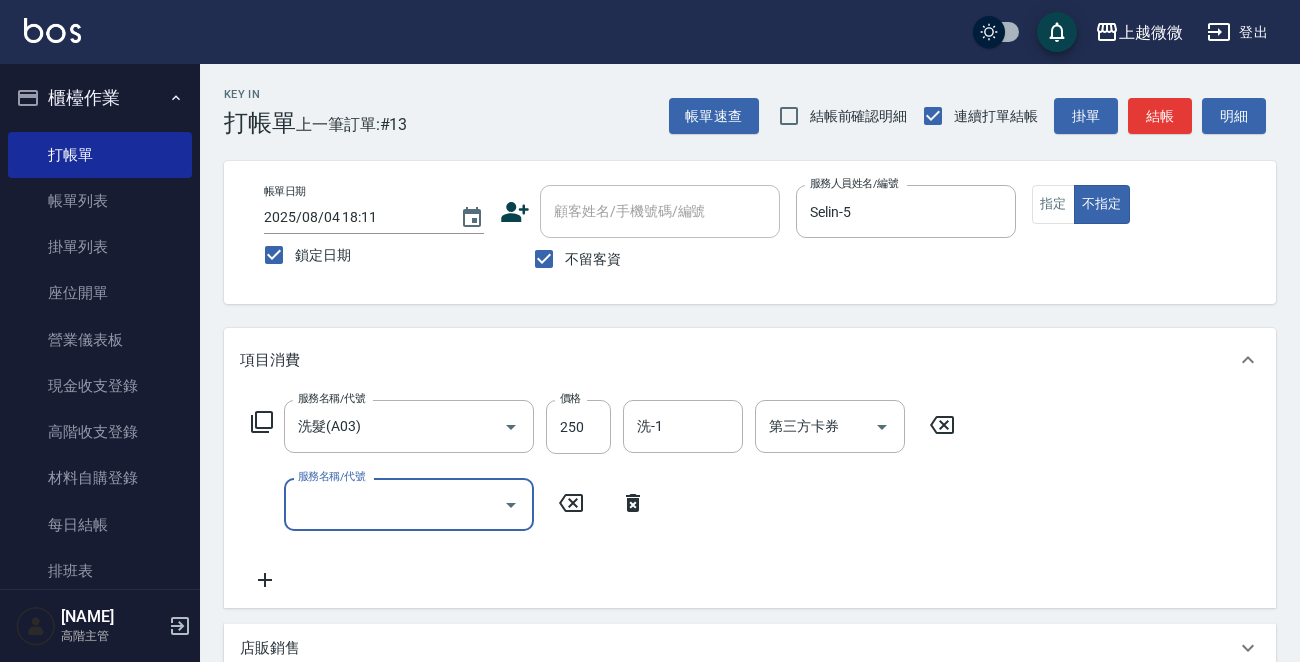 click on "服務名稱/代號" at bounding box center [394, 504] 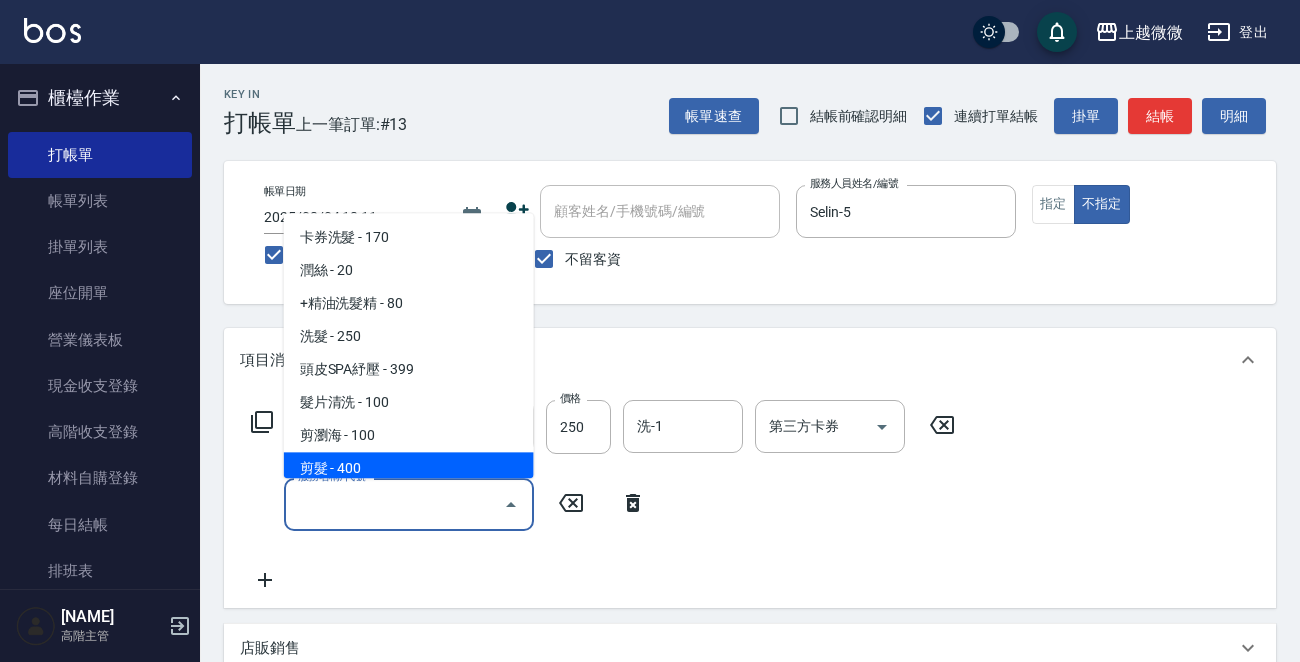 click on "剪髮 - 400" at bounding box center [409, 469] 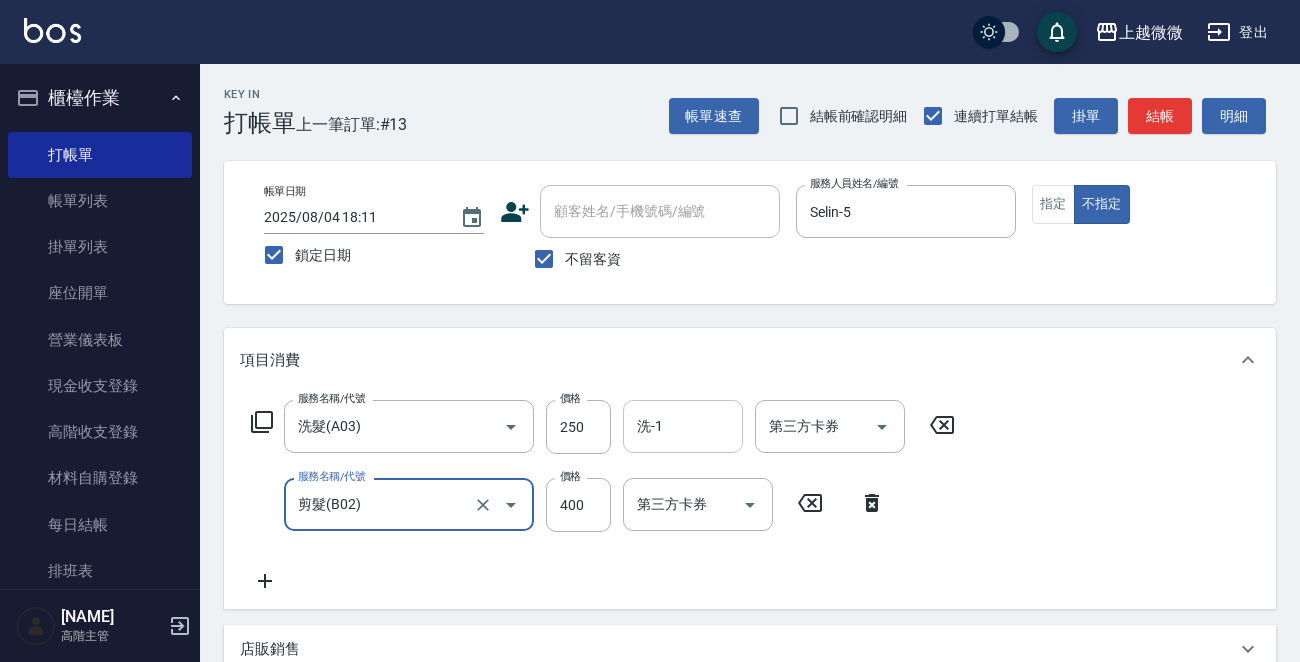 click on "洗-1" at bounding box center [683, 426] 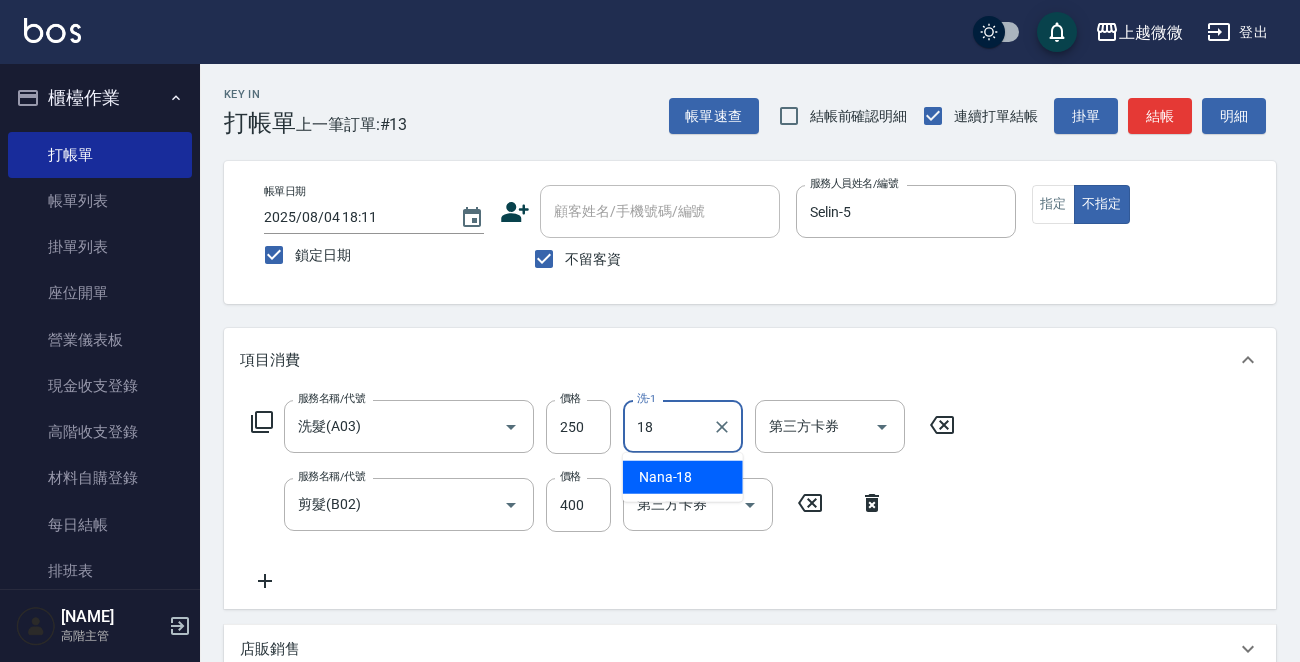 click on "[NAME] -18" at bounding box center [683, 477] 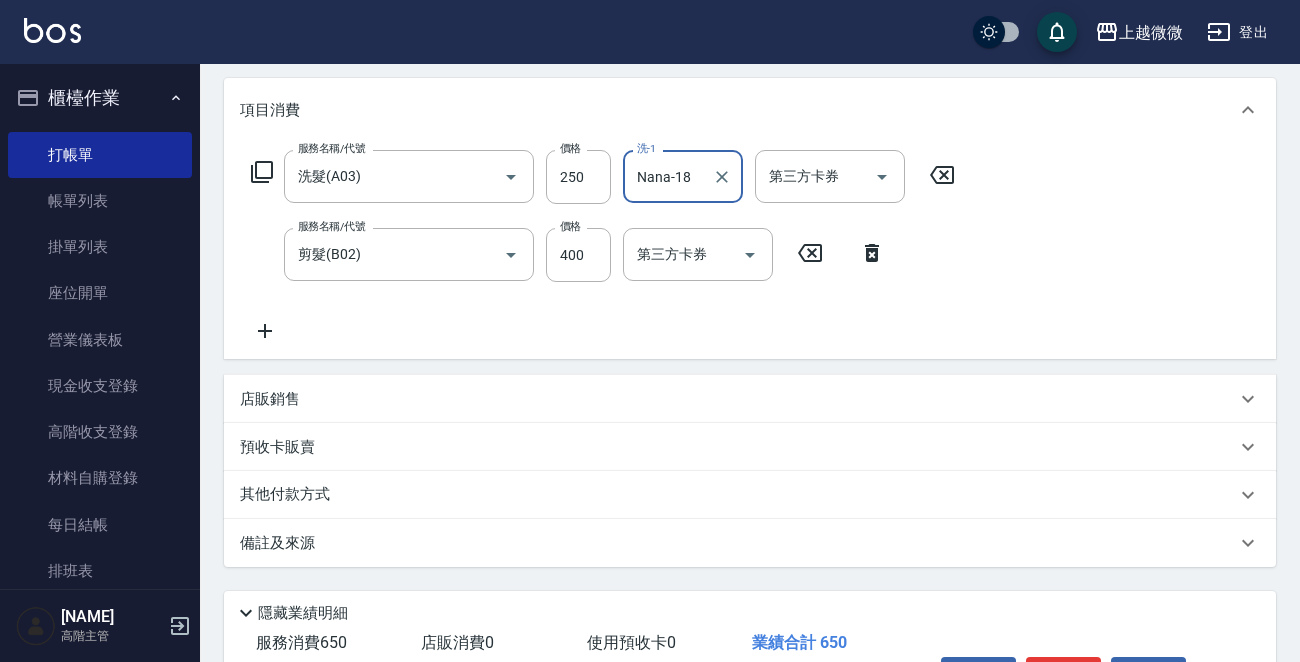 scroll, scrollTop: 377, scrollLeft: 0, axis: vertical 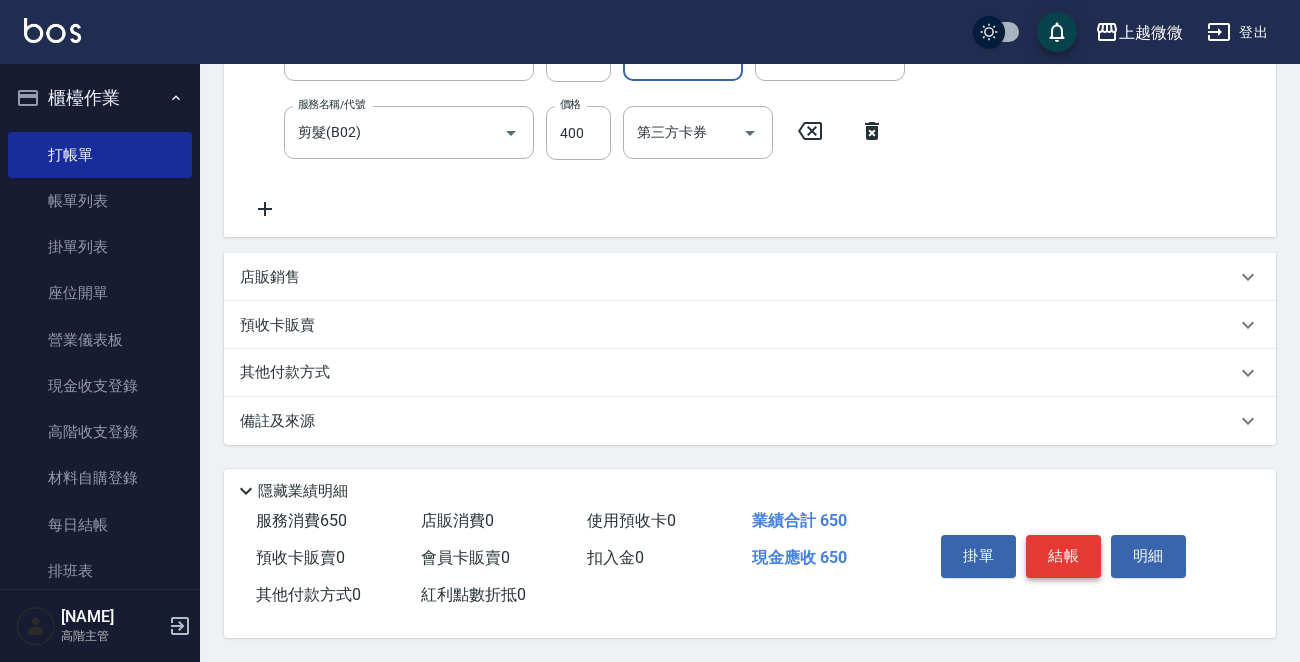 type on "Nana-18" 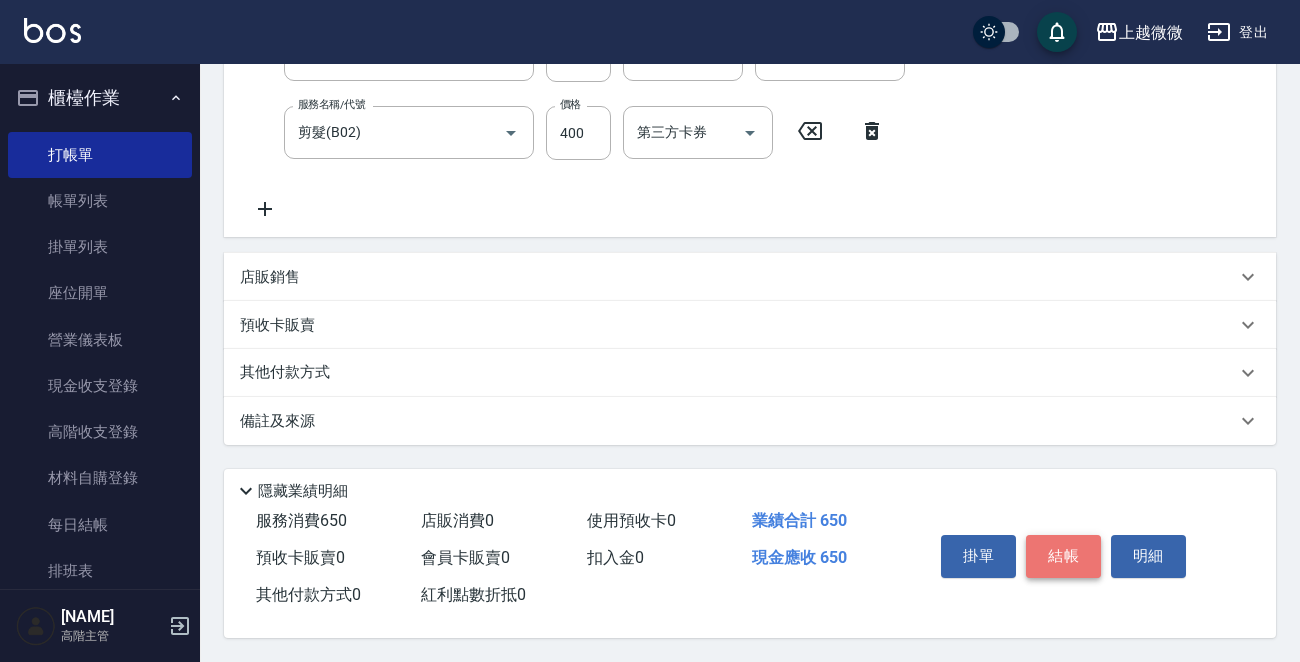 click on "結帳" at bounding box center [1063, 556] 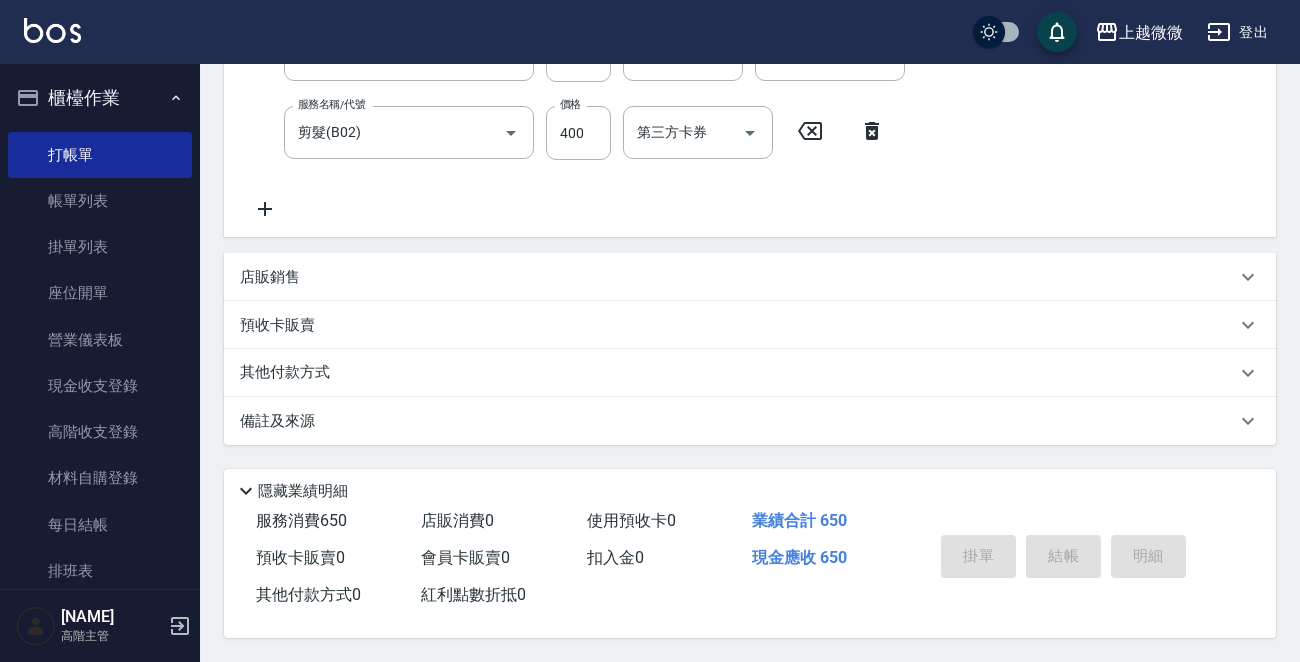 type 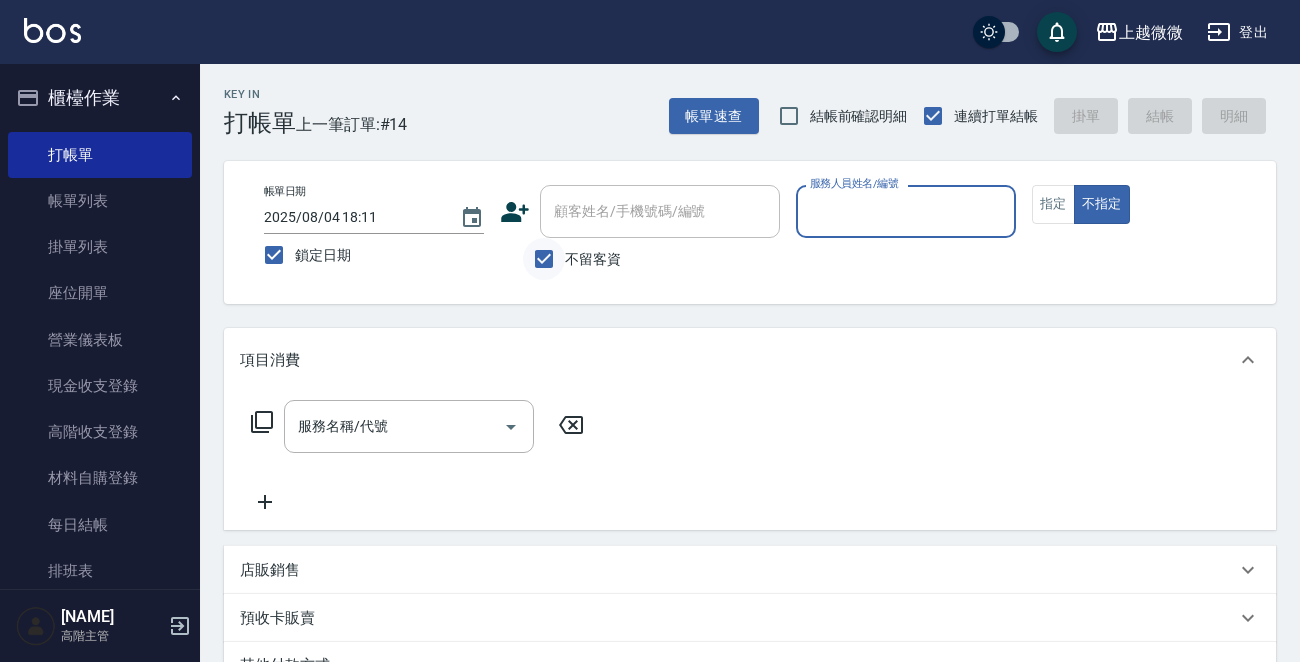 click on "不留客資" at bounding box center [544, 259] 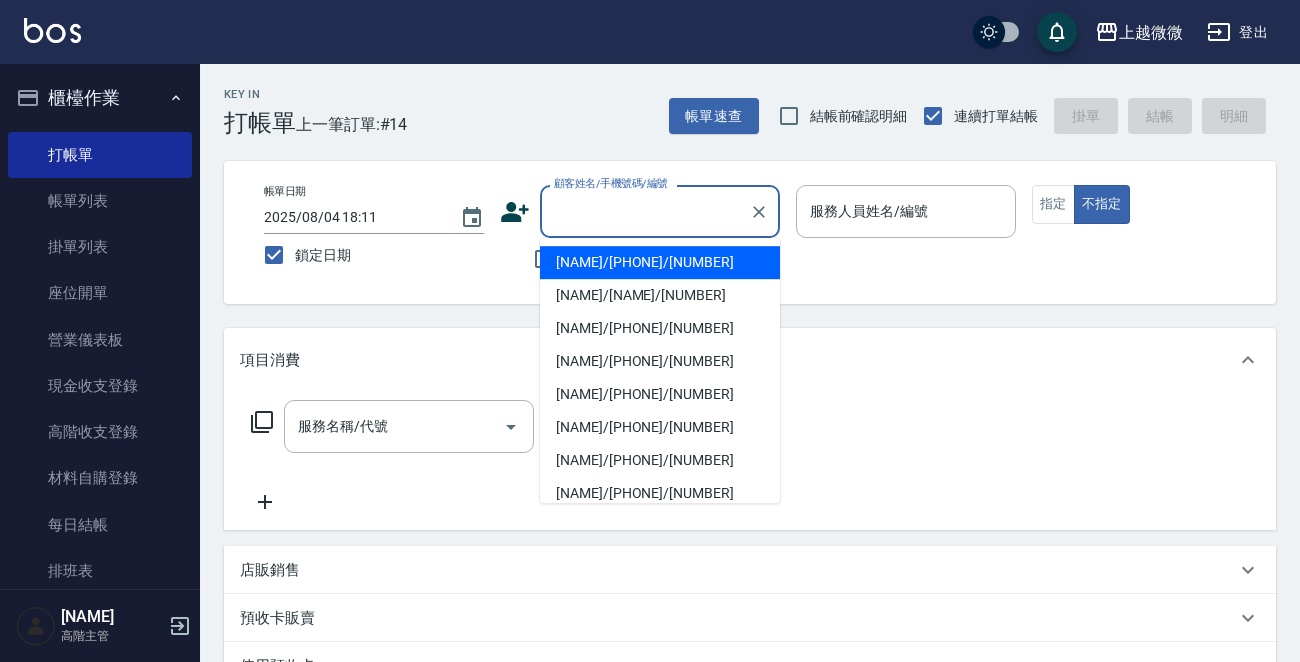click on "顧客姓名/手機號碼/編號" at bounding box center [645, 211] 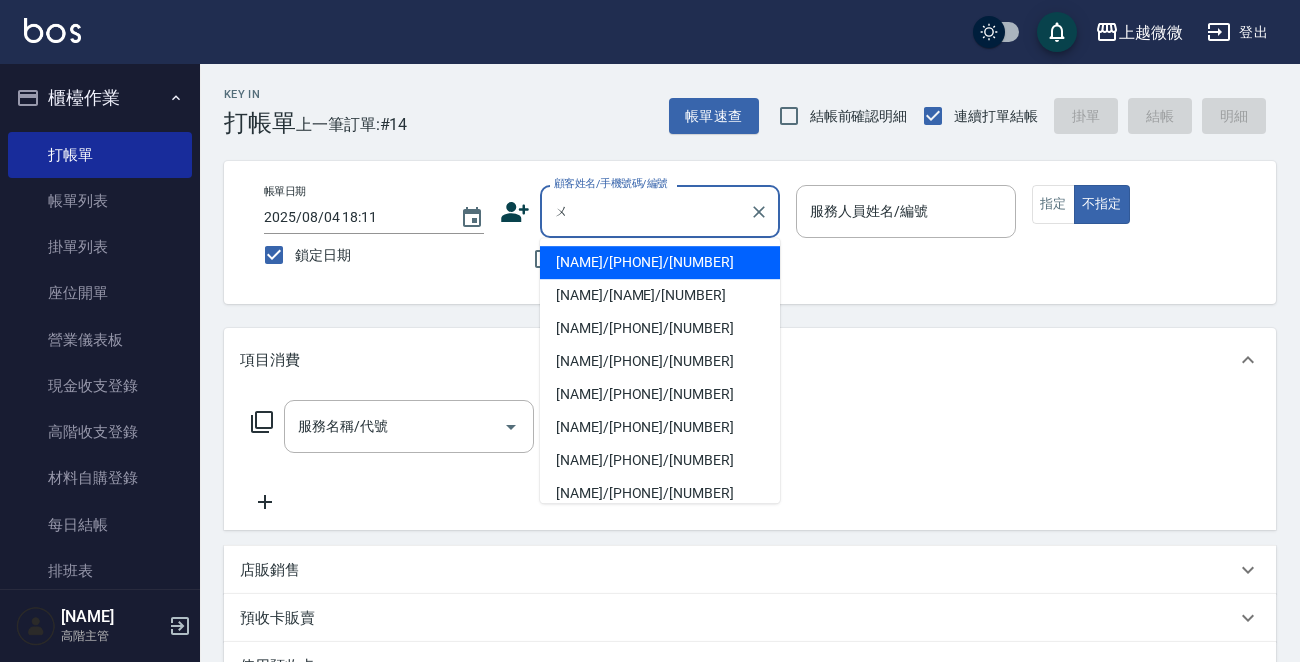 type on "無" 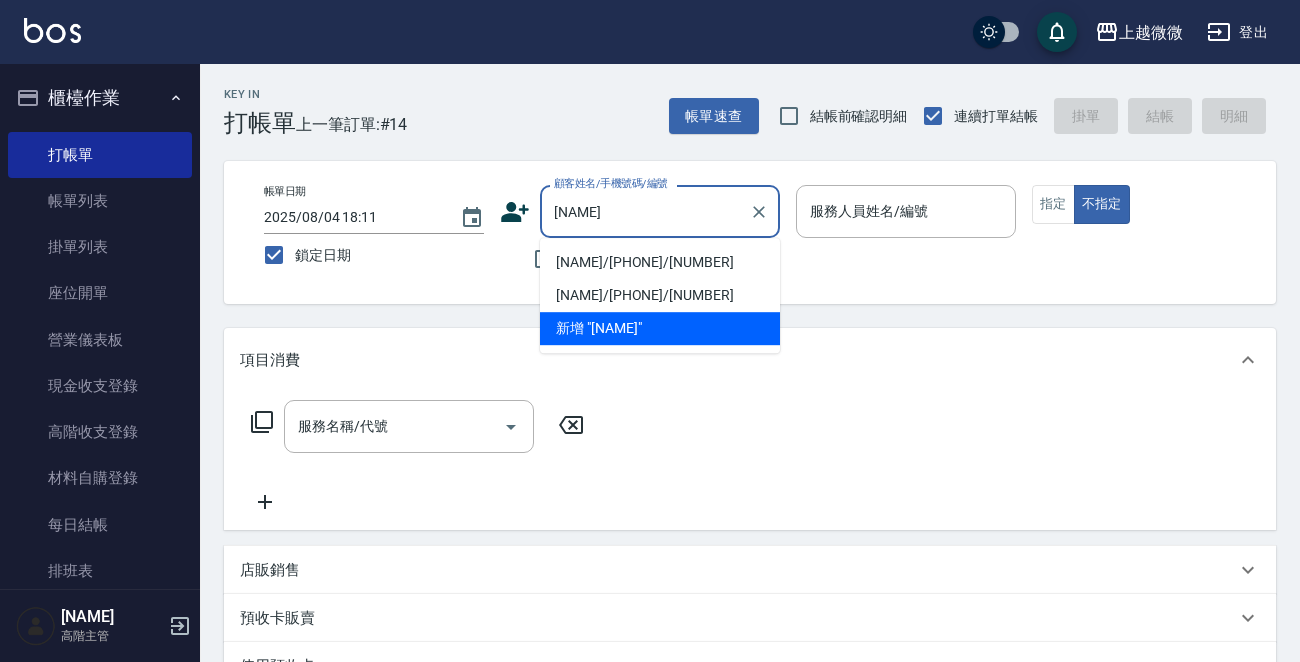 click on "[NAME]/[PHONE]/[NUMBER]" at bounding box center (660, 262) 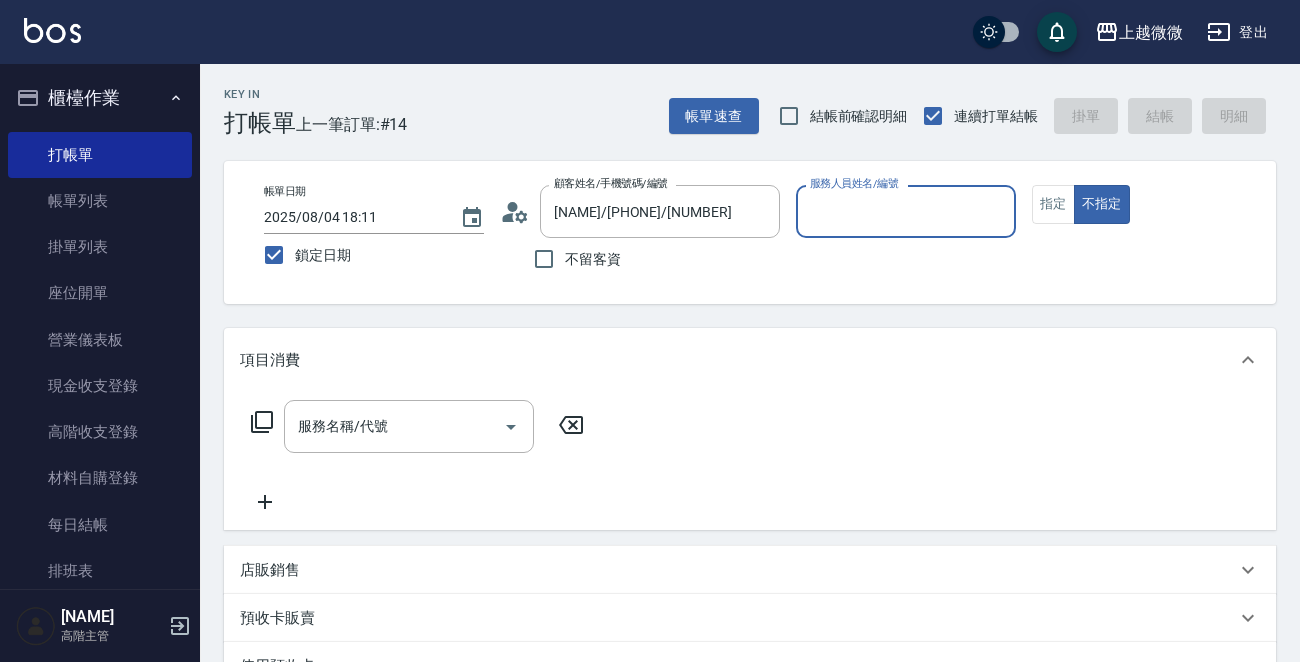 type on "Annie-7" 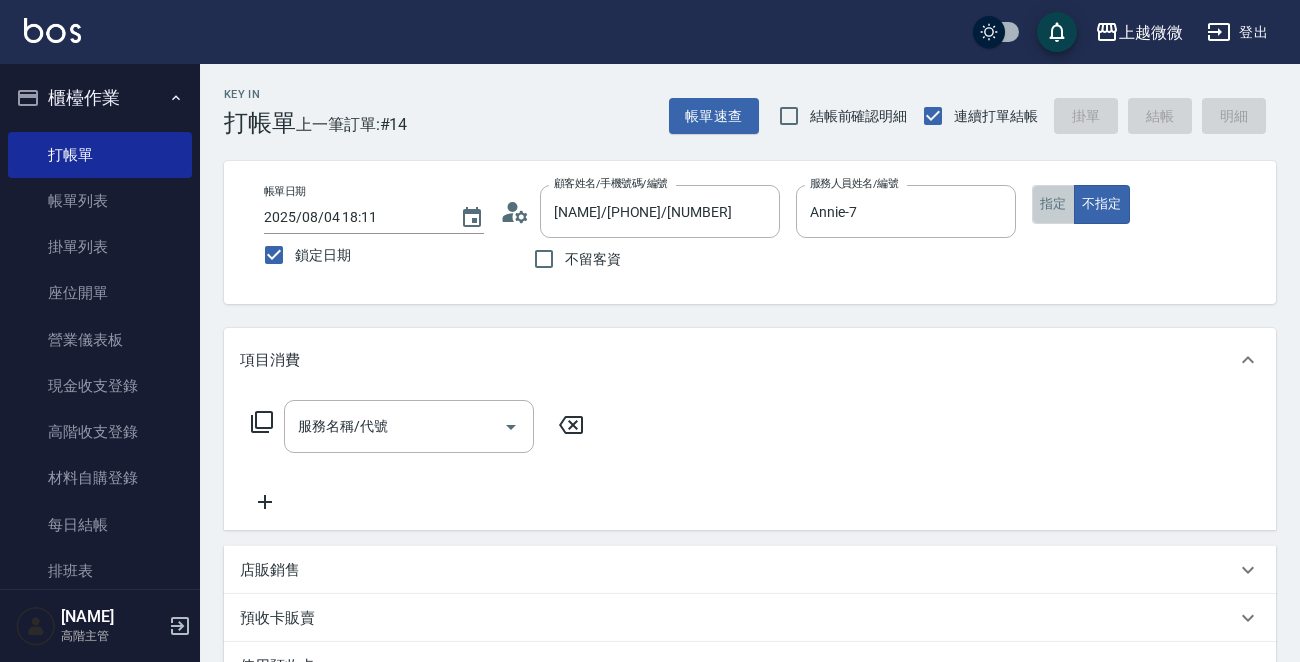 click on "指定" at bounding box center (1053, 204) 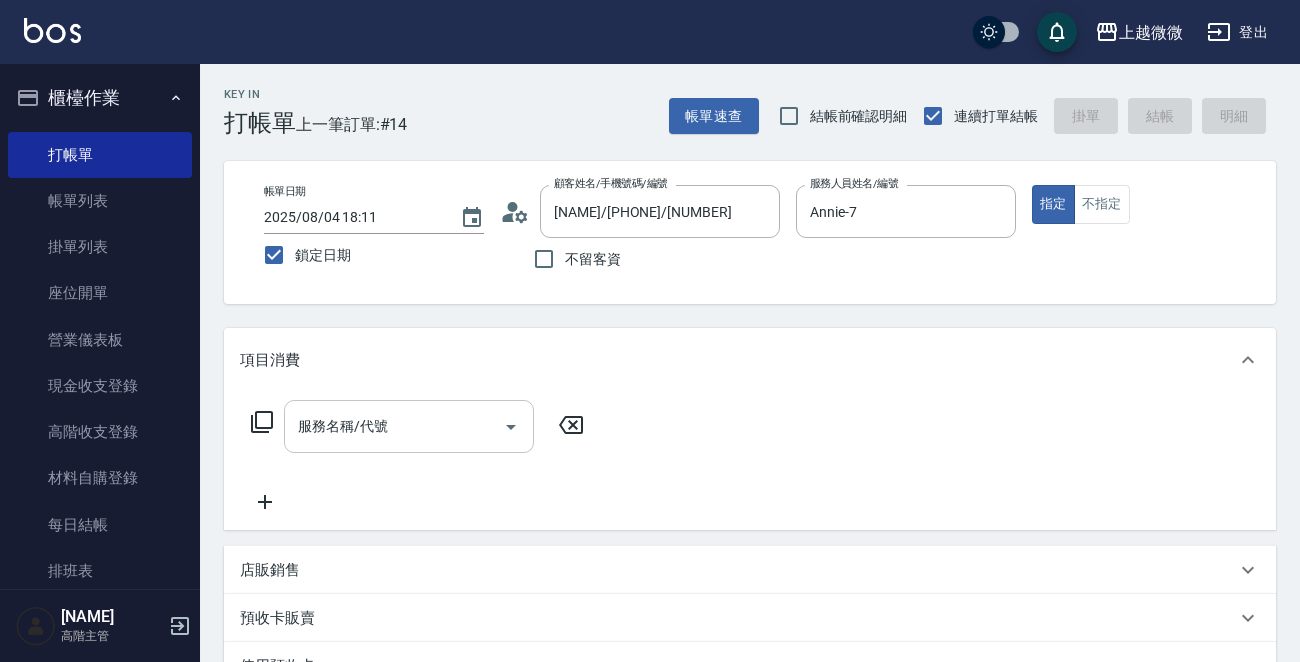 click on "服務名稱/代號" at bounding box center (394, 426) 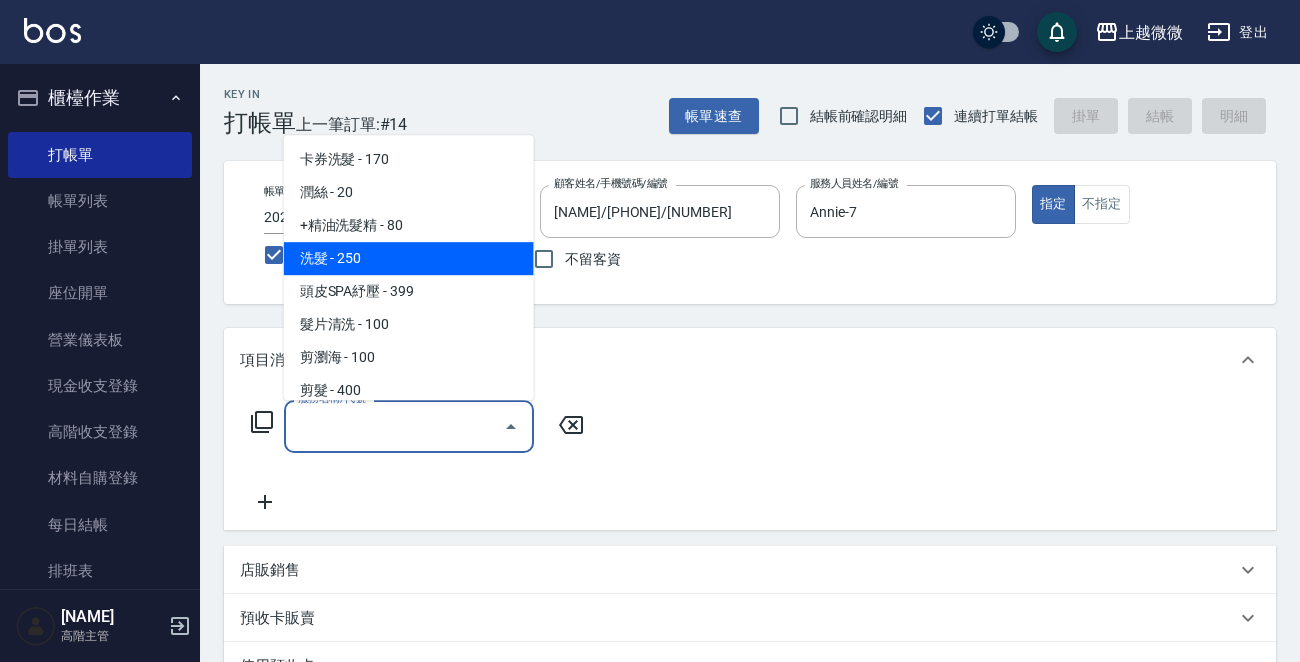 click on "洗髮 - 250" at bounding box center [409, 258] 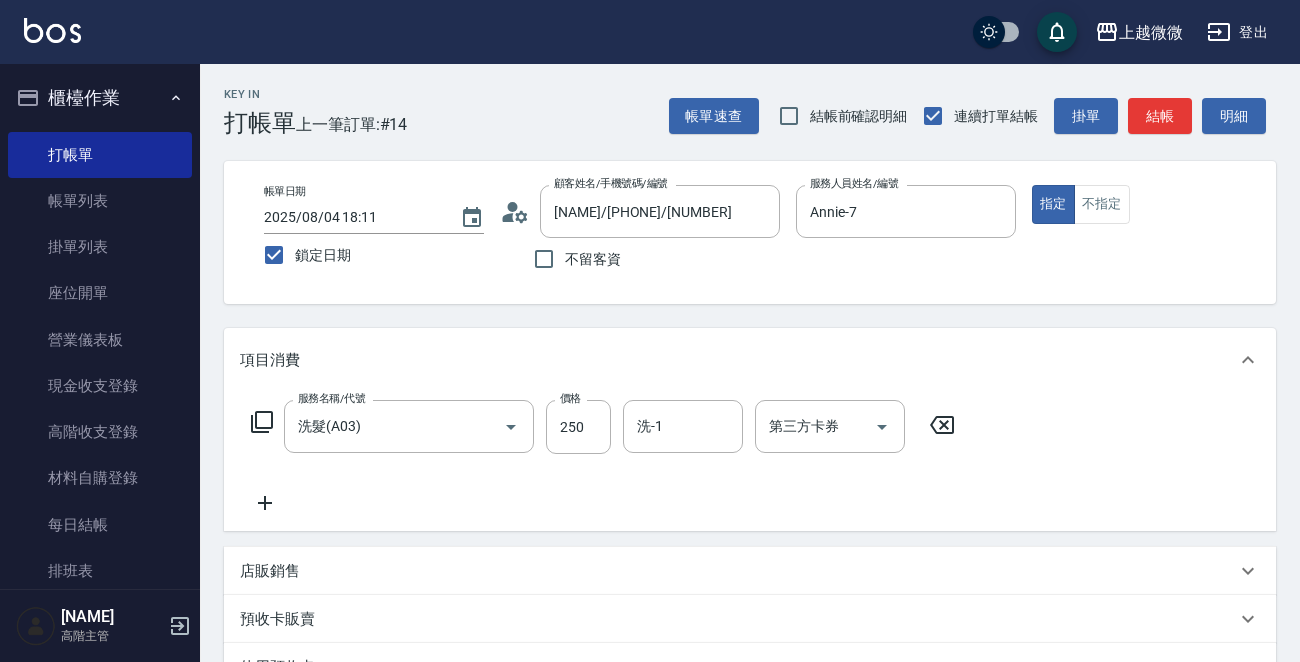 click 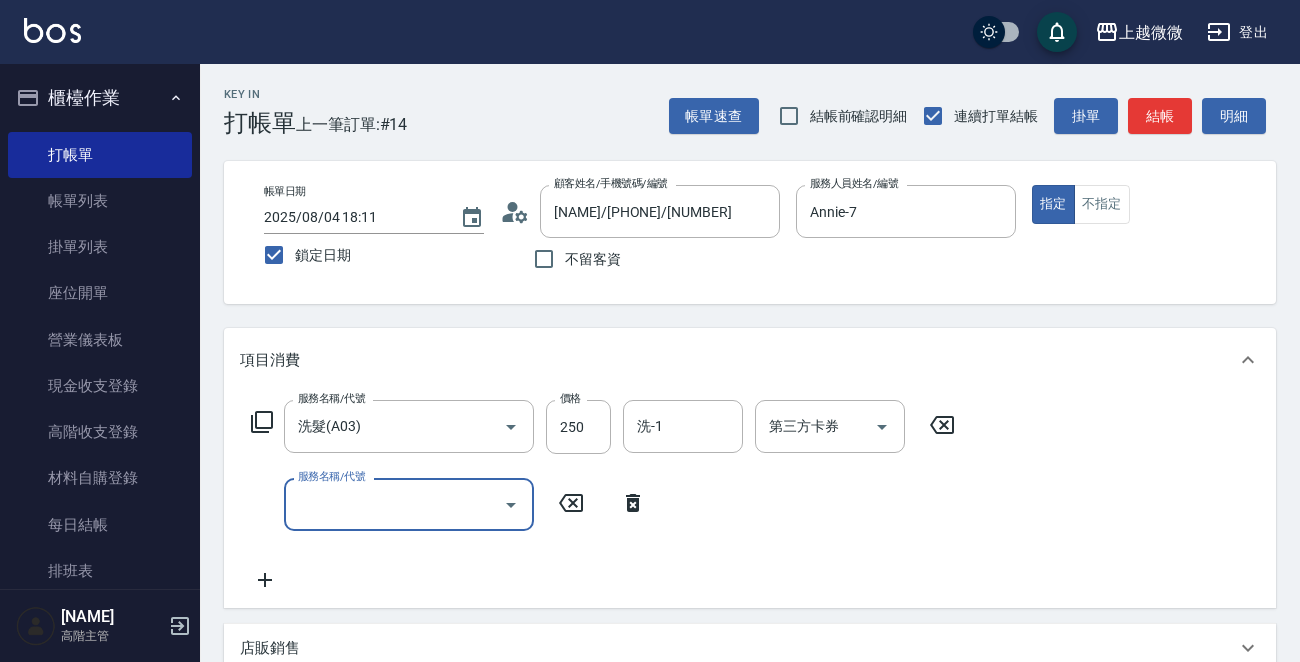 click on "服務名稱/代號" at bounding box center [394, 504] 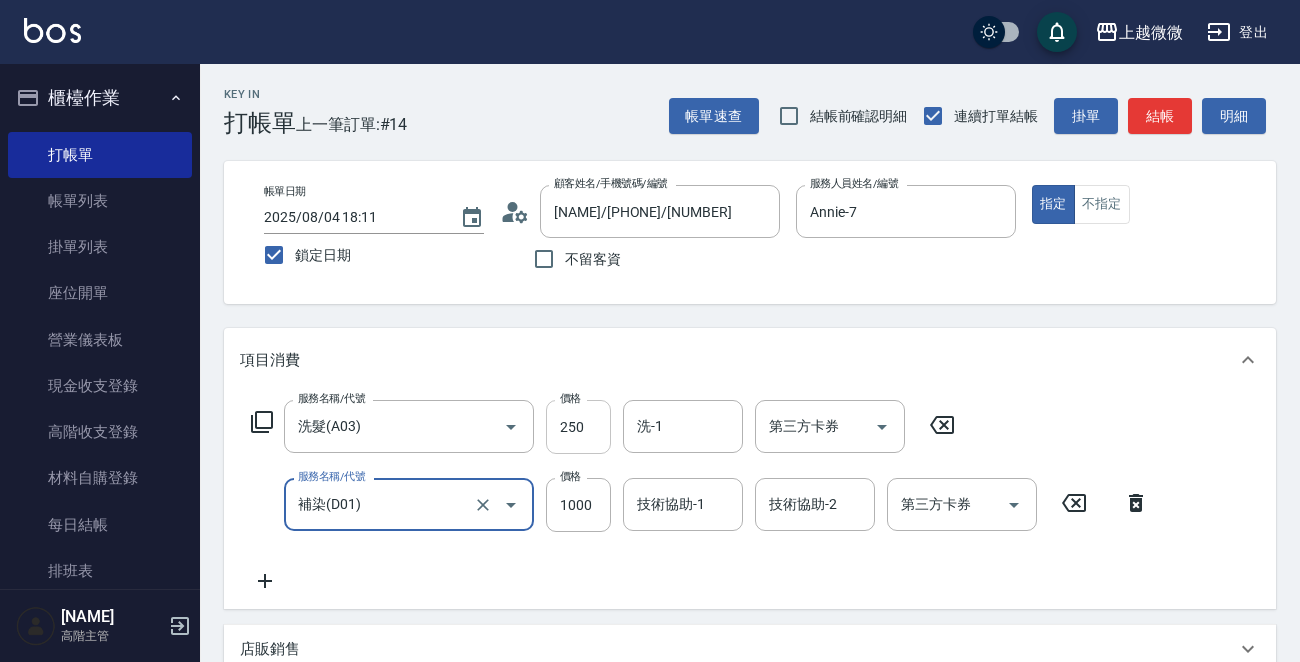 type on "補染(D01)" 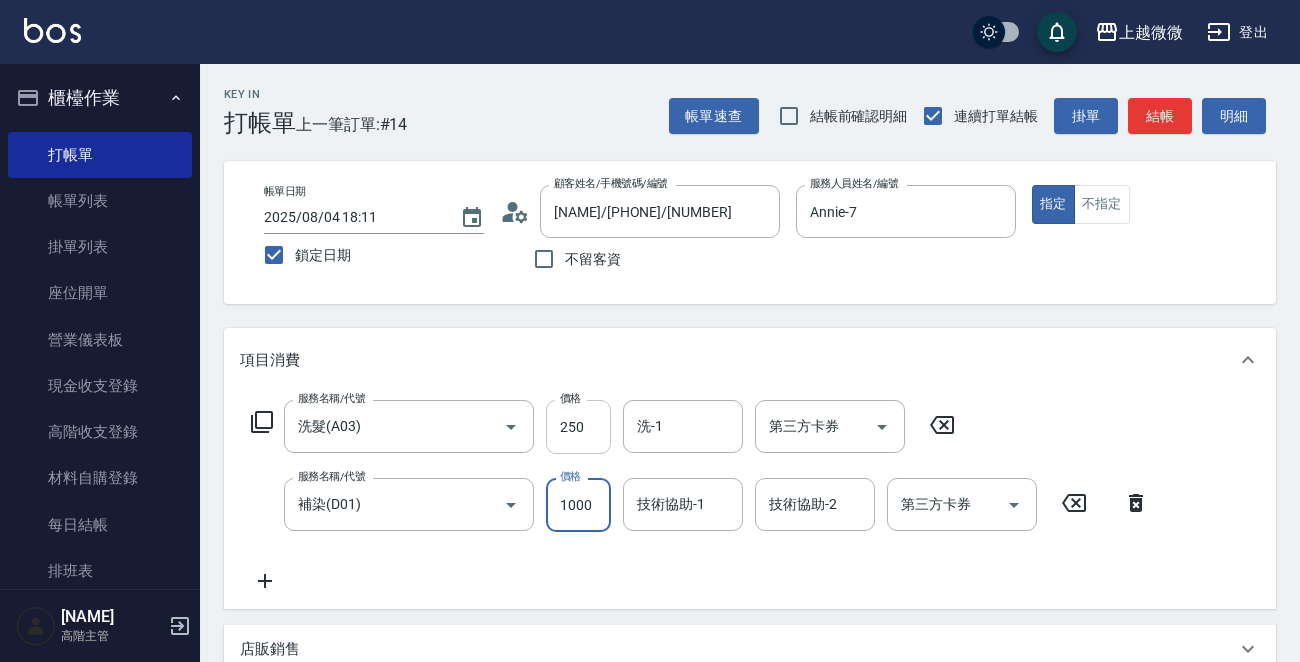 click on "250" at bounding box center (578, 427) 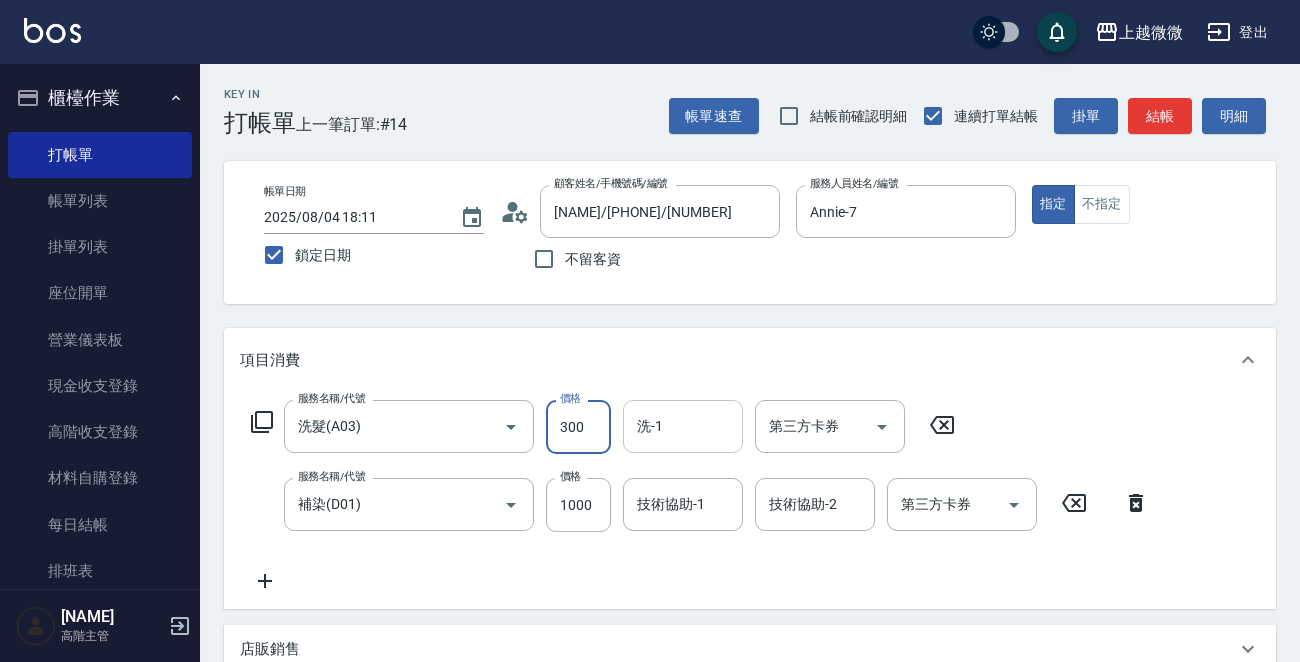 type on "300" 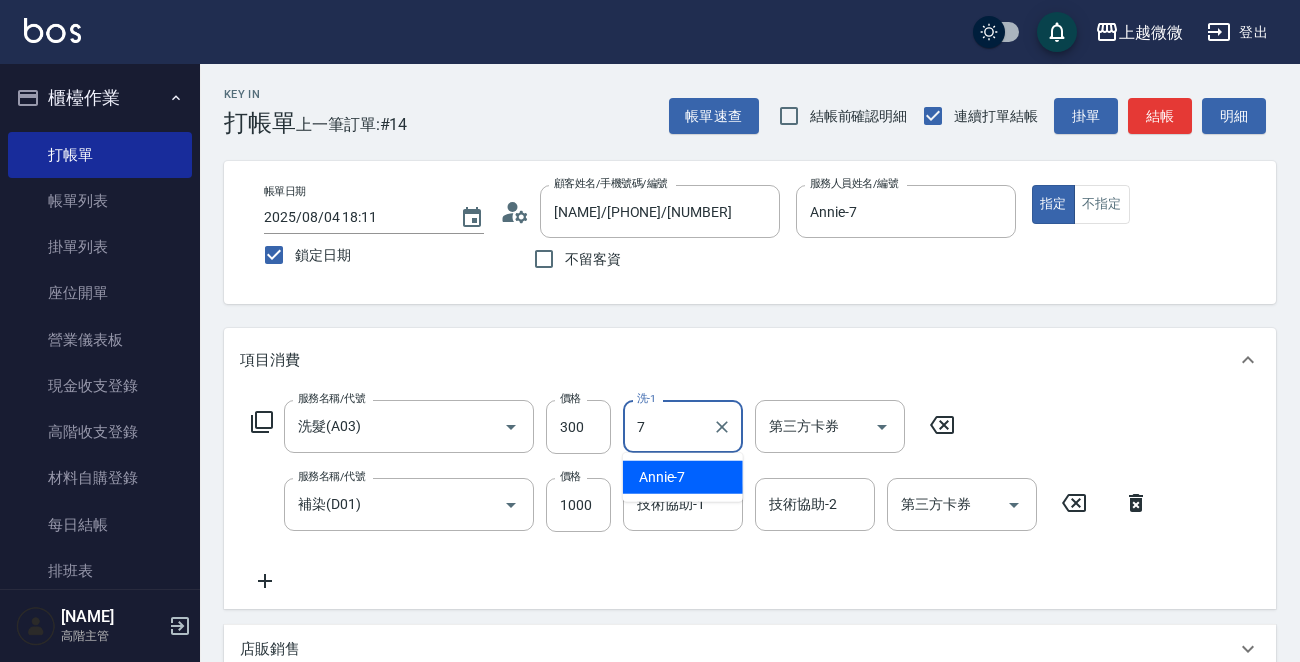 click on "Annie -7" at bounding box center [683, 477] 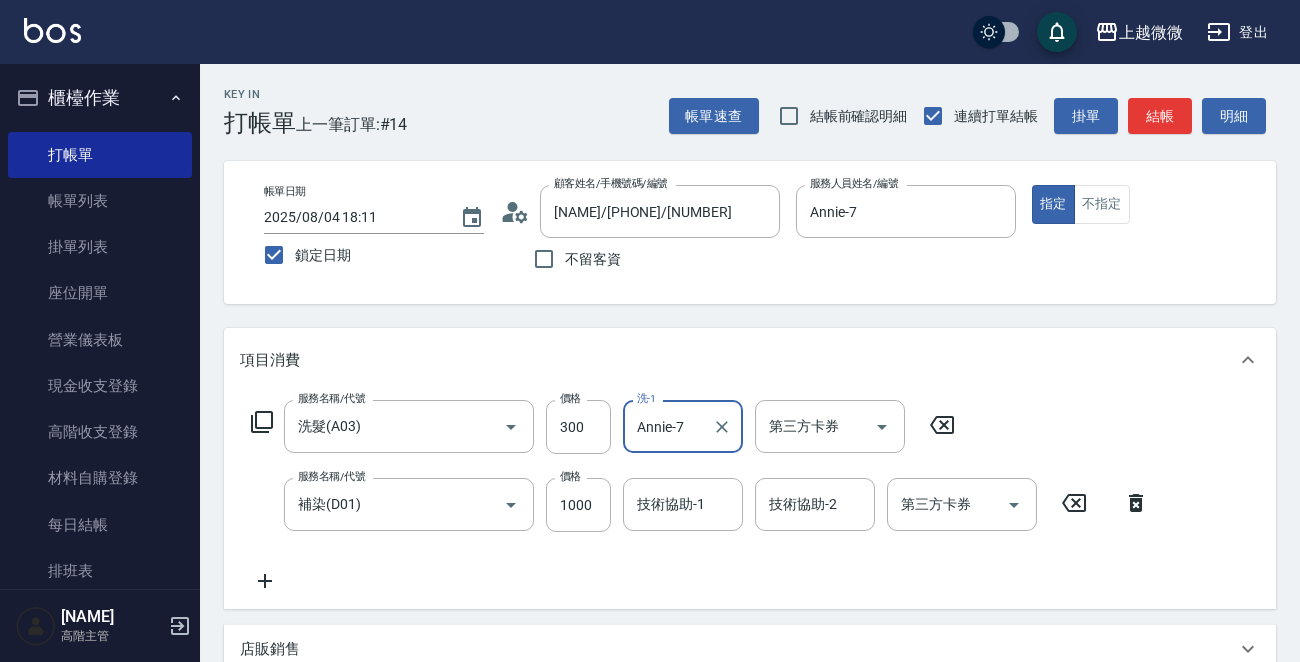 type on "Annie-7" 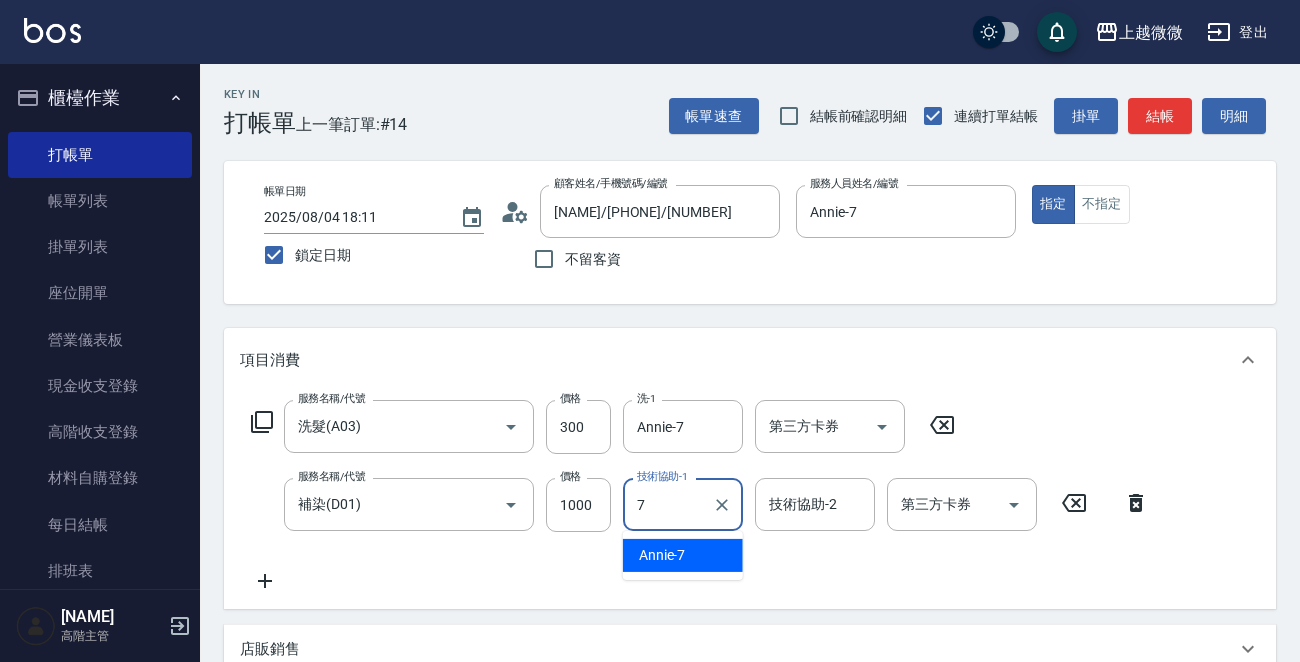 click on "Annie -7" at bounding box center (683, 555) 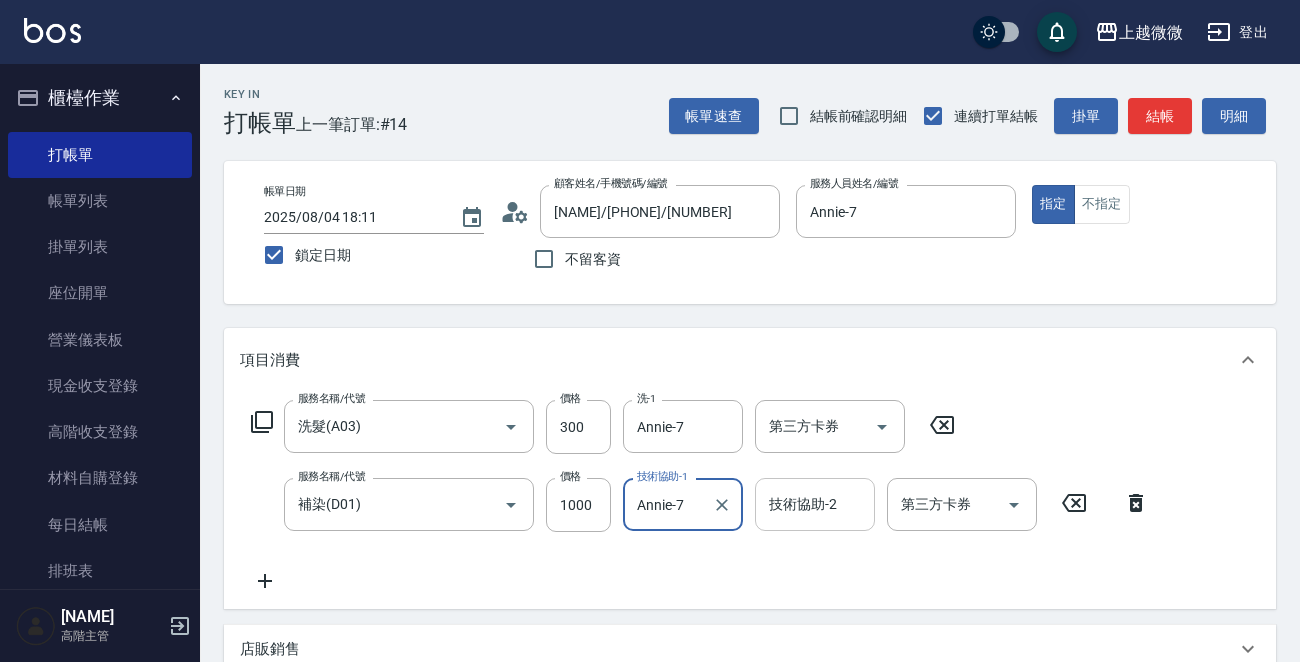 type on "Annie-7" 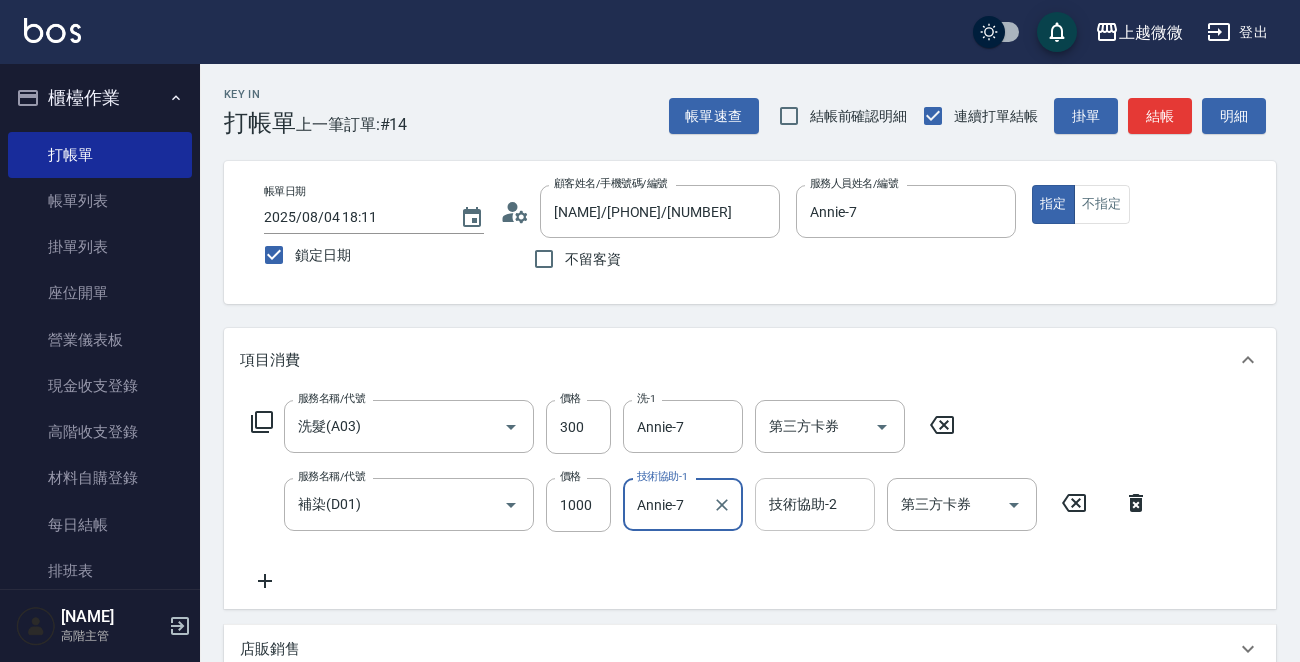 click on "技術協助-2" at bounding box center [815, 504] 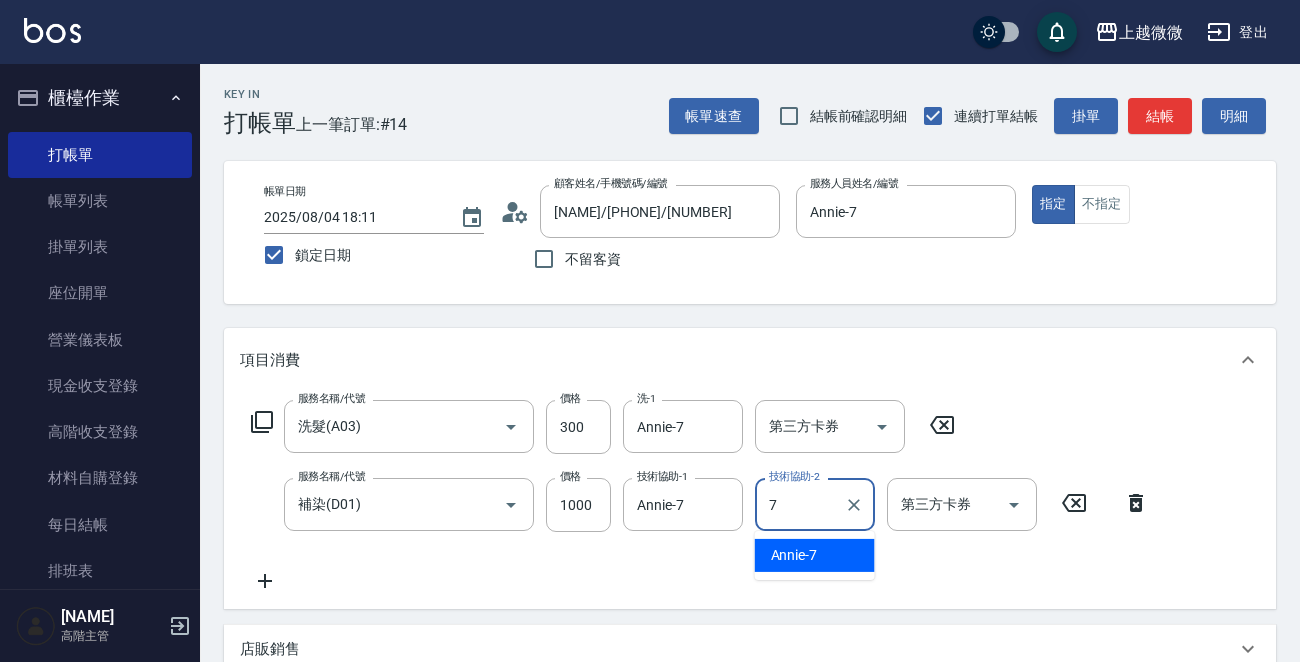 click on "Annie -7" at bounding box center [794, 555] 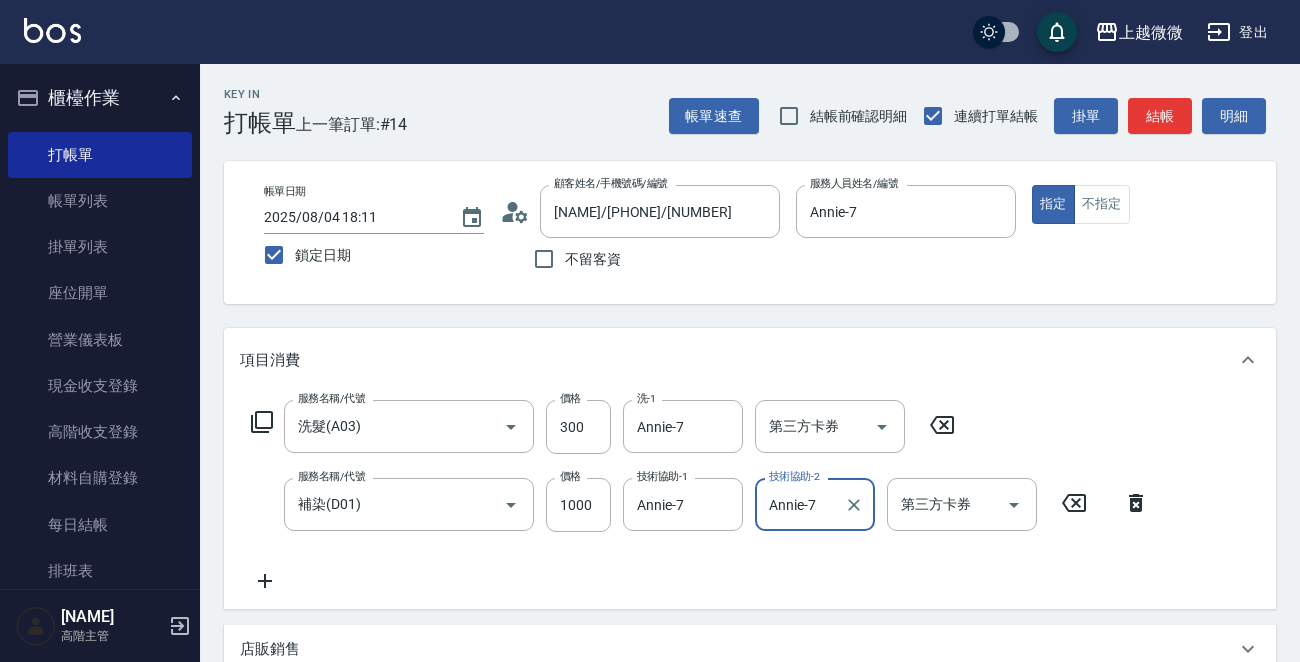 type on "Annie-7" 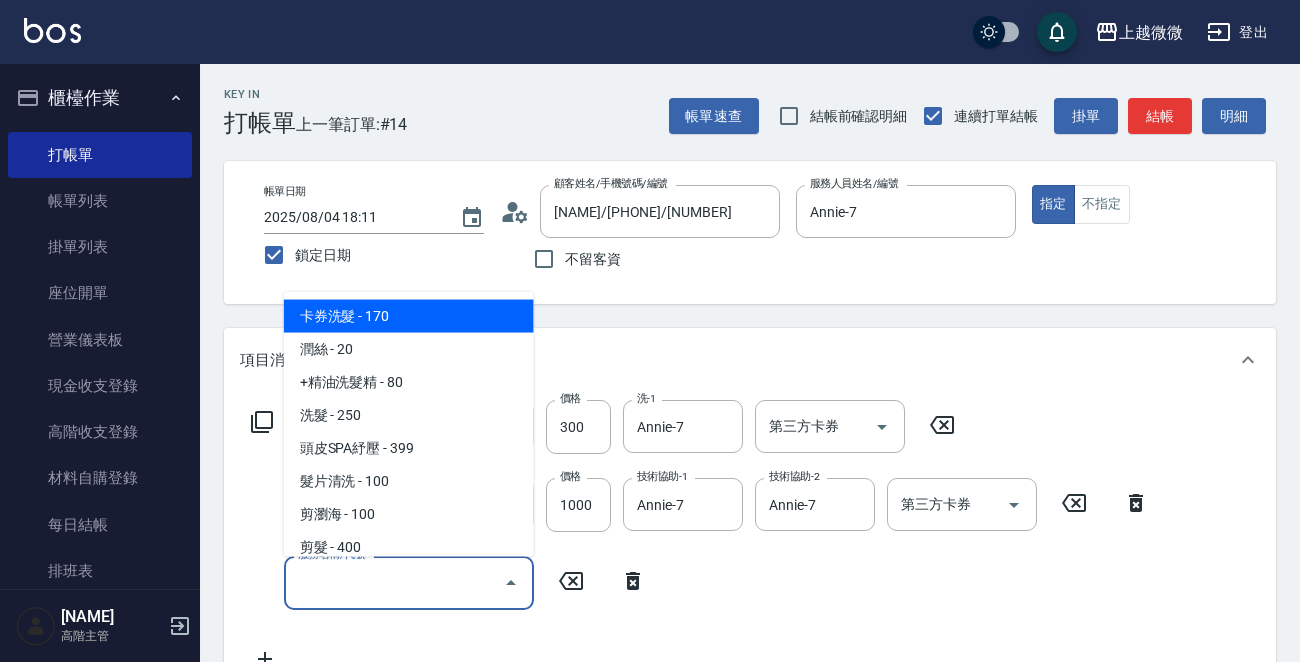 click on "服務名稱/代號" at bounding box center [394, 582] 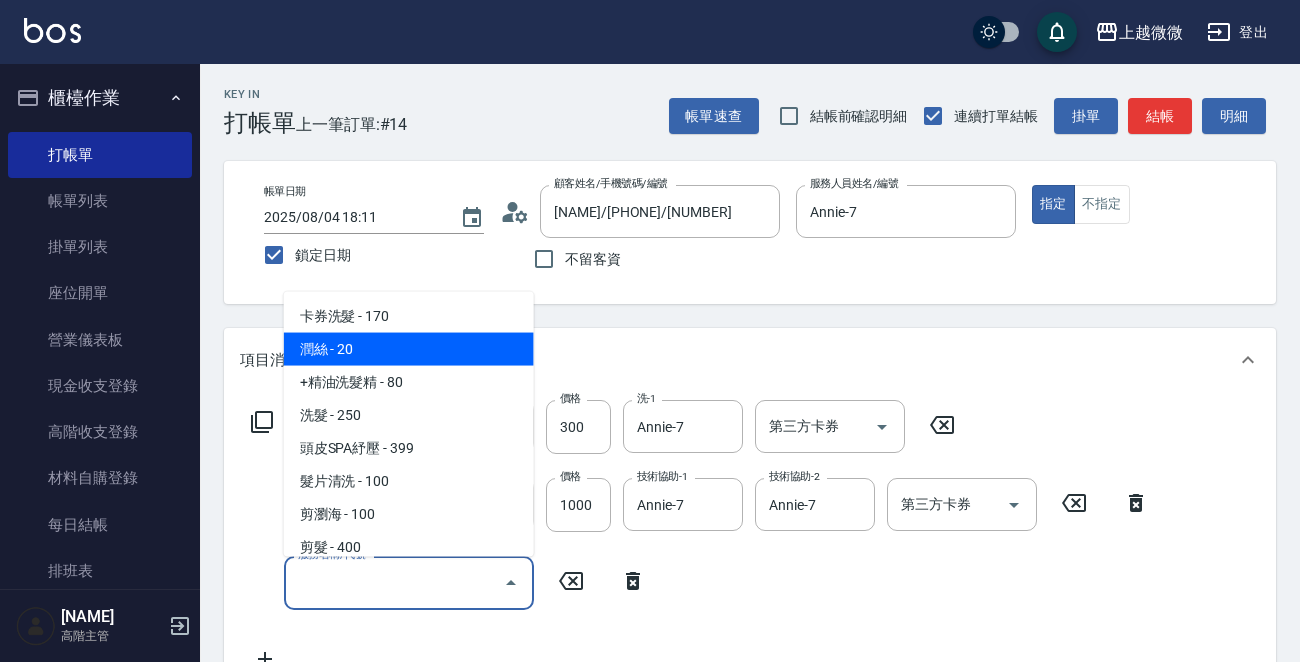 click on "潤絲 - 20" at bounding box center [409, 349] 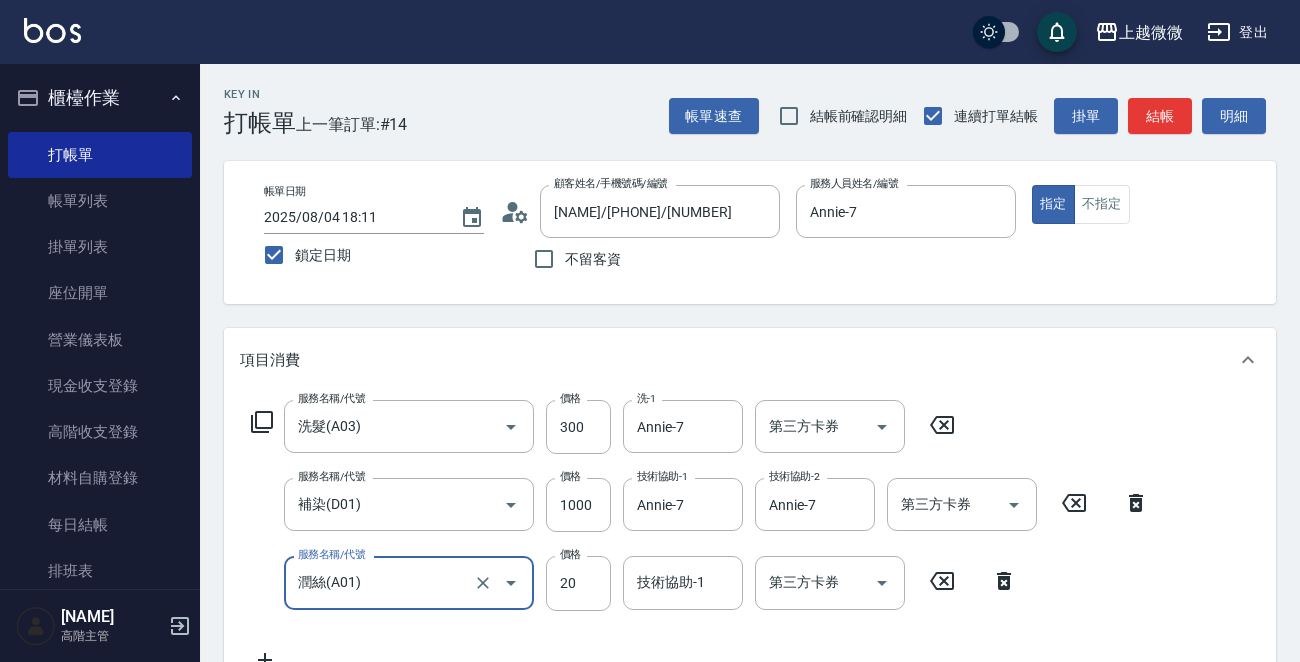 click on "技術協助-1 技術協助-1" at bounding box center (683, 582) 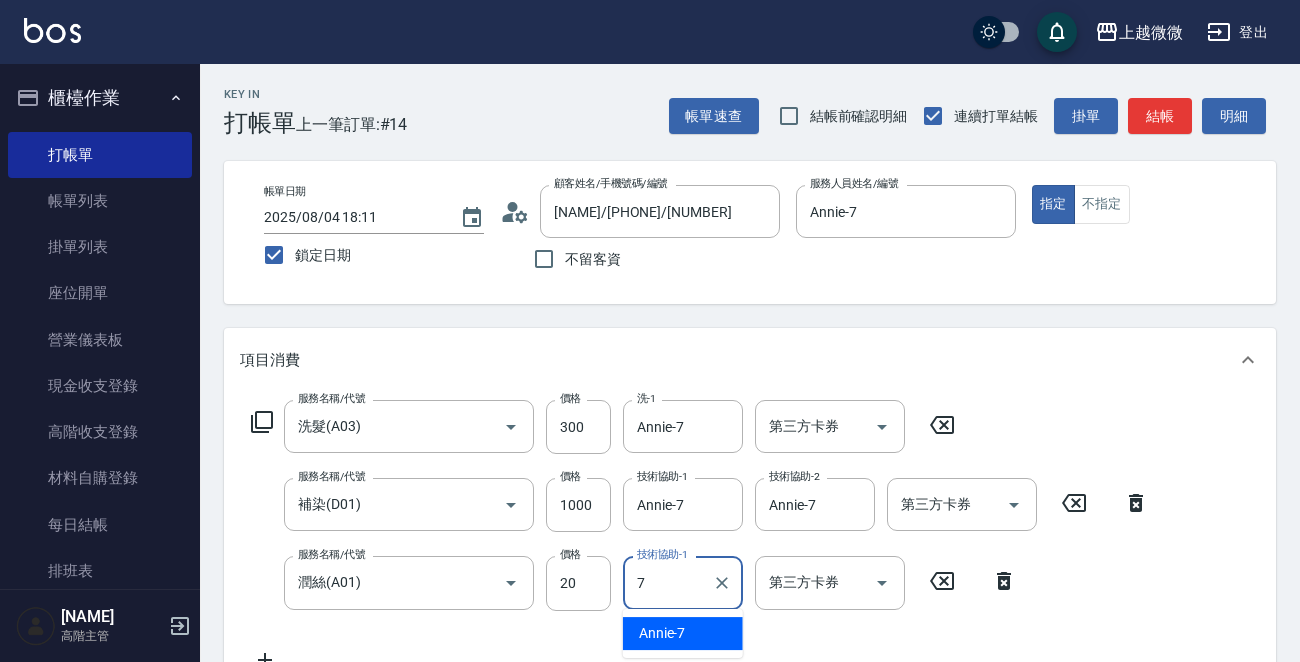 click on "Annie -7" at bounding box center [662, 633] 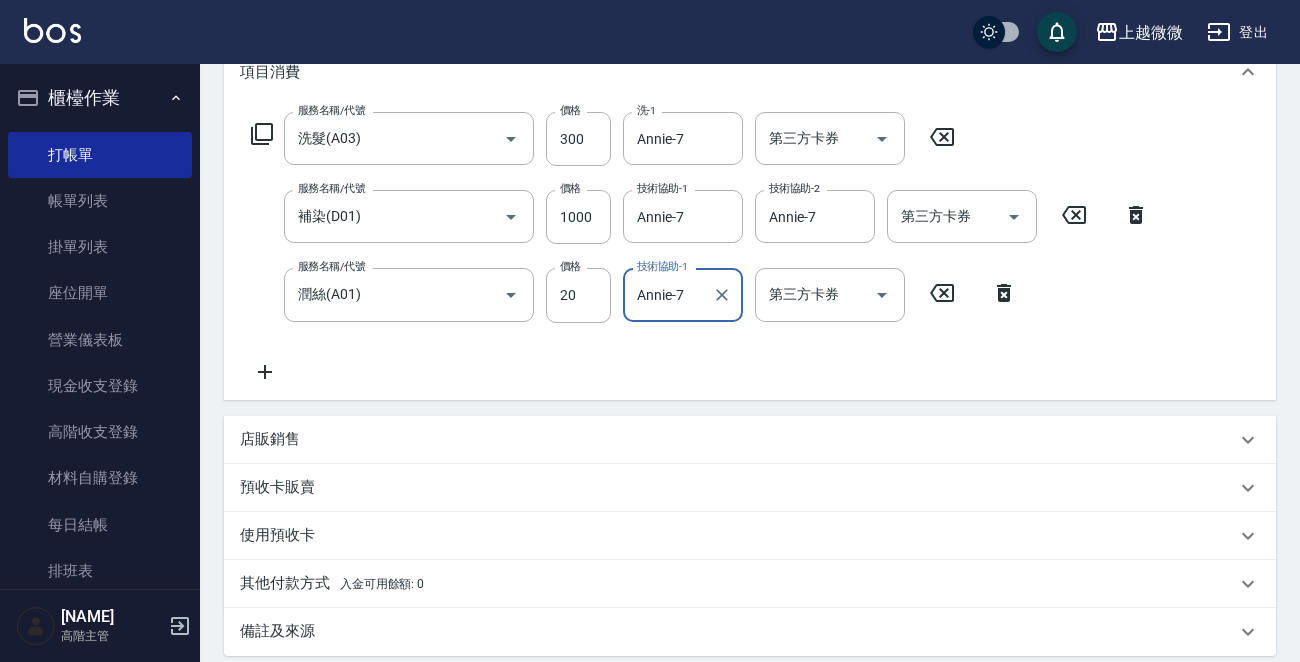 scroll, scrollTop: 503, scrollLeft: 0, axis: vertical 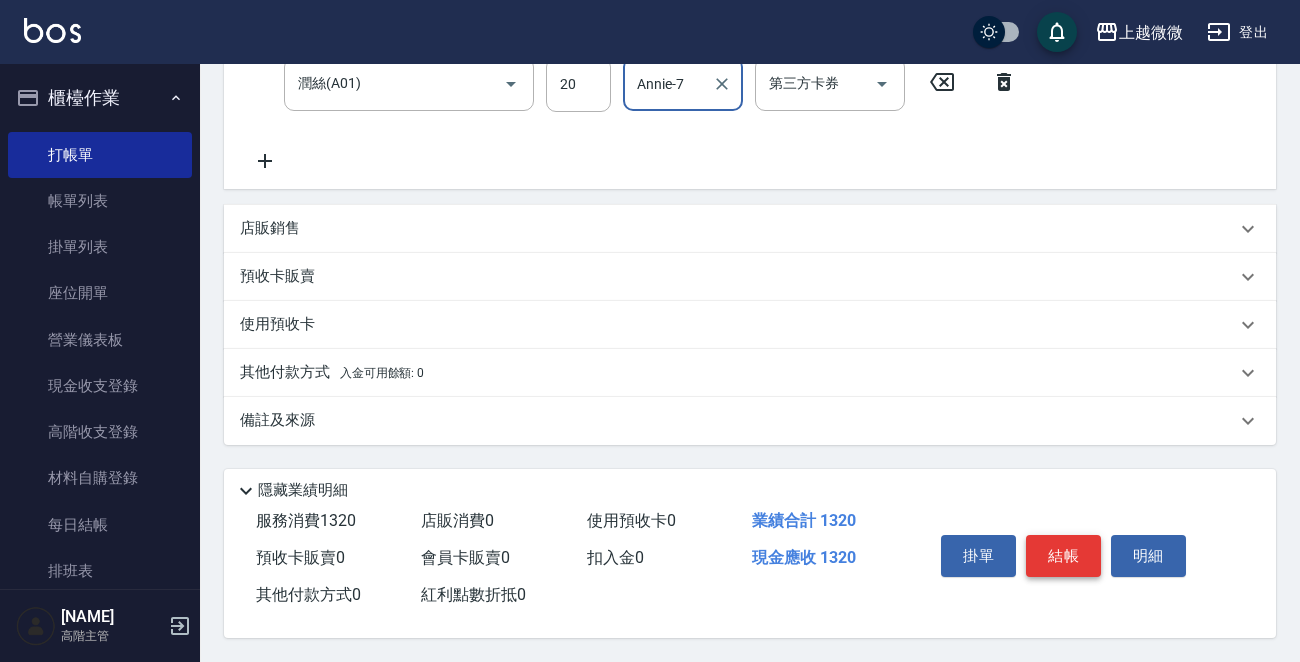 type on "Annie-7" 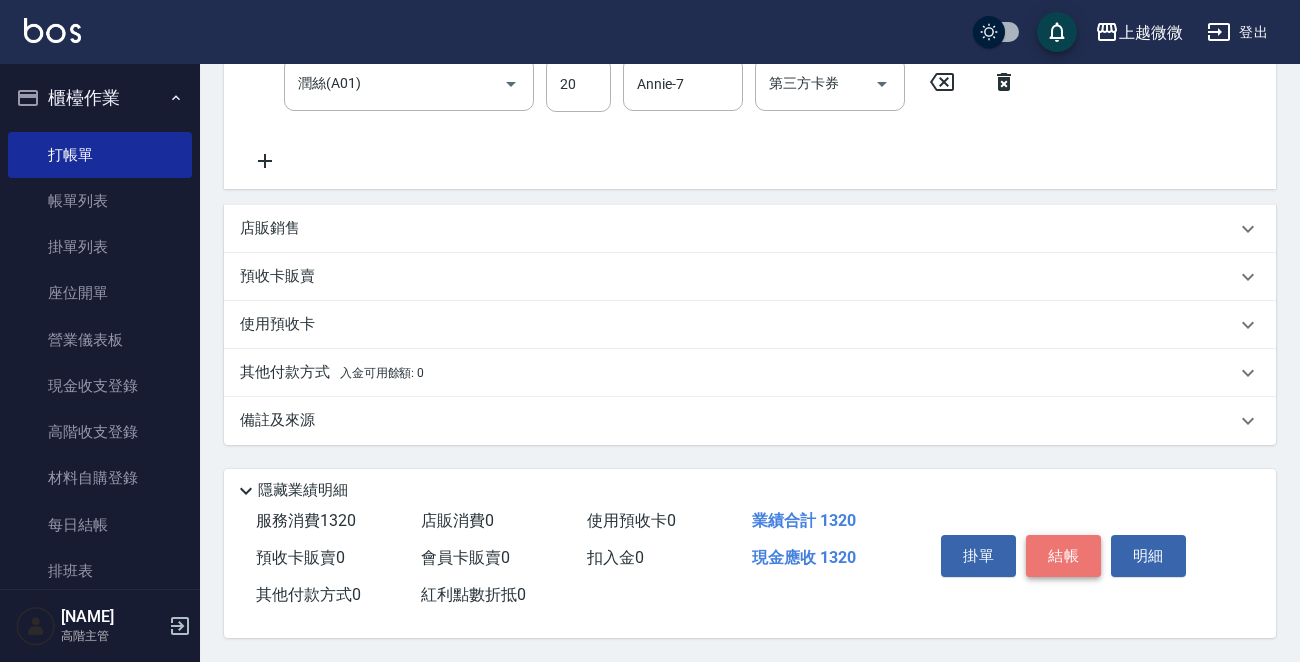 click on "結帳" at bounding box center [1063, 556] 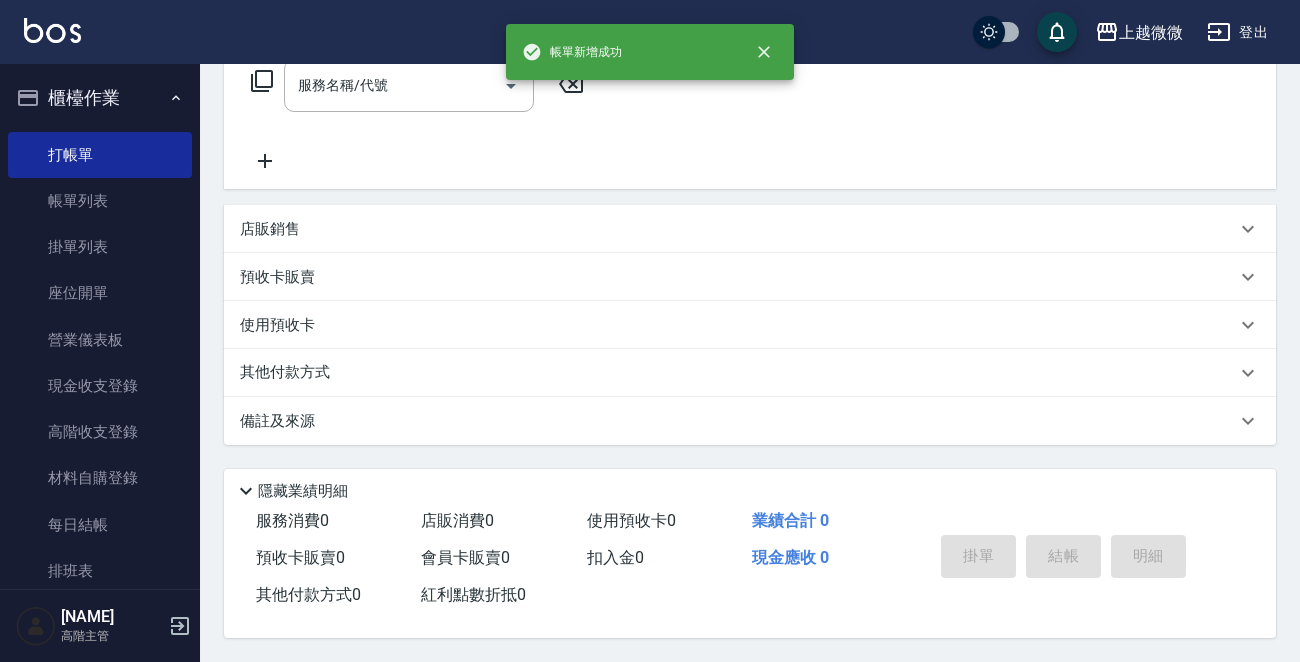 scroll, scrollTop: 0, scrollLeft: 0, axis: both 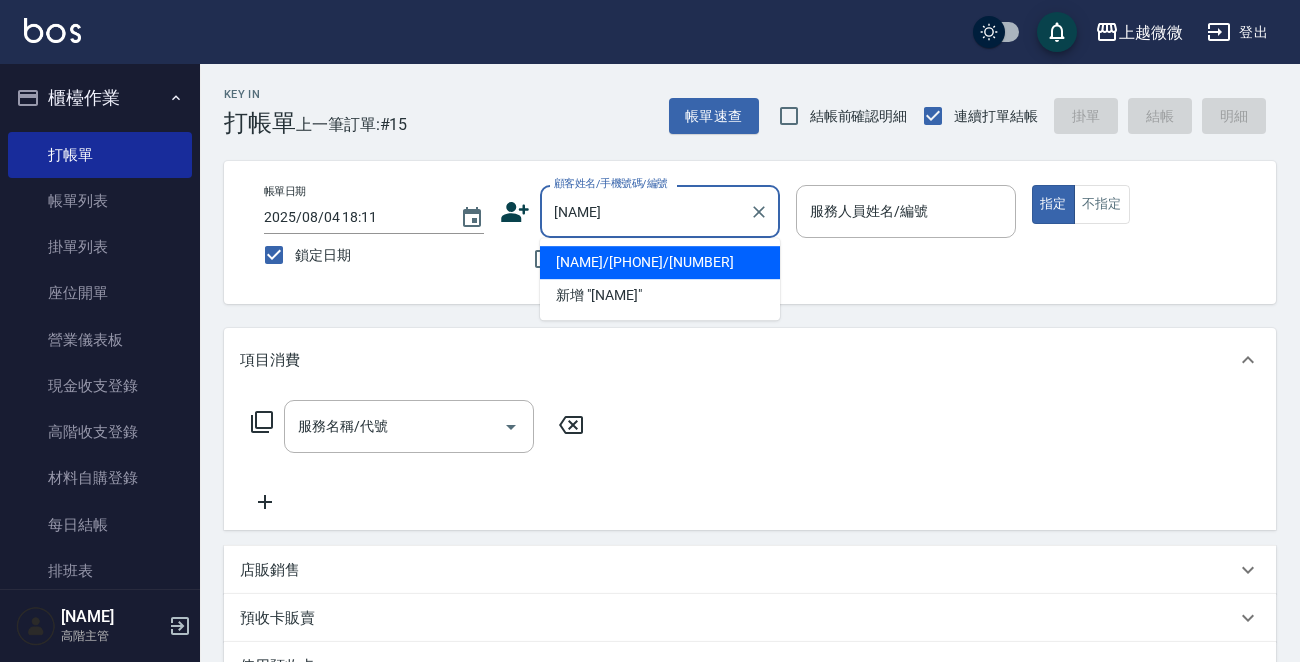 click on "[NAME]/[PHONE]/[NUMBER]" at bounding box center (660, 262) 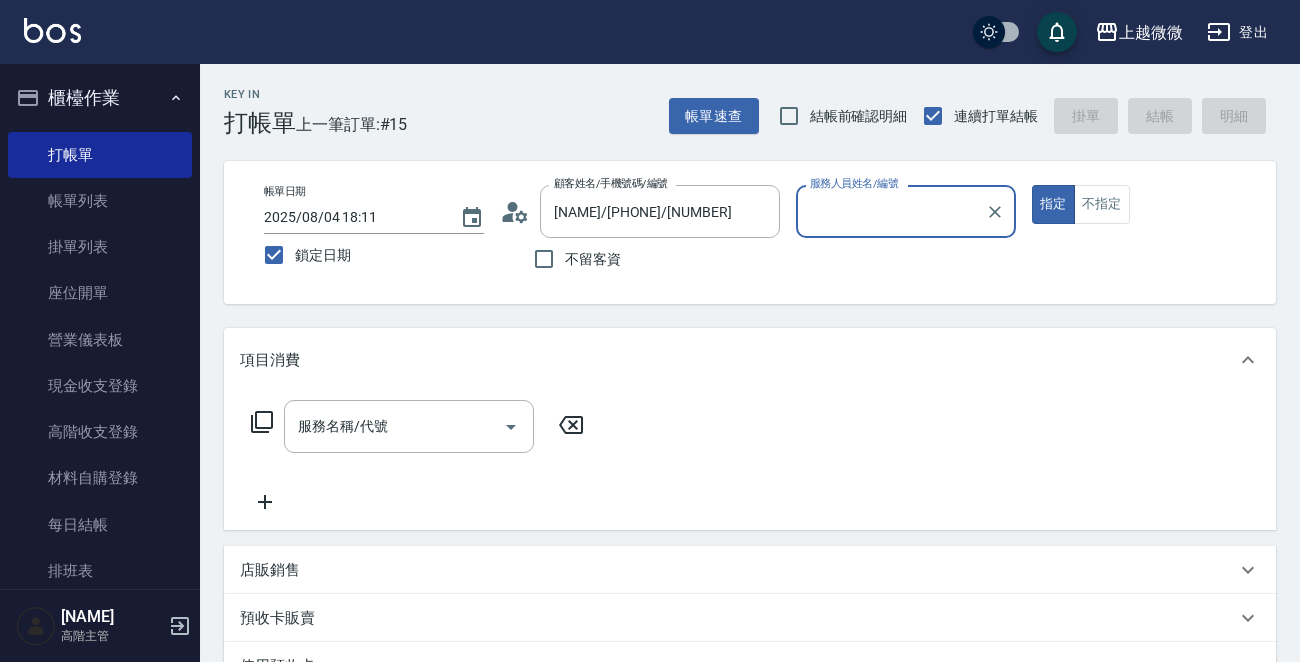 type on "Selin-5" 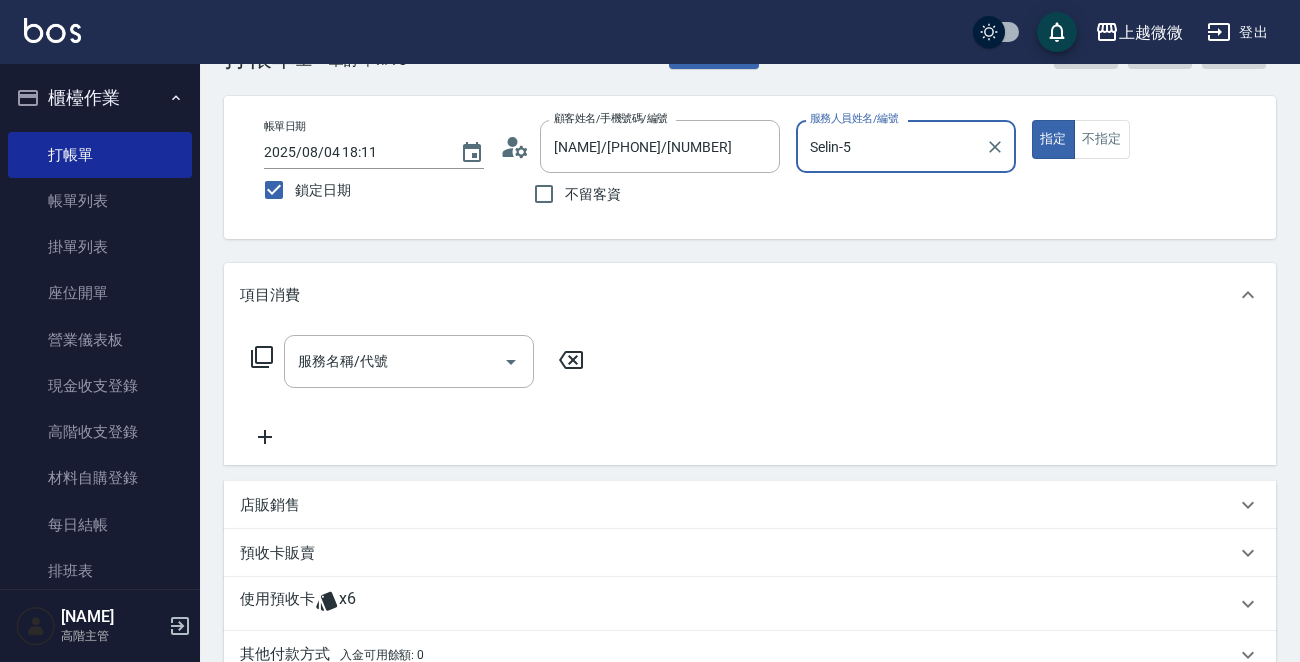 scroll, scrollTop: 100, scrollLeft: 0, axis: vertical 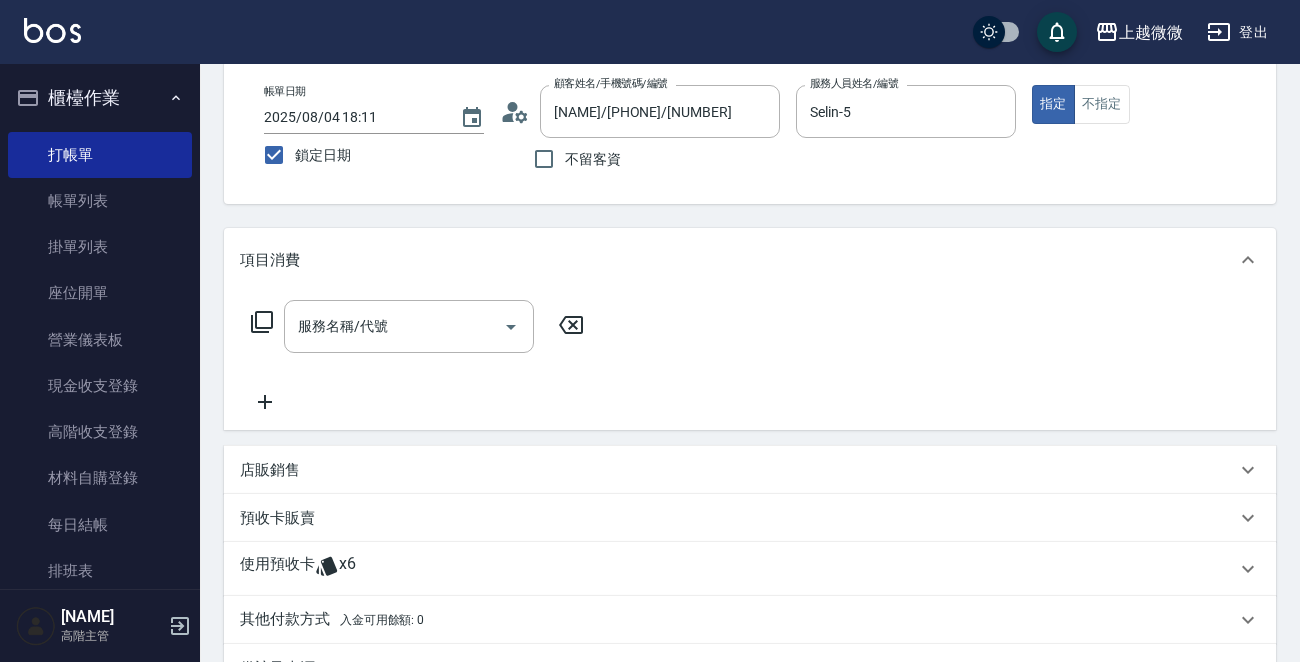 click on "使用預收卡 x6" at bounding box center (750, 569) 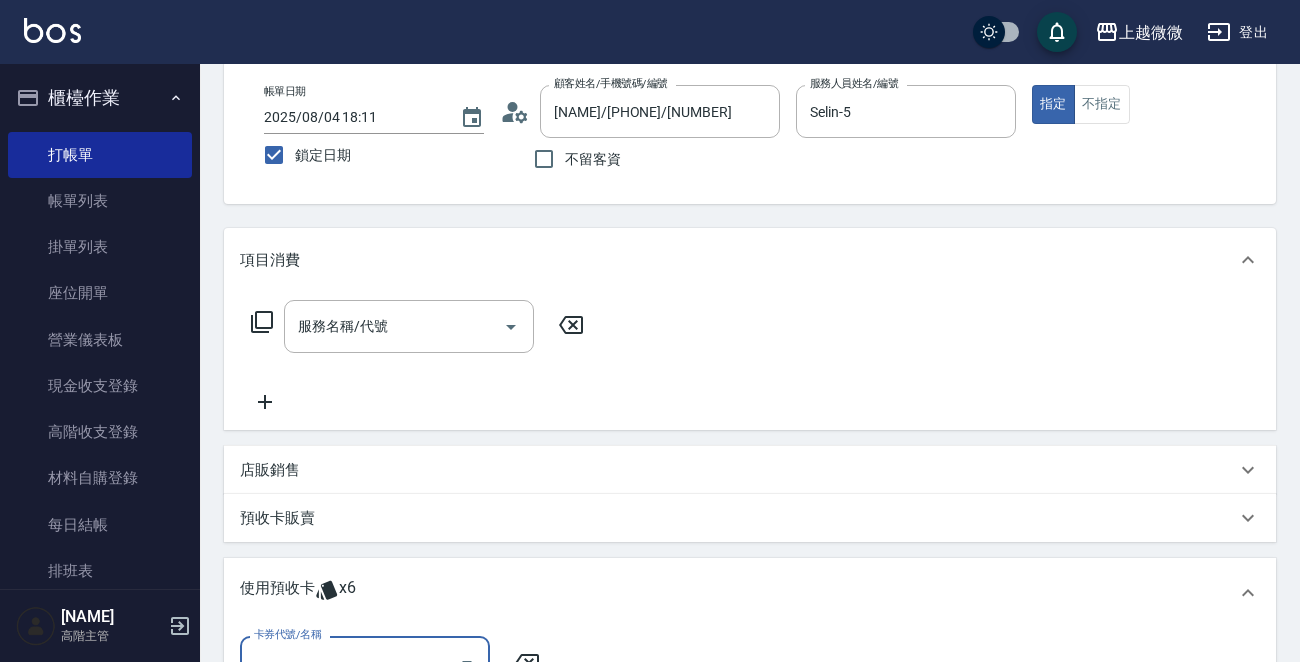scroll, scrollTop: 300, scrollLeft: 0, axis: vertical 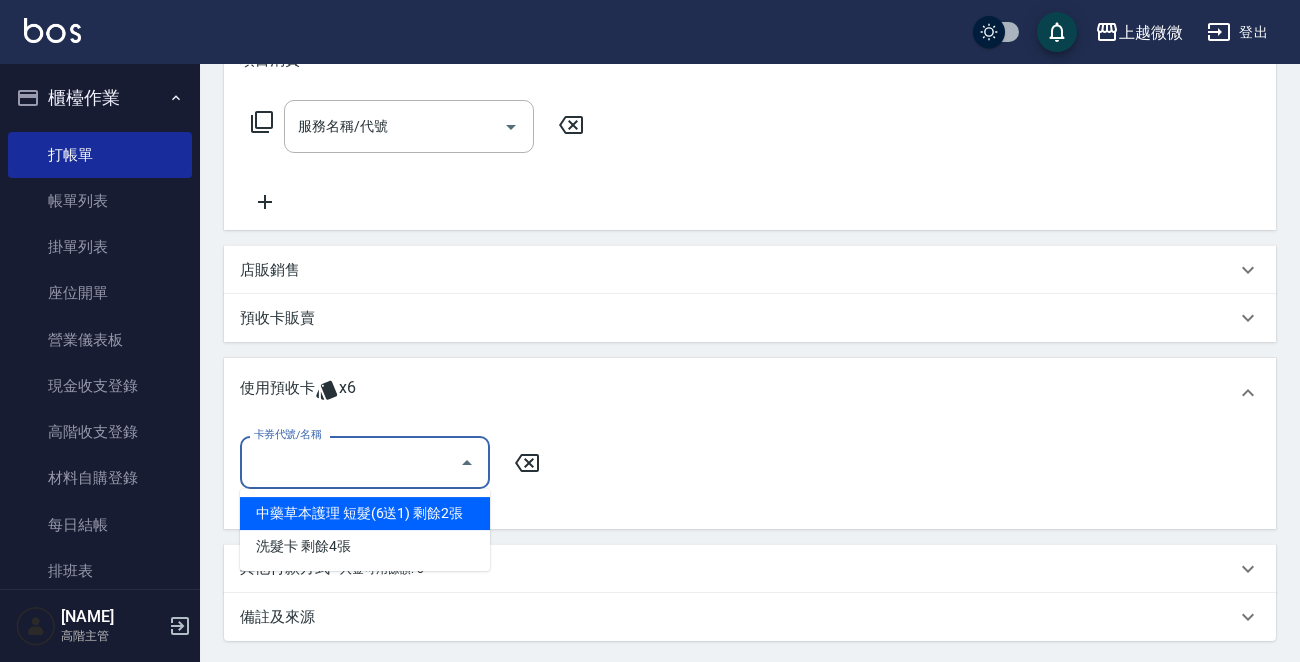 click on "卡券代號/名稱" at bounding box center [350, 462] 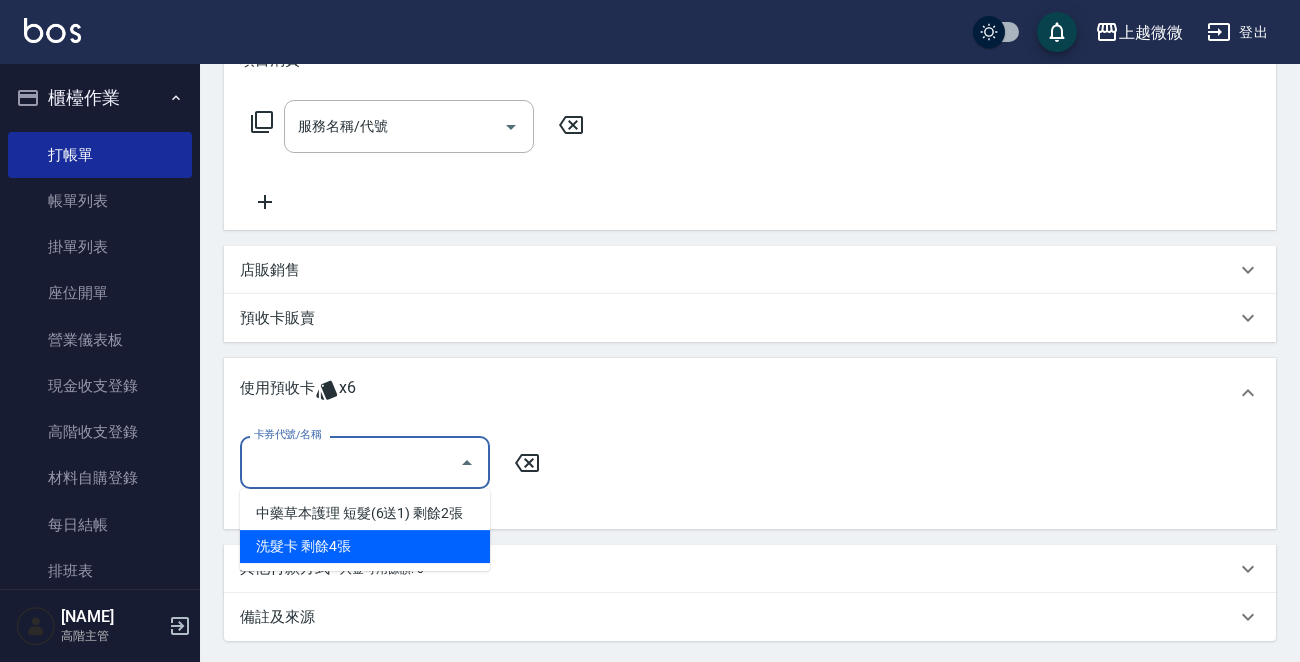 click on "洗髮卡 剩餘4張" at bounding box center (365, 546) 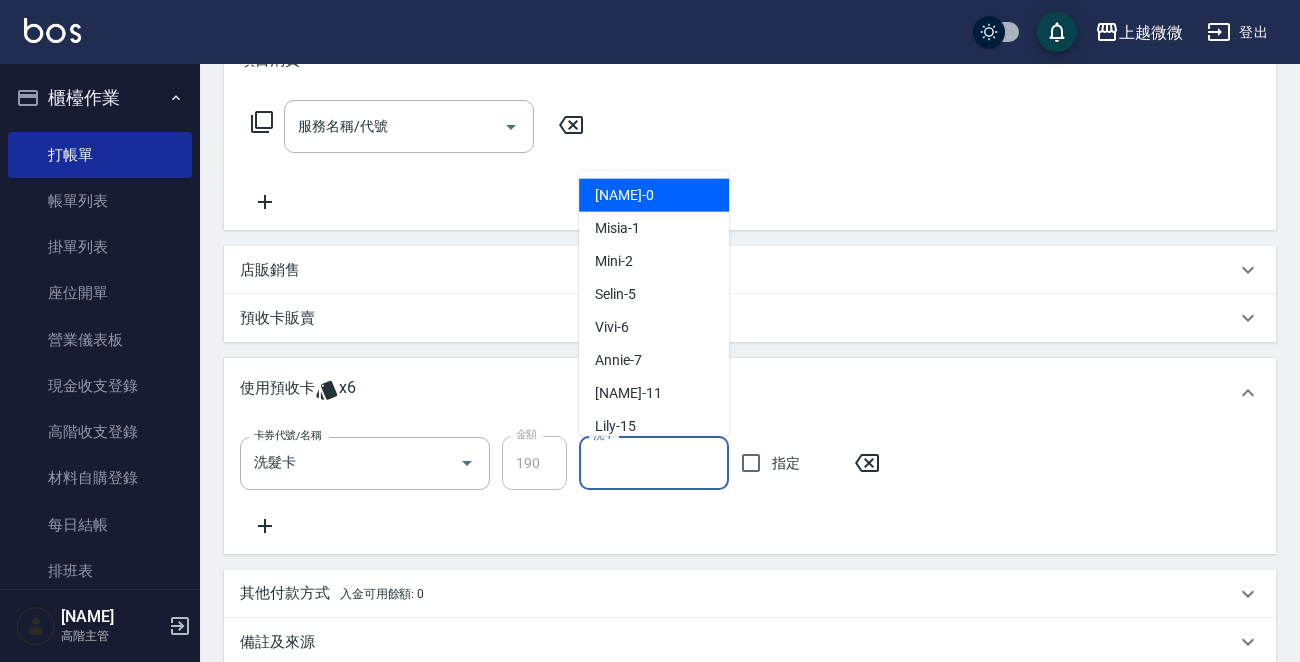 click on "洗-1" at bounding box center [654, 463] 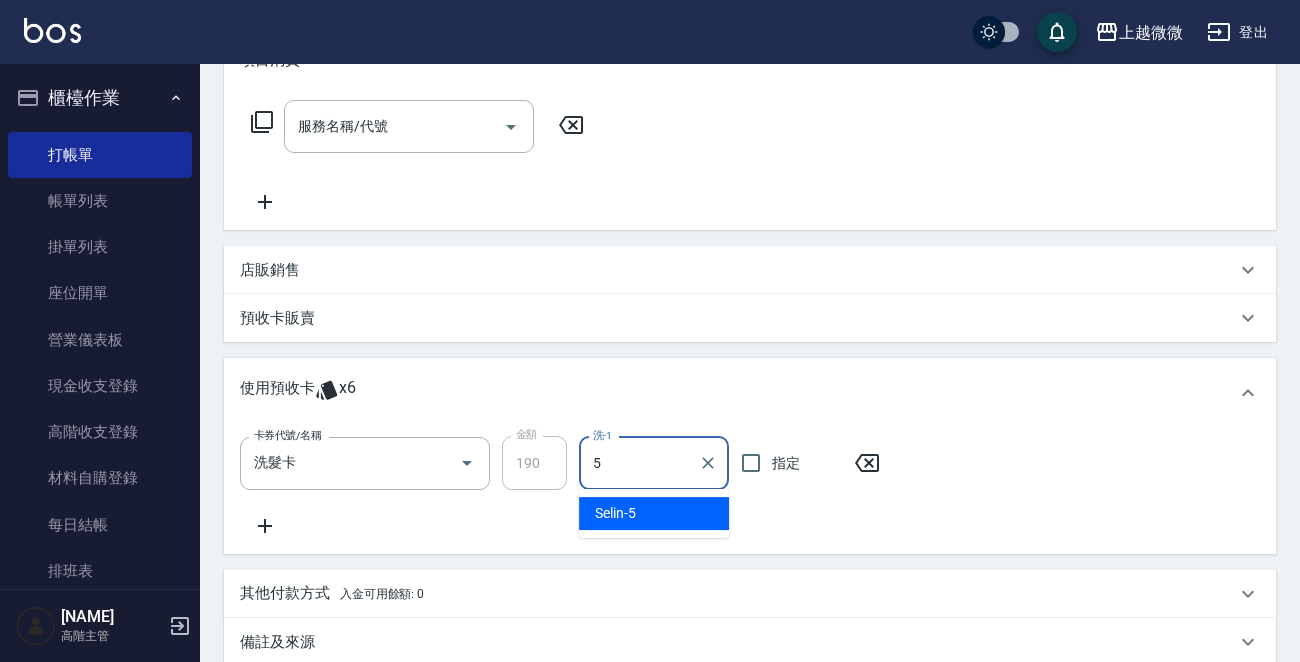click on "Selin -5" at bounding box center [654, 513] 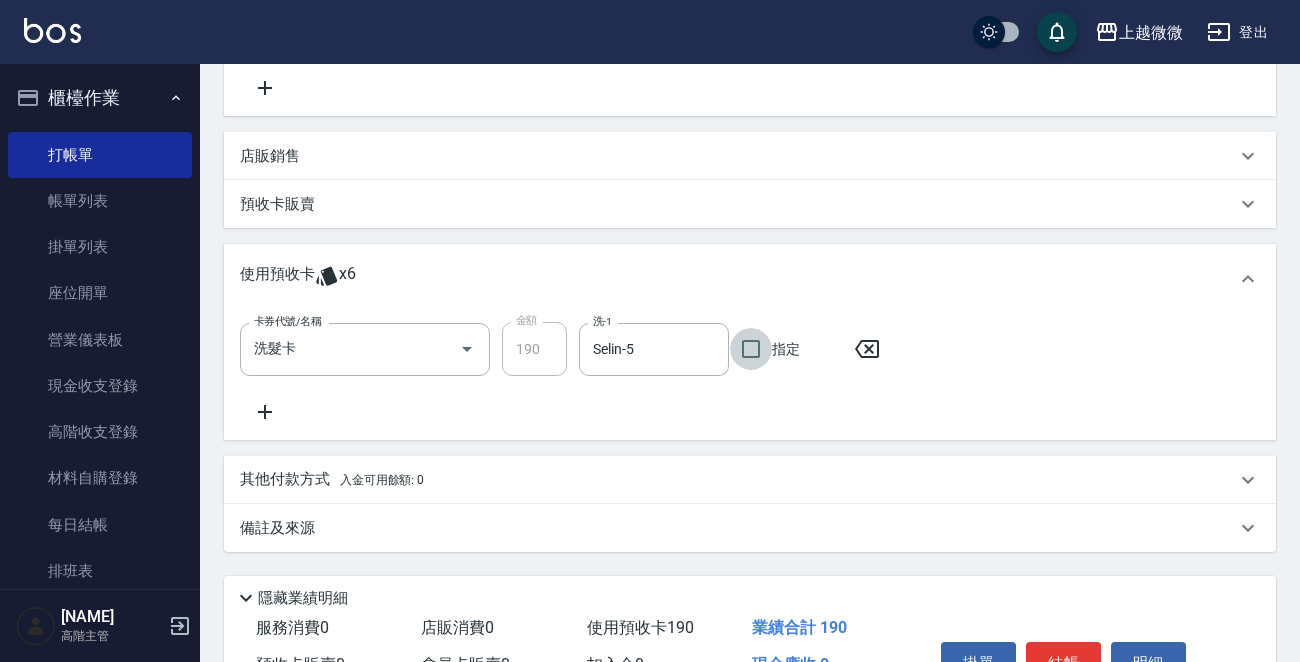 scroll, scrollTop: 526, scrollLeft: 0, axis: vertical 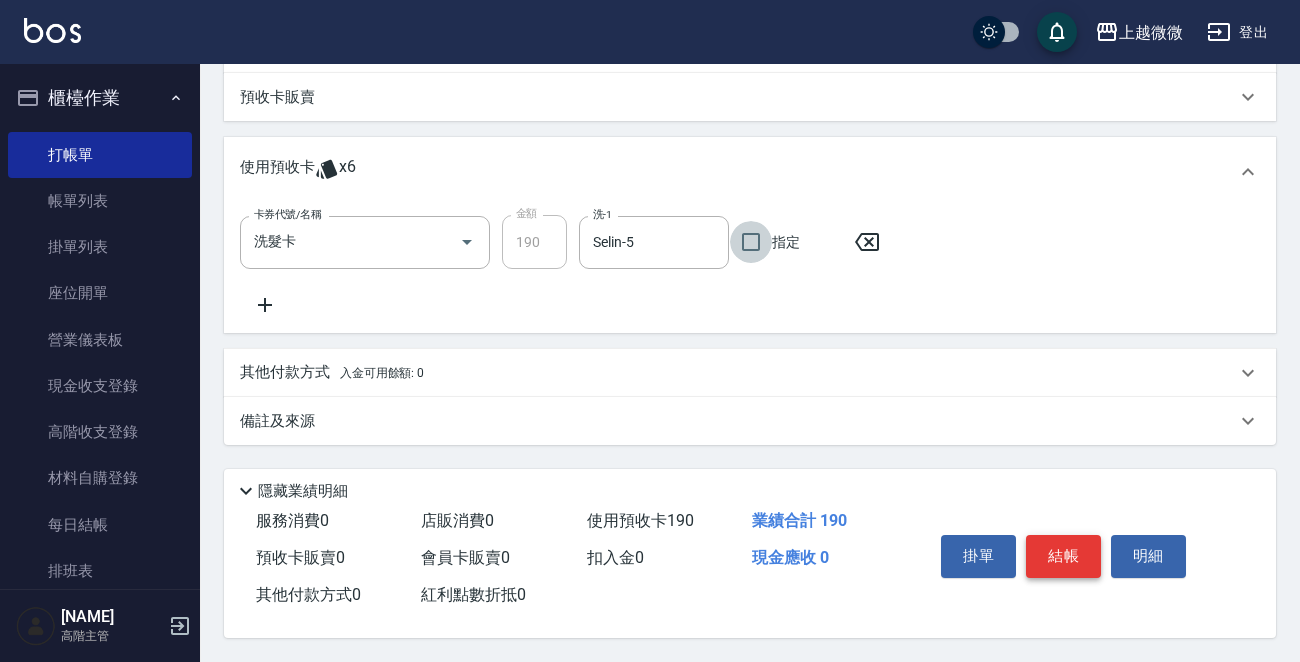 click on "結帳" at bounding box center (1063, 556) 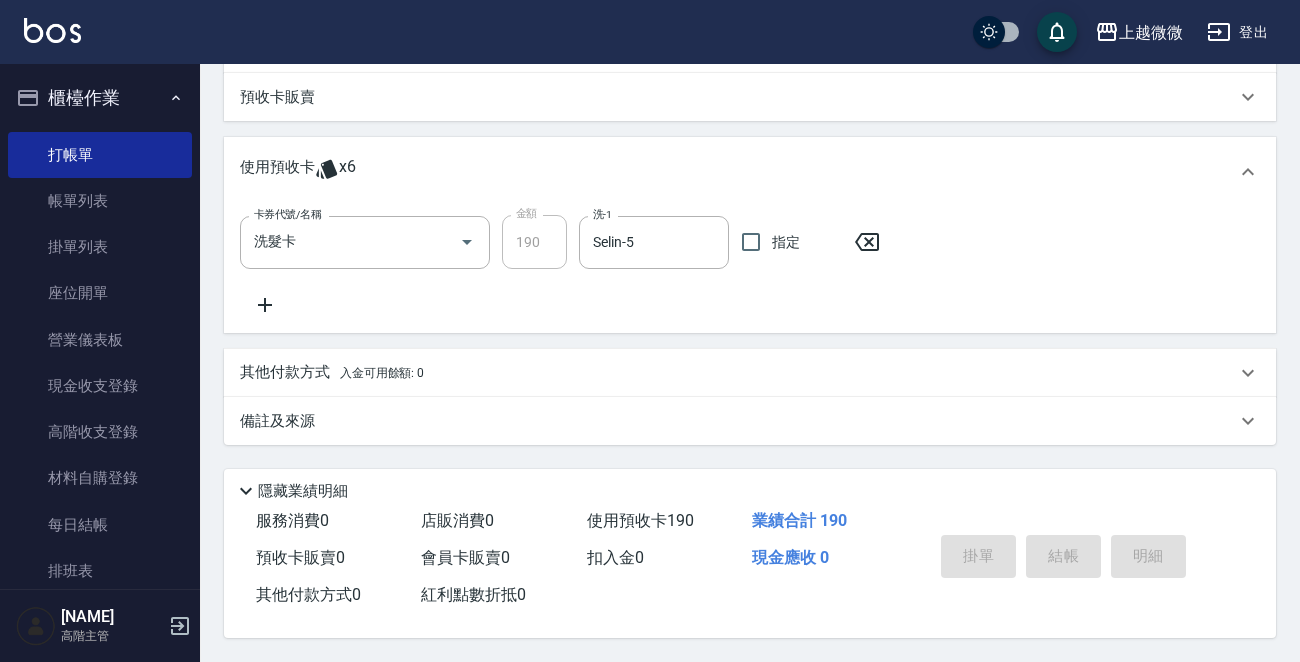 type 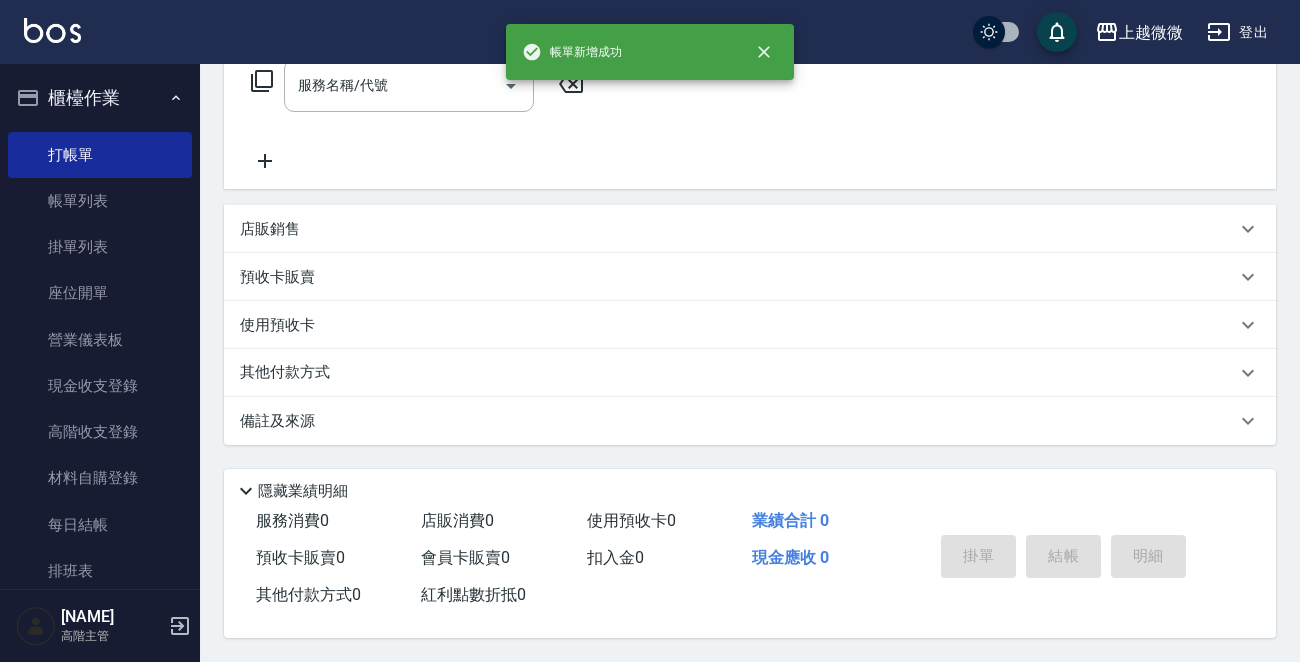 scroll, scrollTop: 0, scrollLeft: 0, axis: both 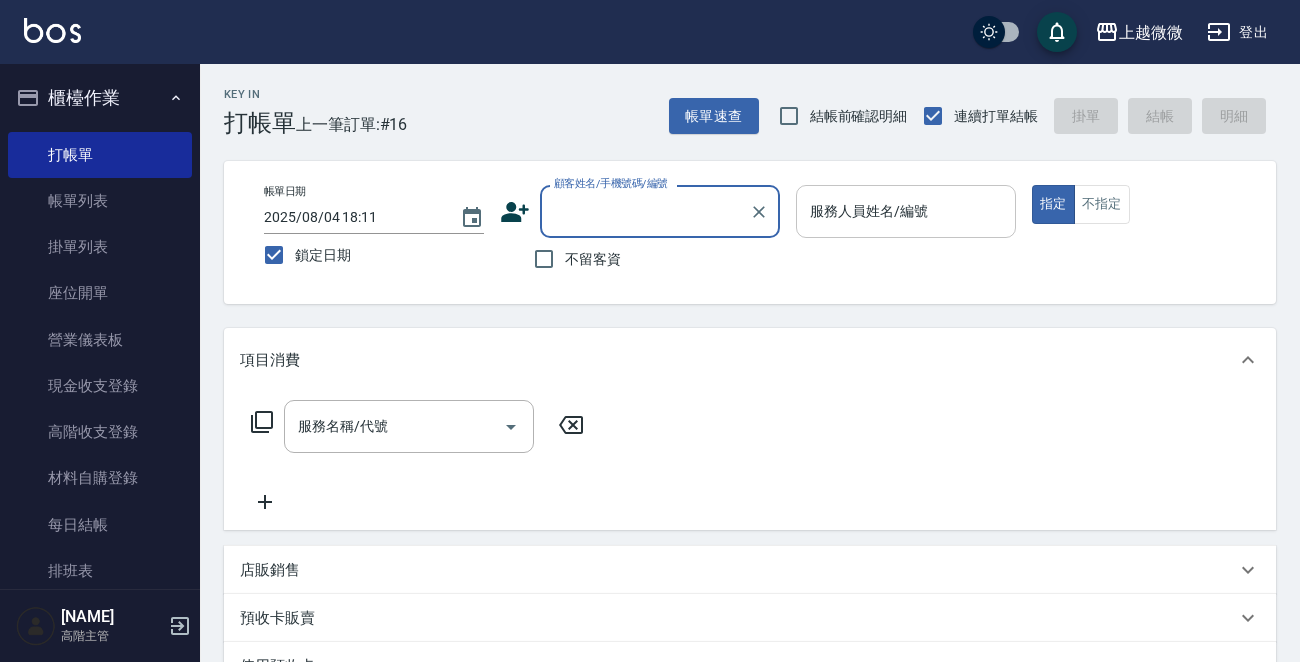 click on "服務人員姓名/編號" at bounding box center [906, 211] 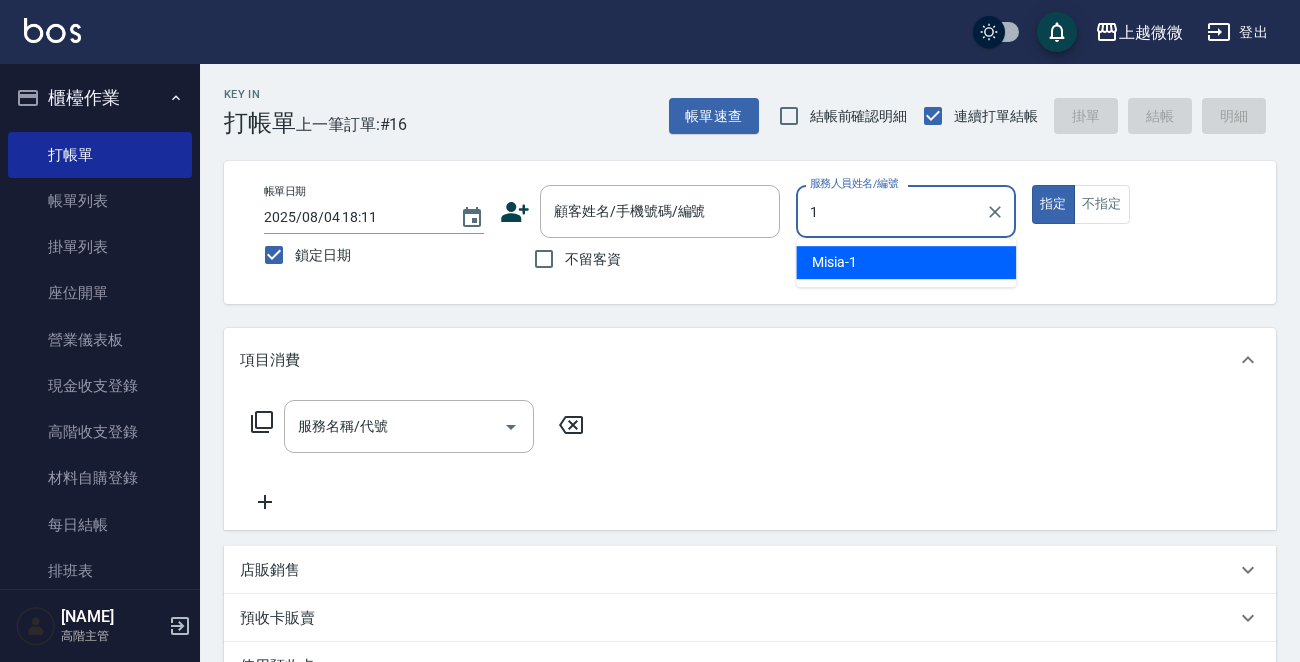 click on "Misia -1" at bounding box center (906, 262) 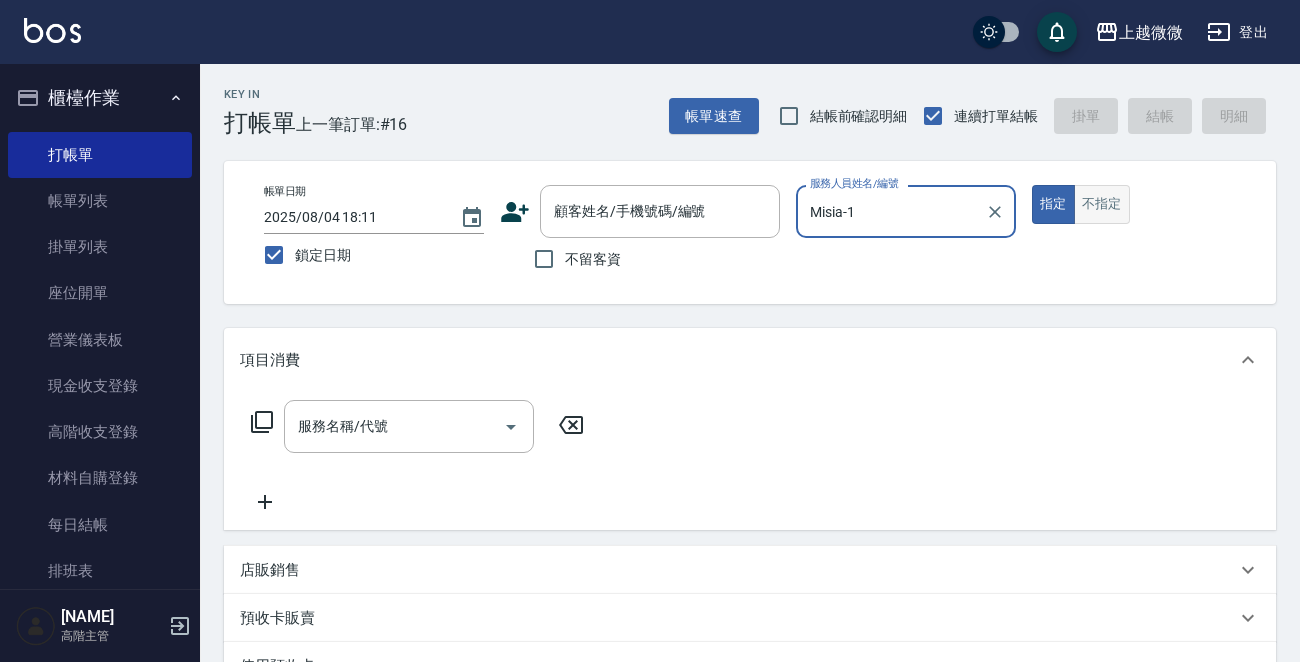 type on "Misia-1" 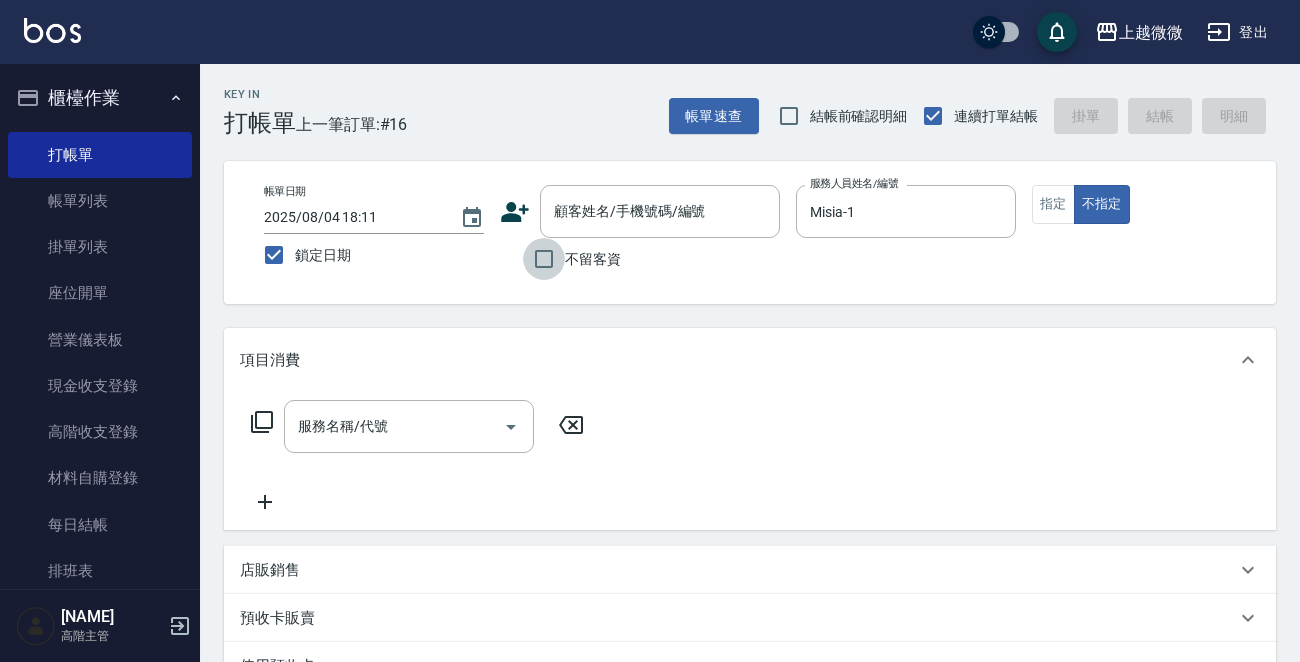 drag, startPoint x: 552, startPoint y: 262, endPoint x: 467, endPoint y: 368, distance: 135.87126 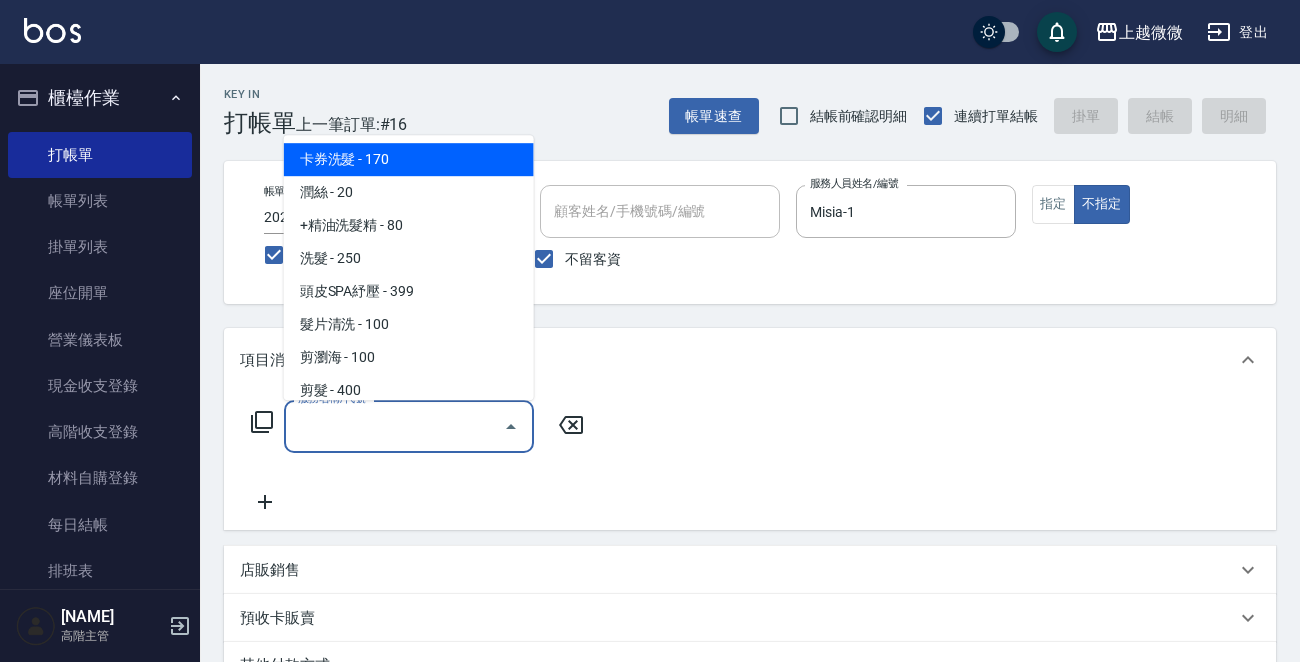 click on "服務名稱/代號" at bounding box center (394, 426) 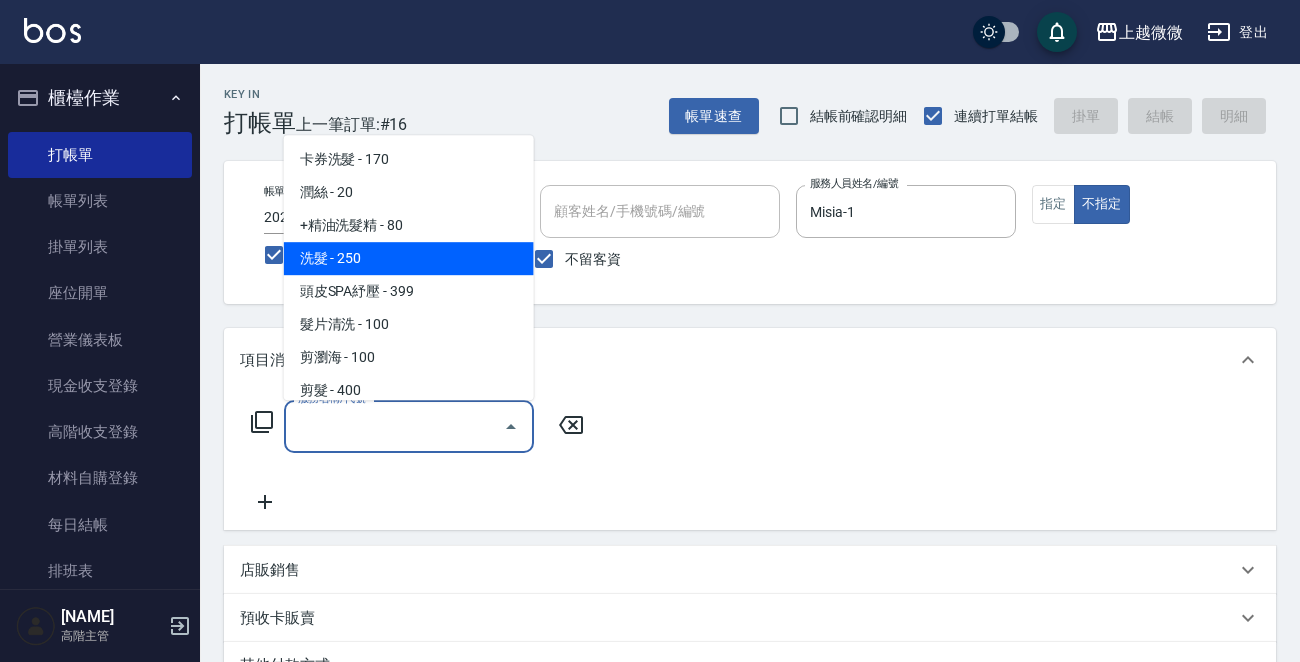 click on "洗髮 - 250" at bounding box center (409, 258) 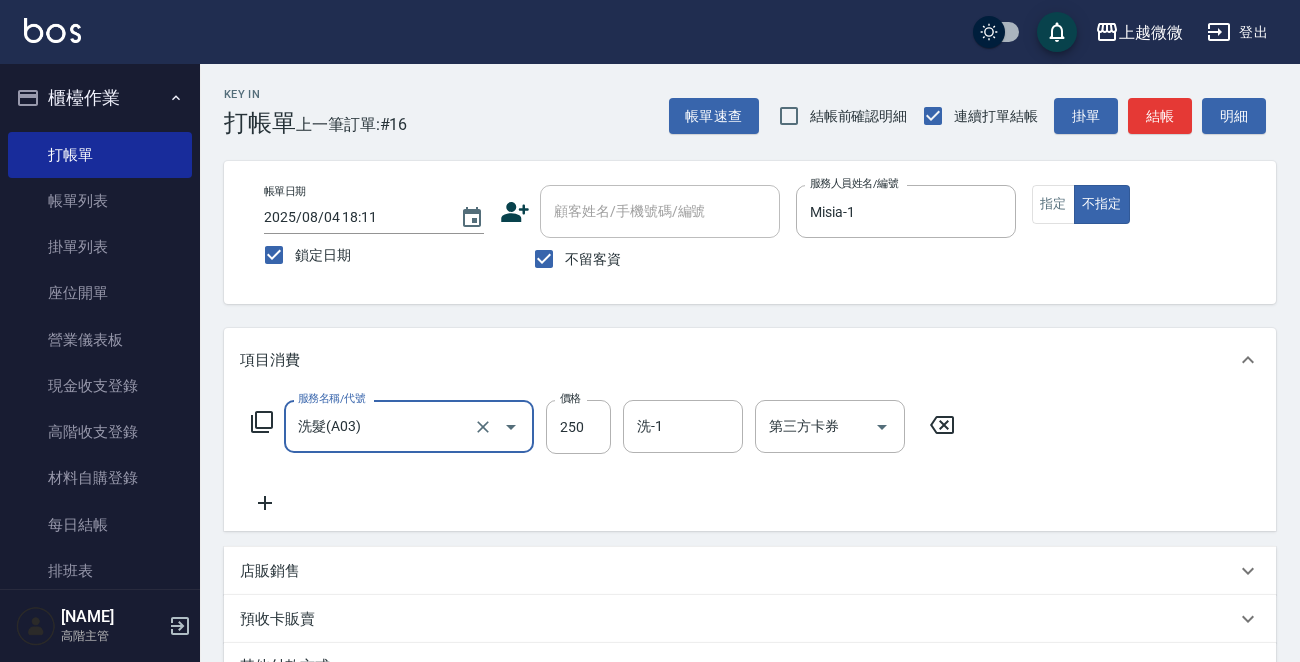 click 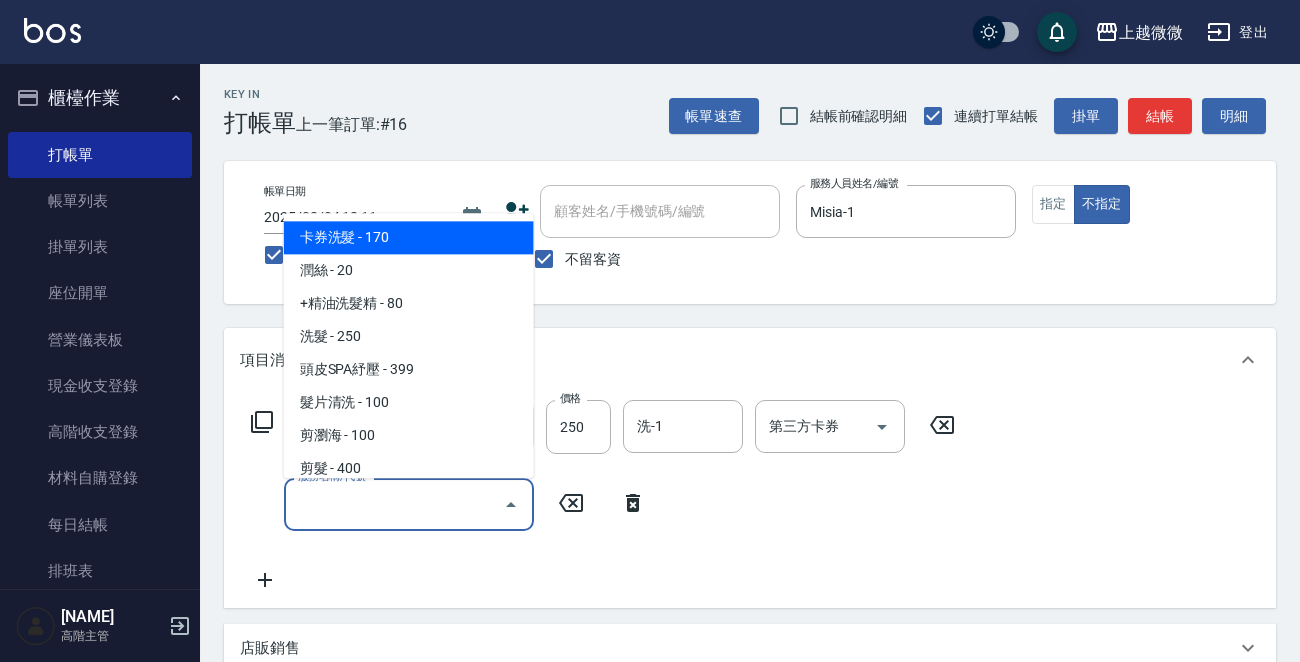 click on "服務名稱/代號" at bounding box center (394, 504) 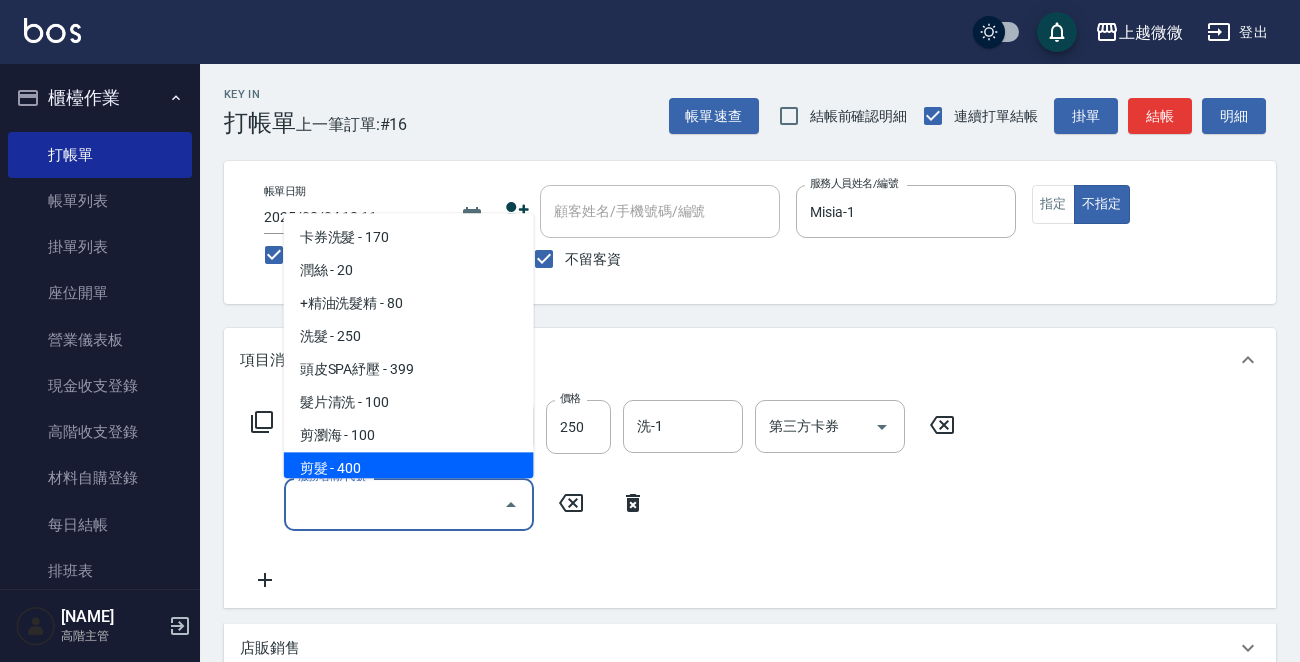 click on "剪髮 - 400" at bounding box center [409, 469] 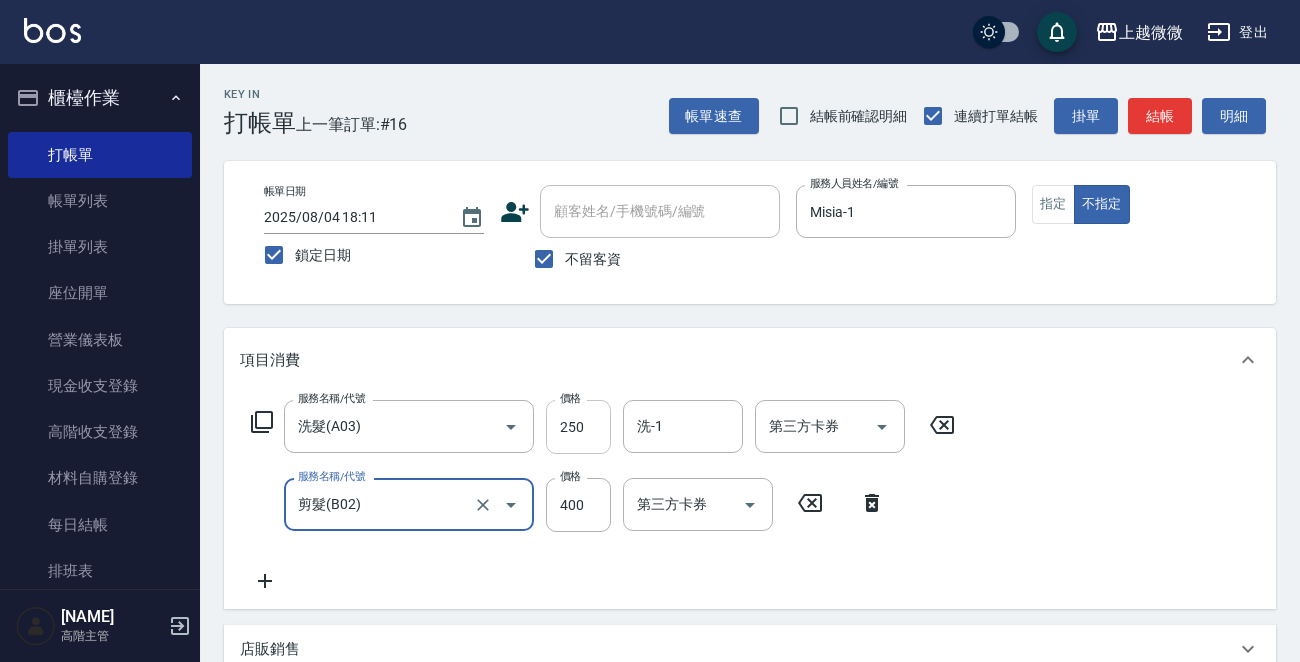 click on "250" at bounding box center [578, 427] 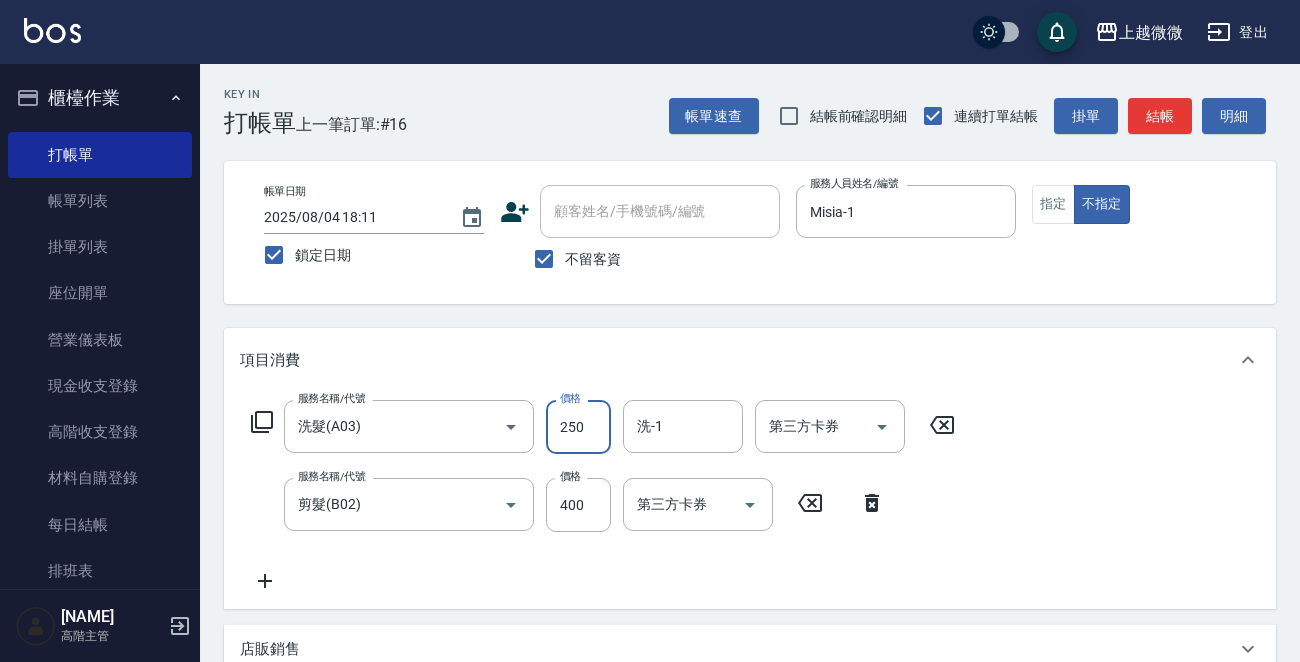 click on "250" at bounding box center [578, 427] 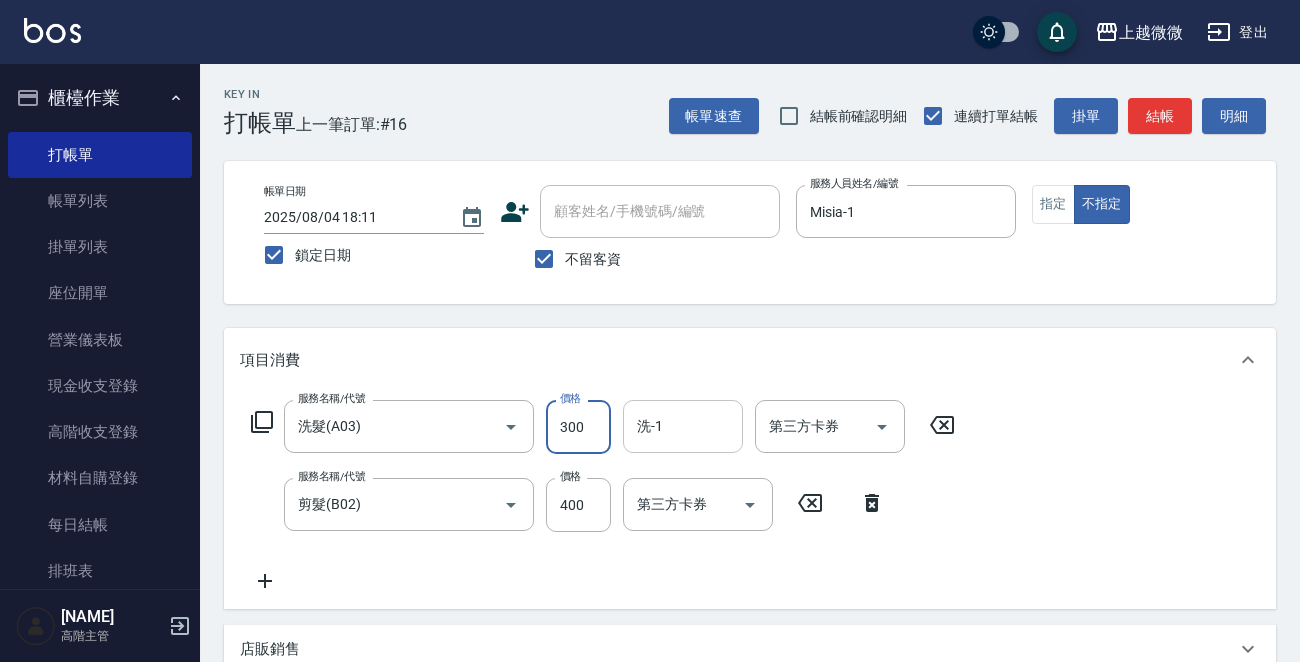 type on "300" 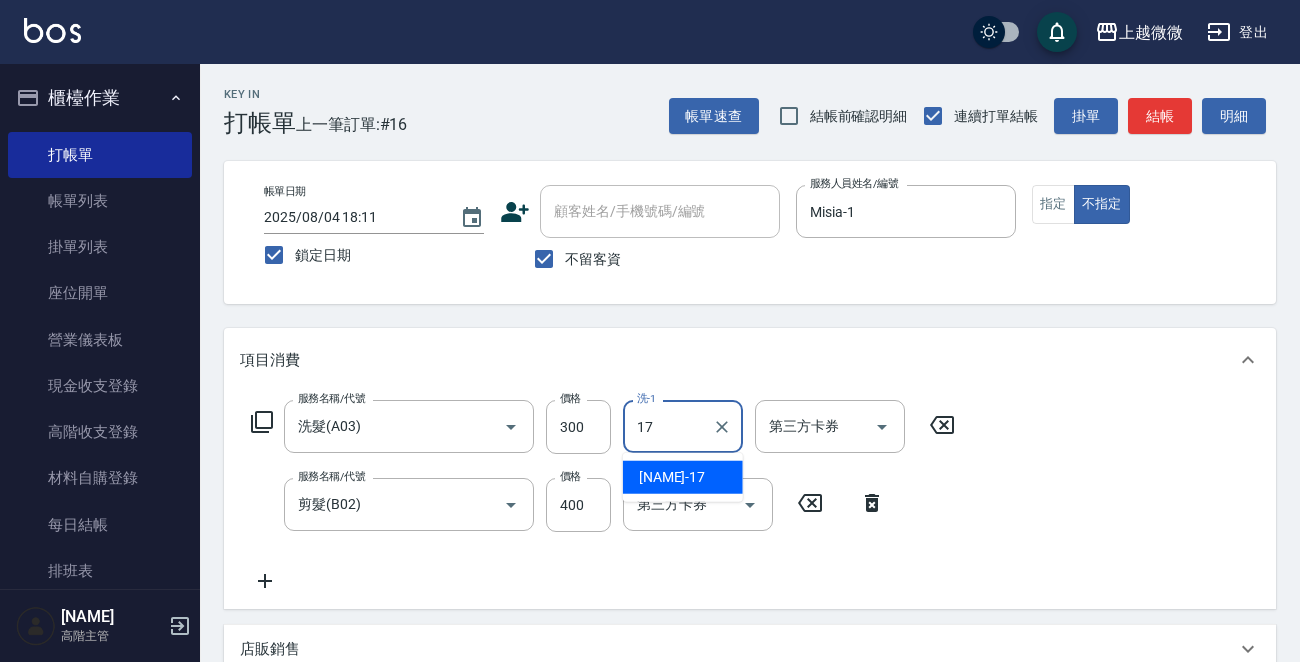 click on "Uly -17" at bounding box center (683, 477) 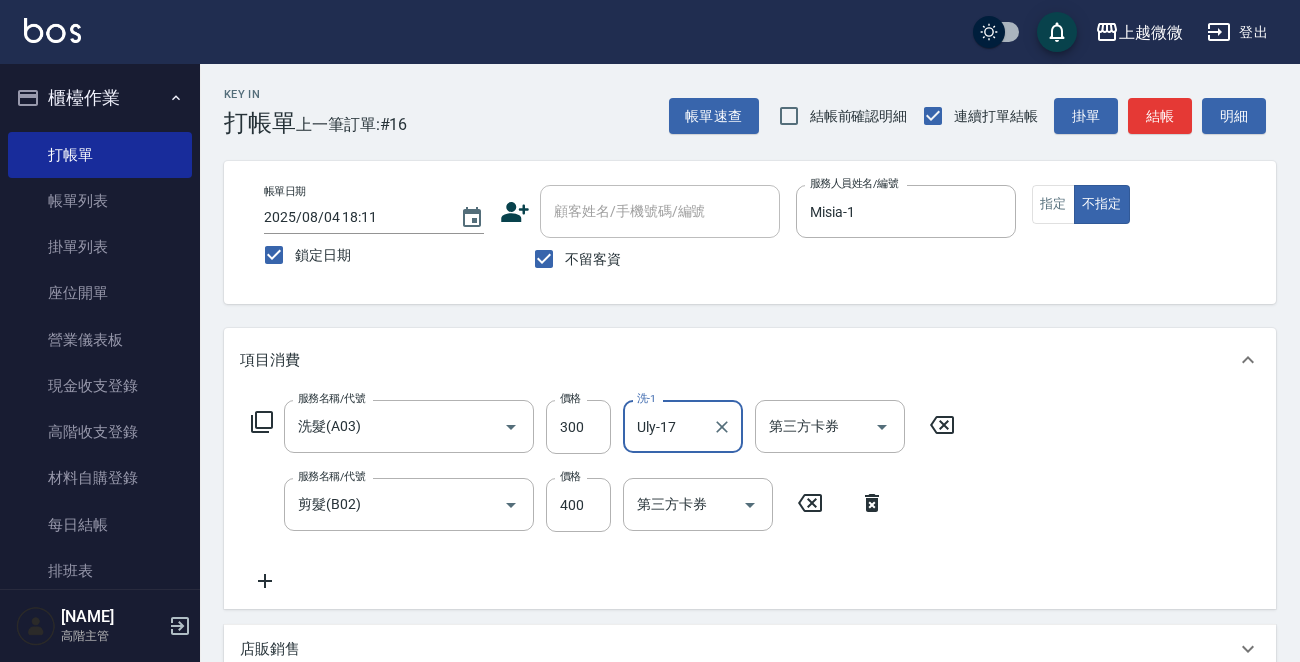 scroll, scrollTop: 377, scrollLeft: 0, axis: vertical 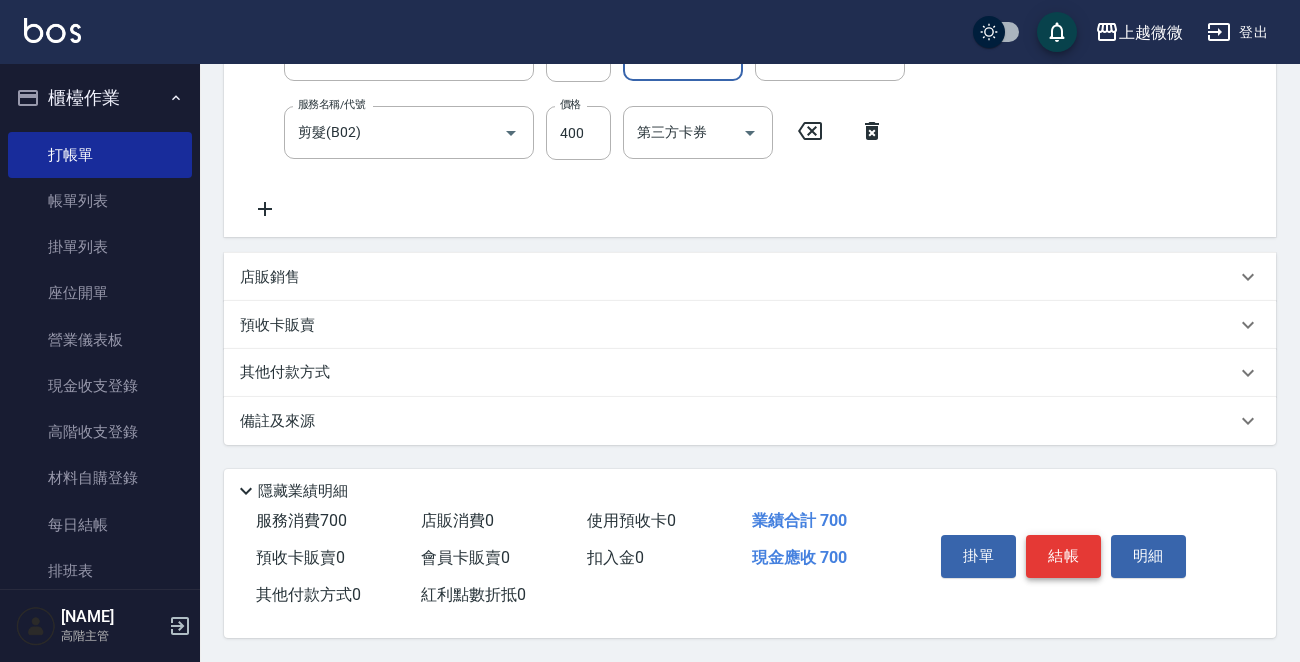 type on "Uly-17" 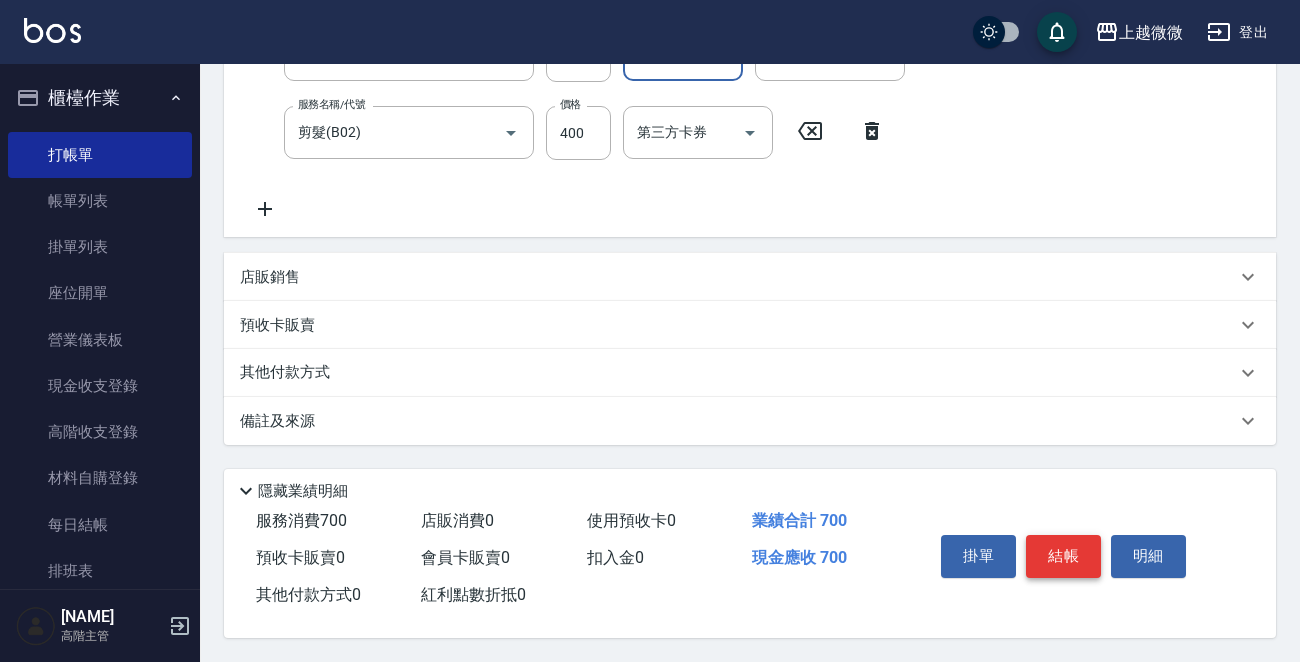 click on "結帳" at bounding box center (1063, 556) 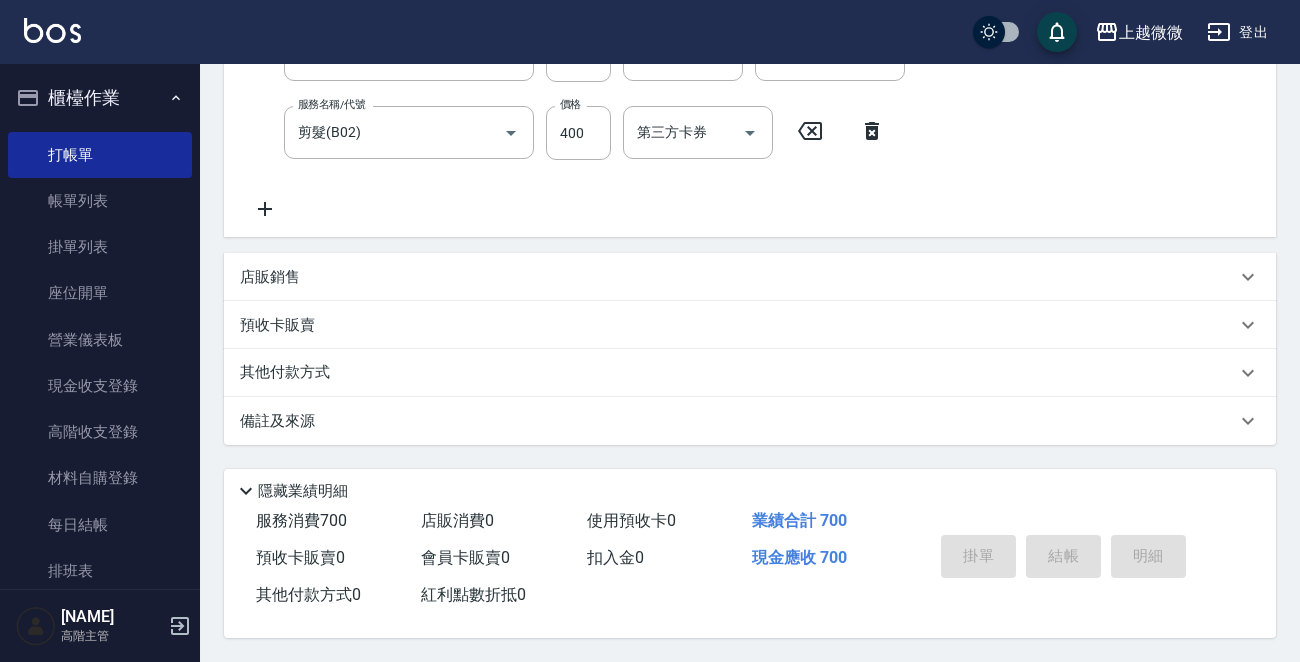 type 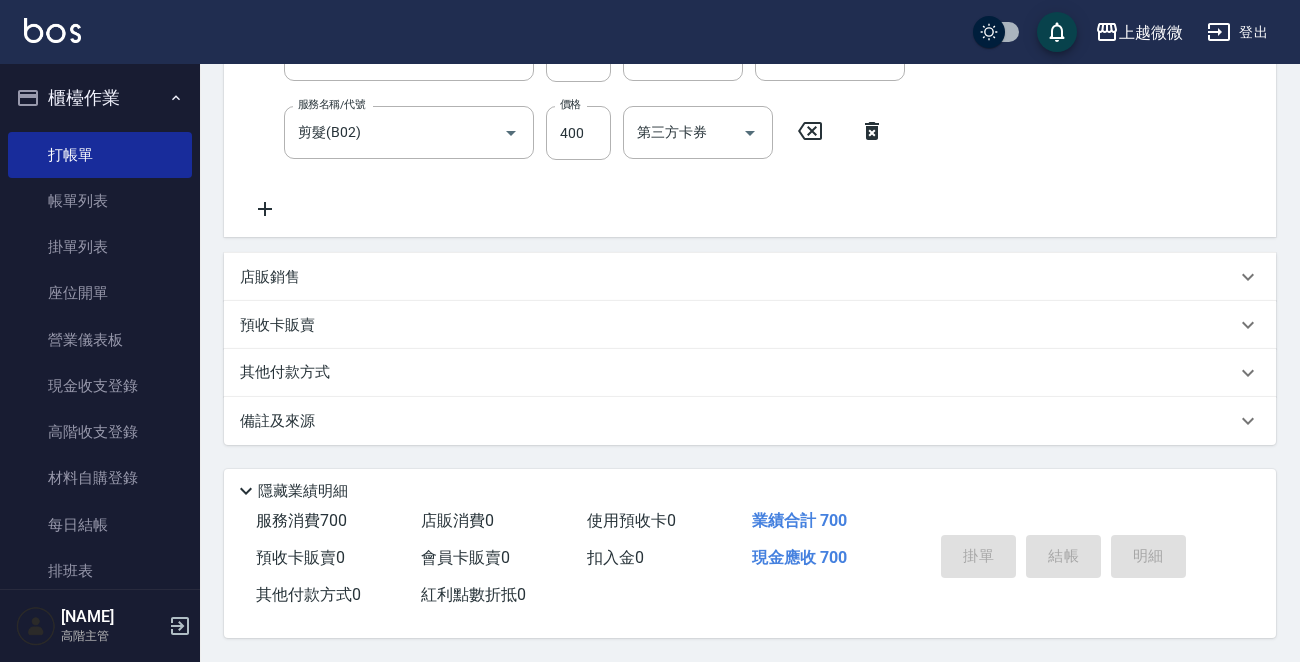 type 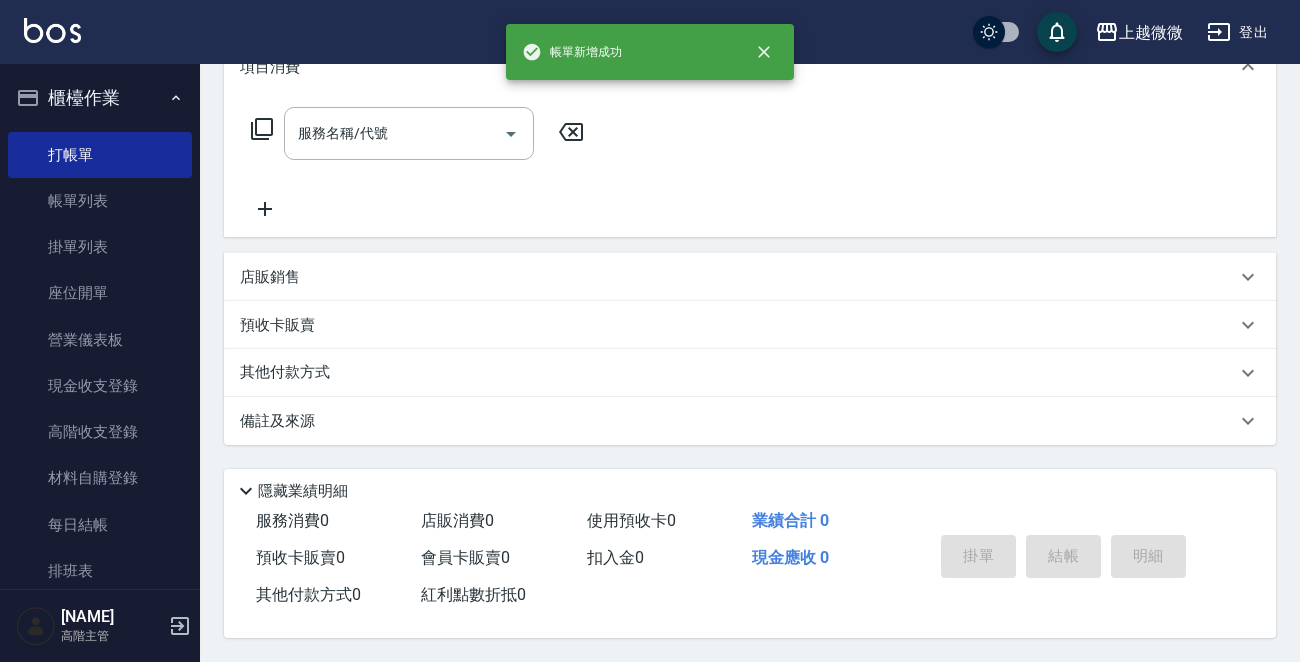 scroll, scrollTop: 0, scrollLeft: 0, axis: both 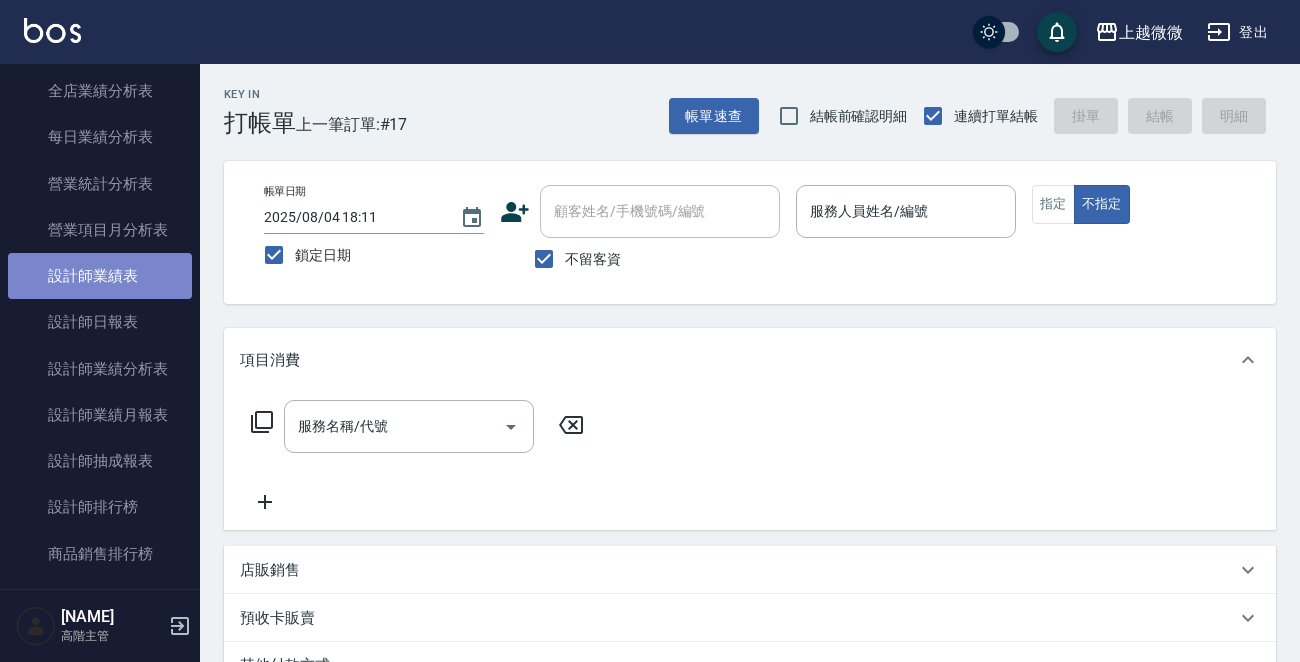click on "設計師業績表" at bounding box center (100, 276) 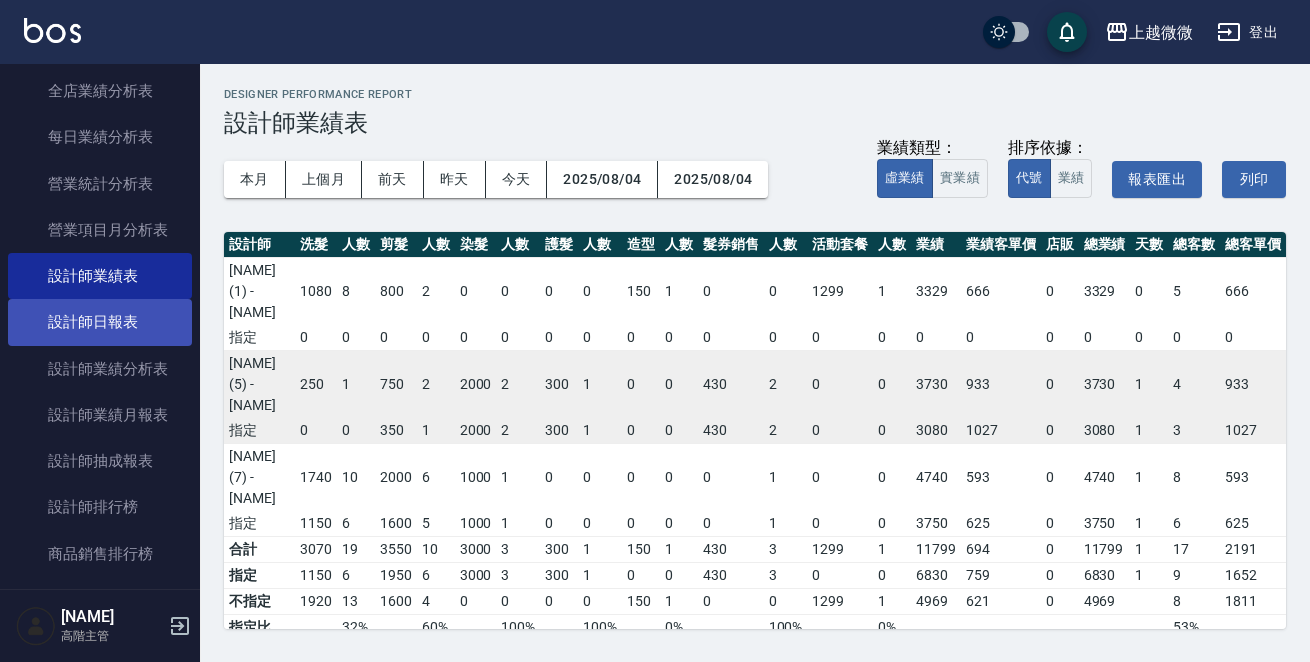 click on "設計師日報表" at bounding box center [100, 322] 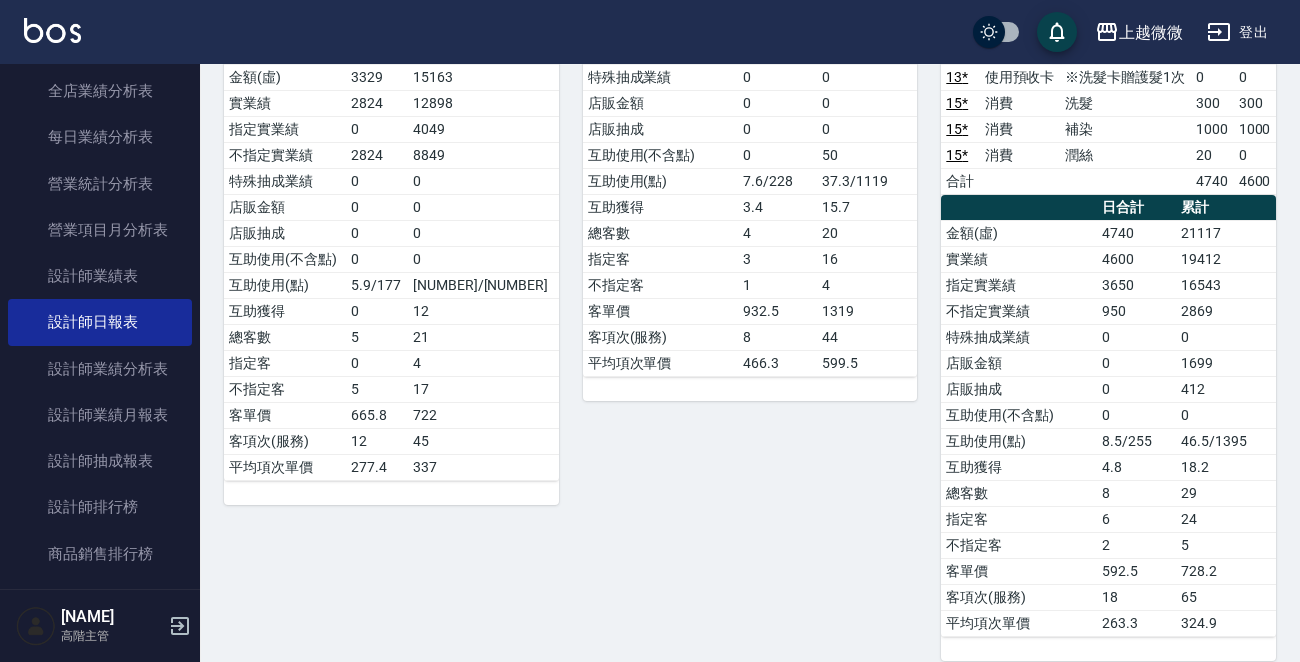 scroll, scrollTop: 200, scrollLeft: 0, axis: vertical 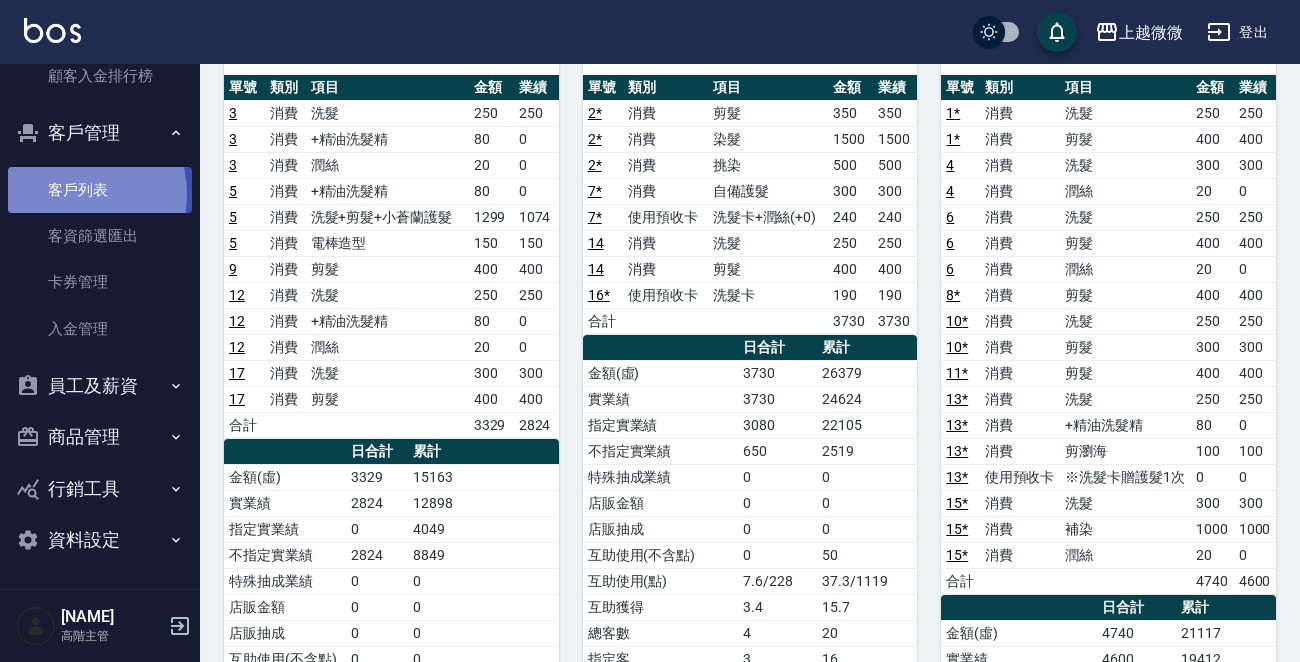 click on "客戶列表" at bounding box center [100, 190] 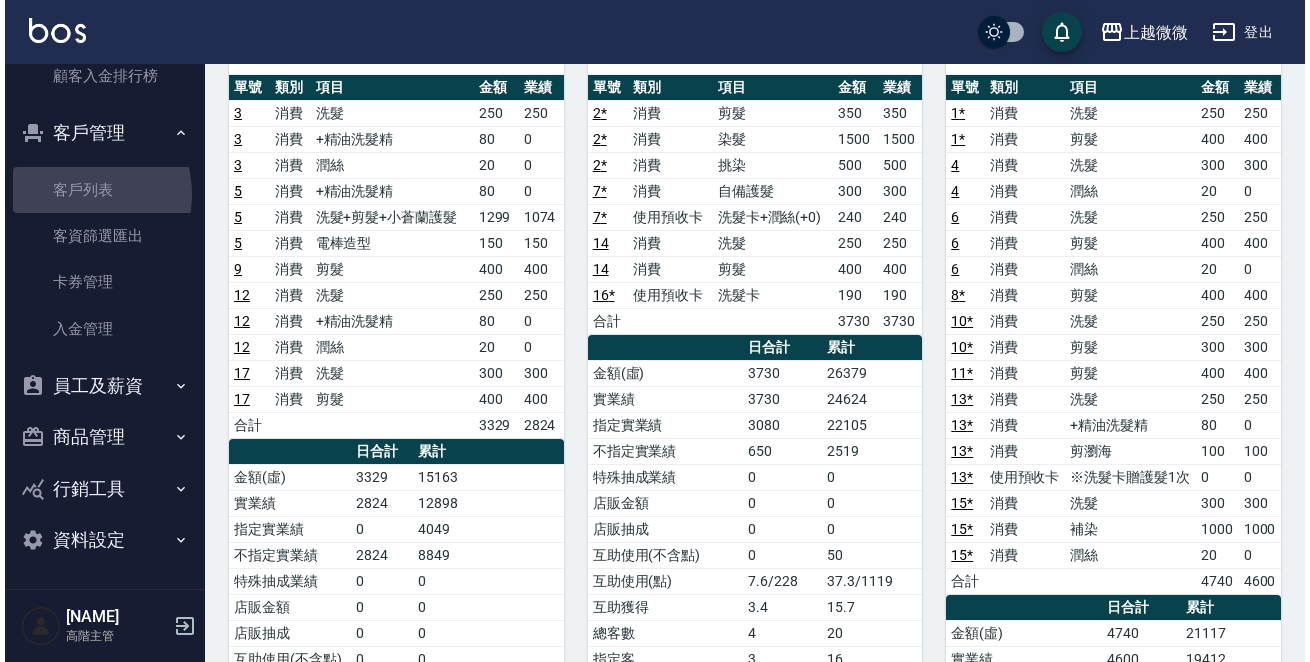 scroll, scrollTop: 0, scrollLeft: 0, axis: both 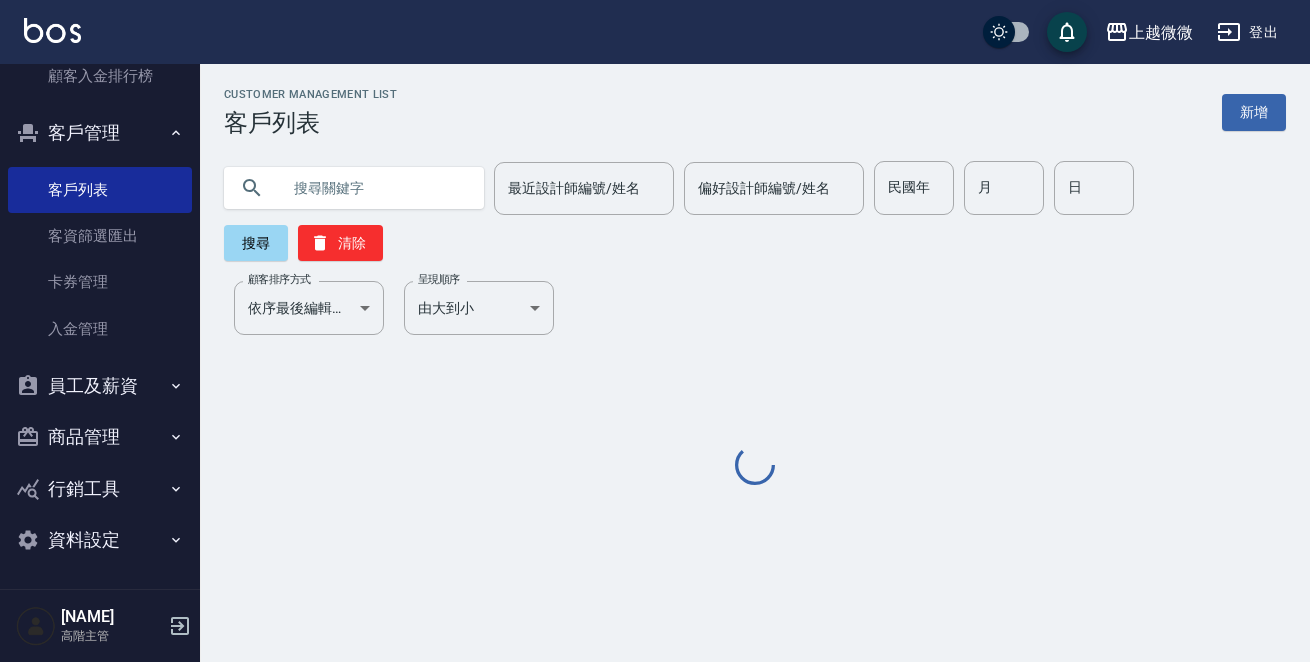 click at bounding box center (374, 188) 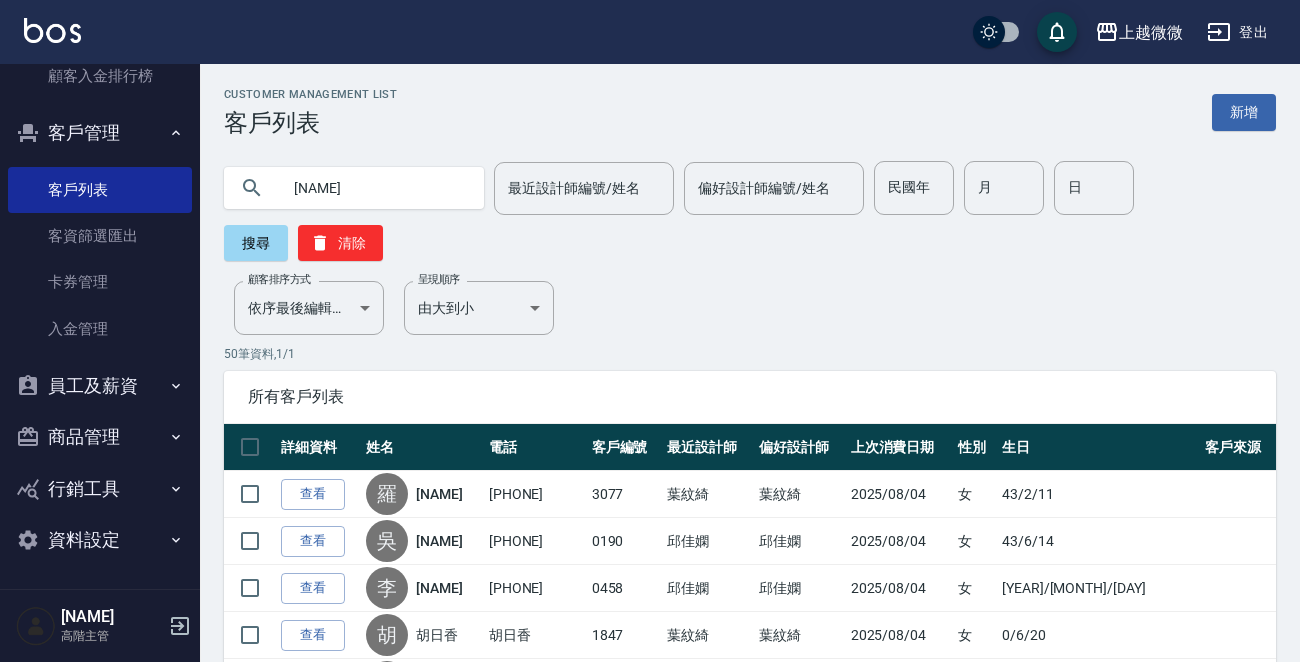 type on "[NAME]" 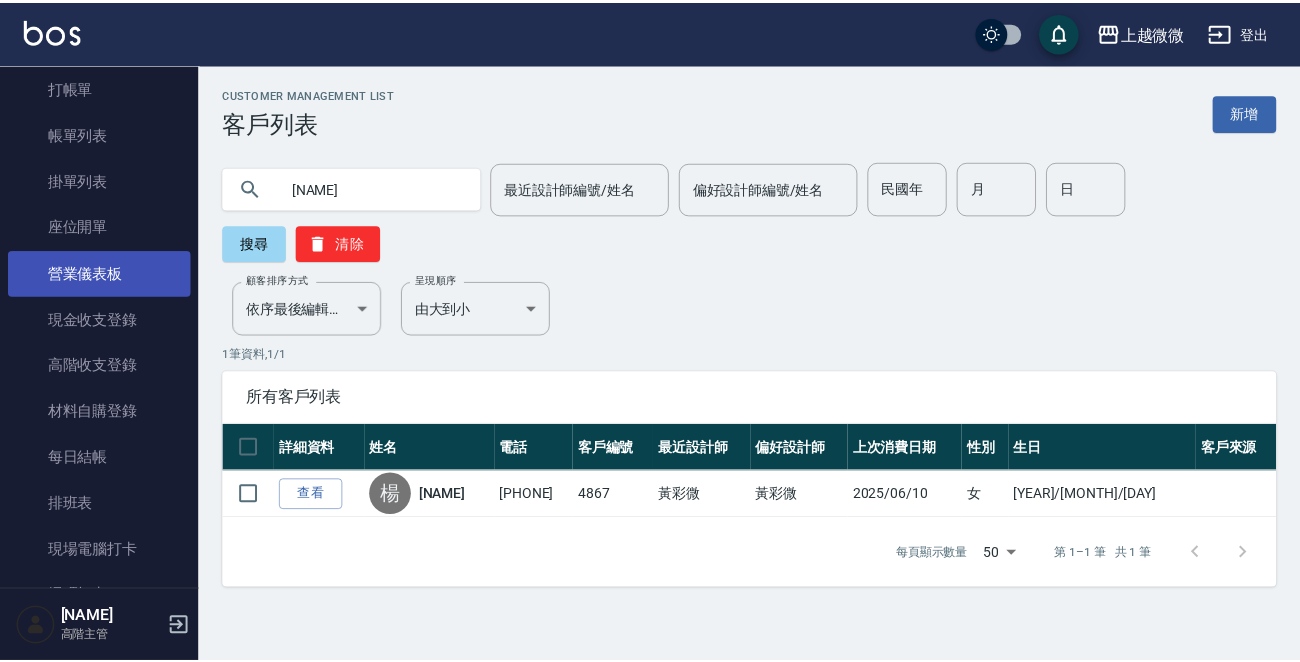 scroll, scrollTop: 0, scrollLeft: 0, axis: both 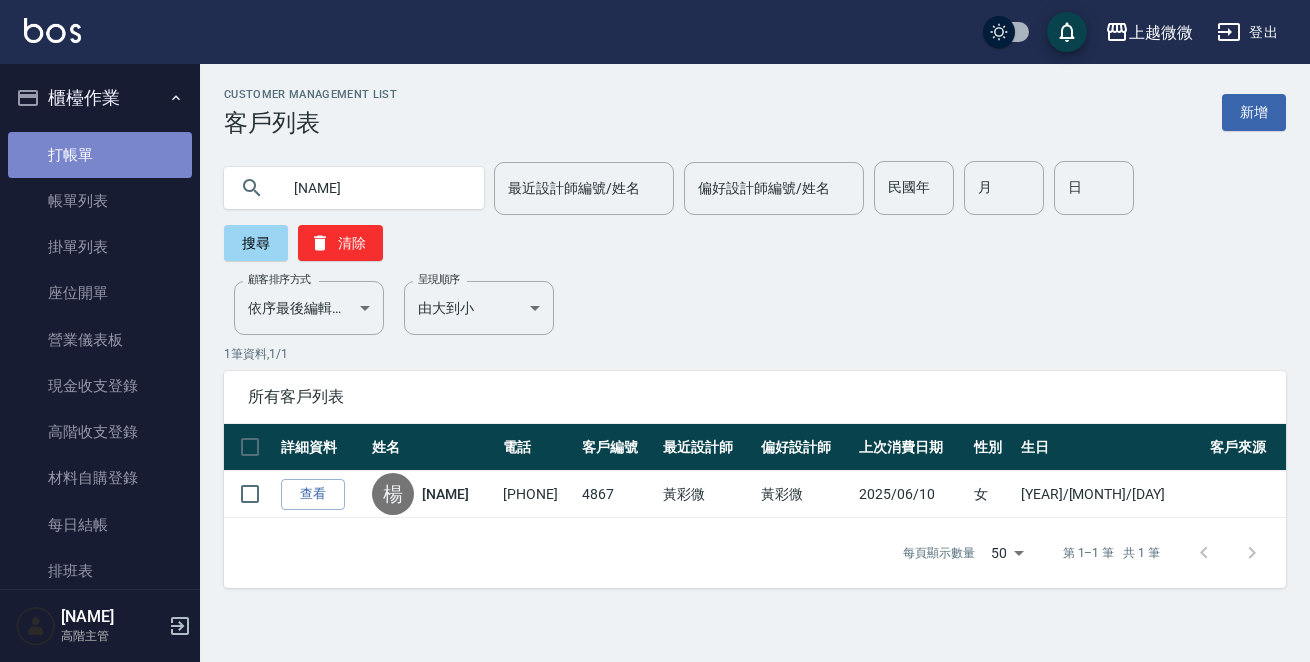 click on "打帳單" at bounding box center [100, 155] 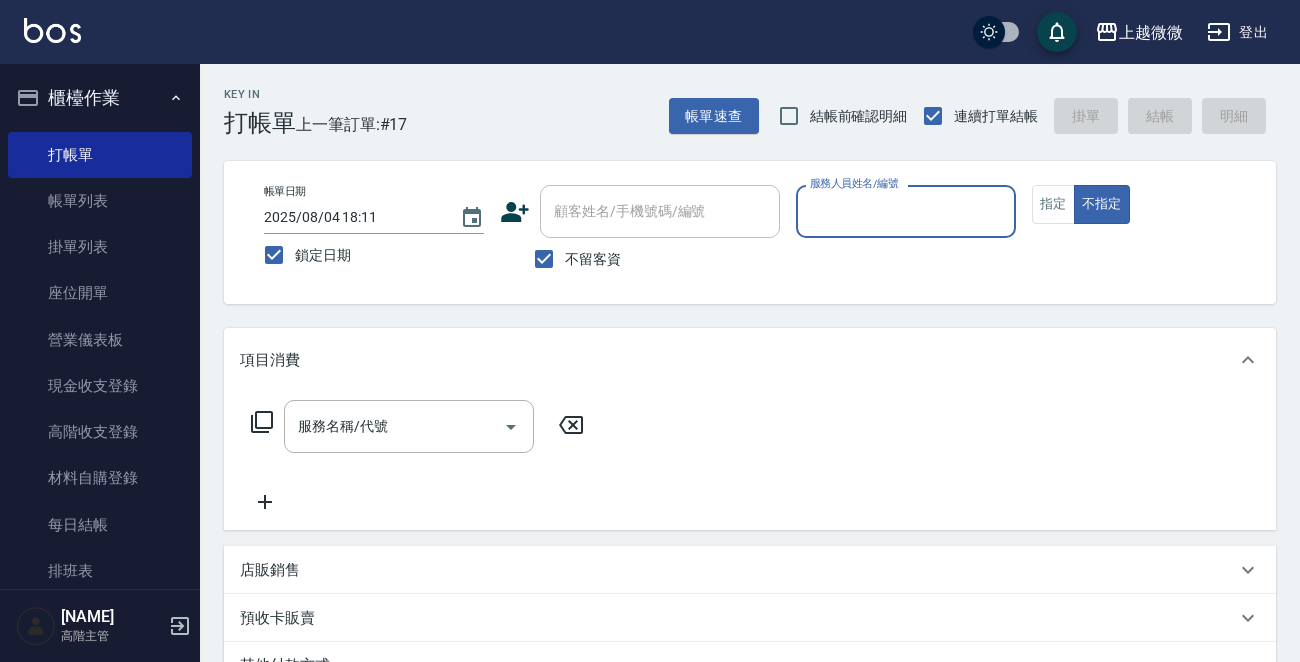 click on "指定" at bounding box center (1053, 204) 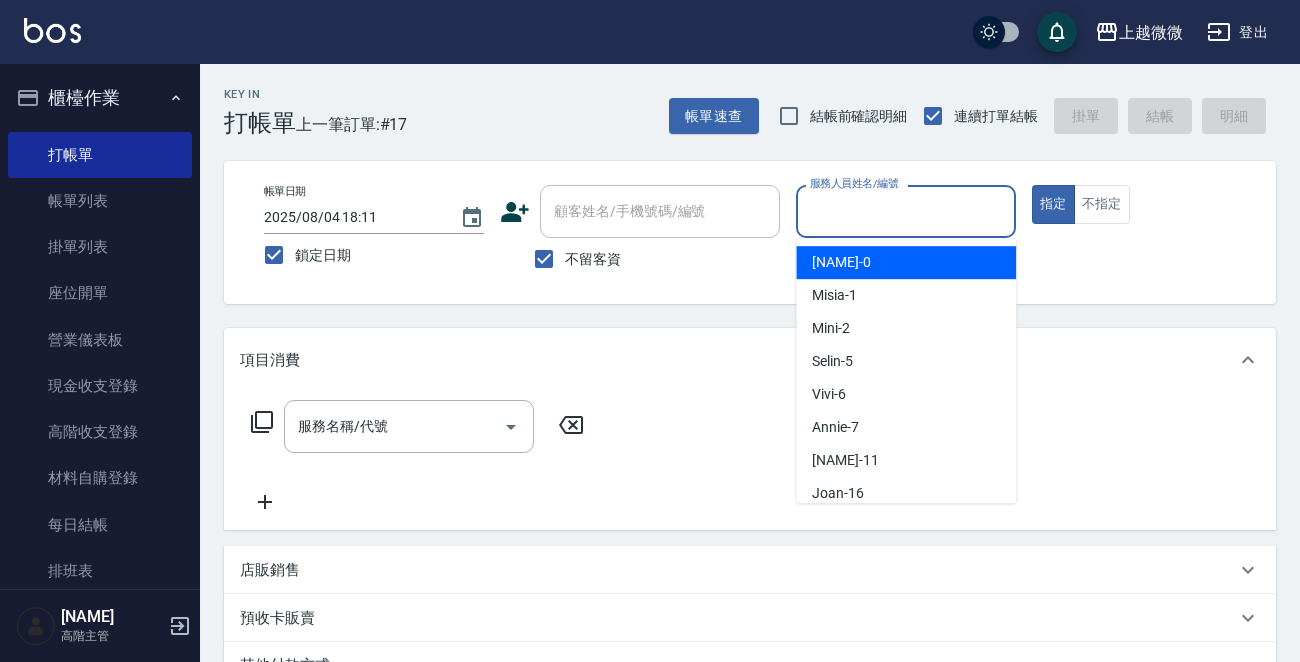 click on "服務人員姓名/編號" at bounding box center [906, 211] 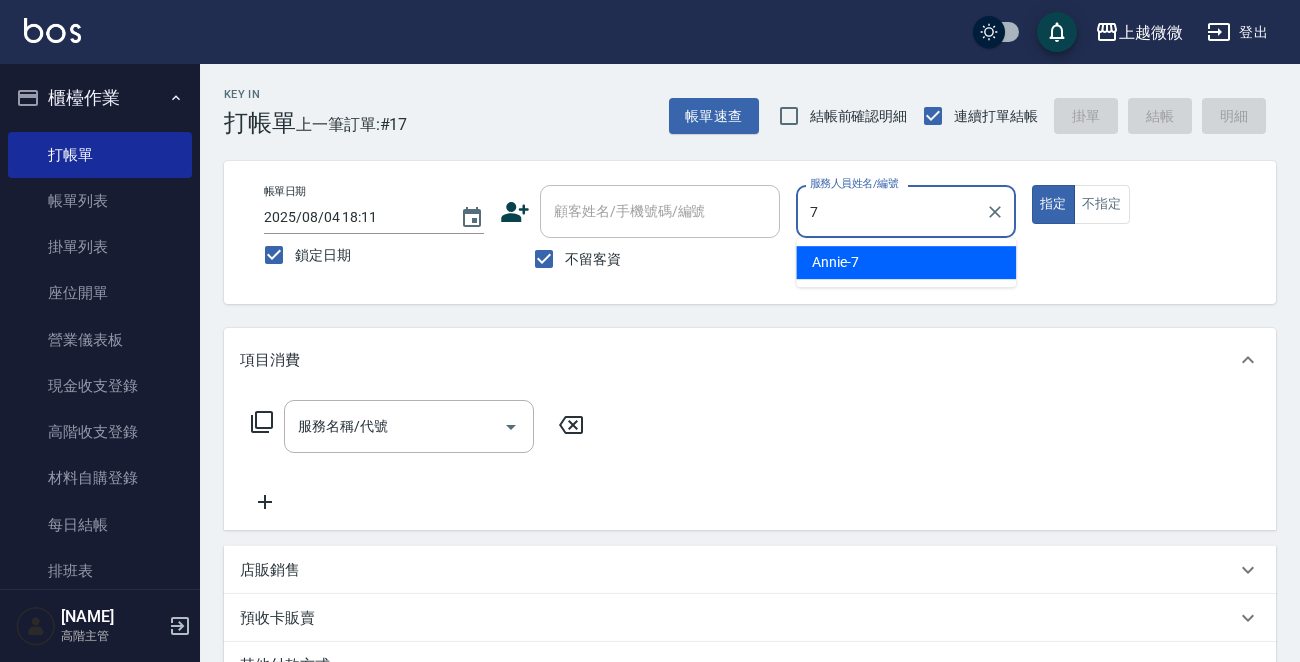 click on "Annie -7" at bounding box center [906, 262] 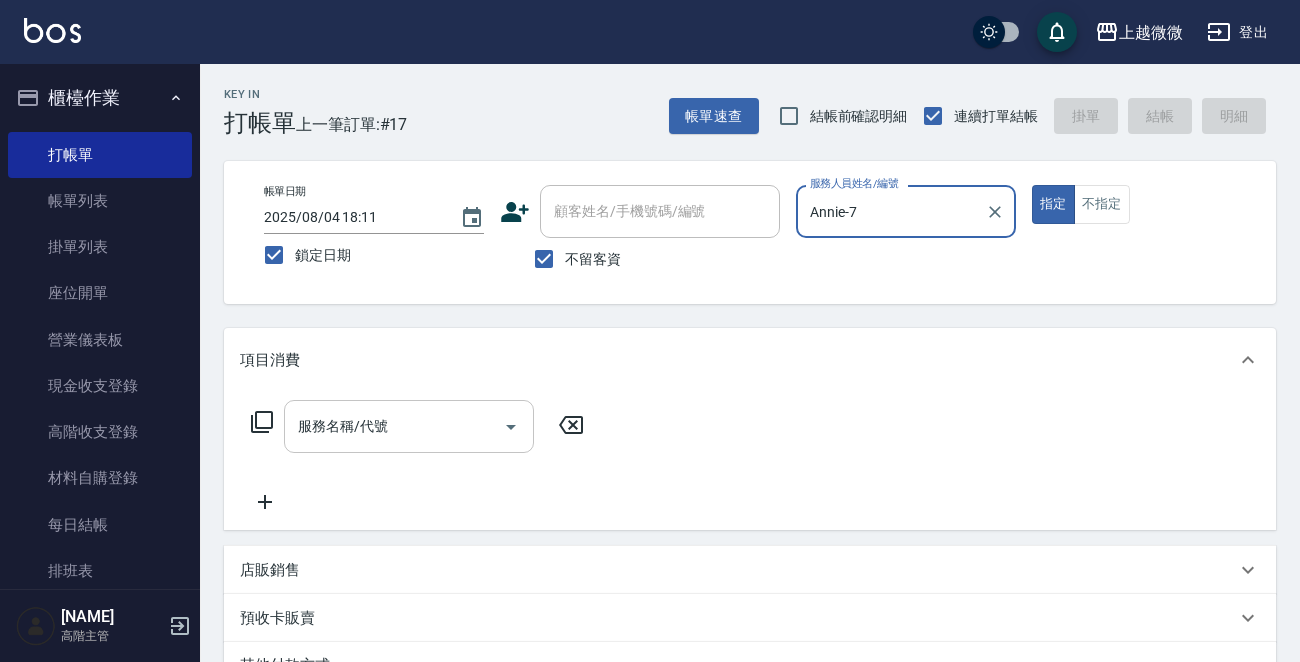 type on "Annie-7" 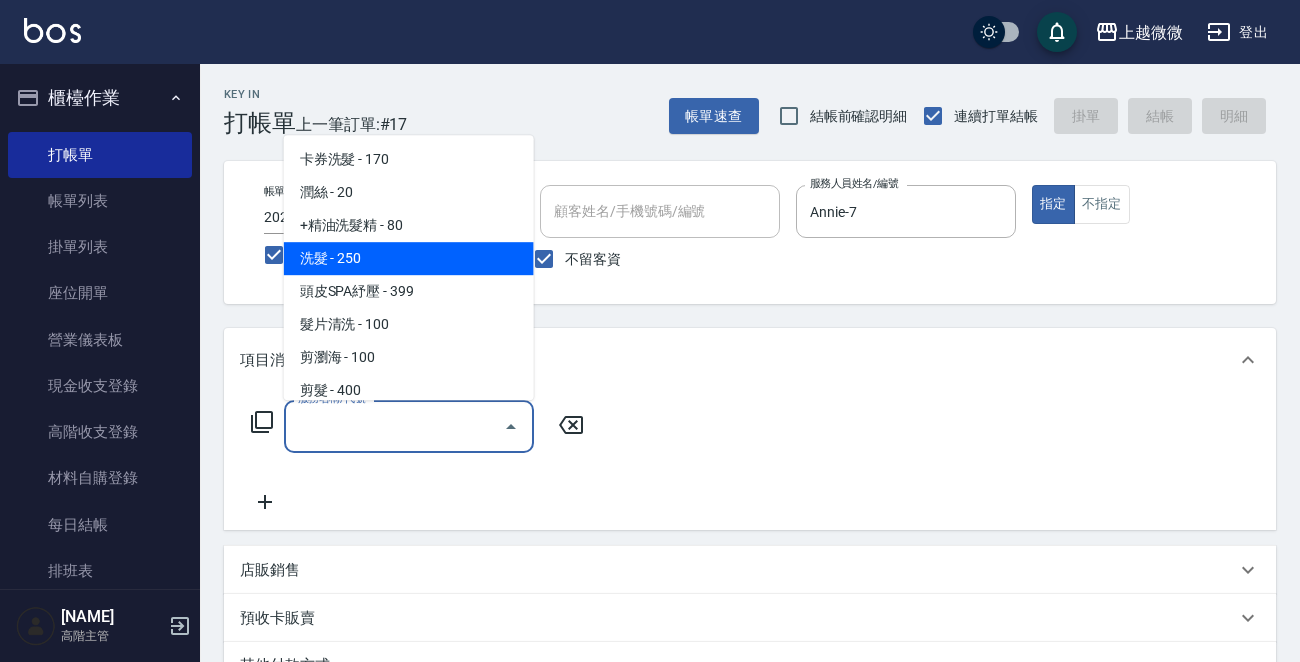 drag, startPoint x: 404, startPoint y: 188, endPoint x: 382, endPoint y: 250, distance: 65.78754 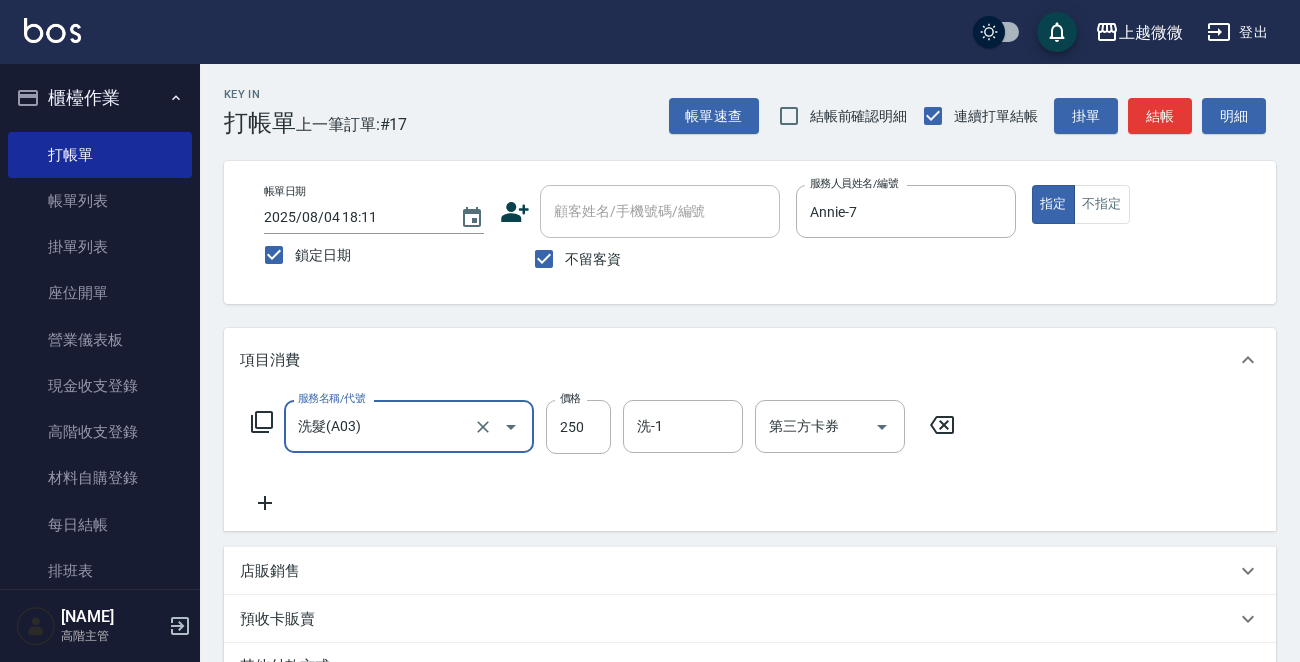 click 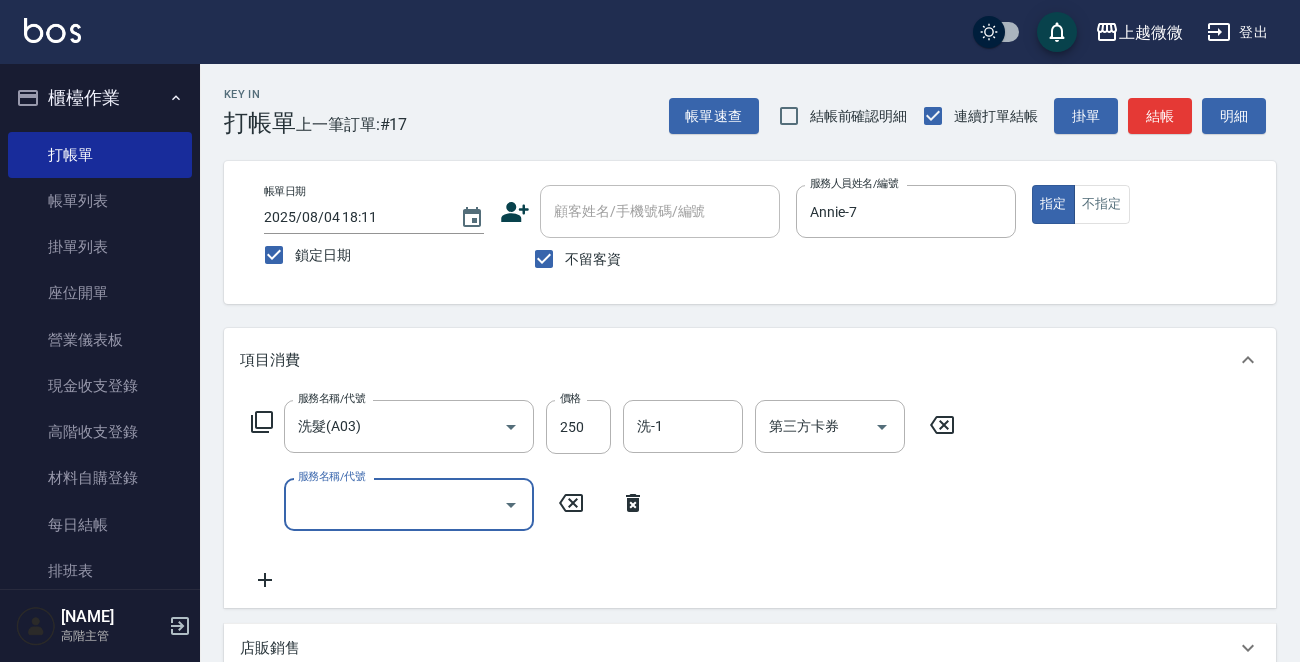 click on "服務名稱/代號" at bounding box center (394, 504) 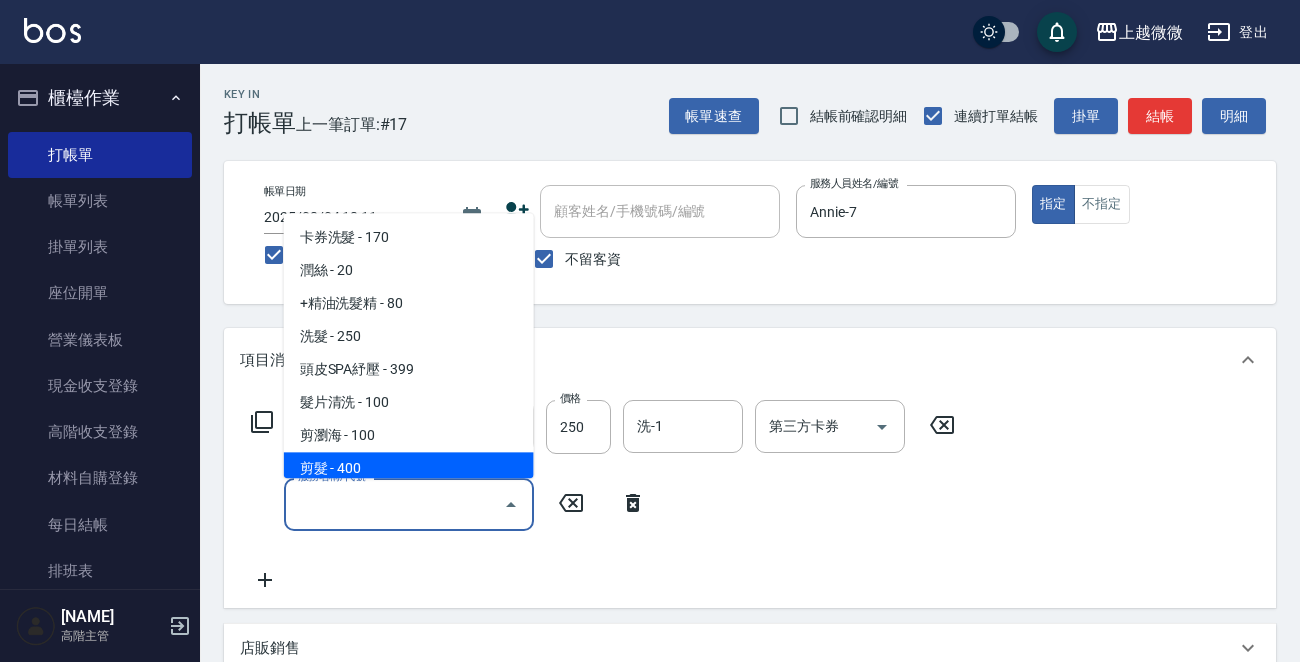 click on "剪髮 - 400" at bounding box center [409, 469] 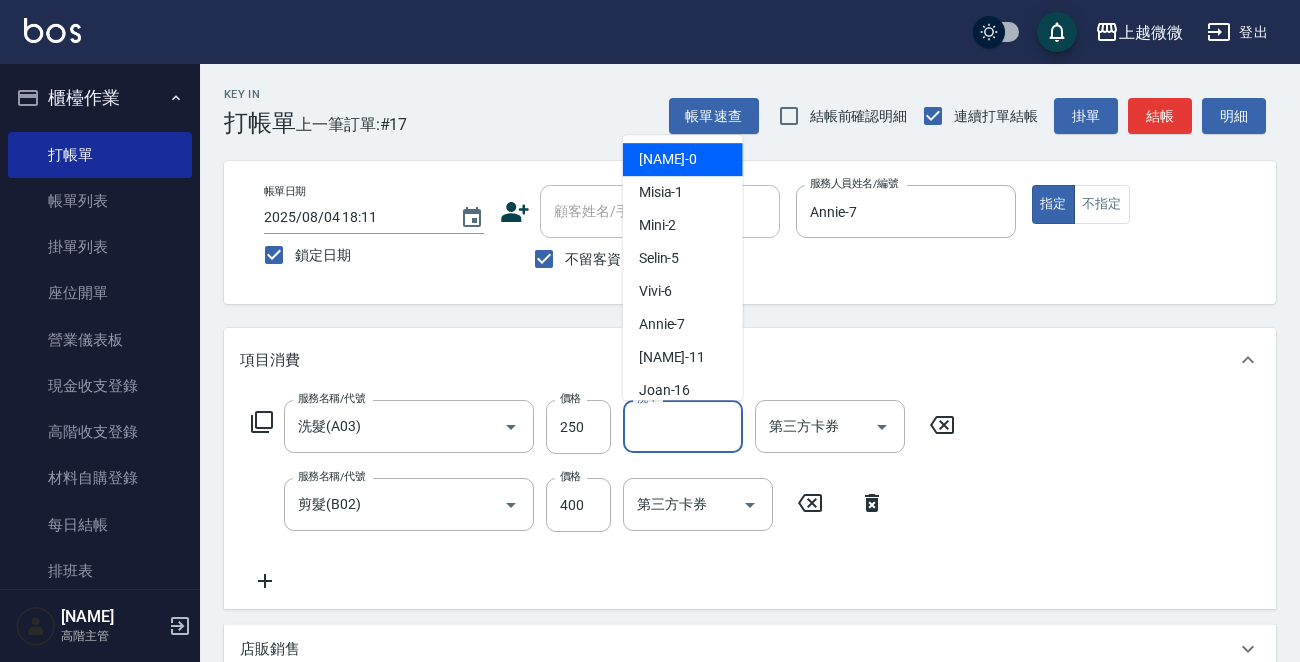 click on "洗-1" at bounding box center (683, 426) 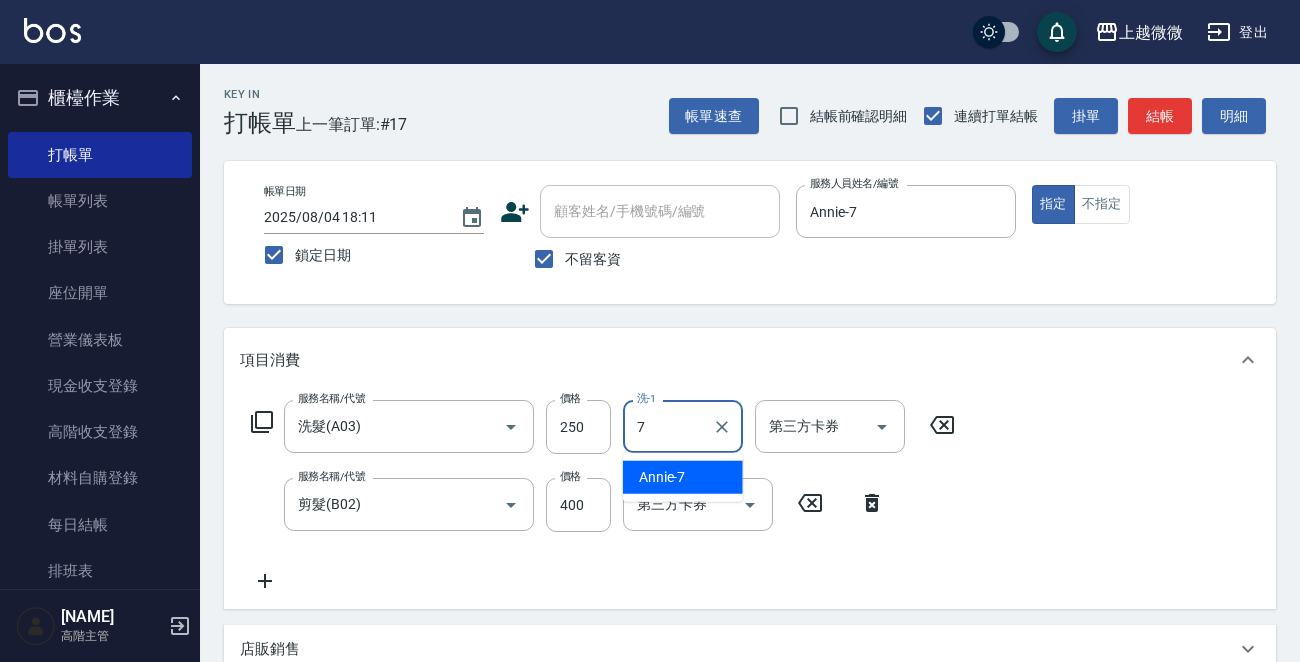 click on "Annie -7" at bounding box center (683, 477) 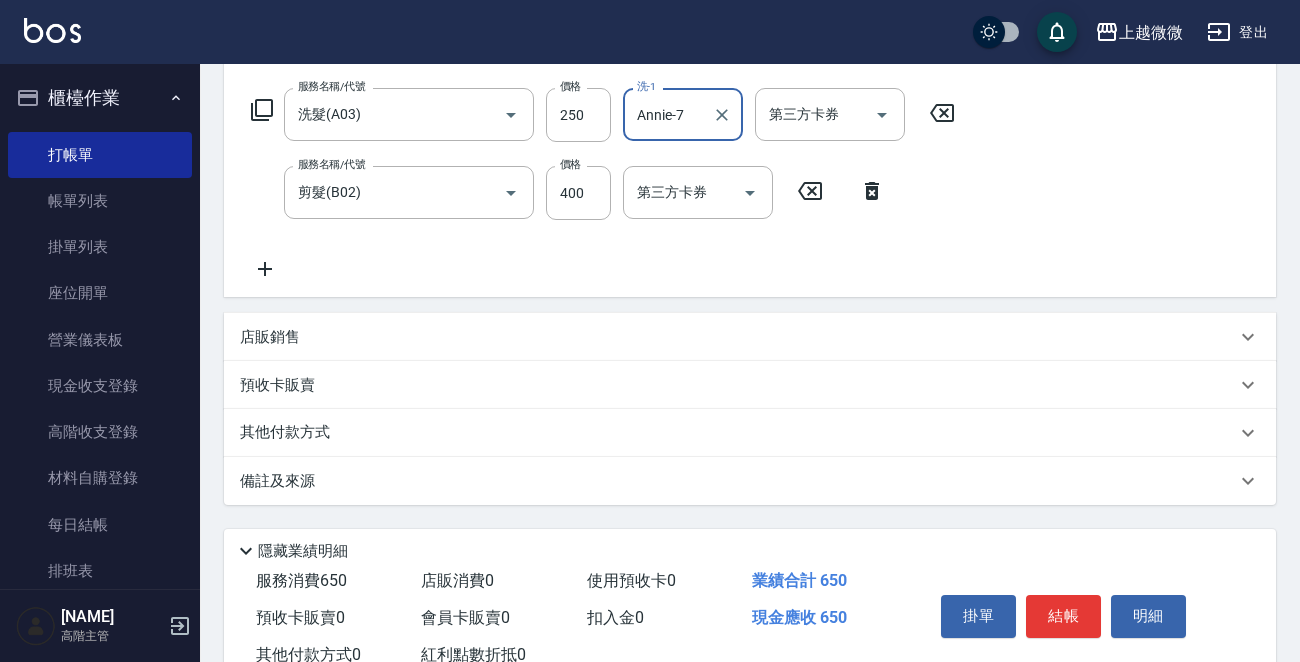 scroll, scrollTop: 377, scrollLeft: 0, axis: vertical 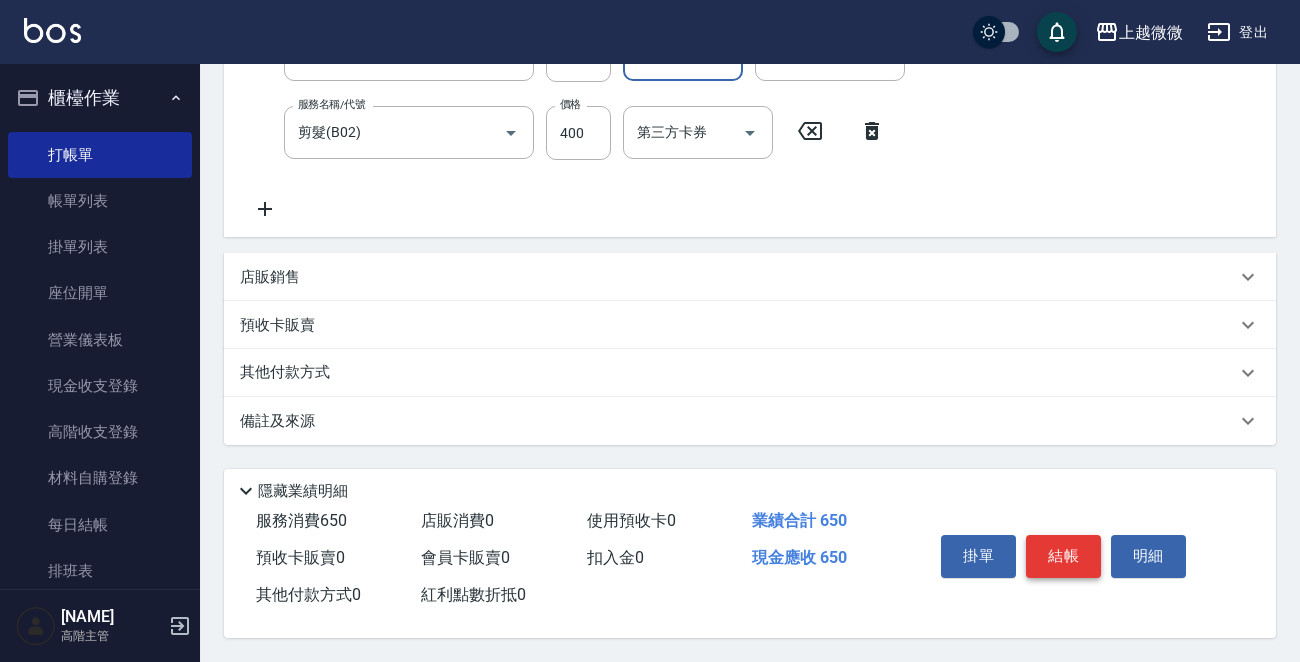 type on "Annie-7" 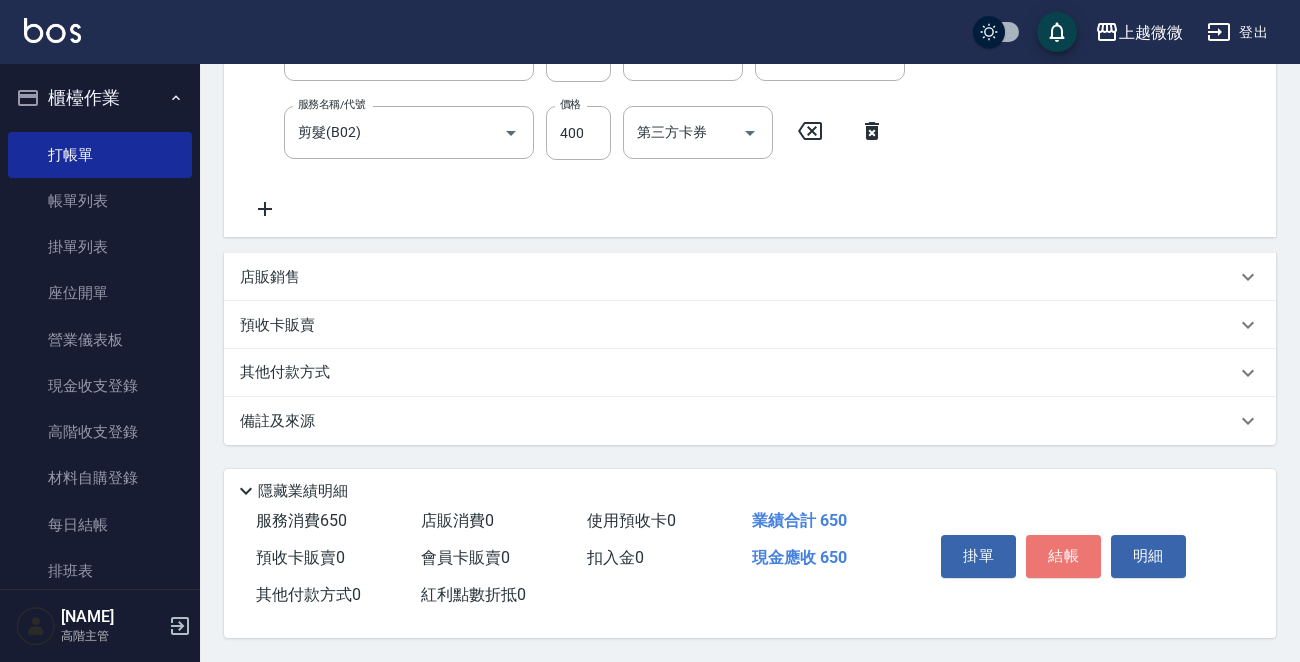 click on "結帳" at bounding box center [1063, 556] 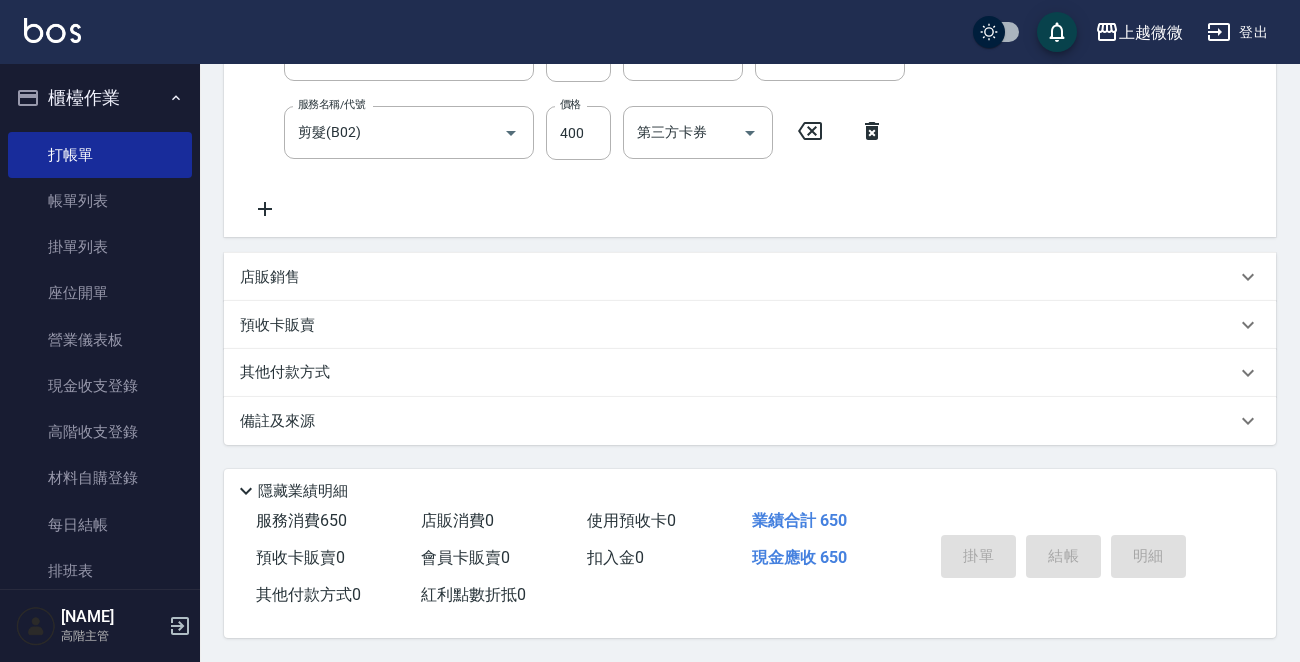 type 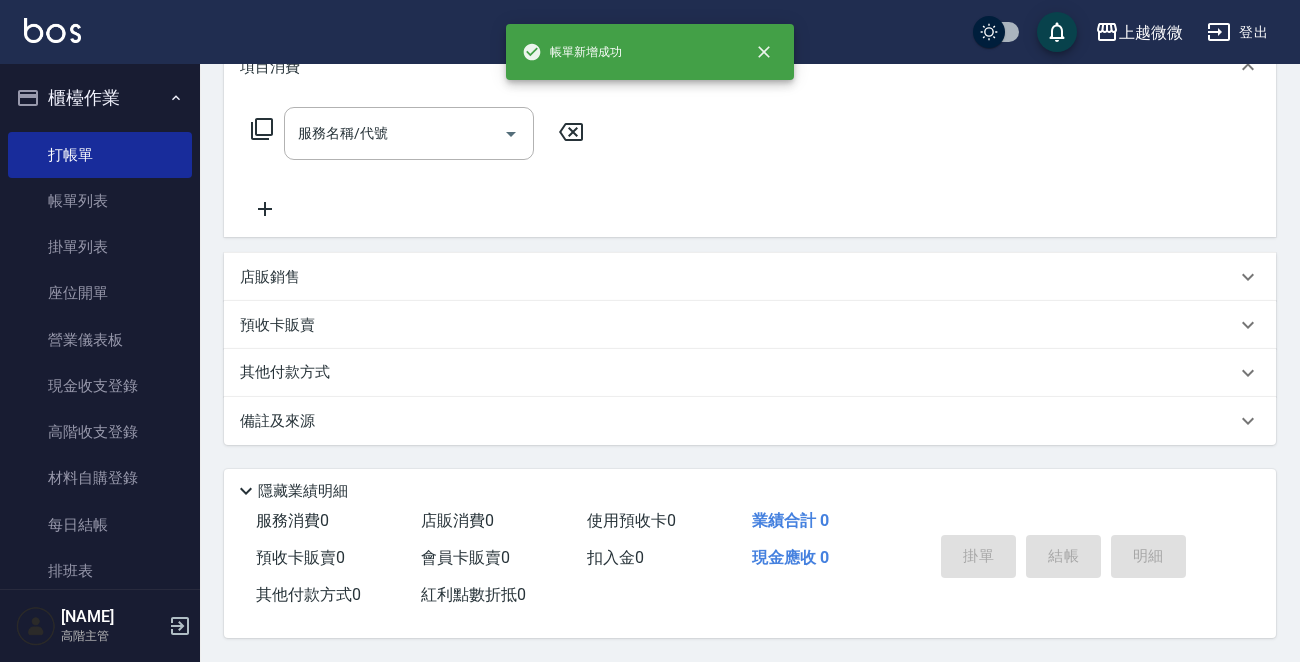 scroll, scrollTop: 0, scrollLeft: 0, axis: both 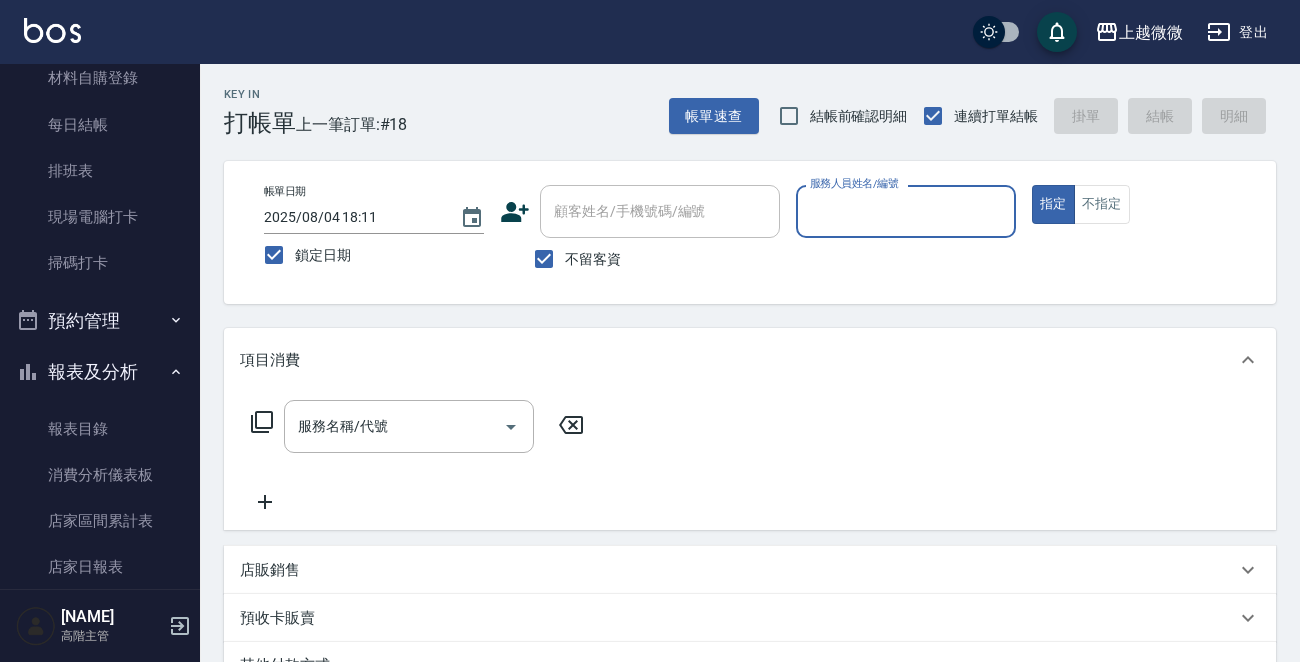 click on "報表目錄" at bounding box center [100, 429] 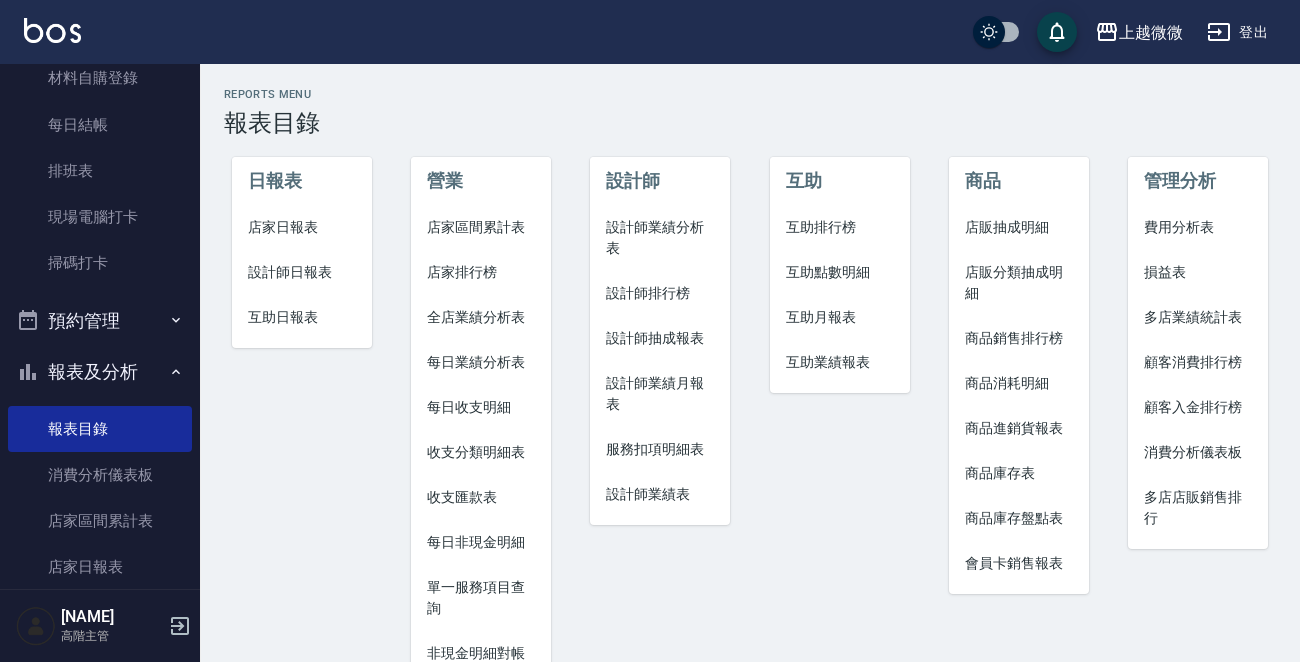 click on "店家日報表" at bounding box center (302, 227) 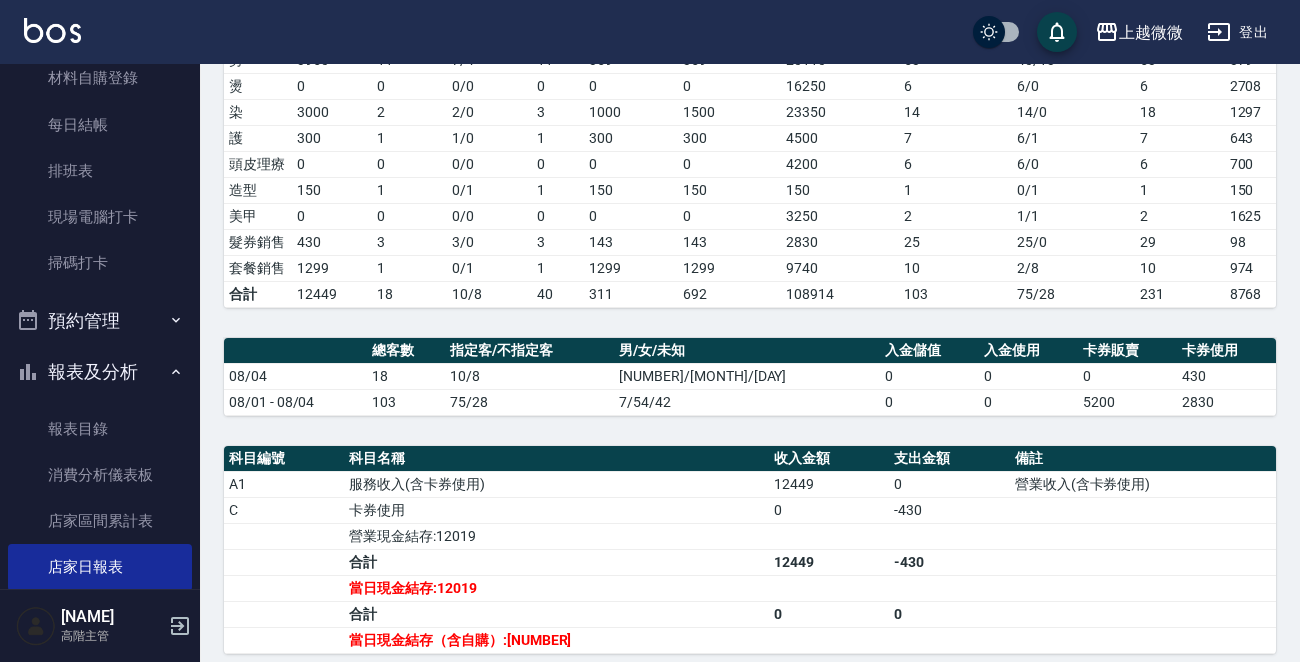 scroll, scrollTop: 400, scrollLeft: 0, axis: vertical 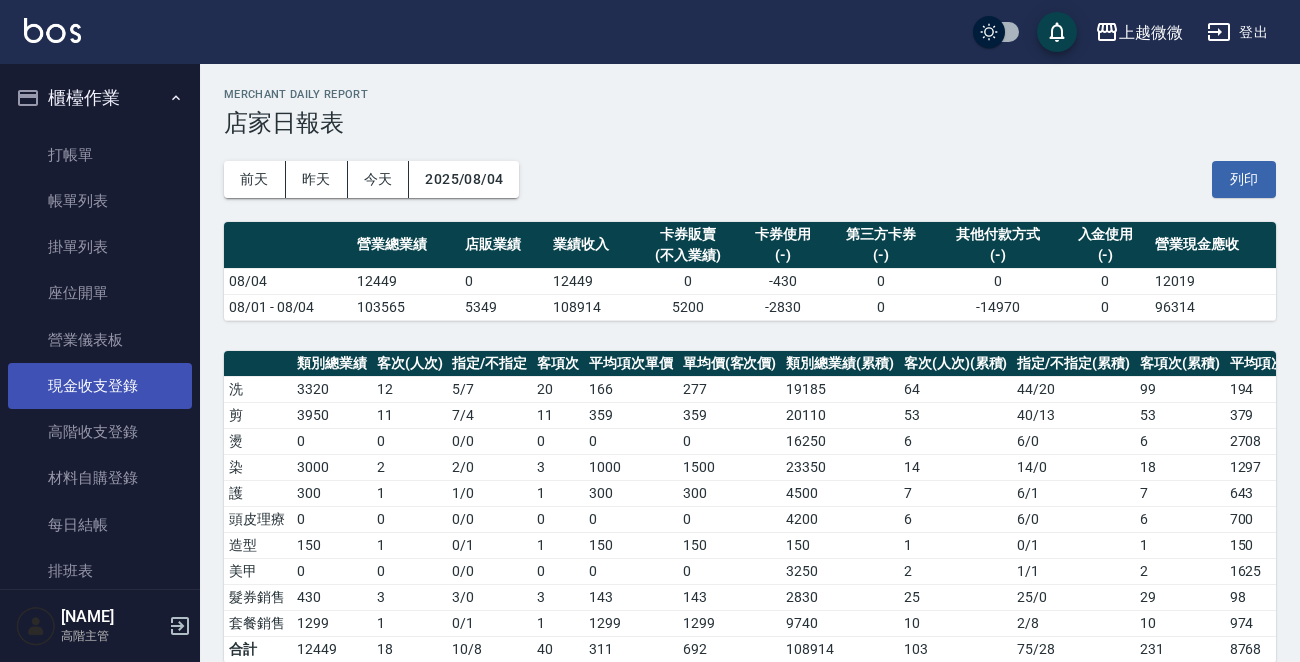 click on "現金收支登錄" at bounding box center (100, 386) 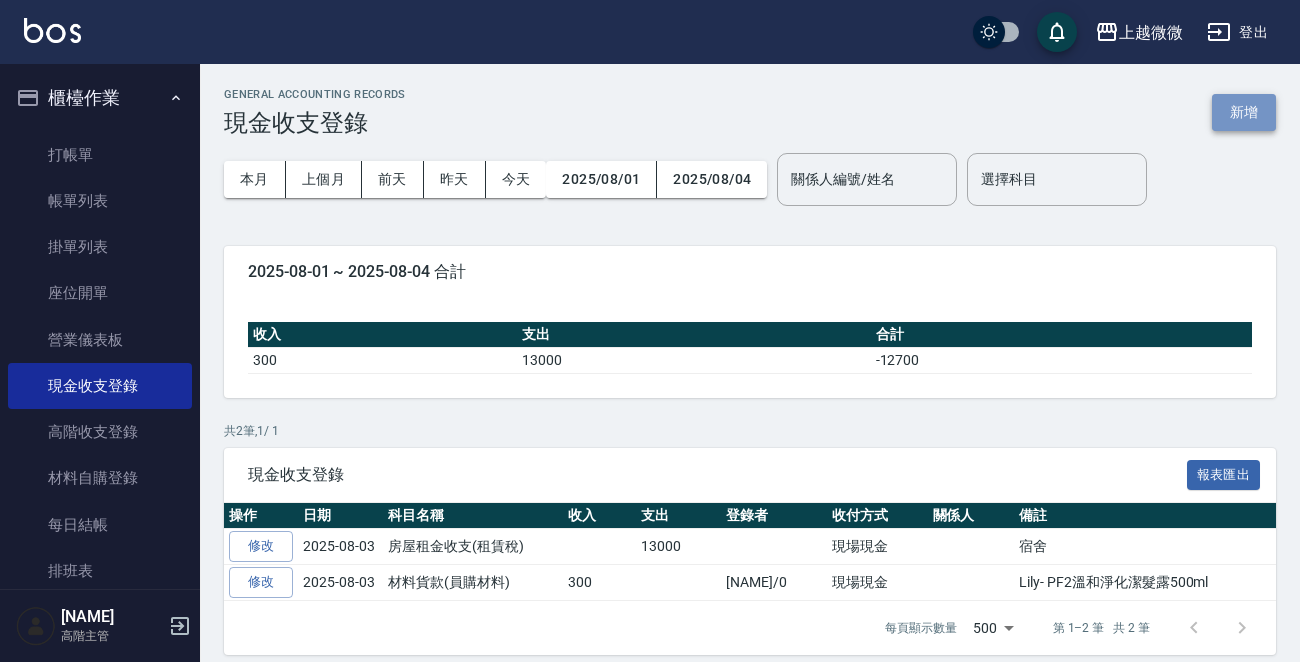 click on "新增" at bounding box center (1244, 112) 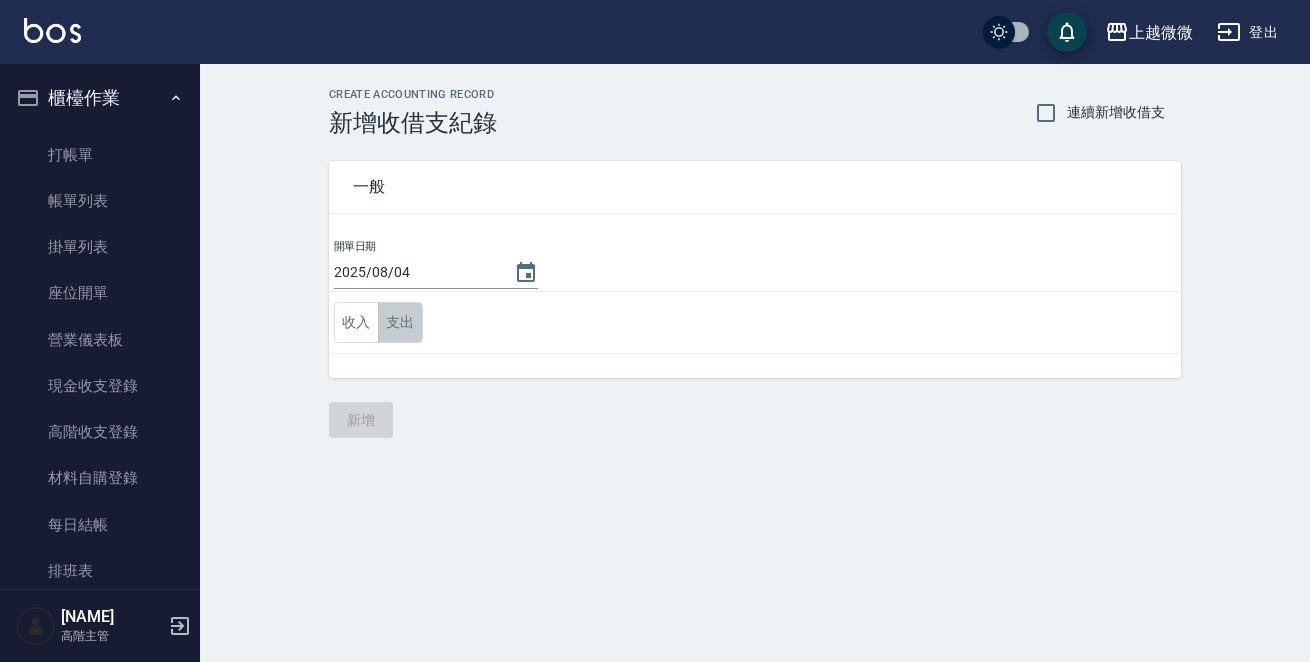 click on "支出" at bounding box center [400, 322] 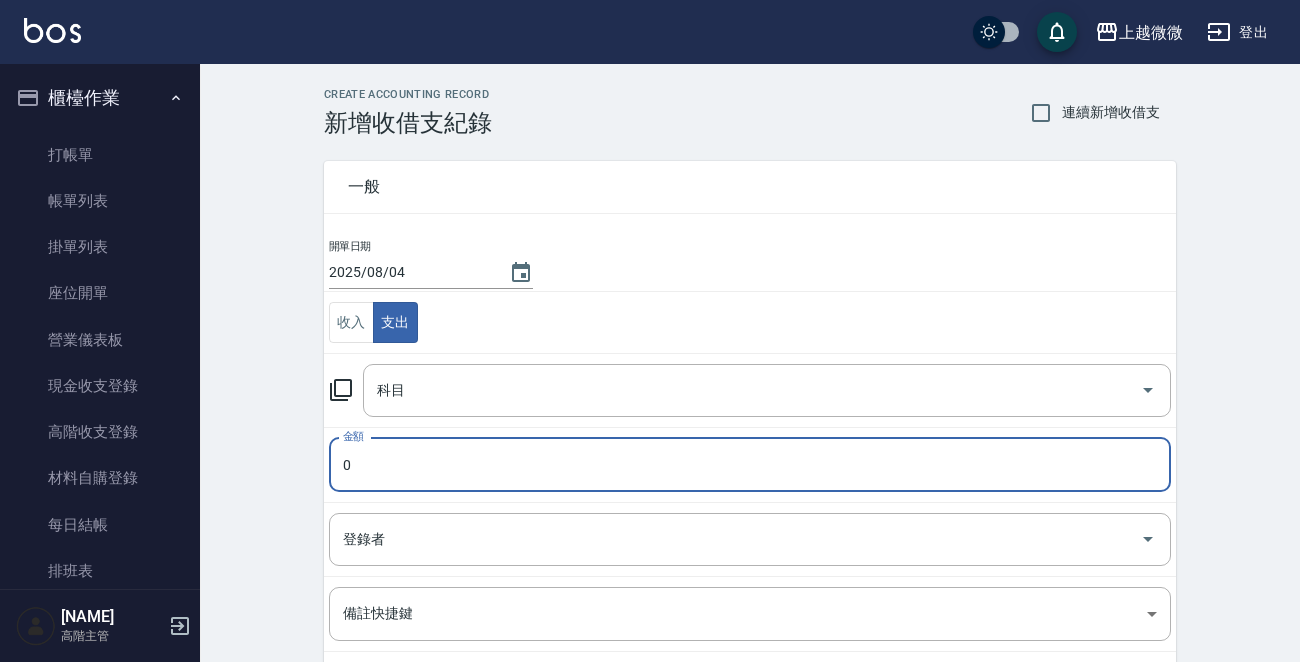 click on "0" at bounding box center (750, 465) 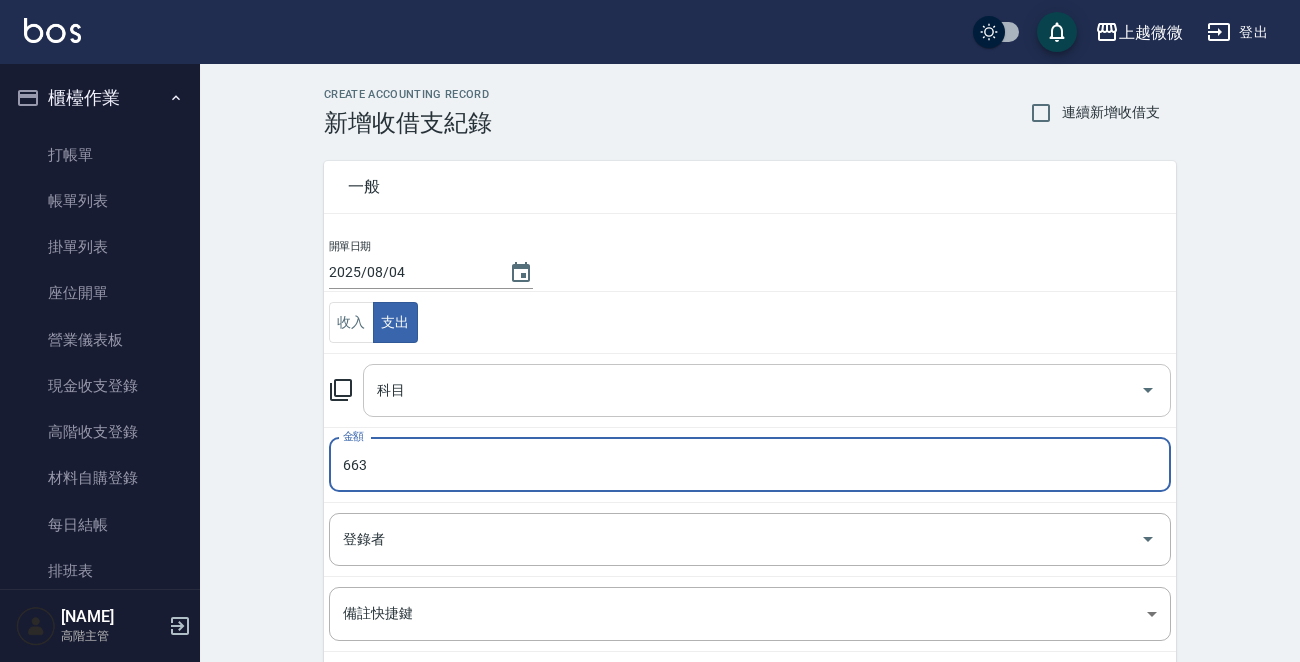 type on "663" 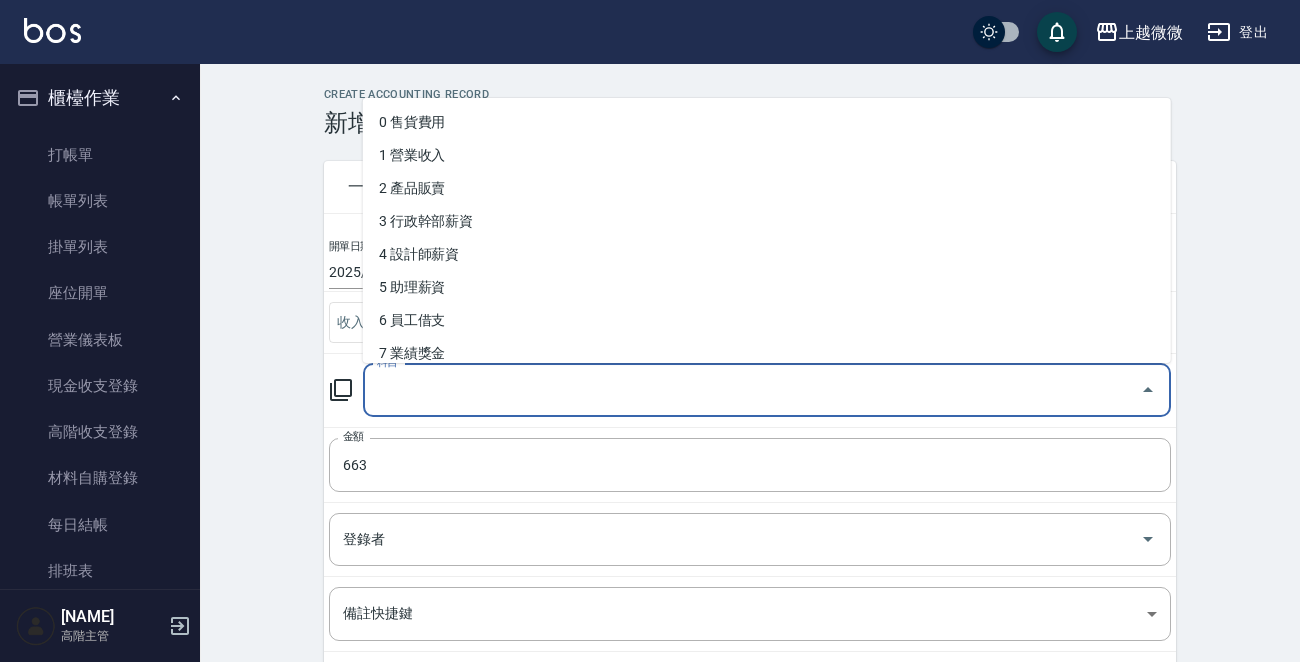 type on "h" 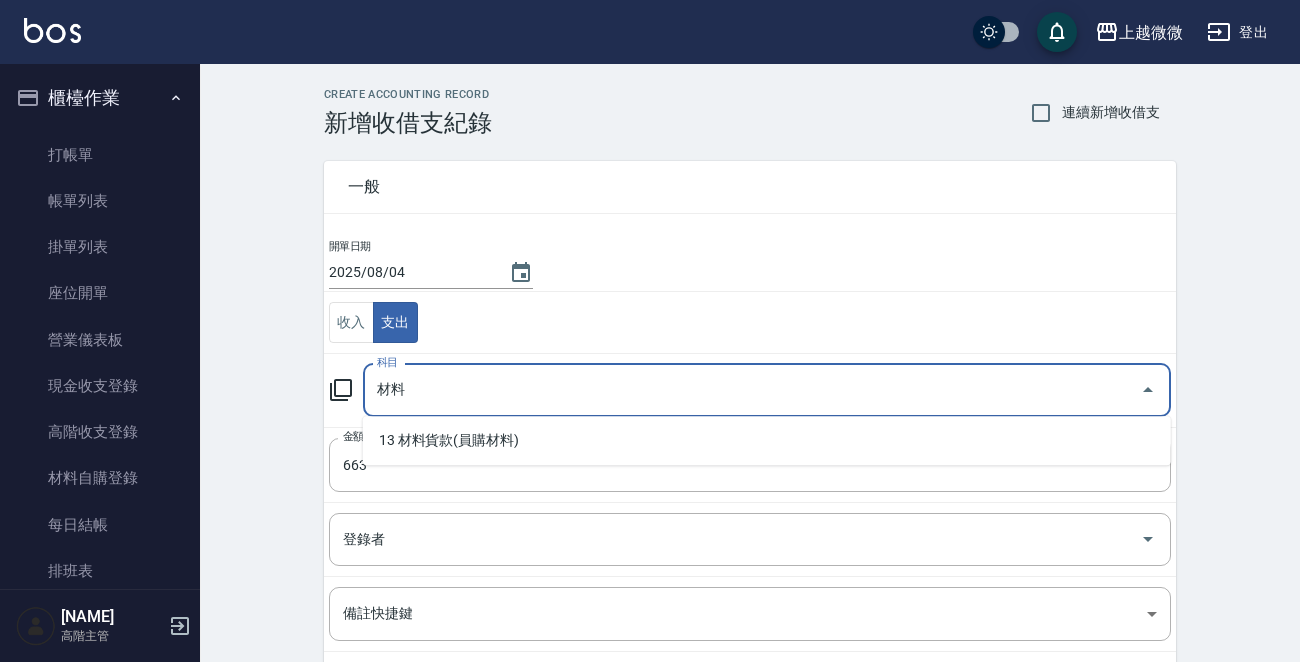 type on "材" 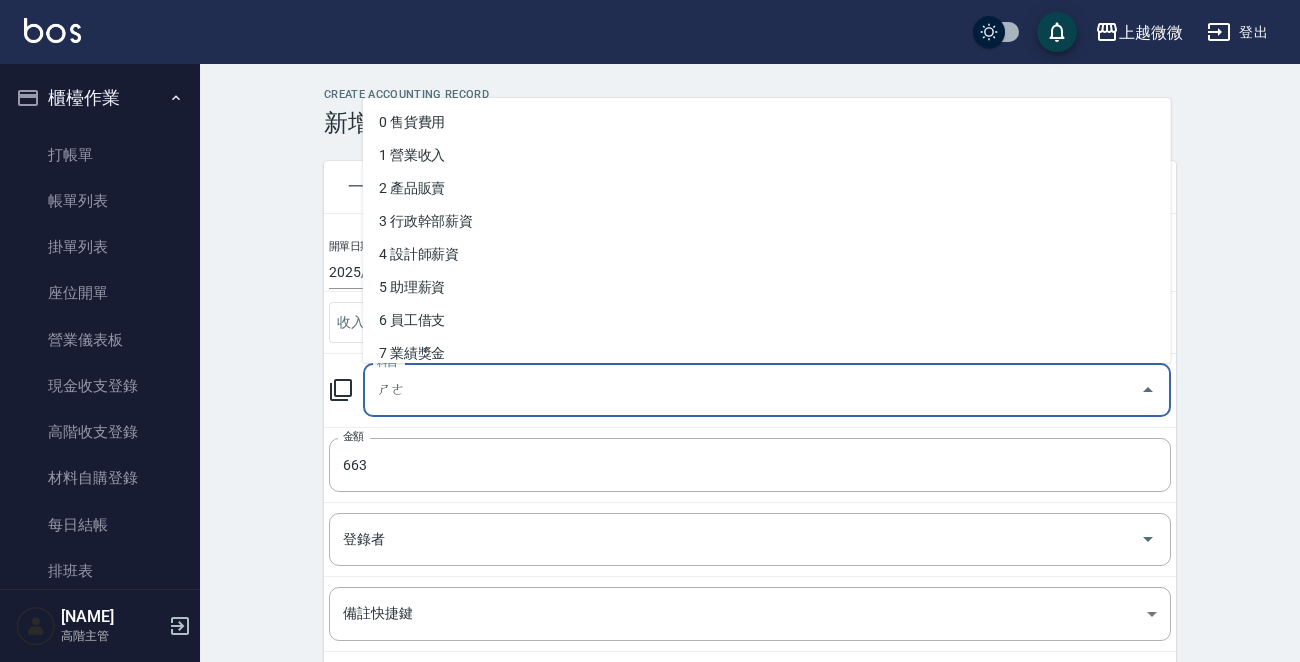 type on "設" 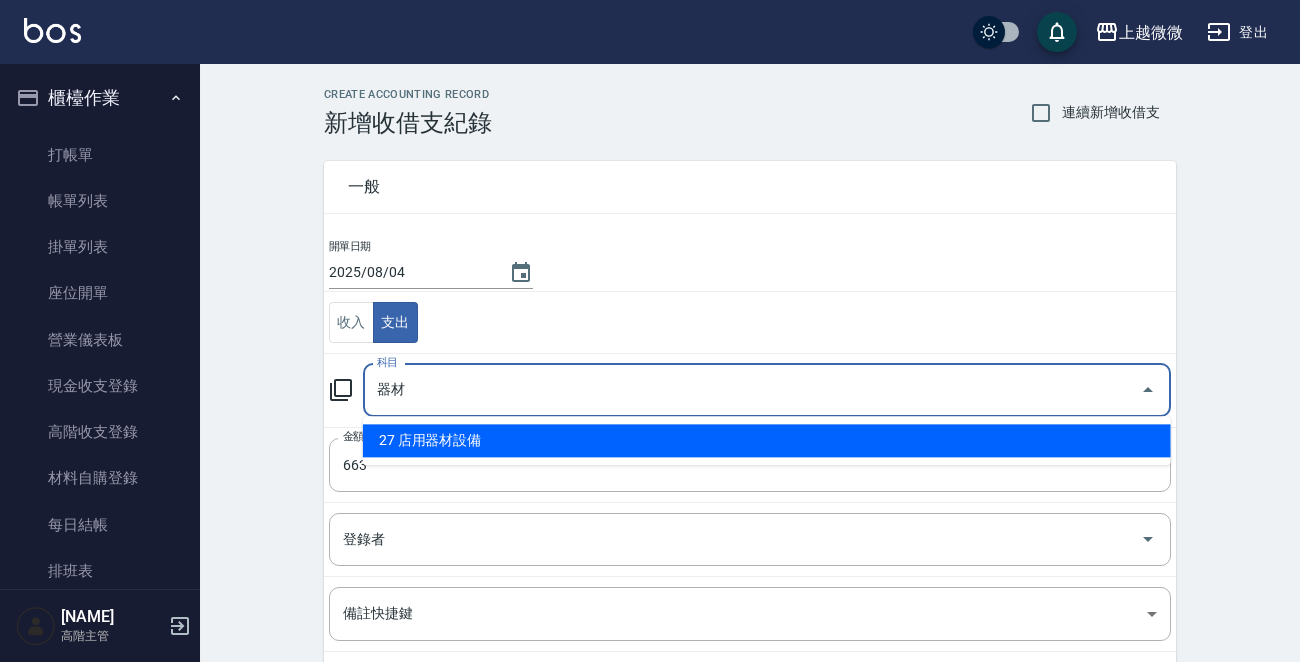 click on "27 店用器材設備" at bounding box center [767, 440] 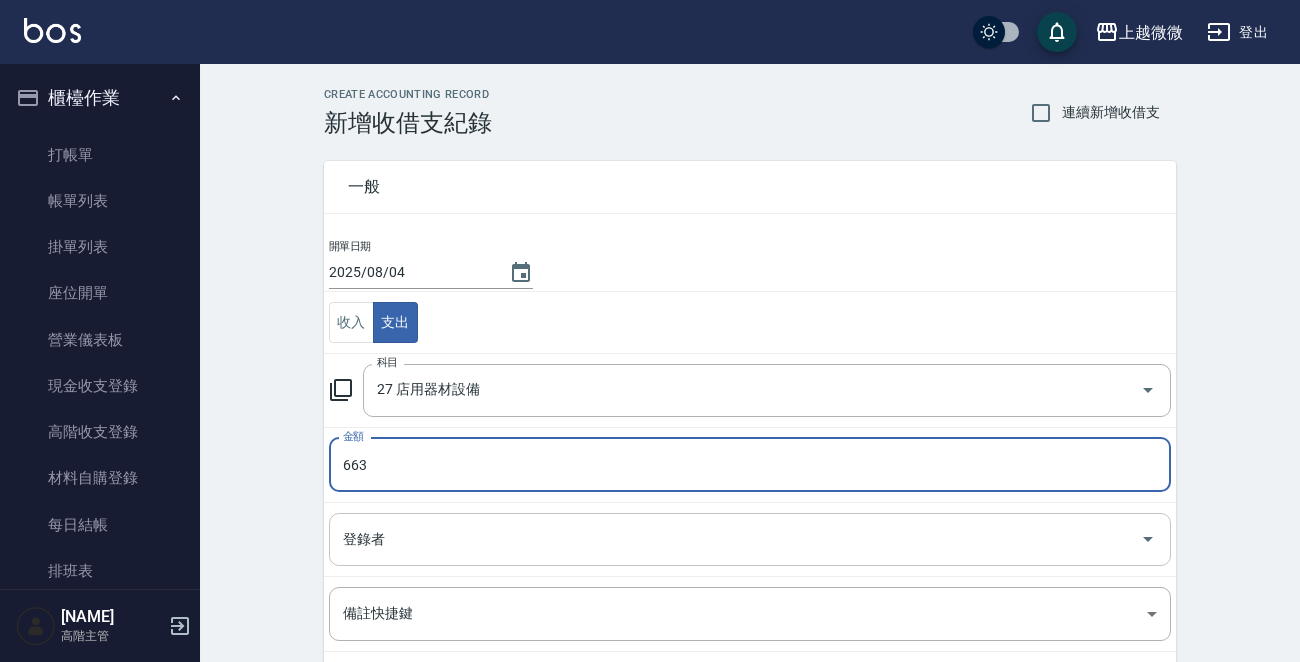 click on "登錄者" at bounding box center [735, 539] 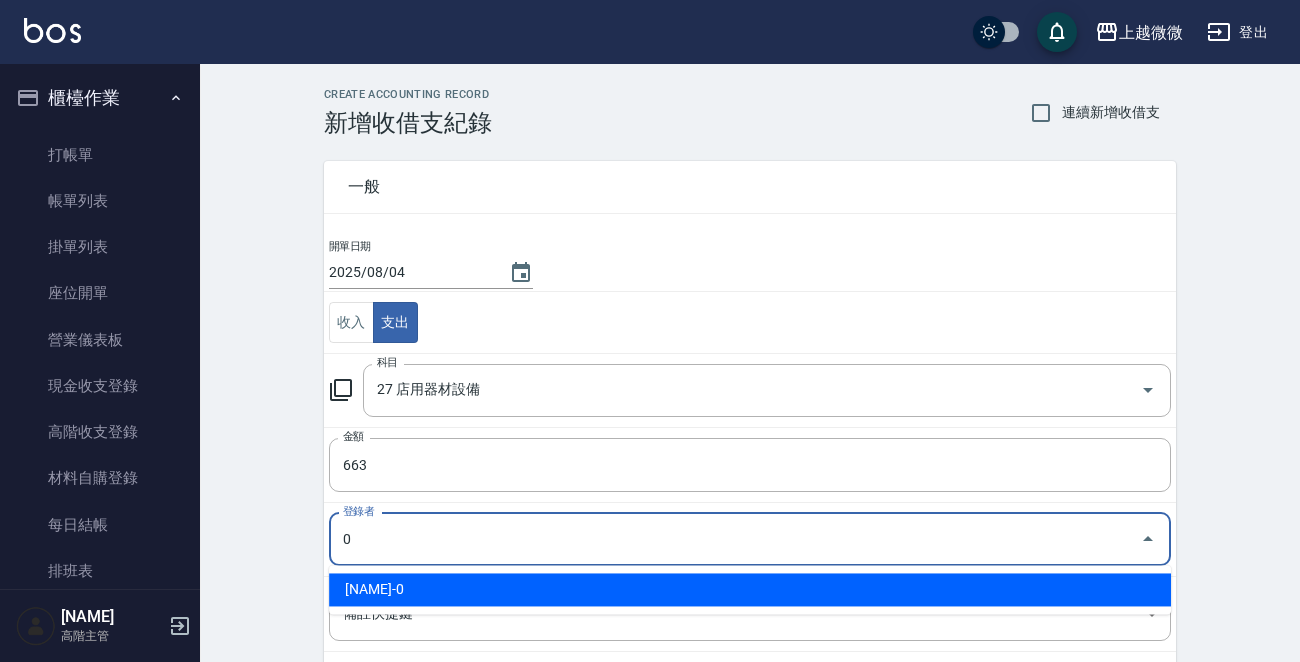 drag, startPoint x: 466, startPoint y: 585, endPoint x: 459, endPoint y: 557, distance: 28.86174 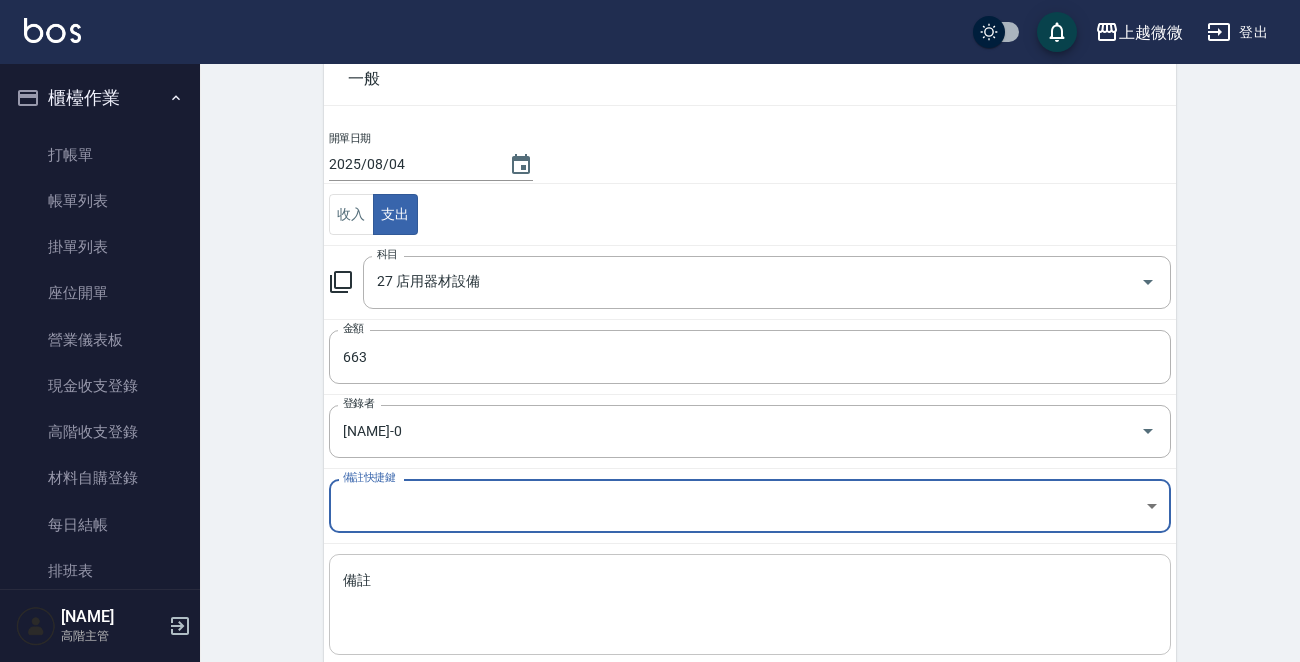 scroll, scrollTop: 220, scrollLeft: 0, axis: vertical 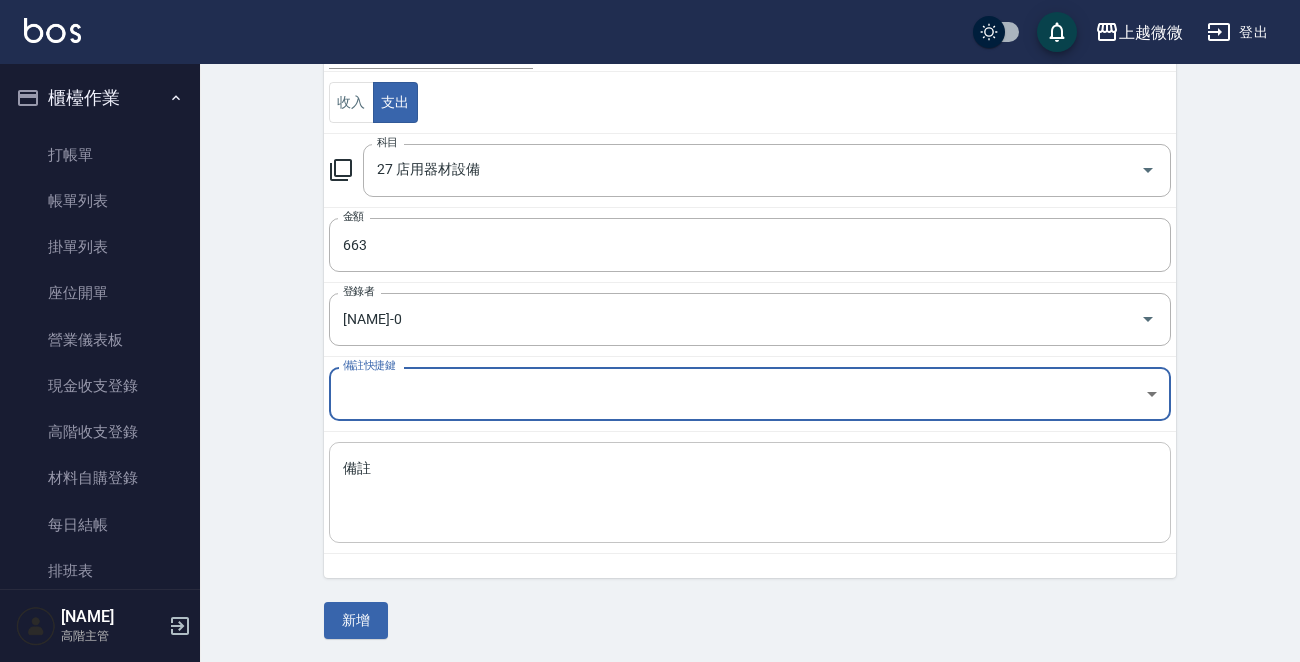 click on "備註" at bounding box center (750, 493) 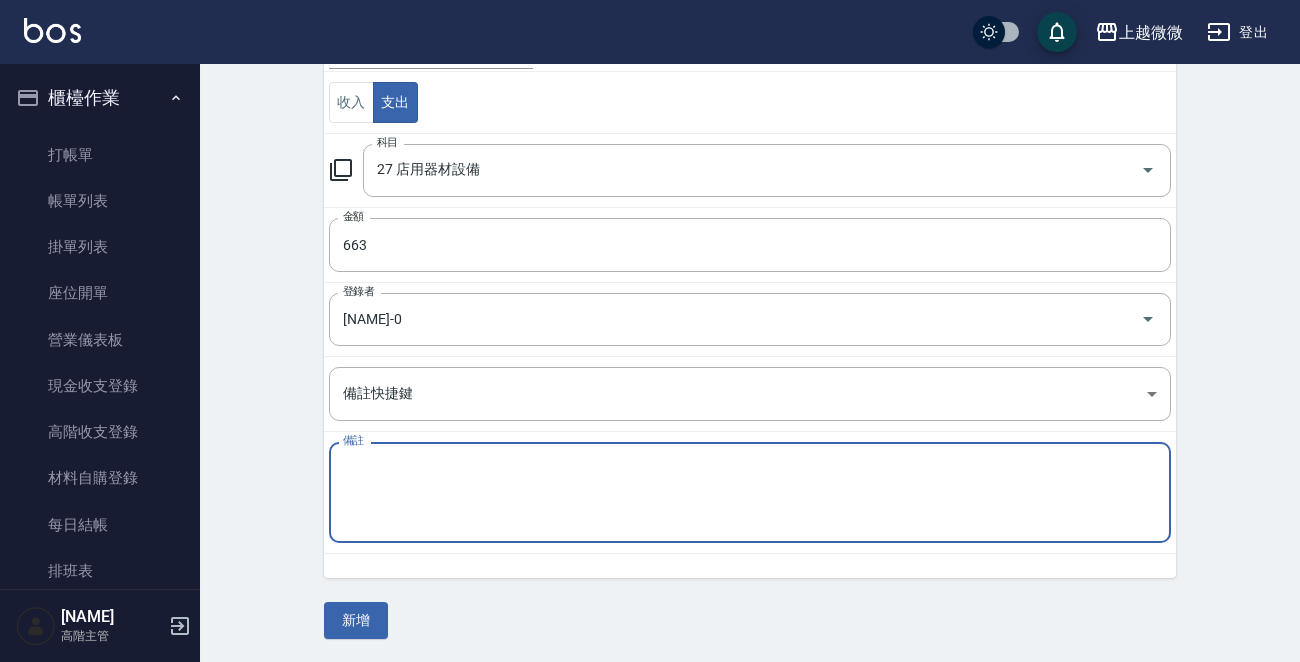 type on "r" 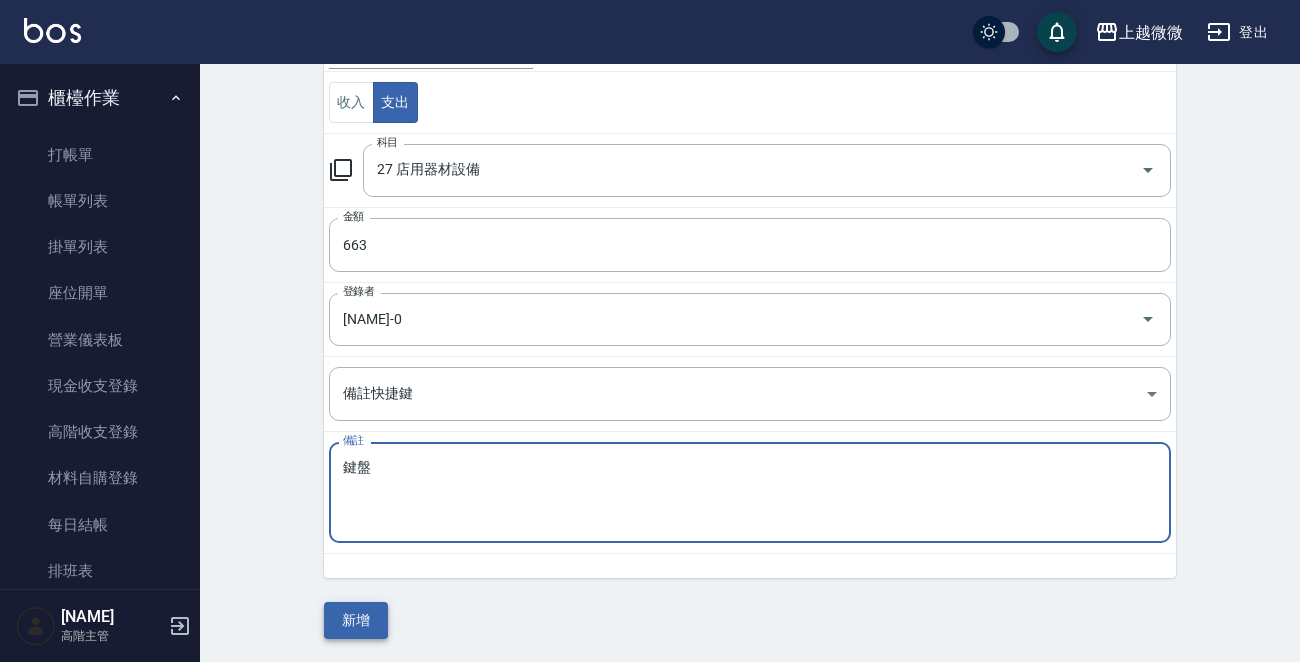 type on "鍵盤" 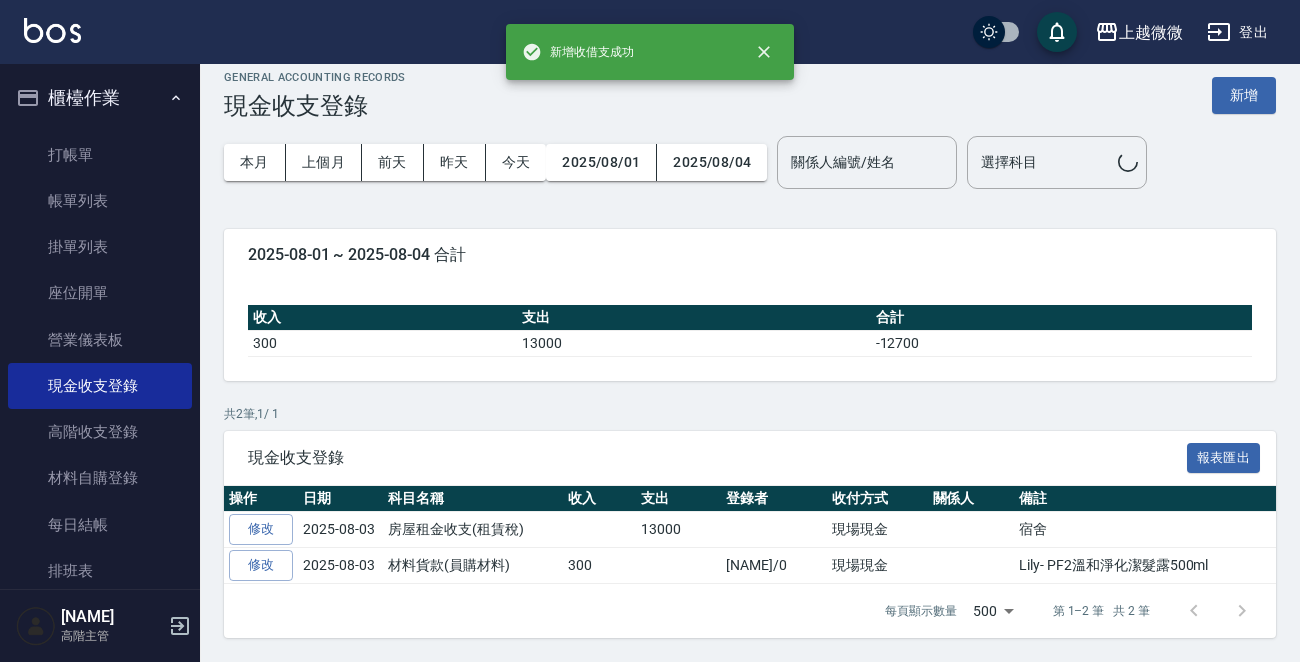 scroll, scrollTop: 0, scrollLeft: 0, axis: both 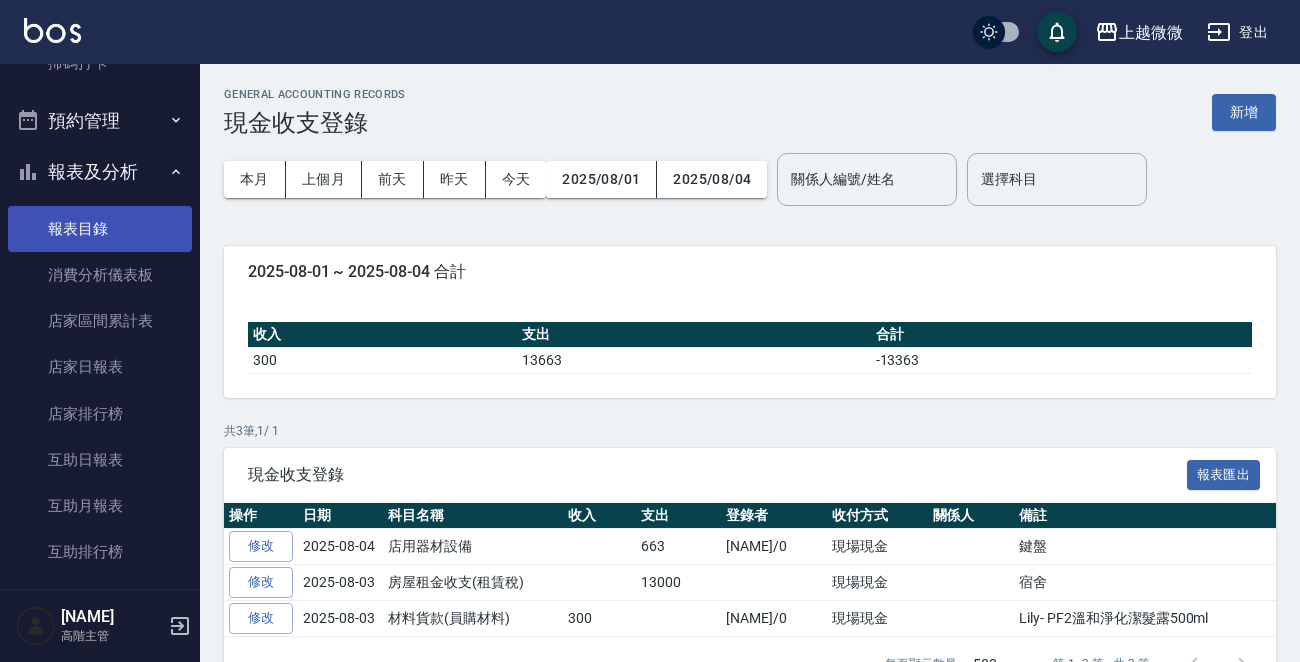 click on "報表目錄" at bounding box center (100, 229) 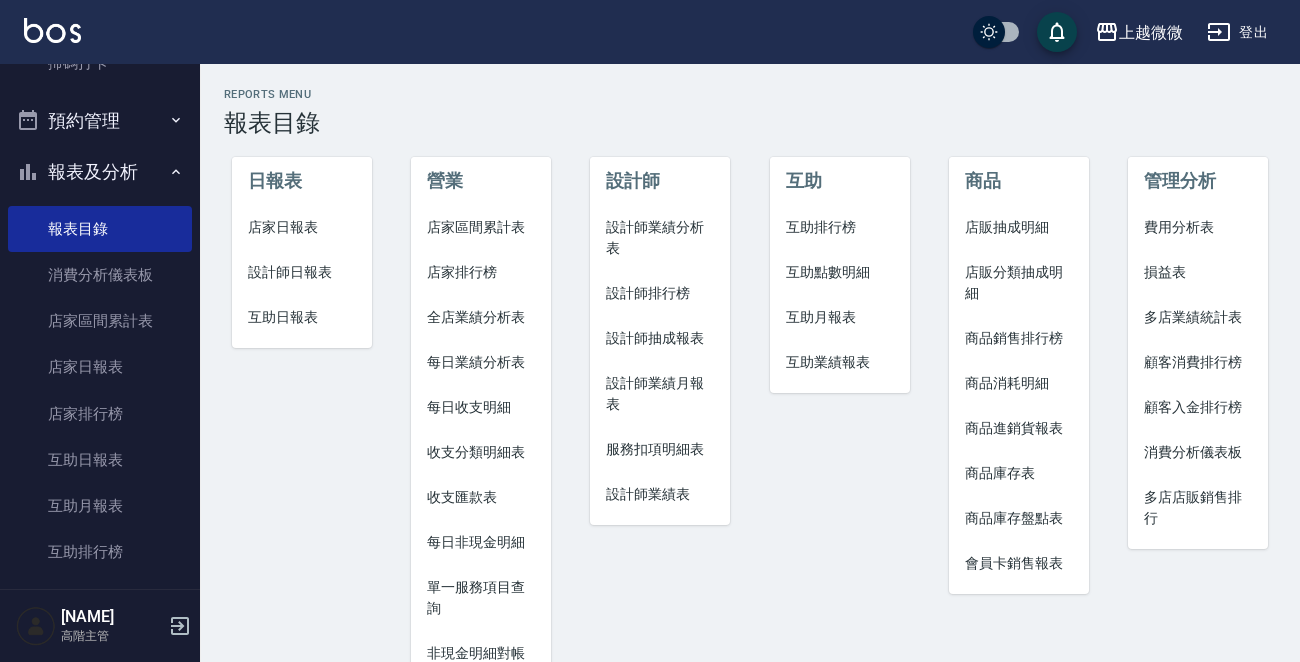 click on "店家日報表" at bounding box center (302, 227) 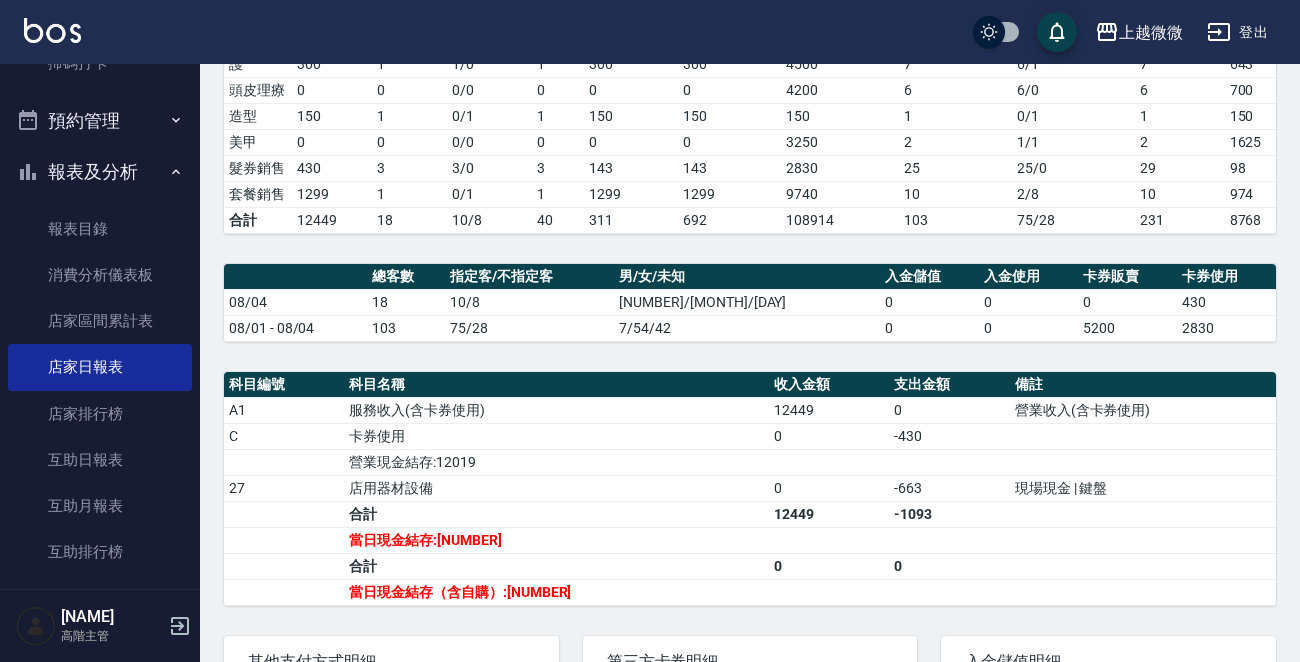 scroll, scrollTop: 600, scrollLeft: 0, axis: vertical 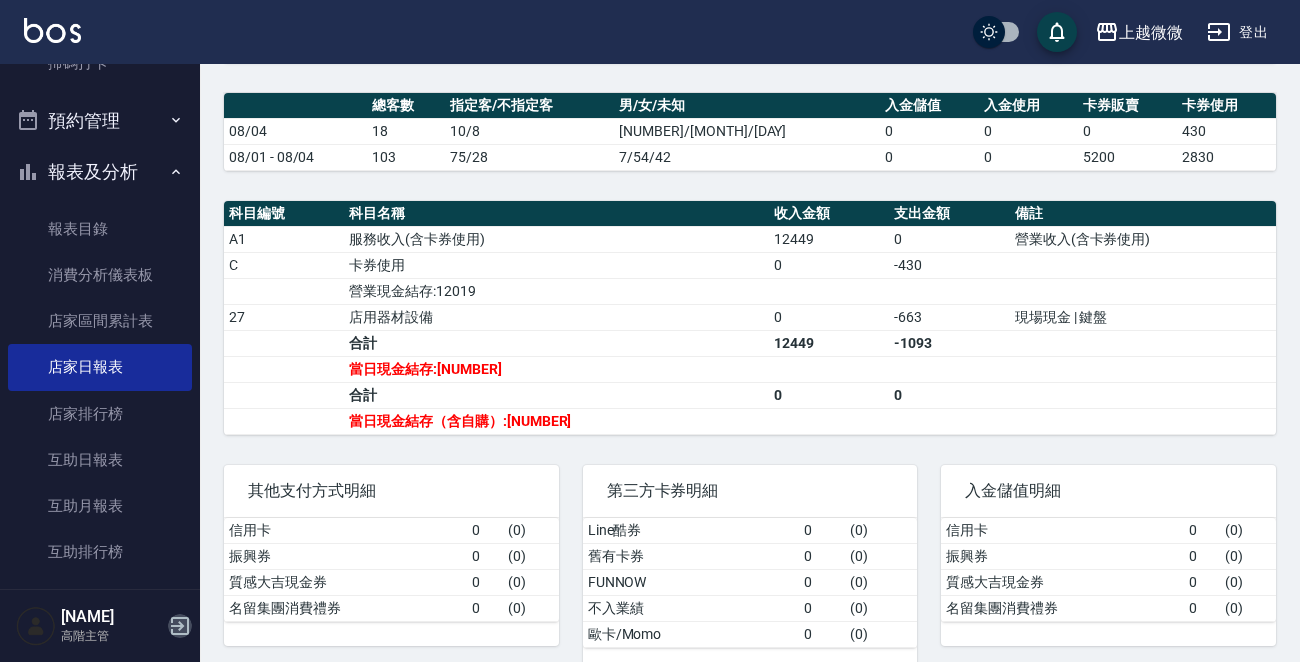 click 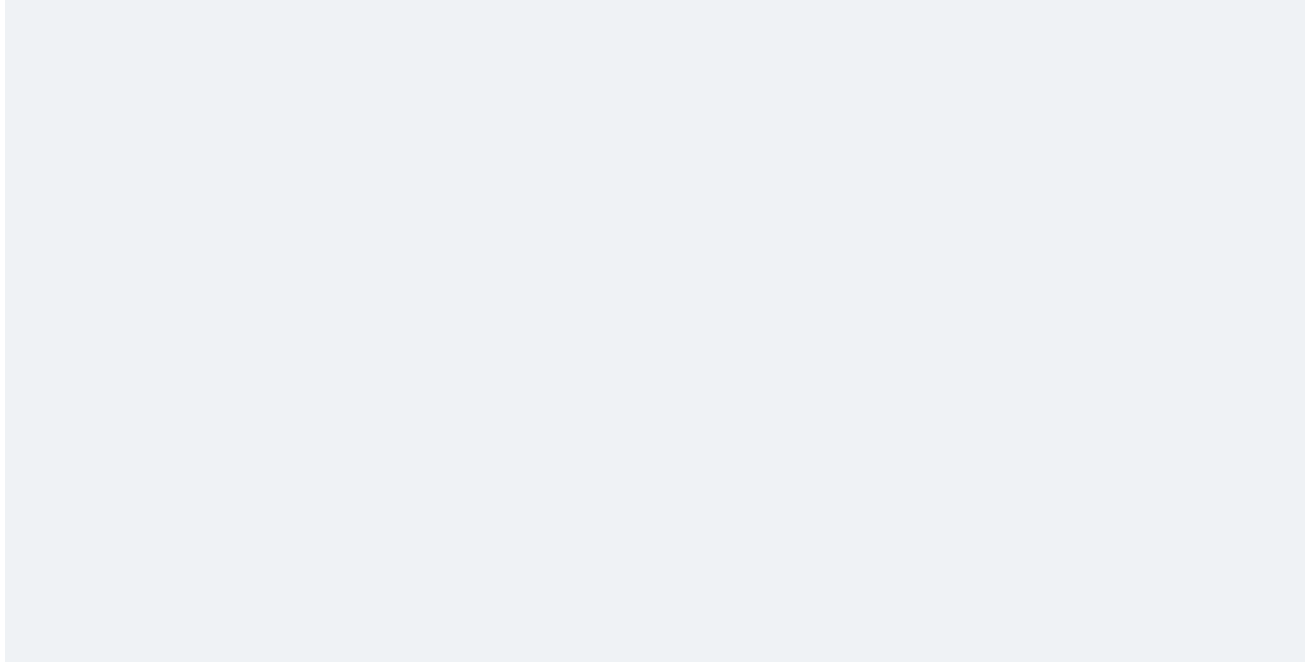 scroll, scrollTop: 0, scrollLeft: 0, axis: both 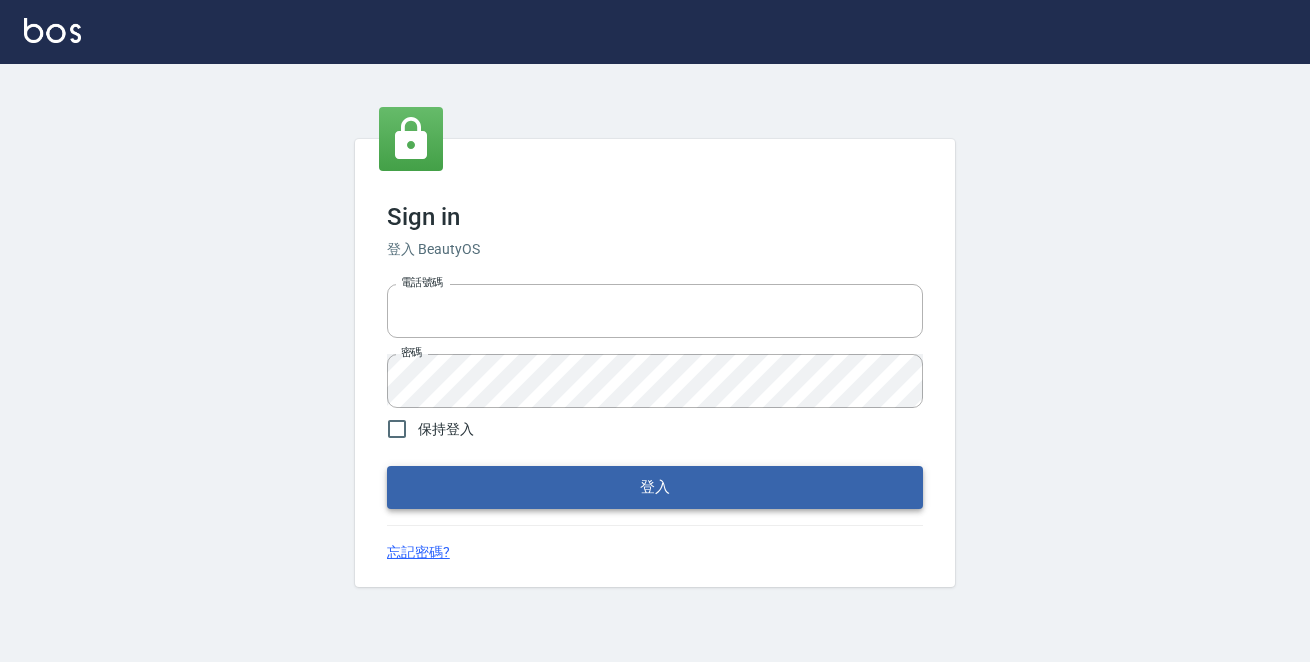 type on "[PHONE]" 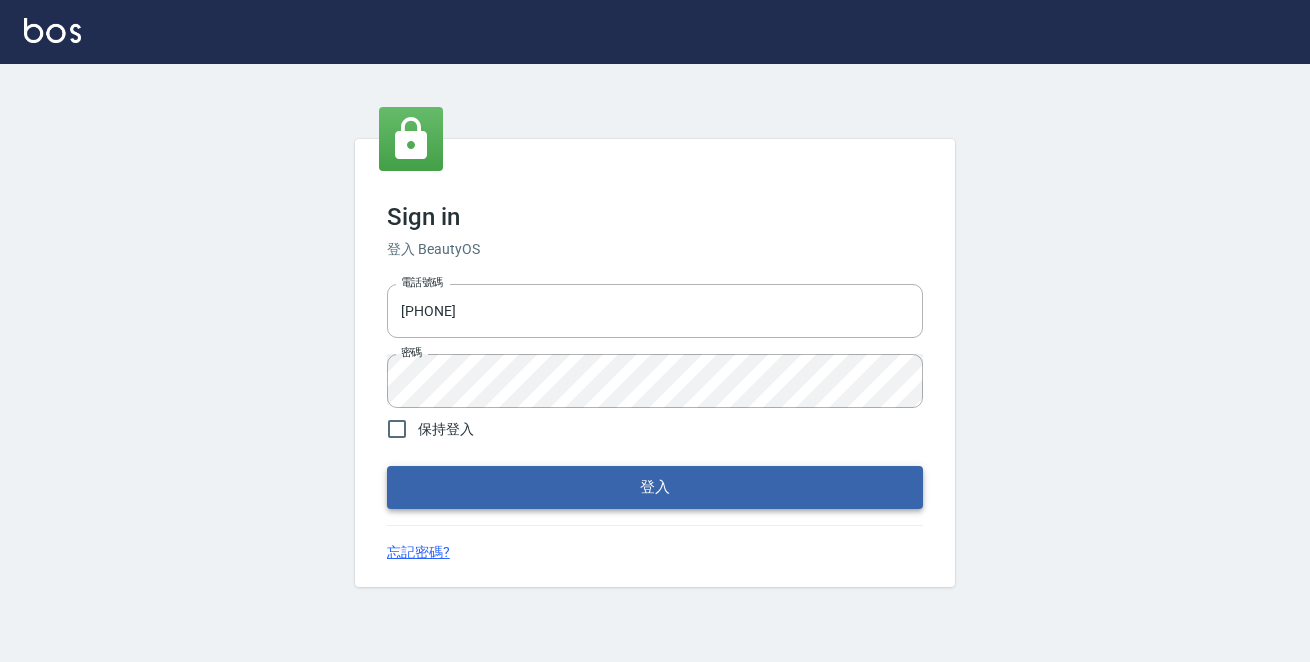 click on "登入" at bounding box center (655, 487) 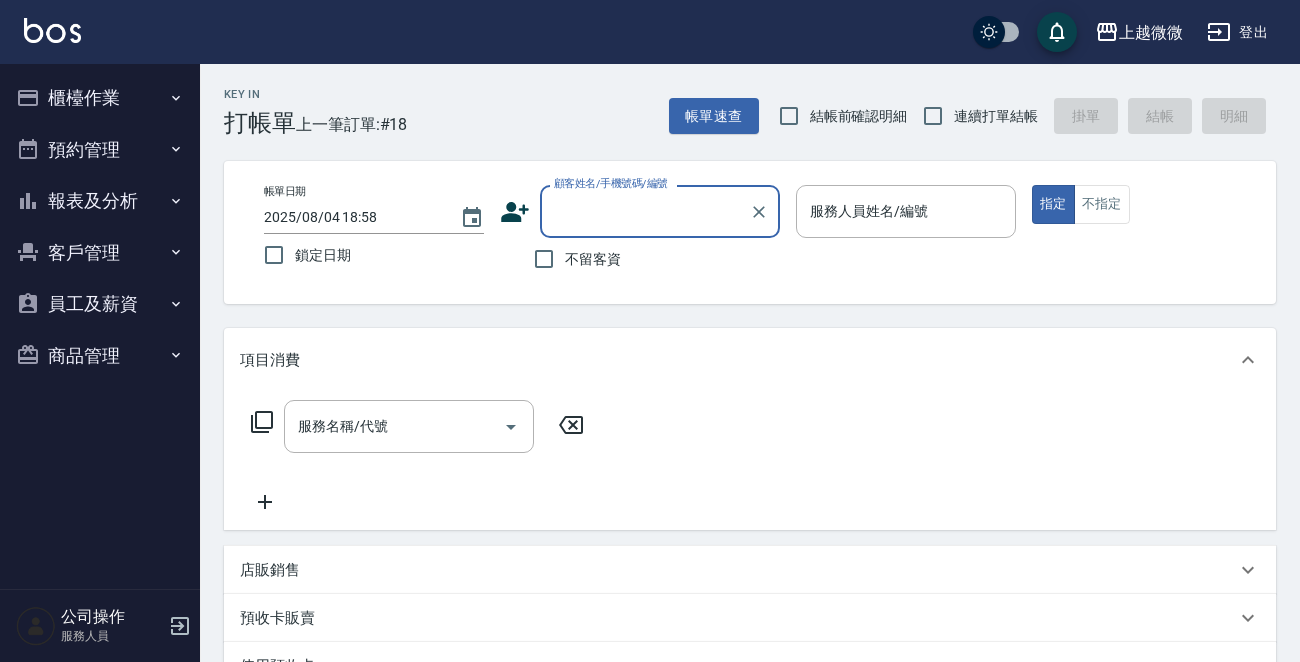 click on "櫃檯作業" at bounding box center (100, 98) 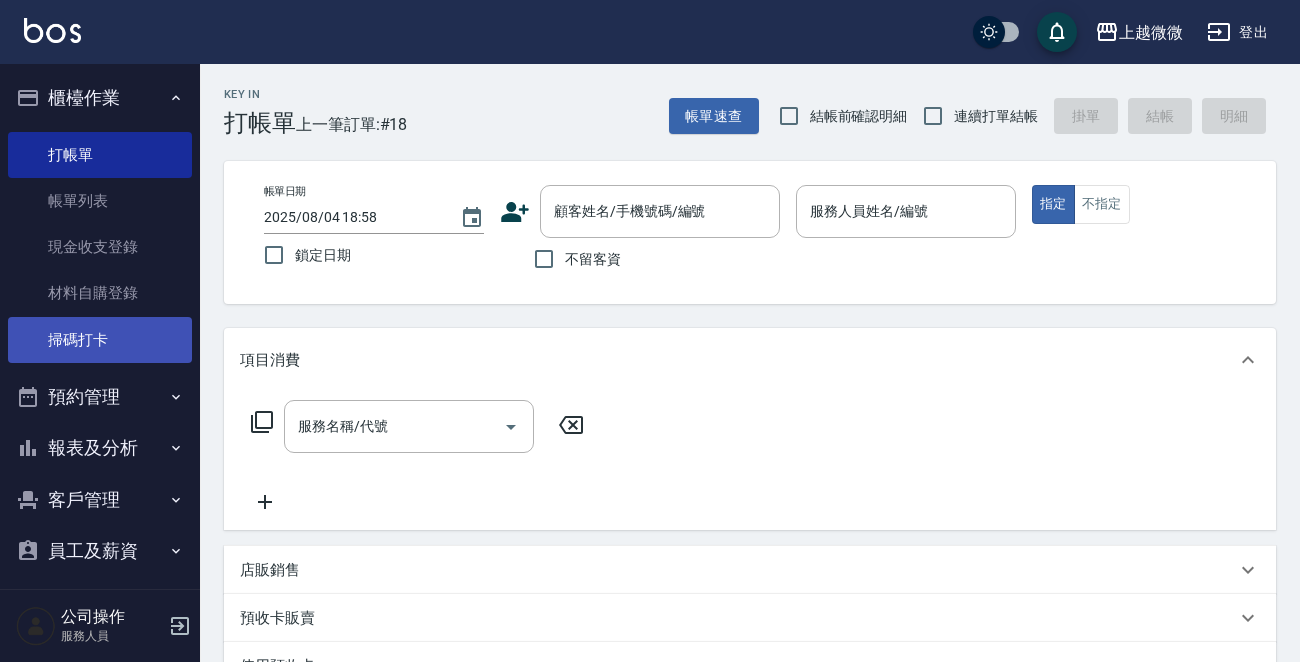 click on "掃碼打卡" at bounding box center (100, 340) 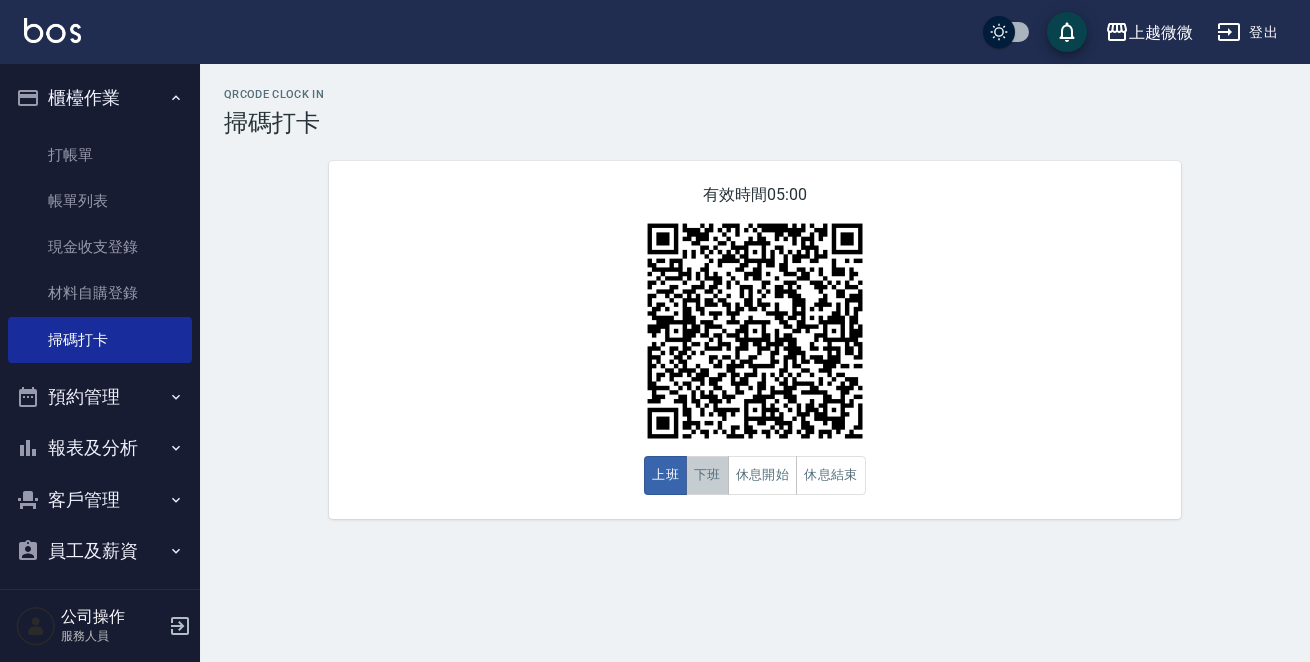 click on "下班" at bounding box center (707, 475) 